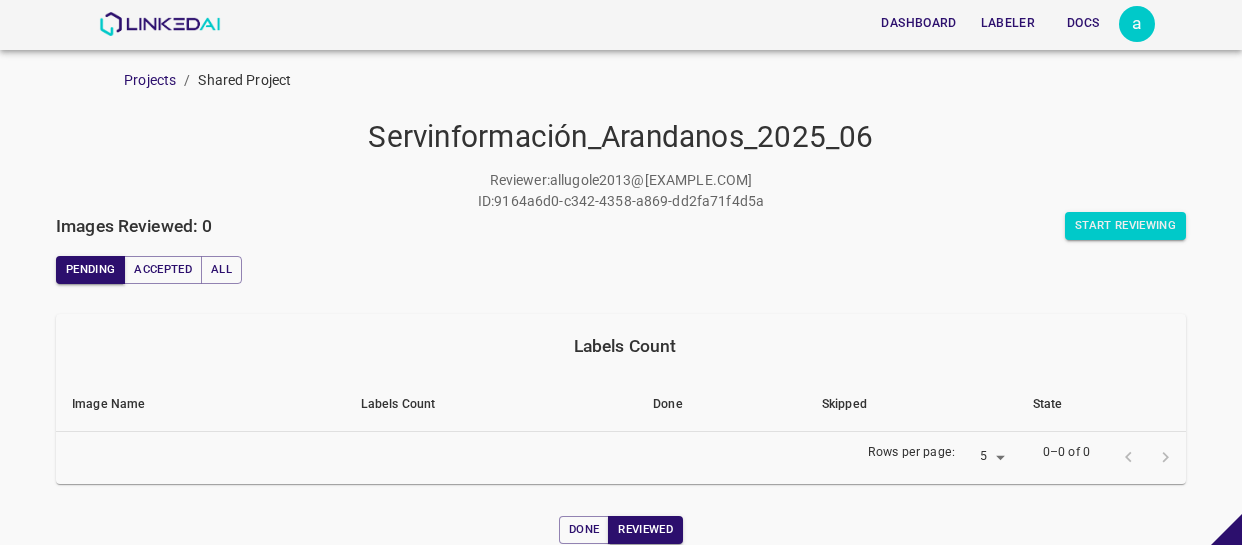 scroll, scrollTop: 0, scrollLeft: 0, axis: both 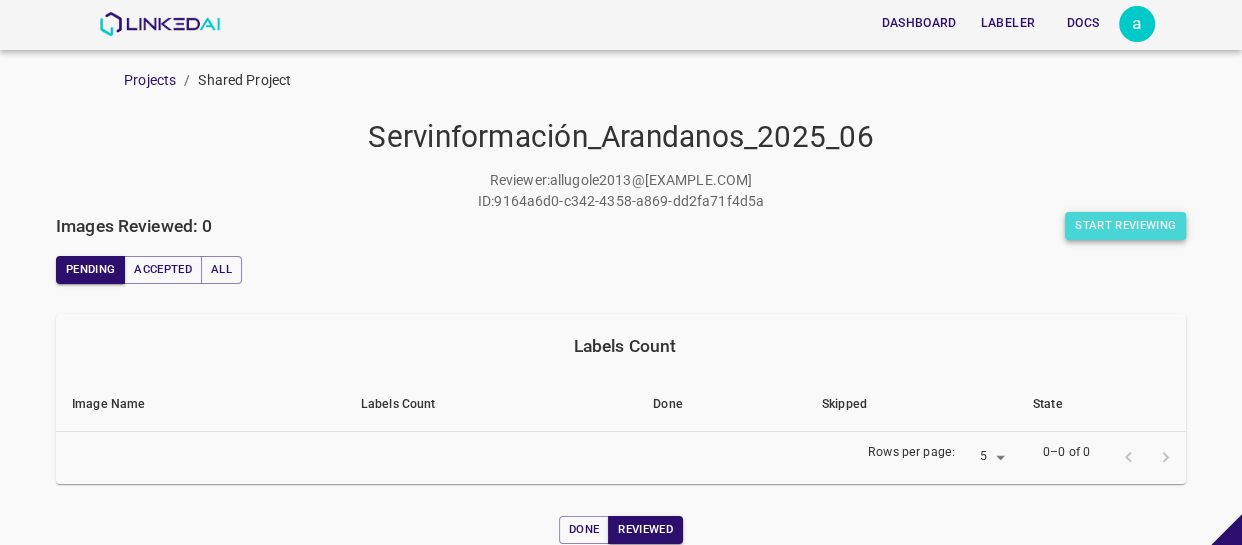 click on "Start Reviewing" at bounding box center (1125, 226) 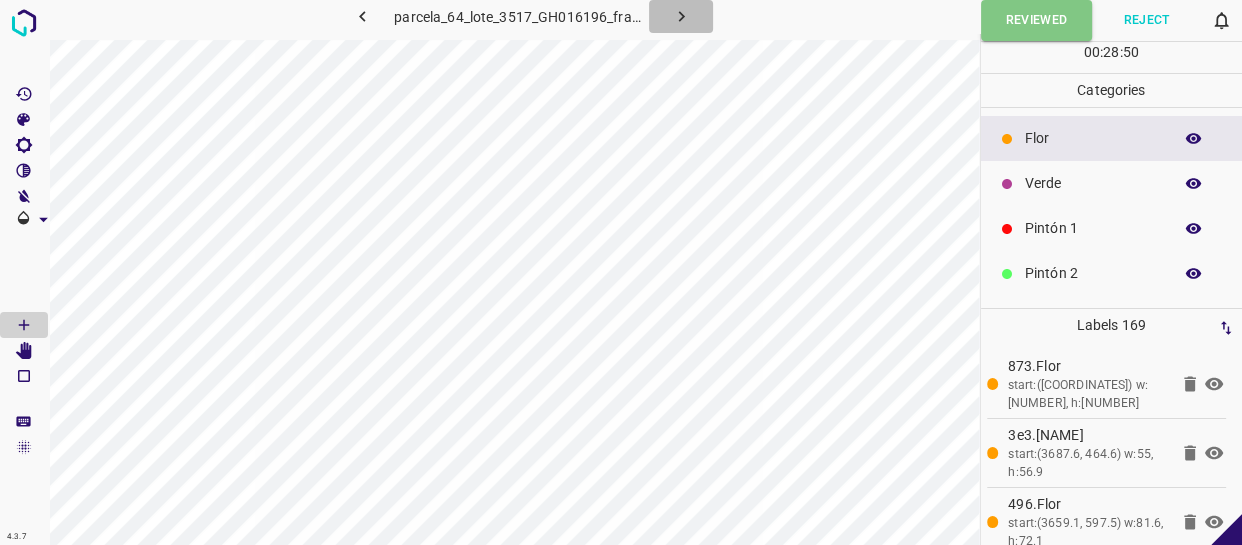 click at bounding box center [681, 16] 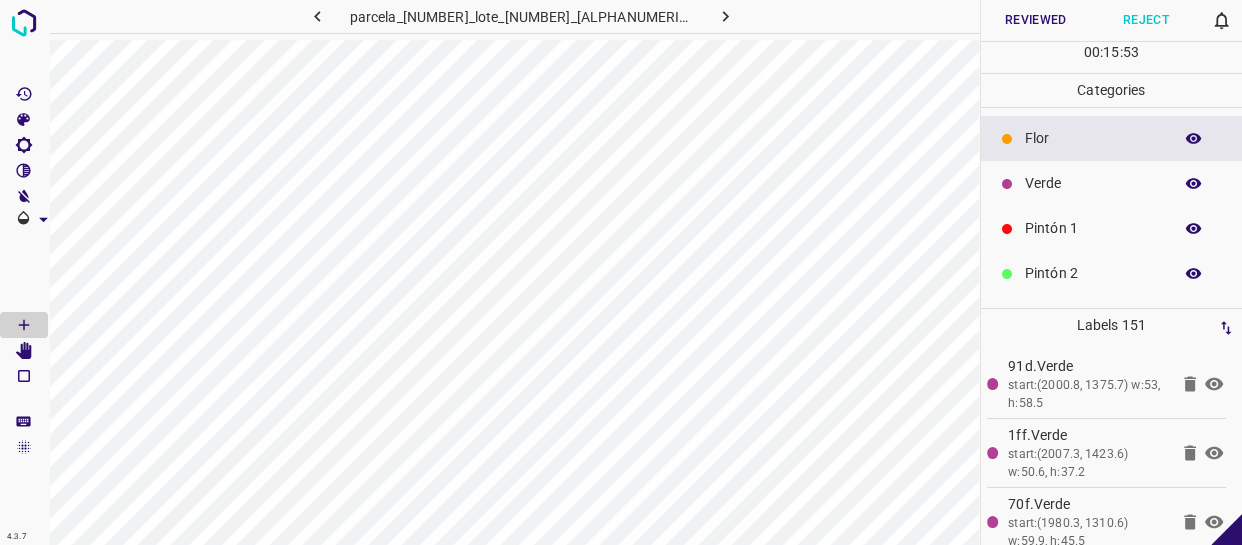 scroll, scrollTop: 175, scrollLeft: 0, axis: vertical 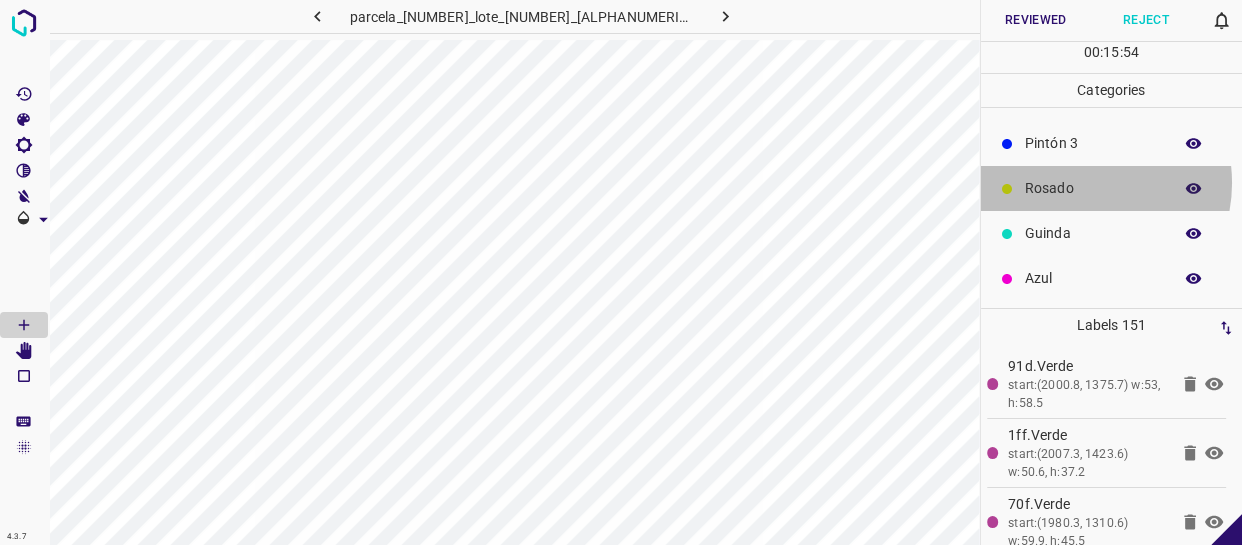click on "Rosado" at bounding box center [1093, 188] 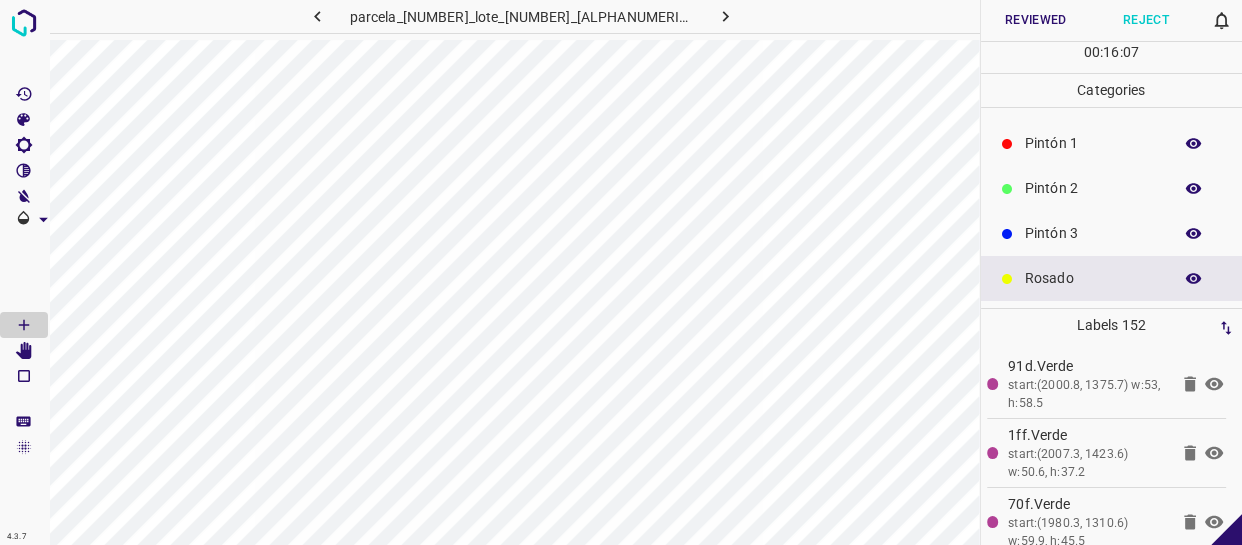 scroll, scrollTop: 0, scrollLeft: 0, axis: both 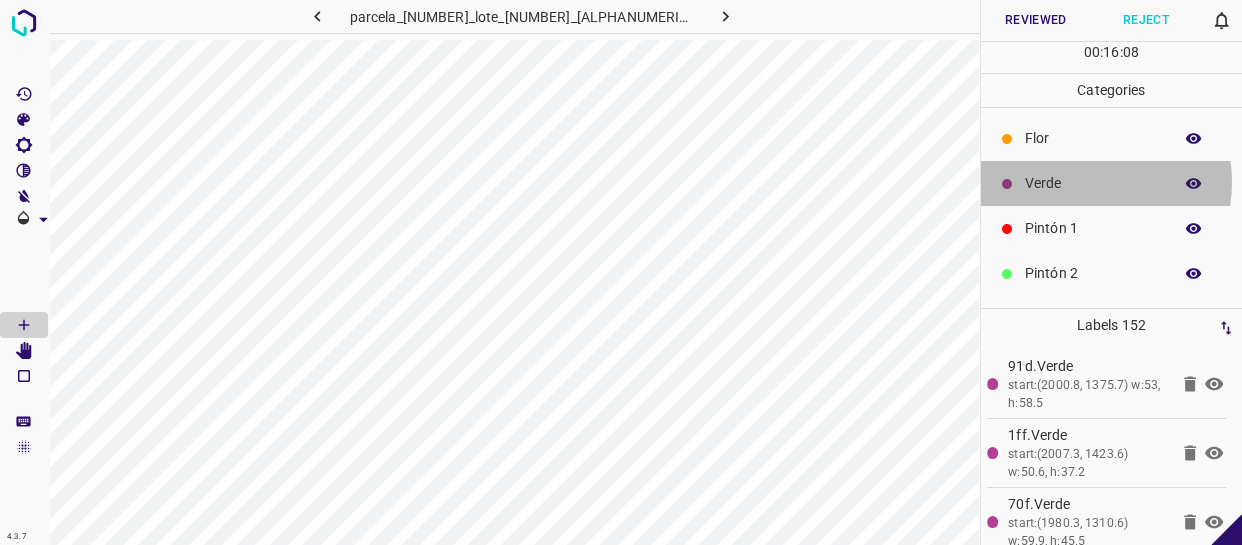 click on "Verde" at bounding box center (1093, 183) 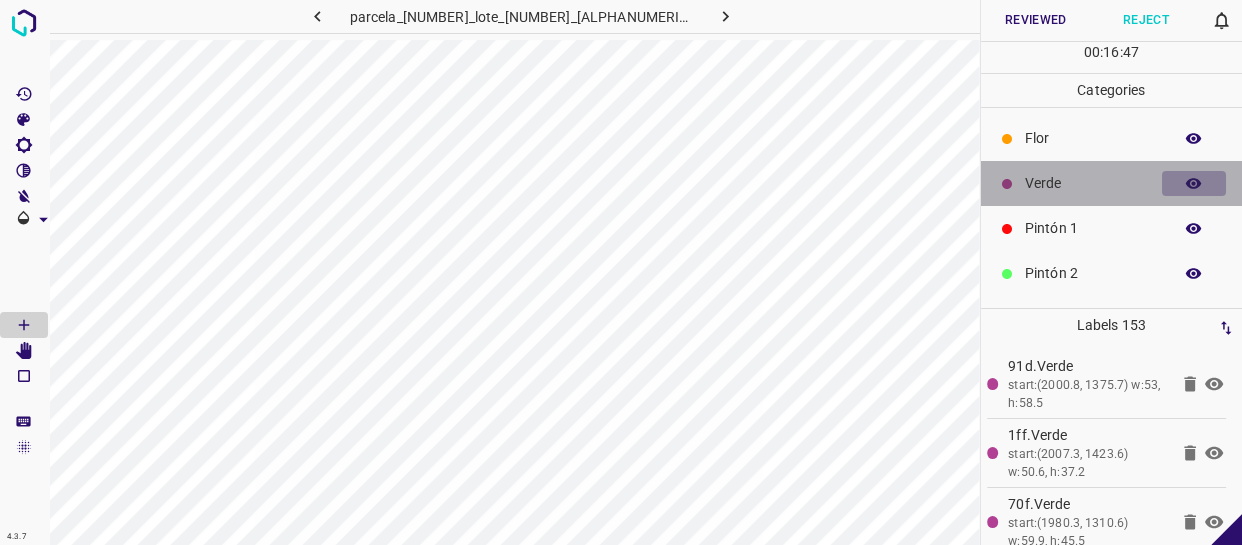 click 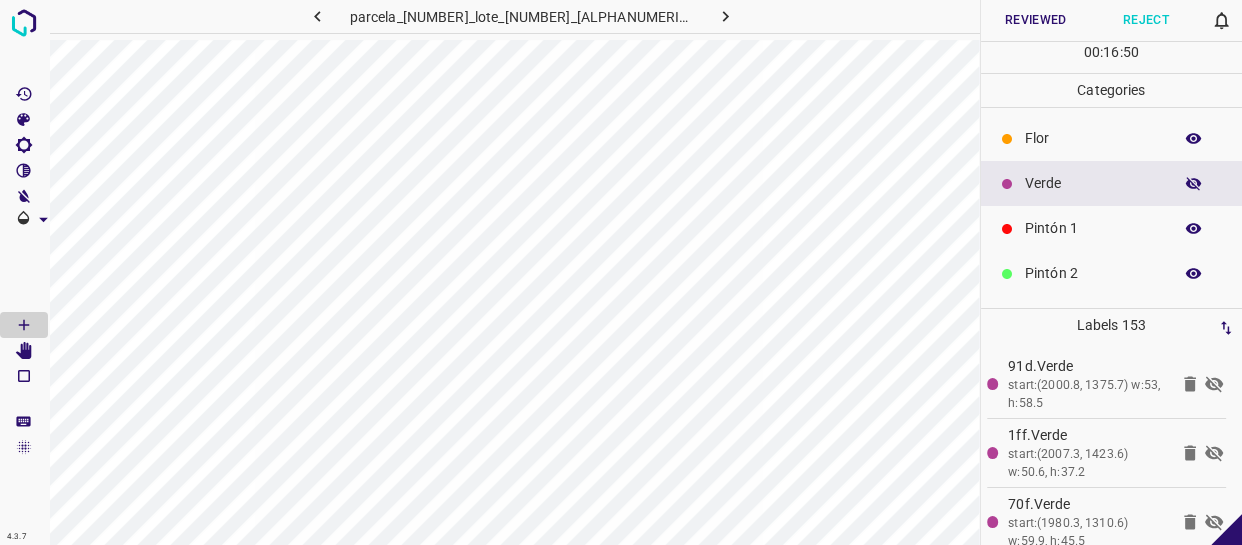 click at bounding box center (1194, 184) 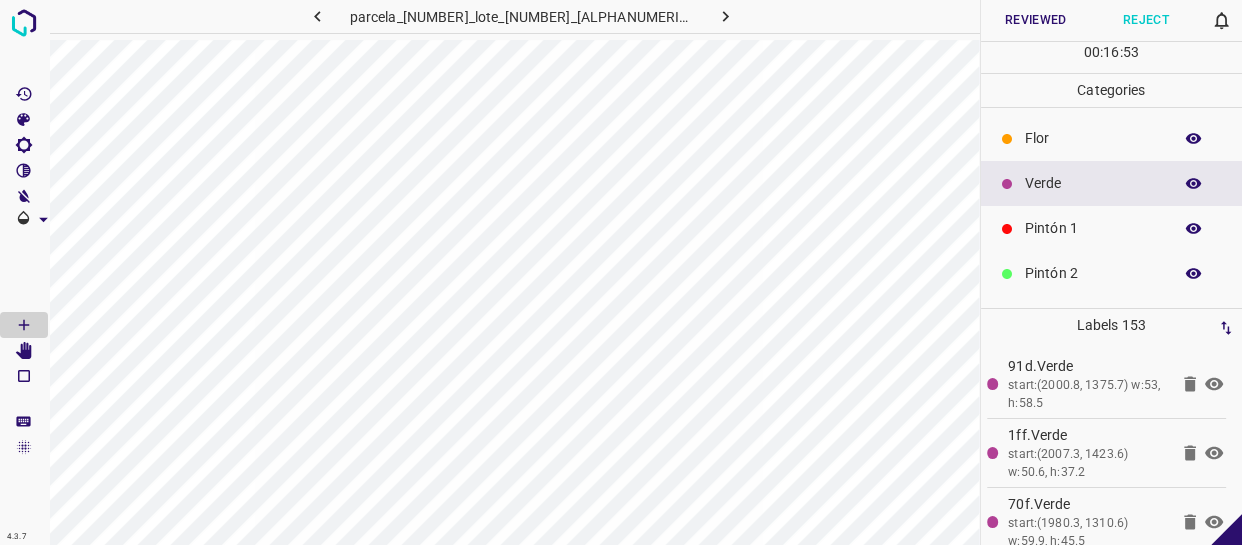 type 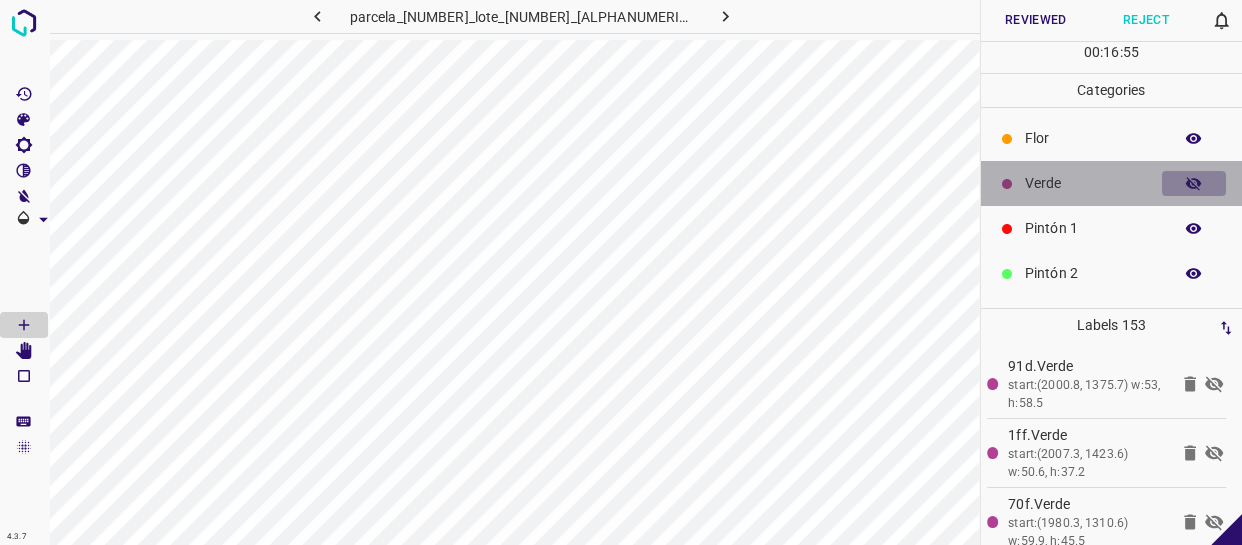 click 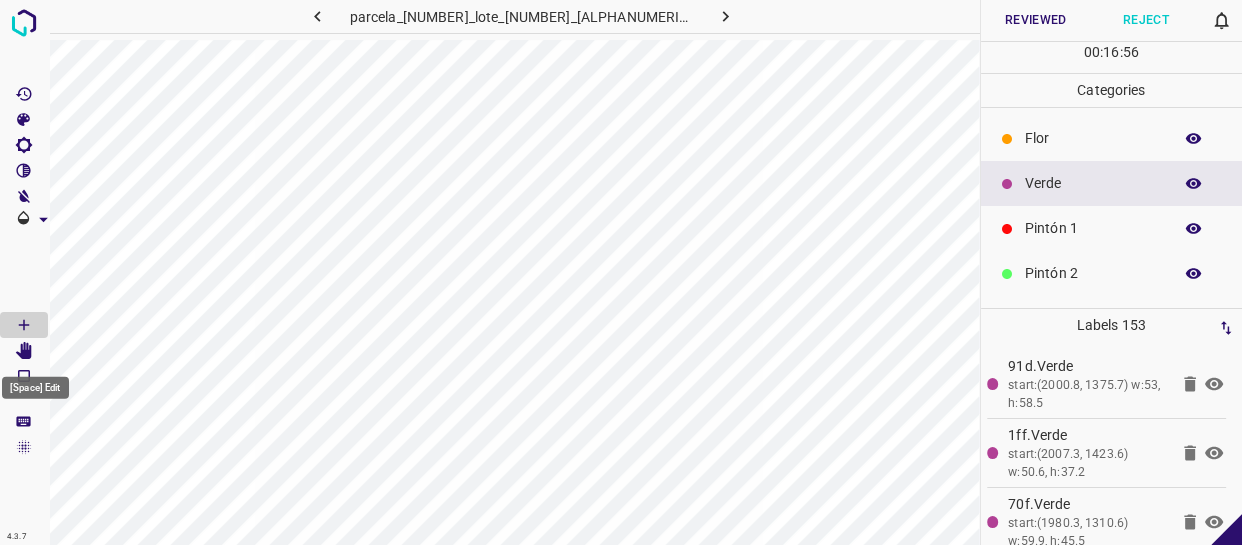 click 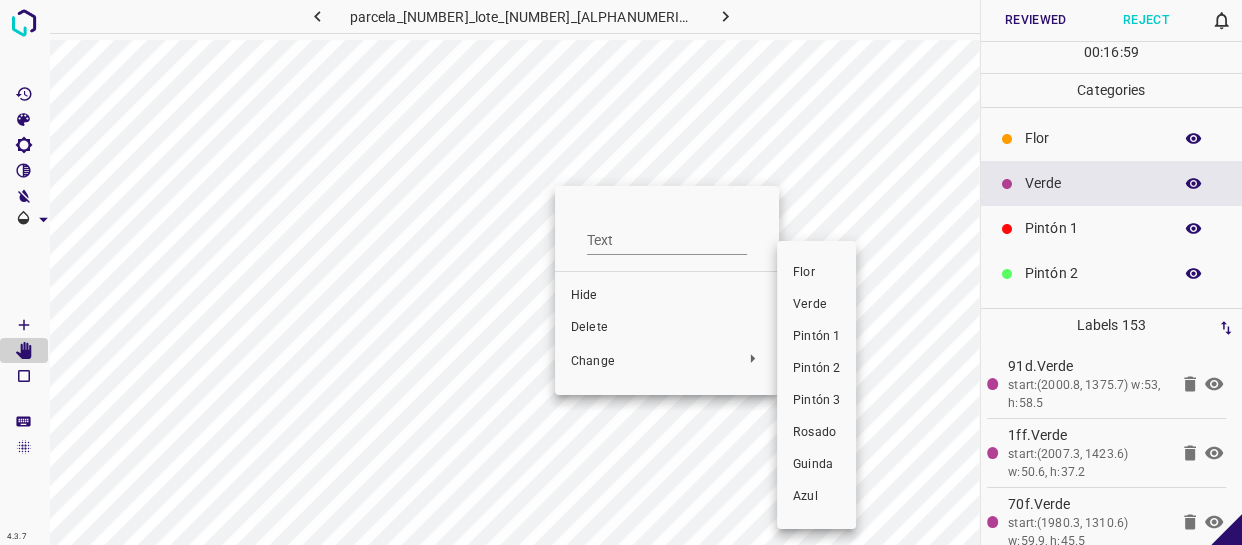 click on "Pintón 1" at bounding box center (816, 337) 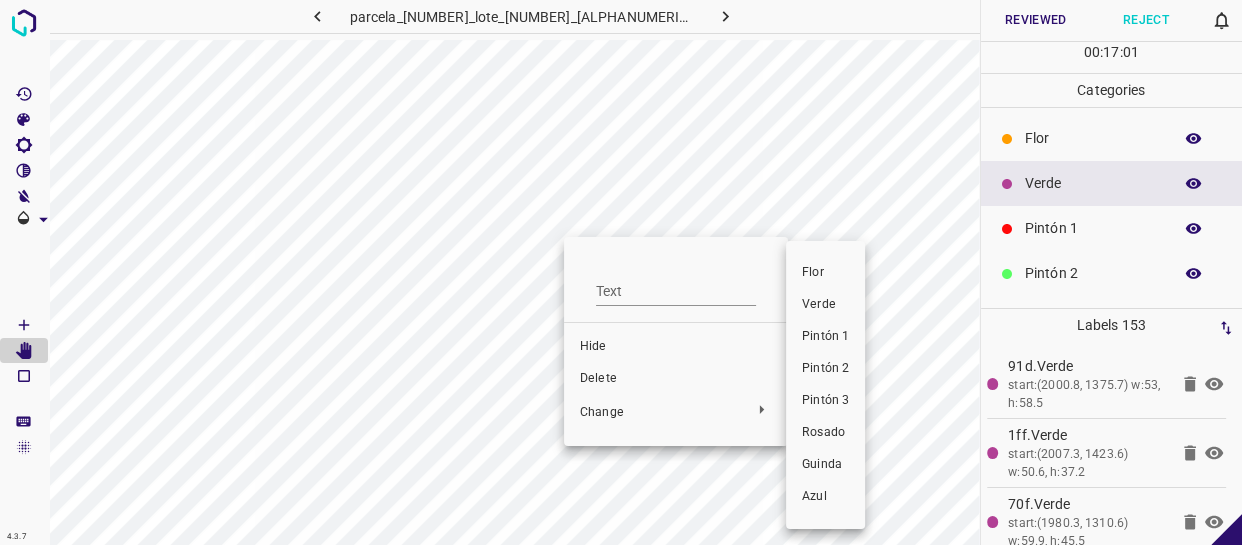 click on "Pintón 1" at bounding box center (825, 337) 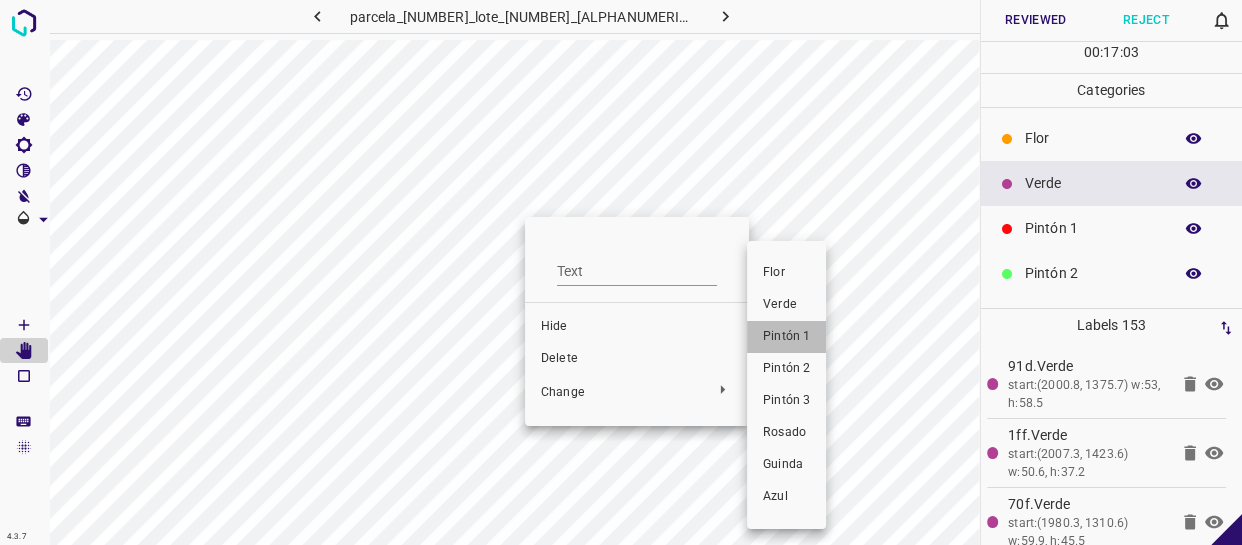click on "Pintón 1" at bounding box center [786, 337] 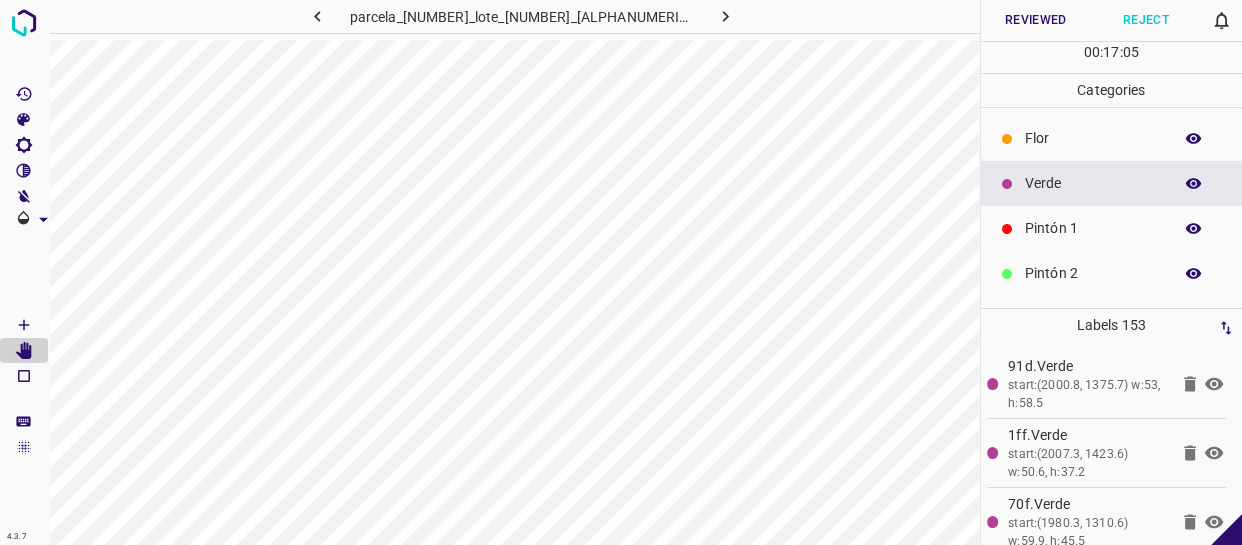 click on "parcela_[NUMBER]_lote_[NUMBER]_[ALPHANUMERIC]_[ALPHANUMERIC]_[NUMBER].jpg" at bounding box center (521, 16) 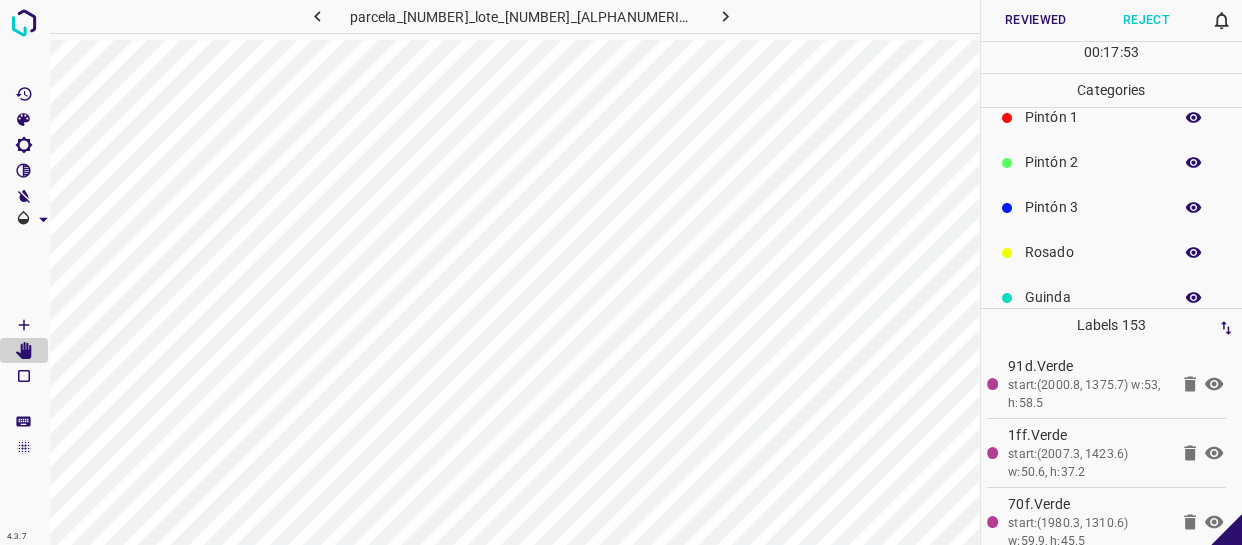 scroll, scrollTop: 84, scrollLeft: 0, axis: vertical 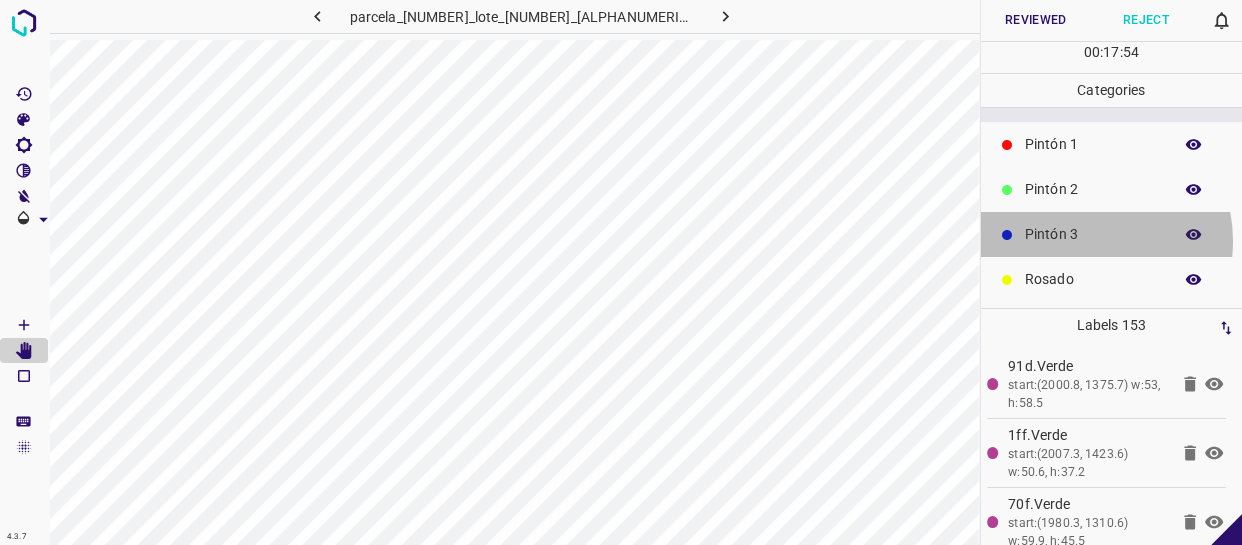 drag, startPoint x: 1081, startPoint y: 240, endPoint x: 1065, endPoint y: 248, distance: 17.888544 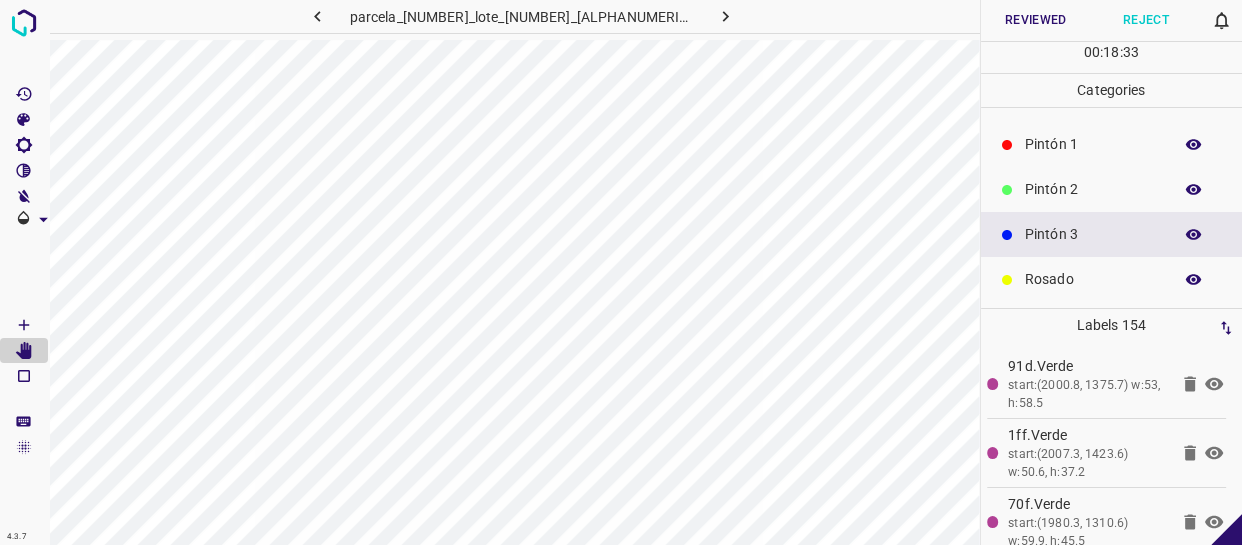 click 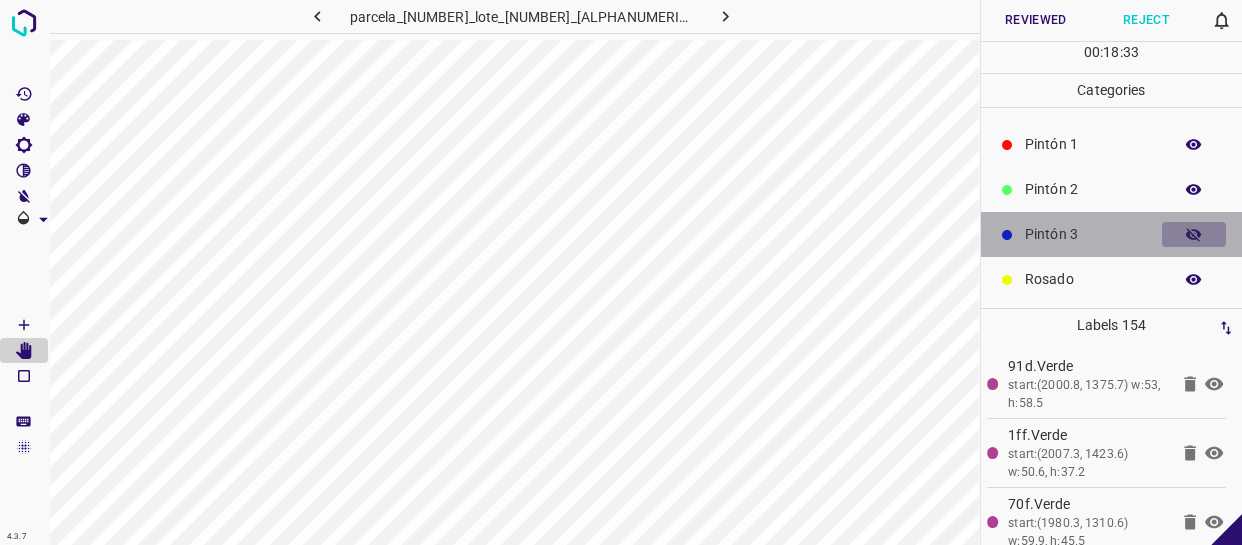 click 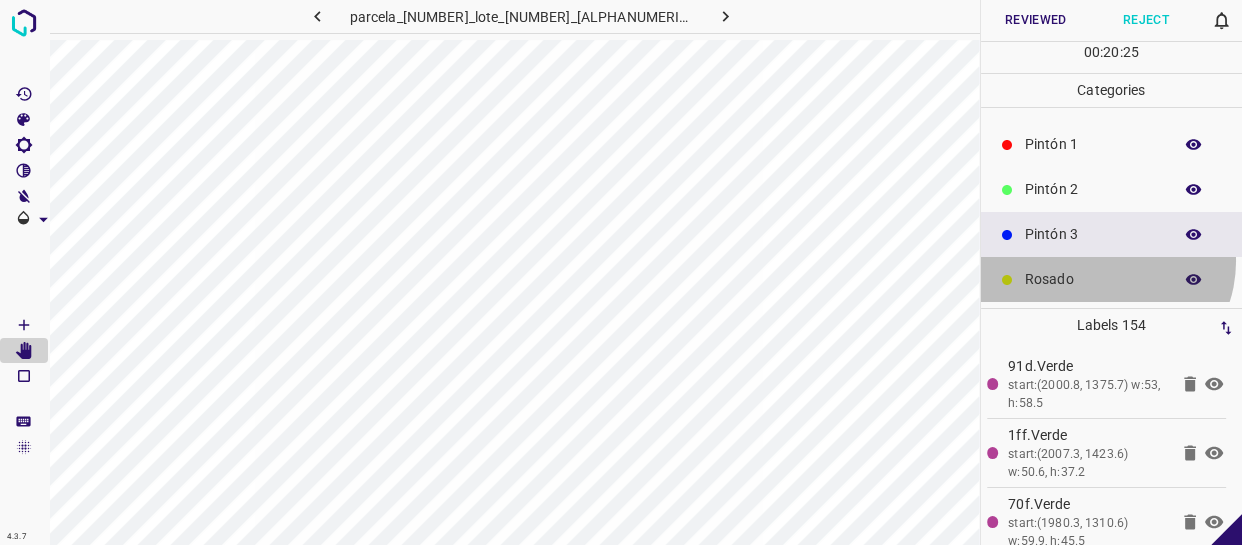 click on "Rosado" at bounding box center [1112, 279] 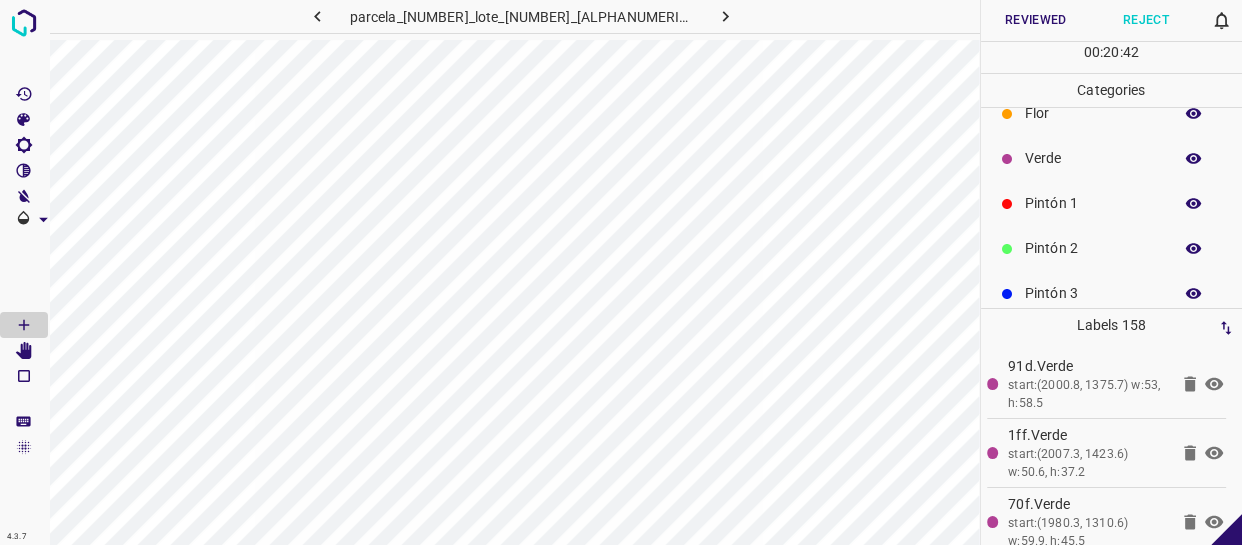 scroll, scrollTop: 0, scrollLeft: 0, axis: both 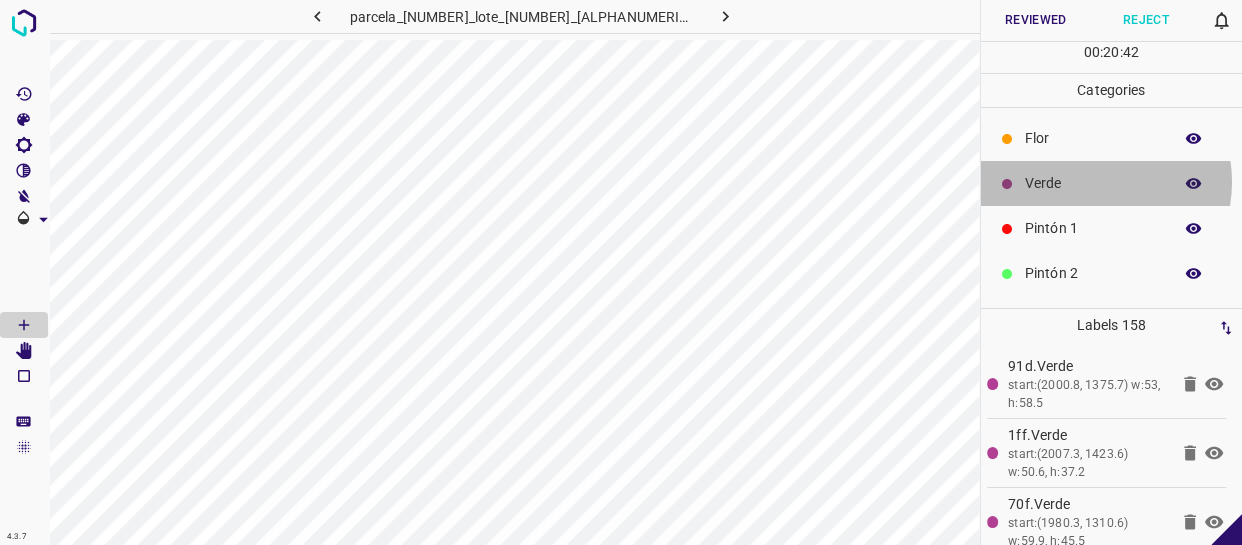 click on "Verde" at bounding box center (1093, 183) 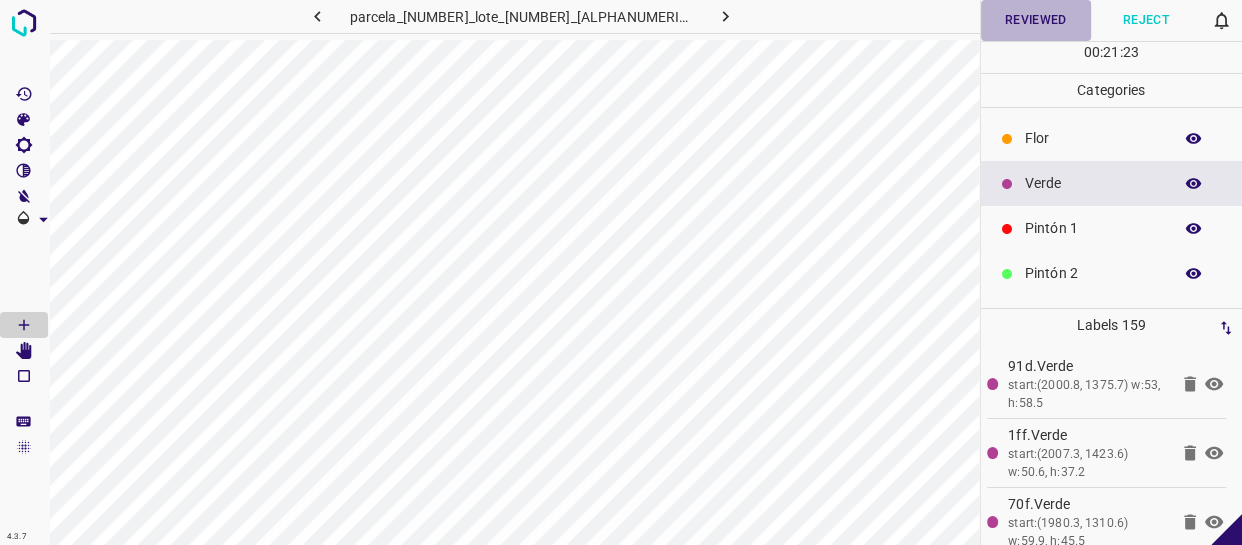 click on "Reviewed" at bounding box center [1036, 20] 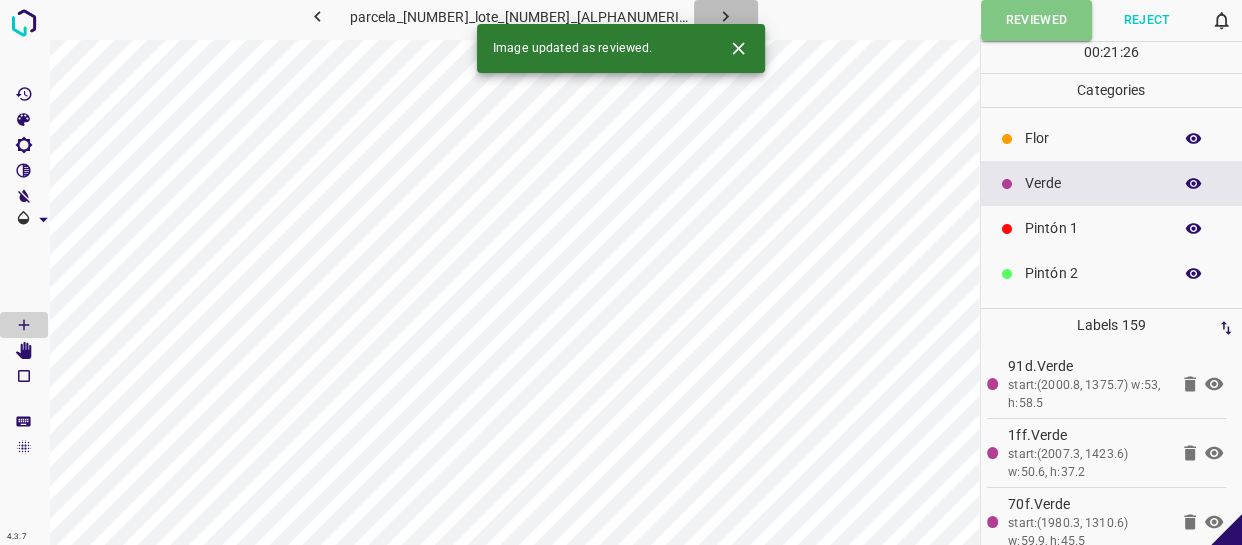 click 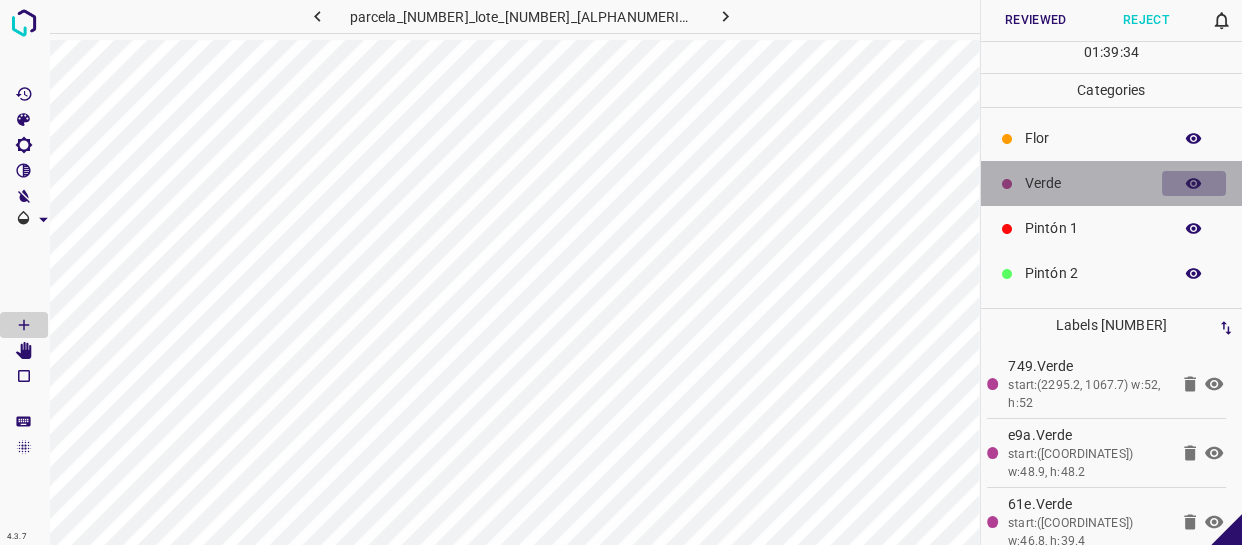 click 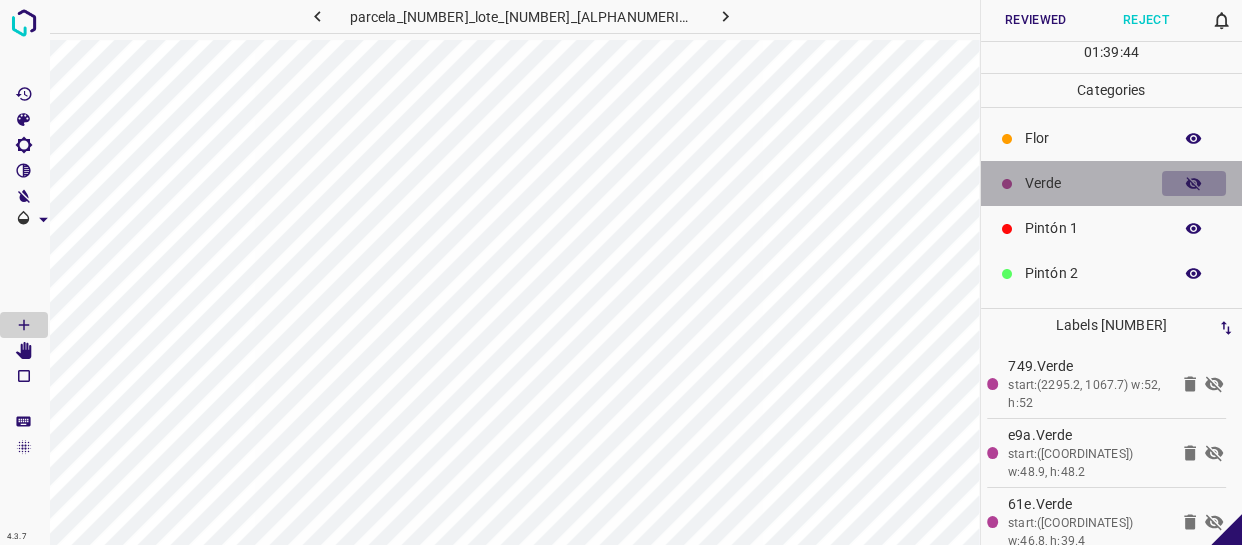 click 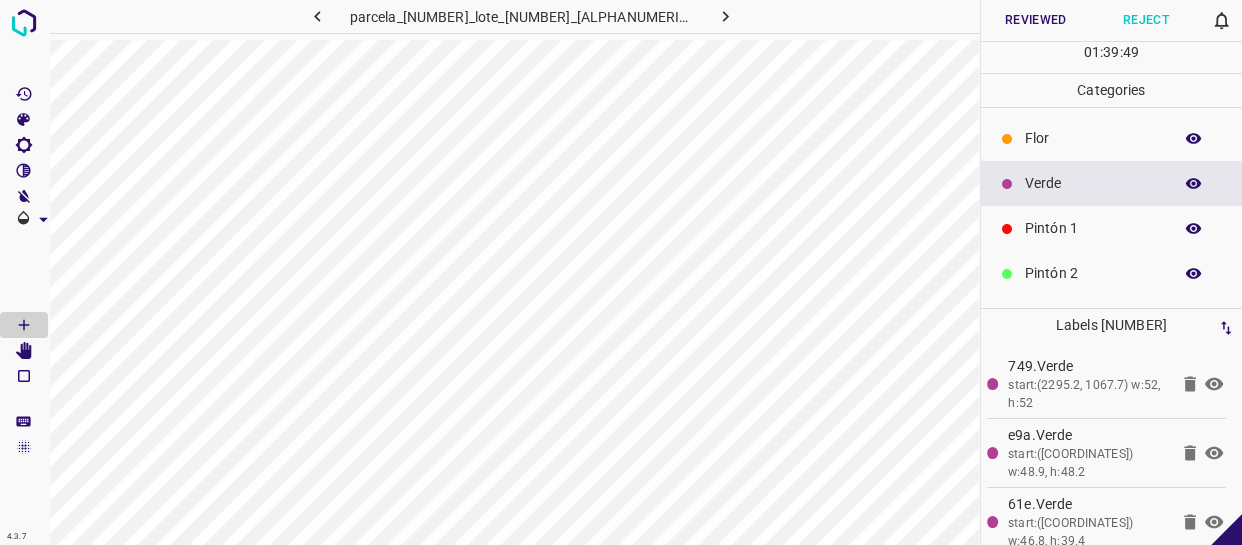 click on "Flor" at bounding box center (1093, 138) 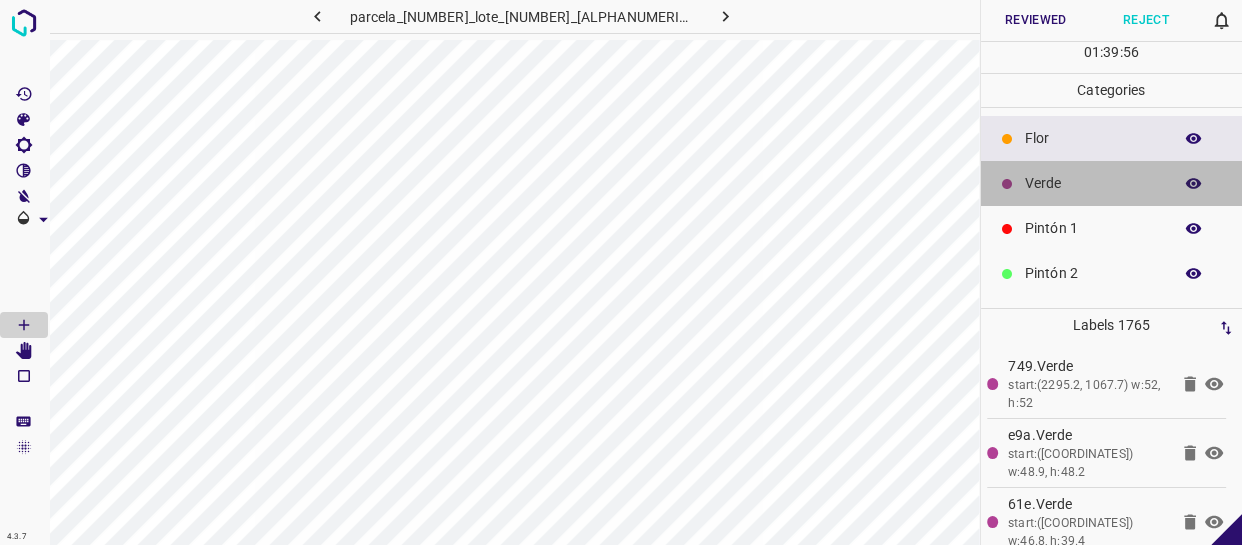click on "Verde" at bounding box center [1112, 183] 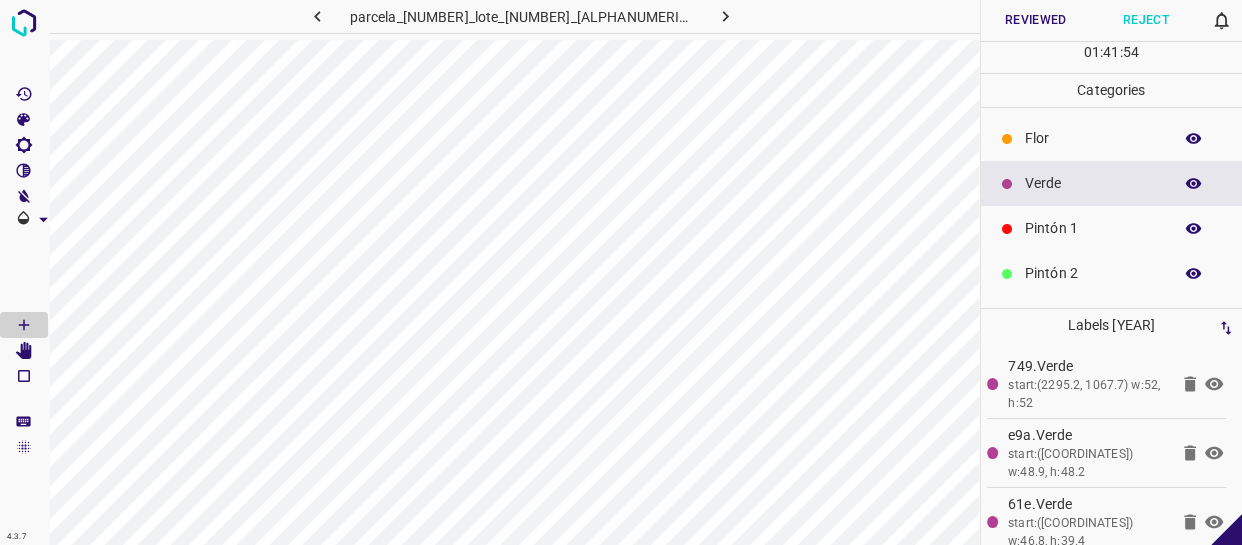 click 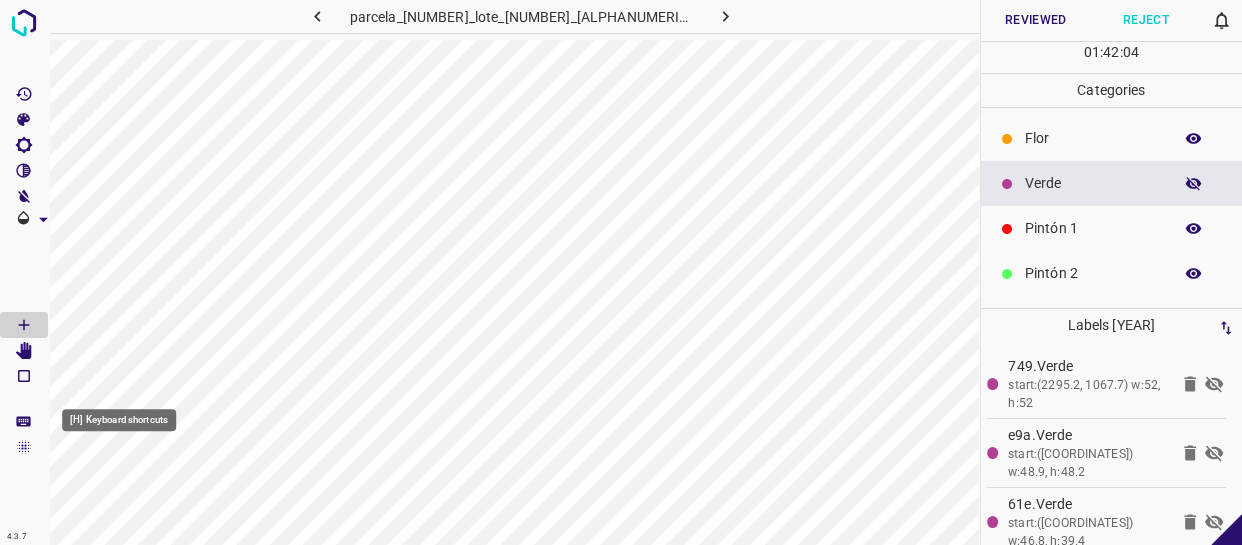 click 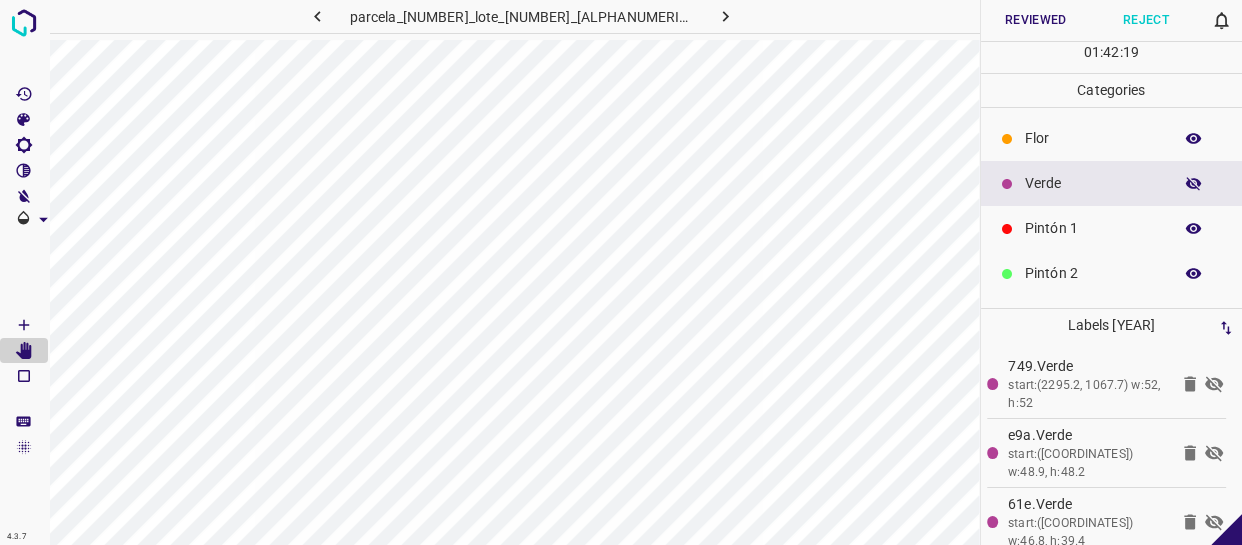 click at bounding box center (1194, 229) 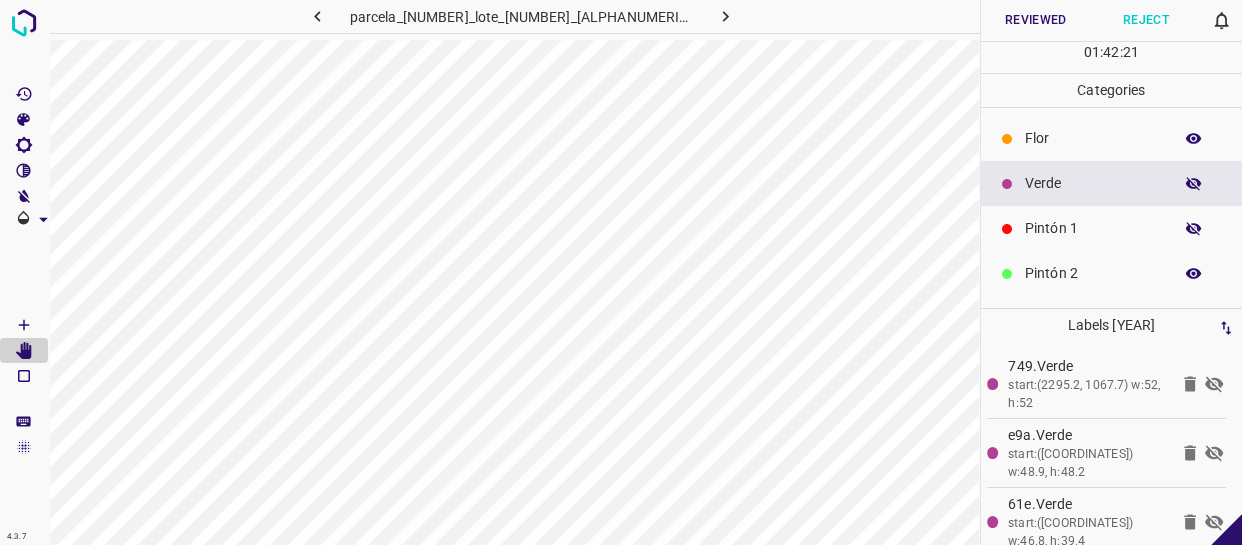click at bounding box center (1194, 229) 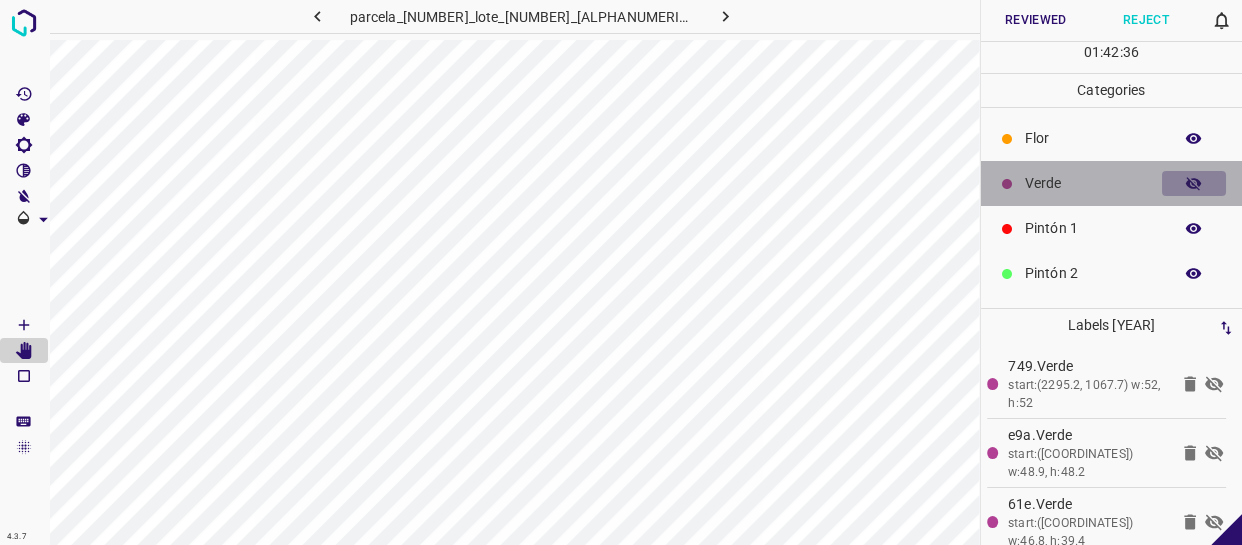click 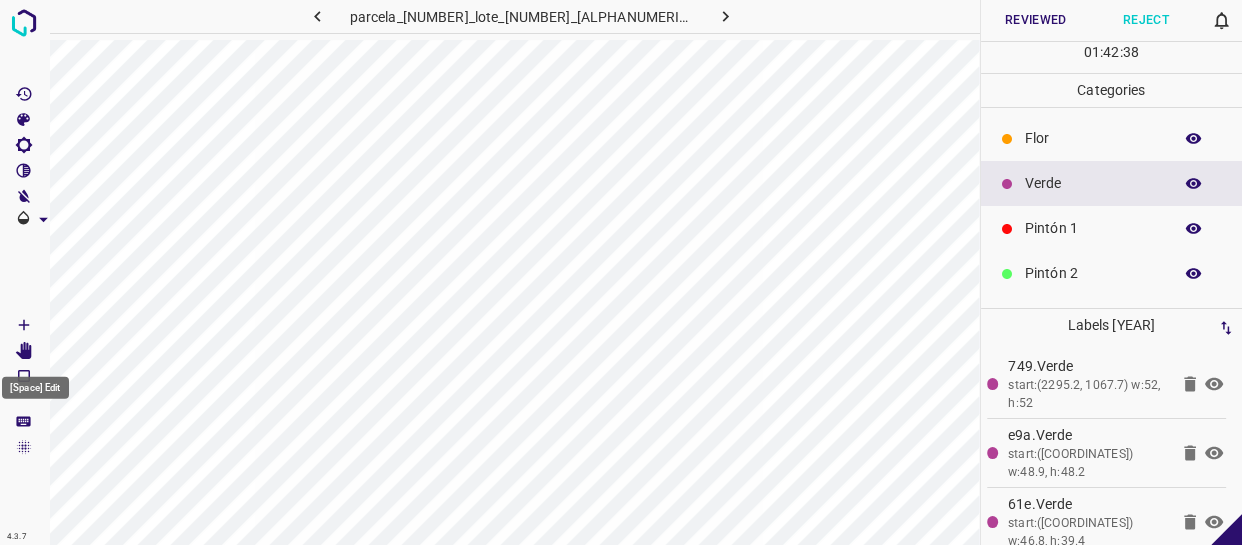 click 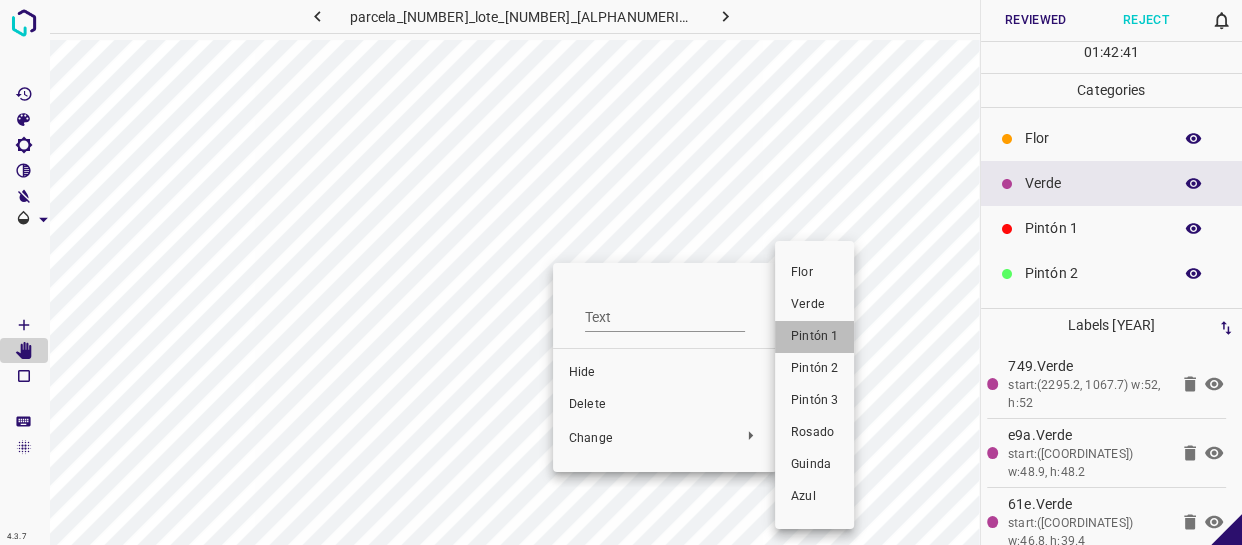 click on "Pintón 1" at bounding box center [814, 337] 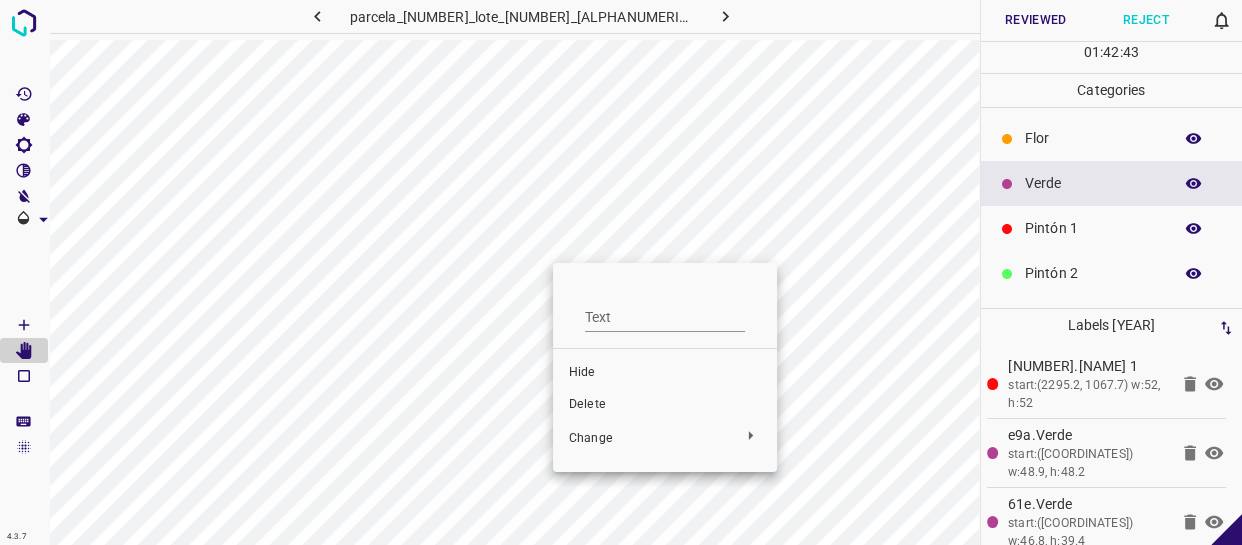 click at bounding box center [621, 272] 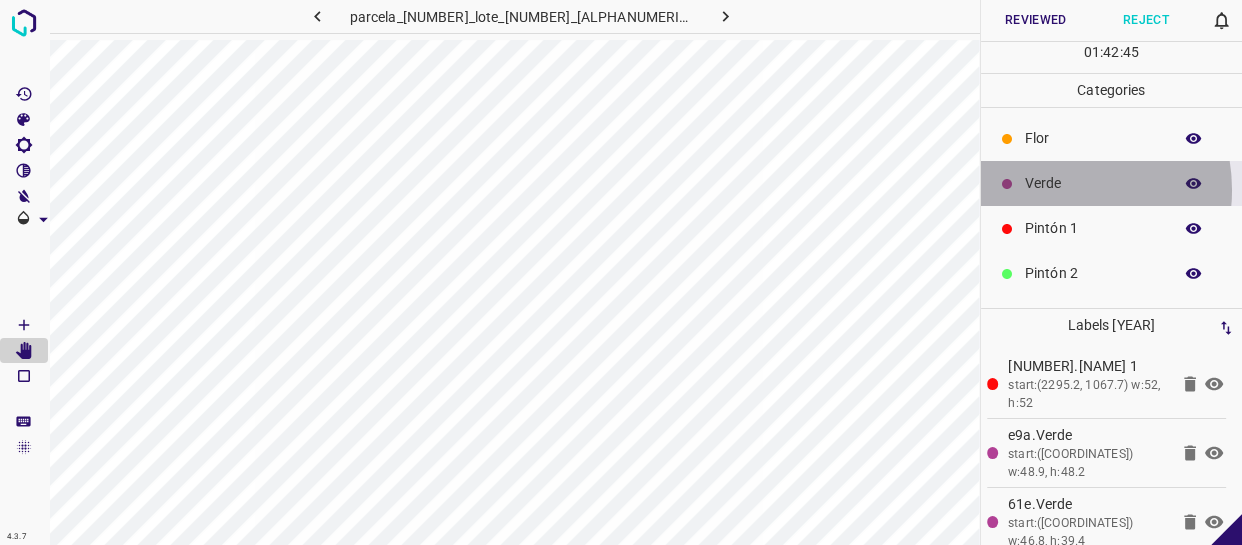 click on "Verde" at bounding box center (1093, 183) 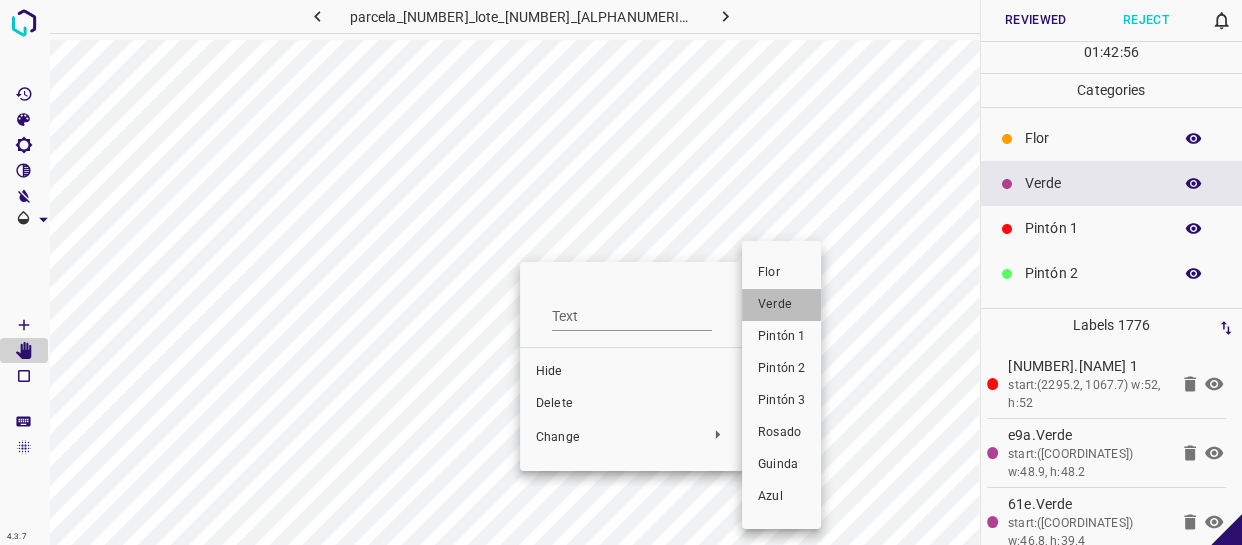 click on "Verde" at bounding box center [781, 305] 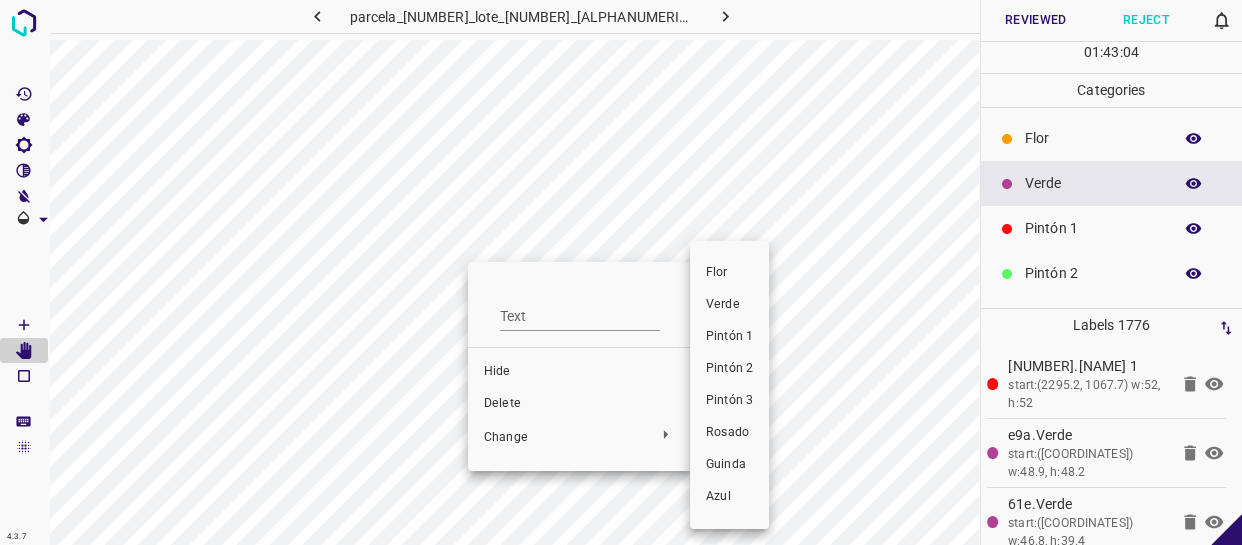 click on "Verde" at bounding box center [729, 305] 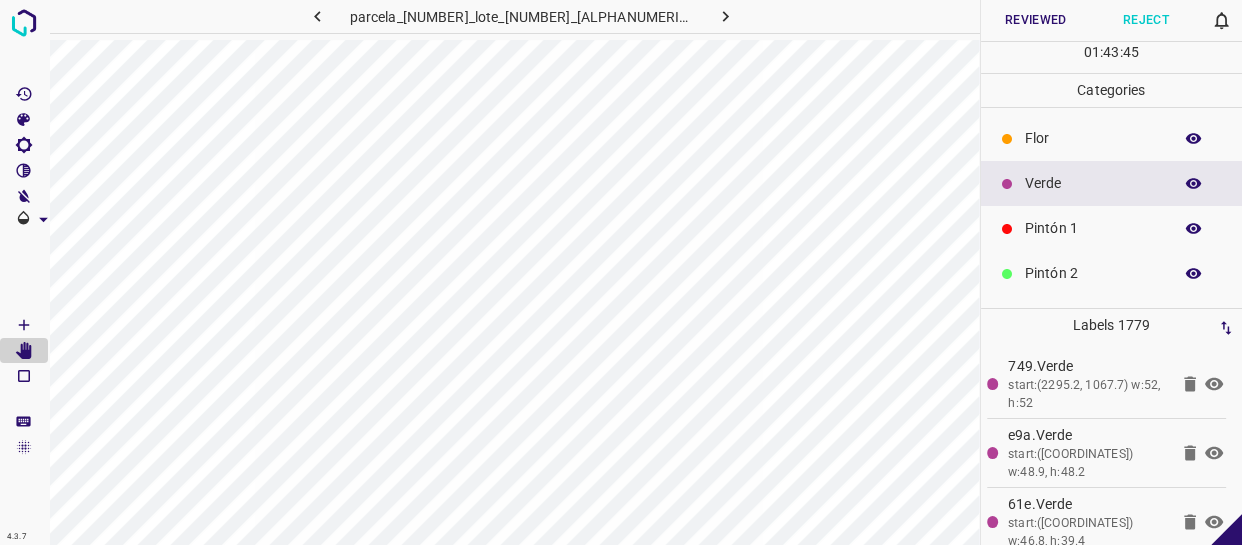 click 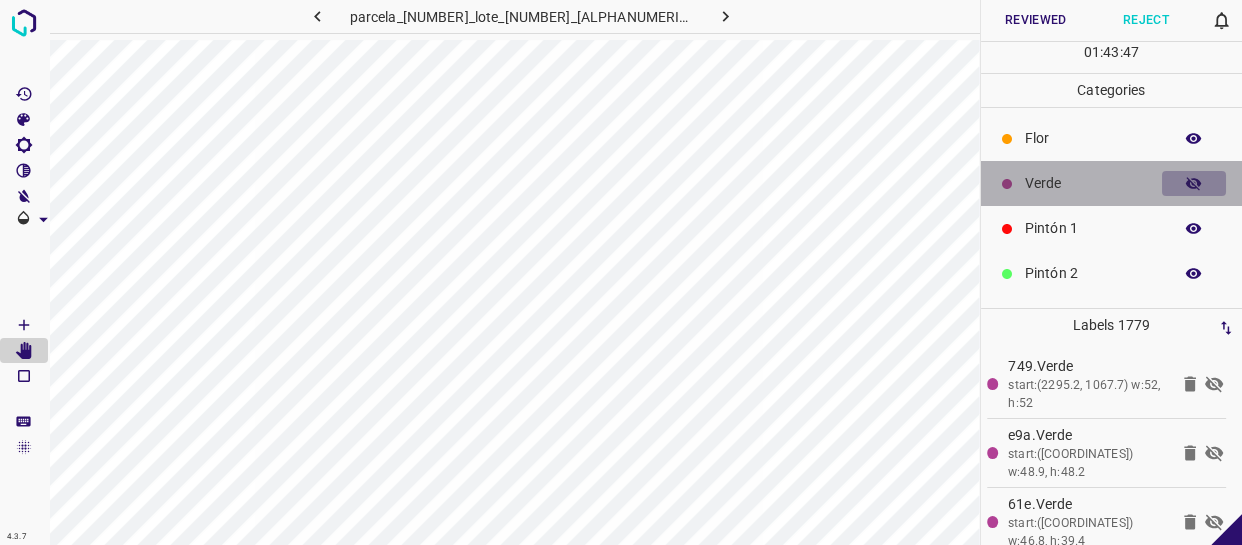 click 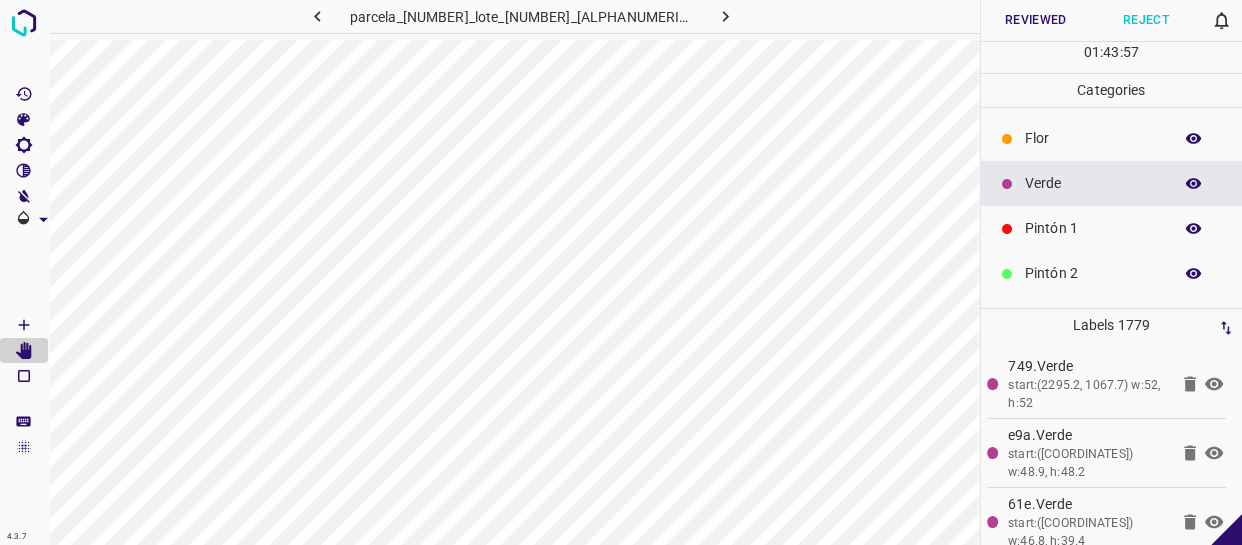 click 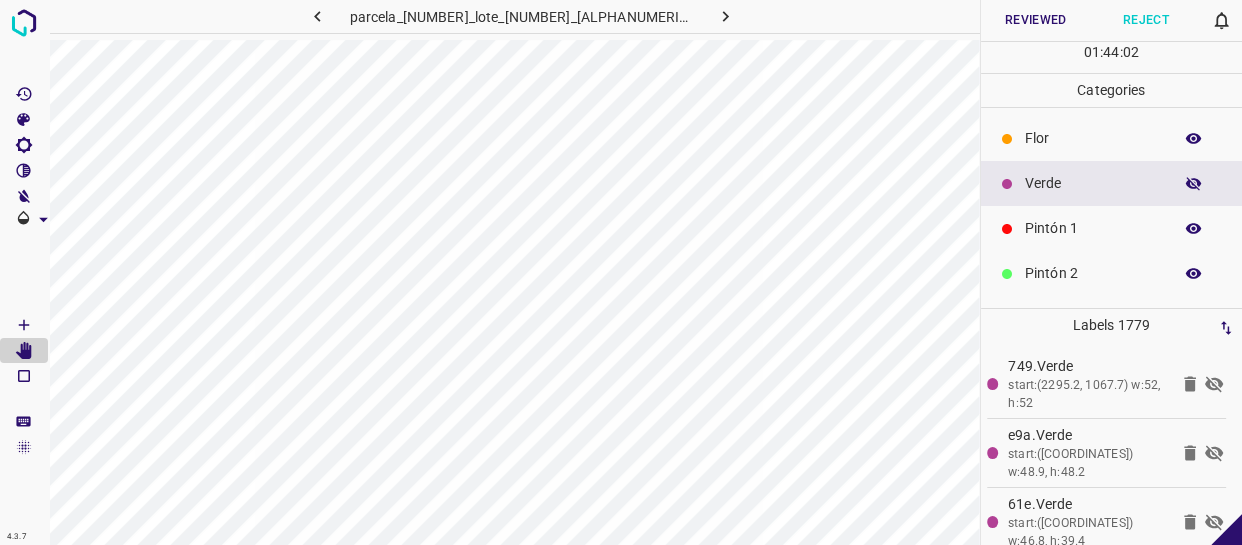 click 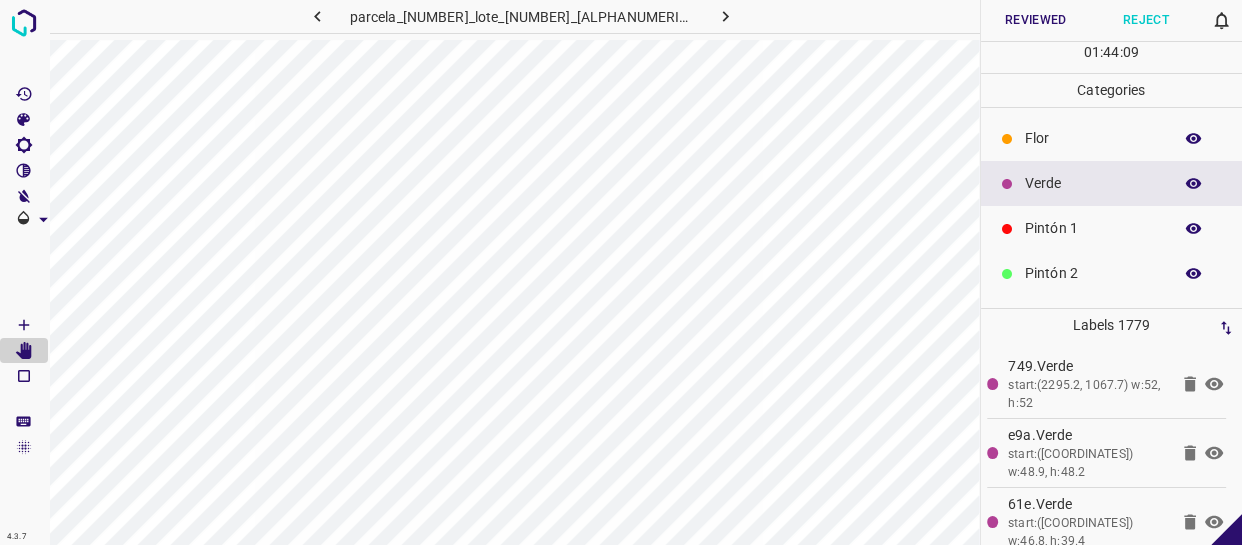 click 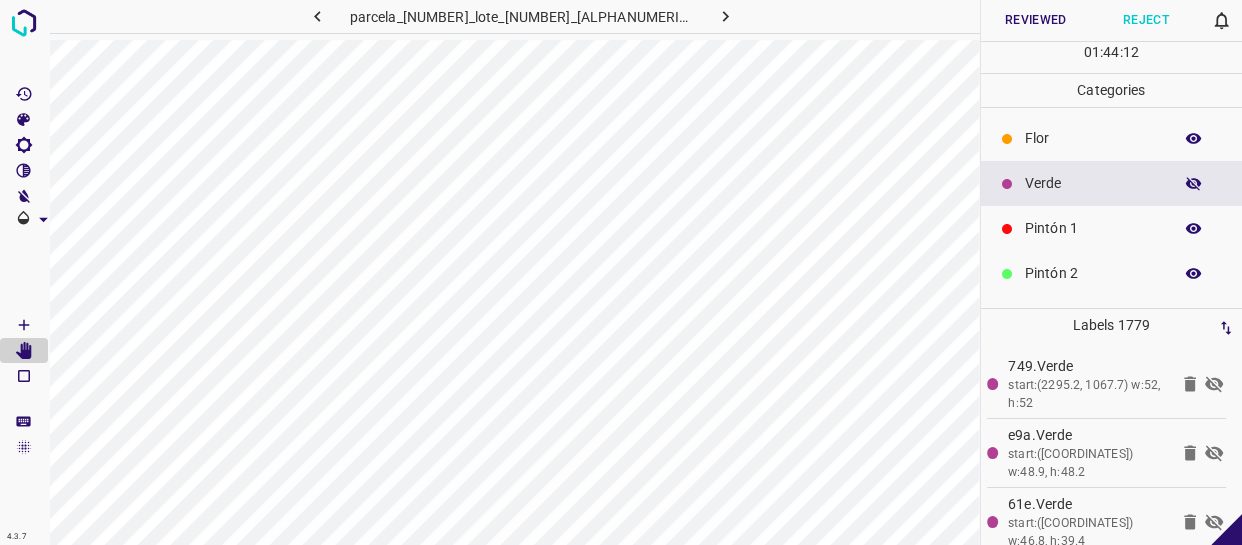 click 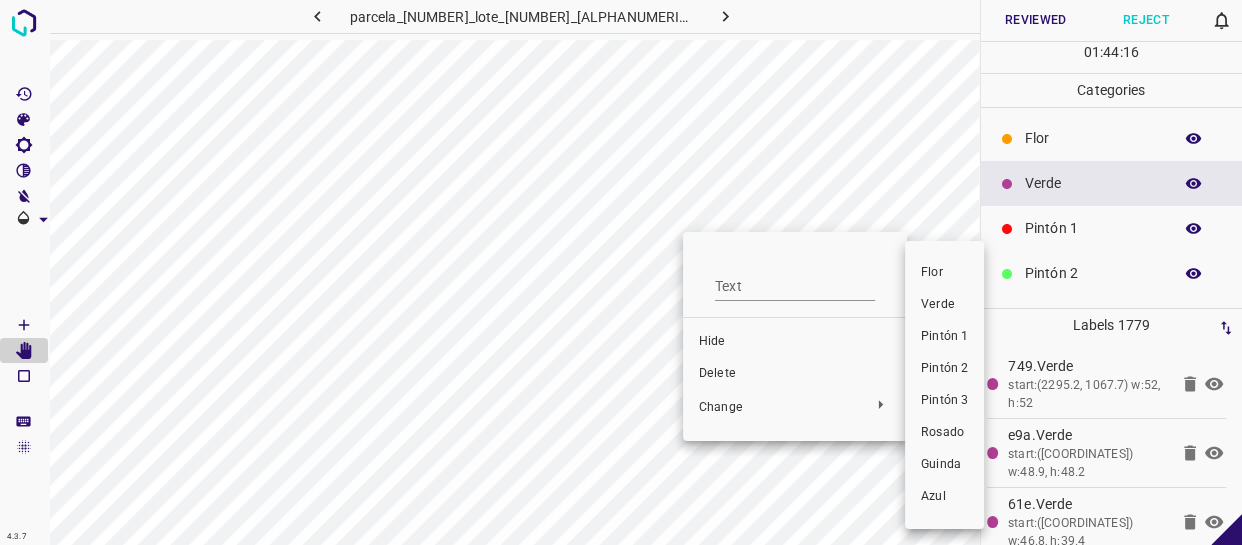 click on "Pintón 1" at bounding box center (944, 337) 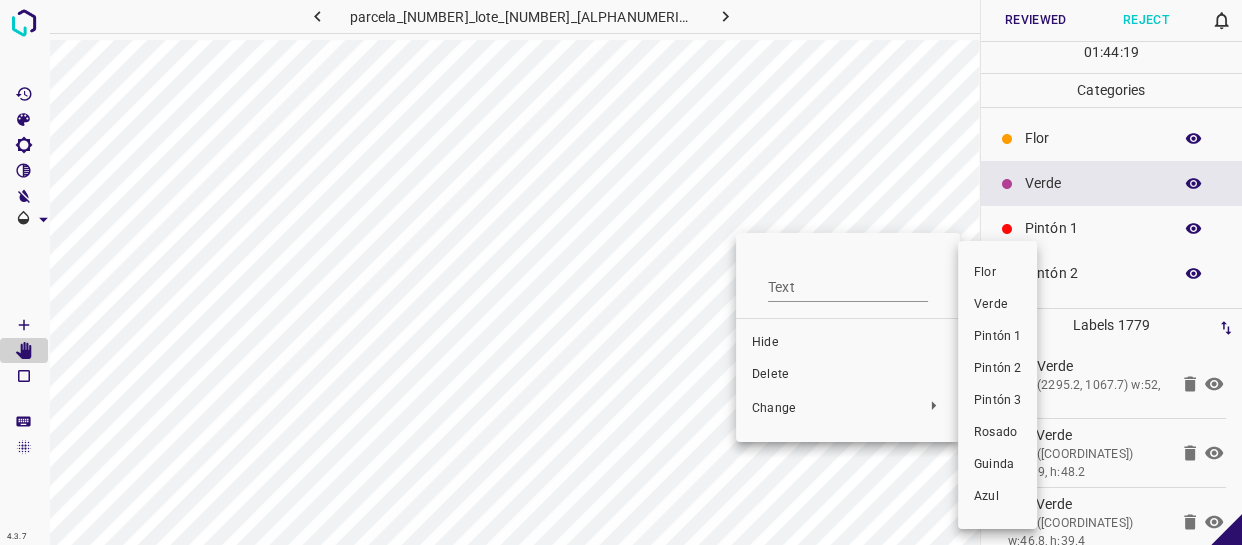 click on "Pintón 1" at bounding box center (997, 337) 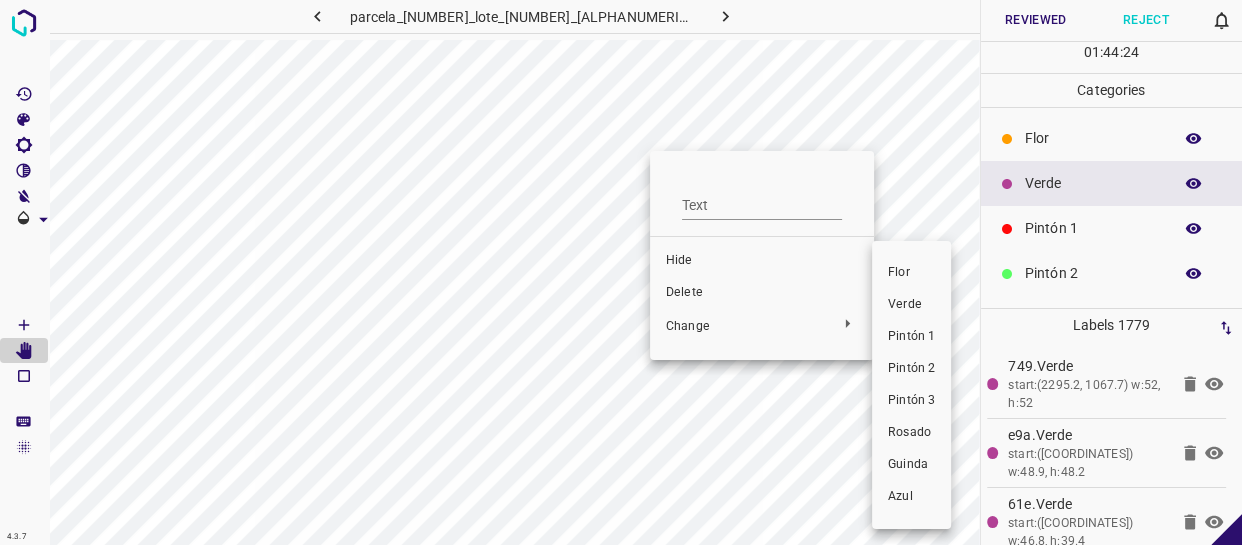 click on "Pintón 1" at bounding box center [911, 337] 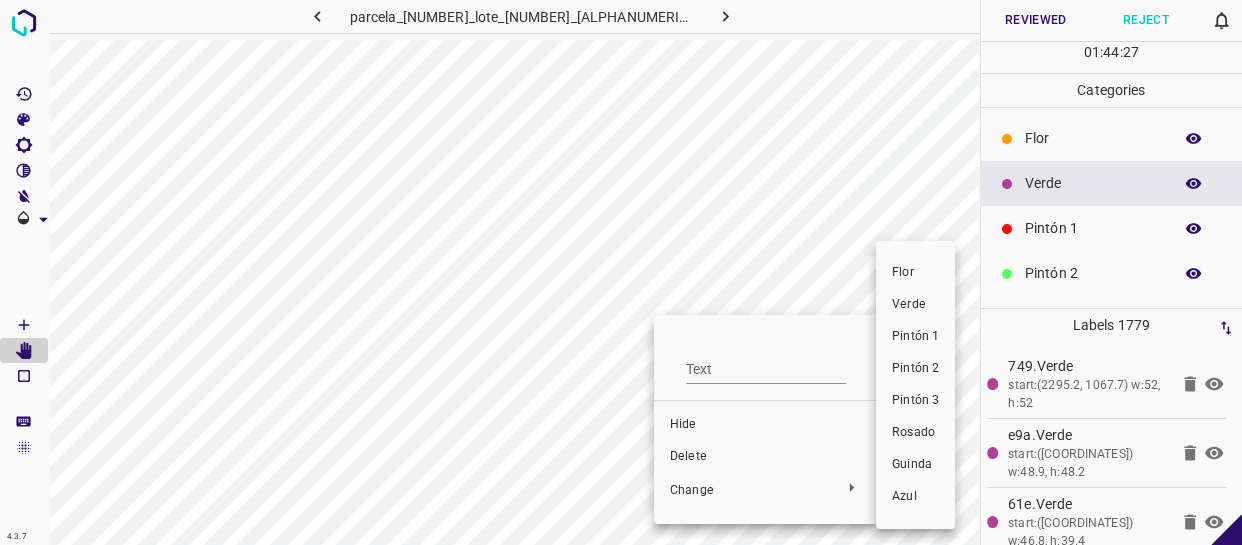 click on "Pintón 1" at bounding box center [915, 337] 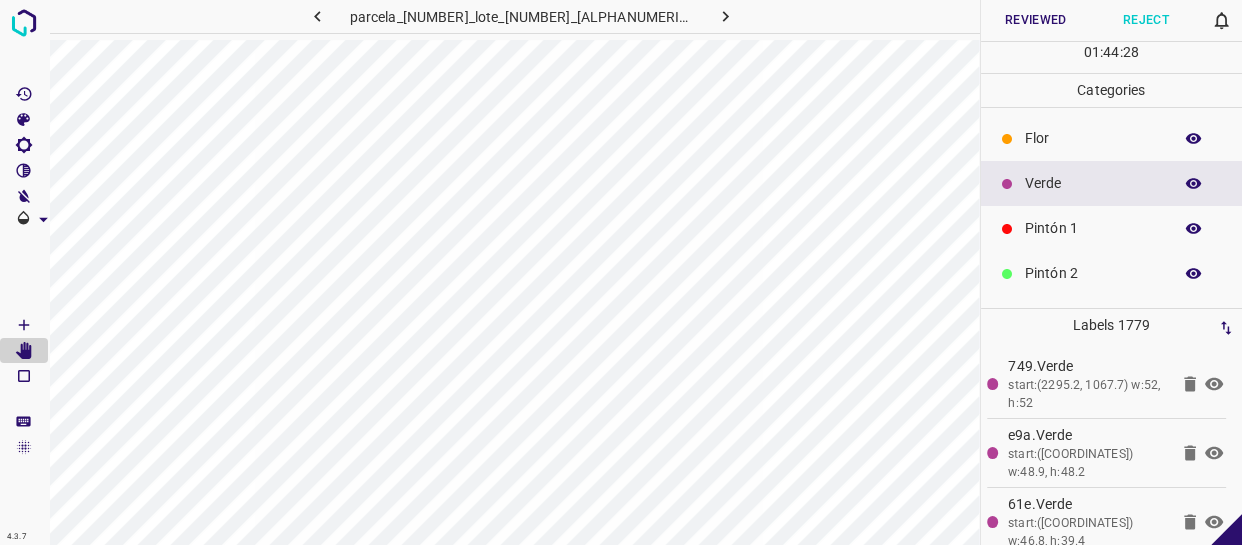 click at bounding box center (1194, 184) 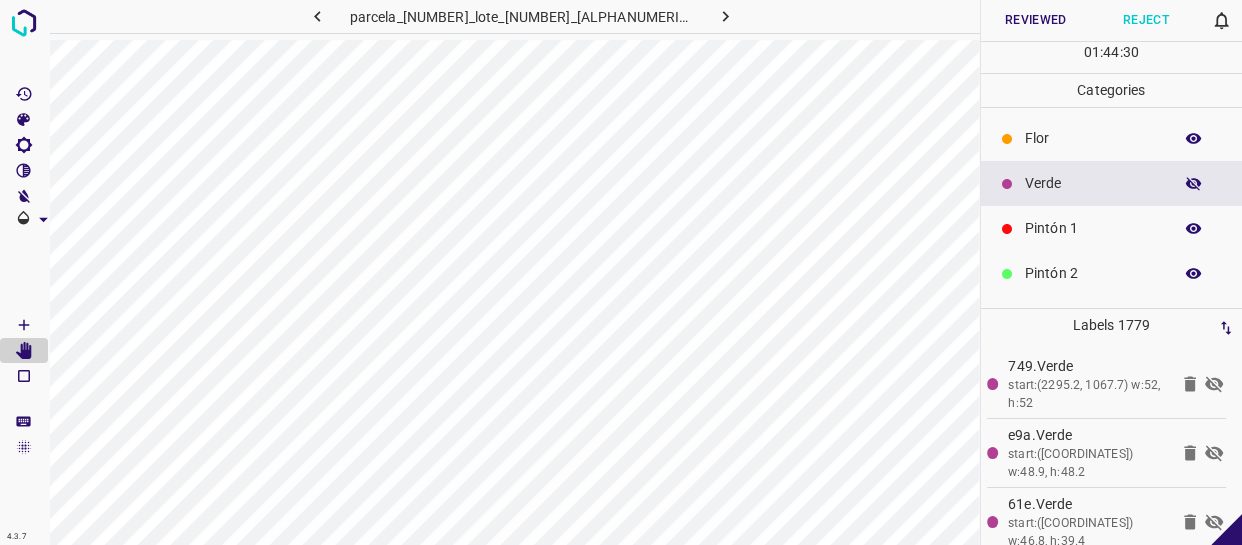 click at bounding box center (1194, 184) 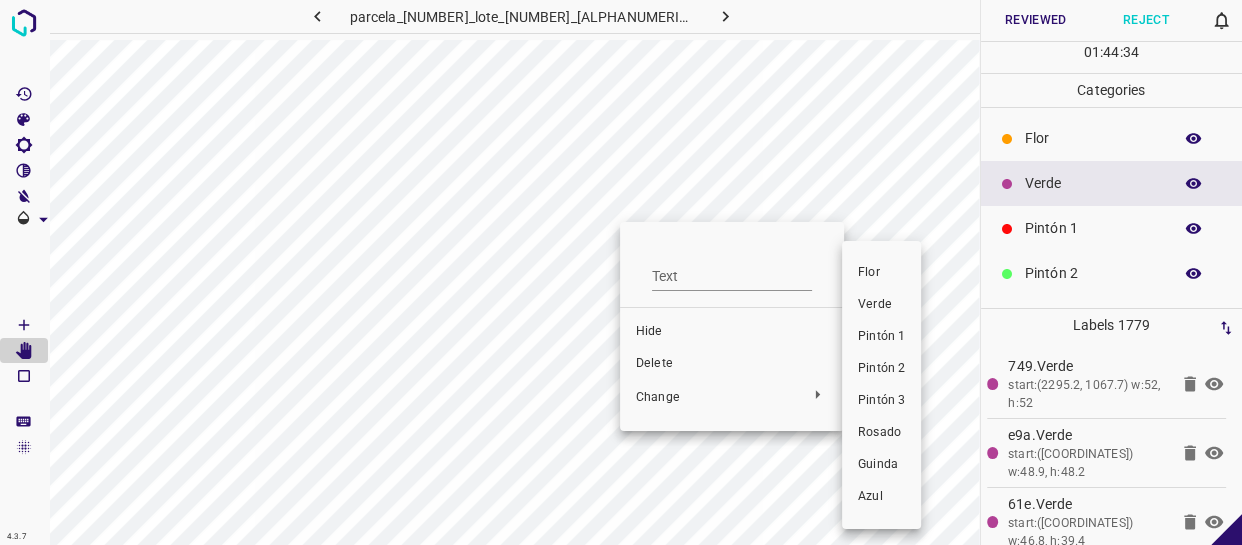 click on "Pintón 1" at bounding box center (881, 337) 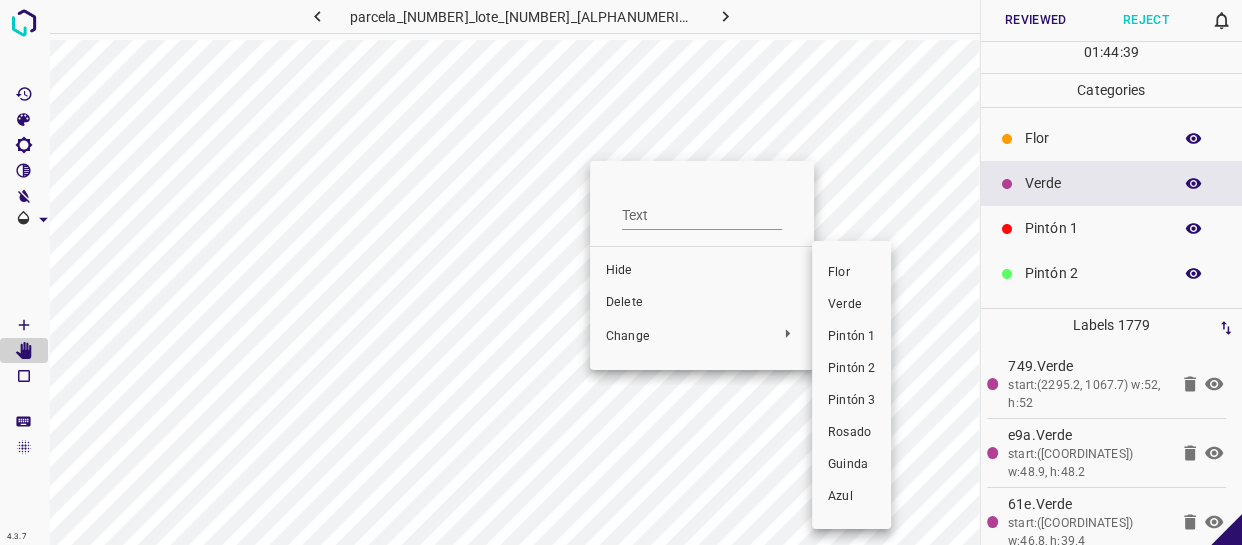 click on "Pintón 1" at bounding box center (851, 337) 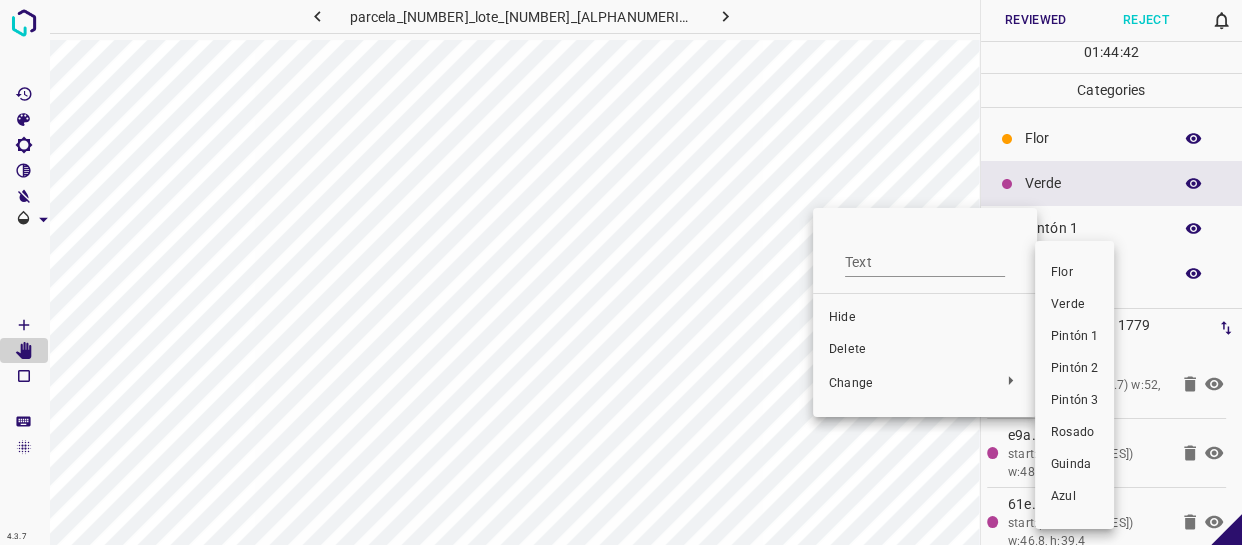 click on "Pintón 1" at bounding box center (1074, 337) 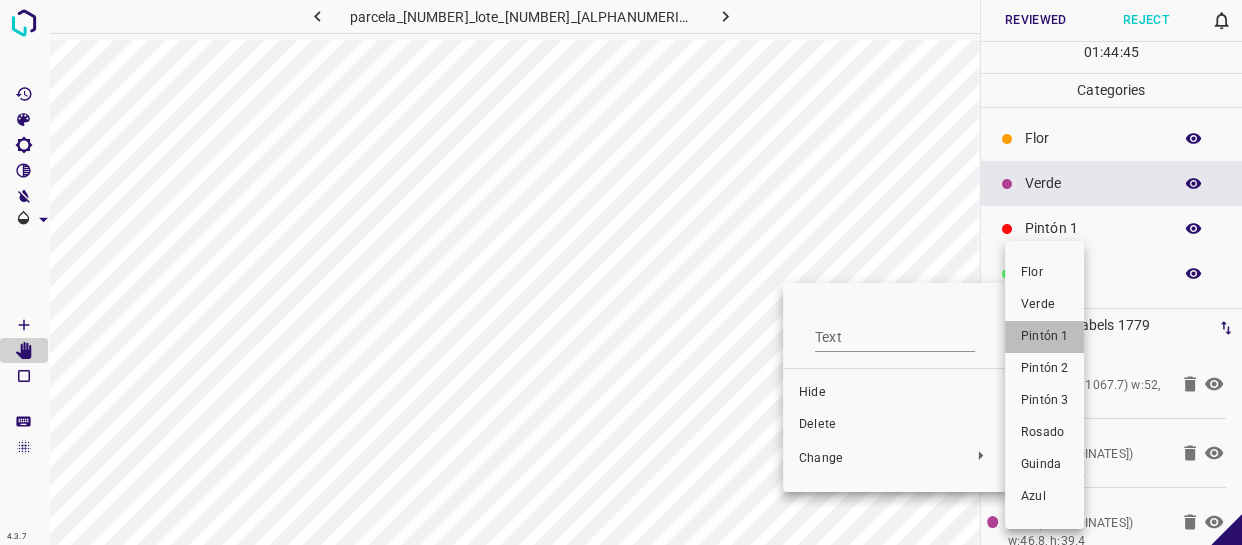 click on "Pintón 1" at bounding box center (1044, 337) 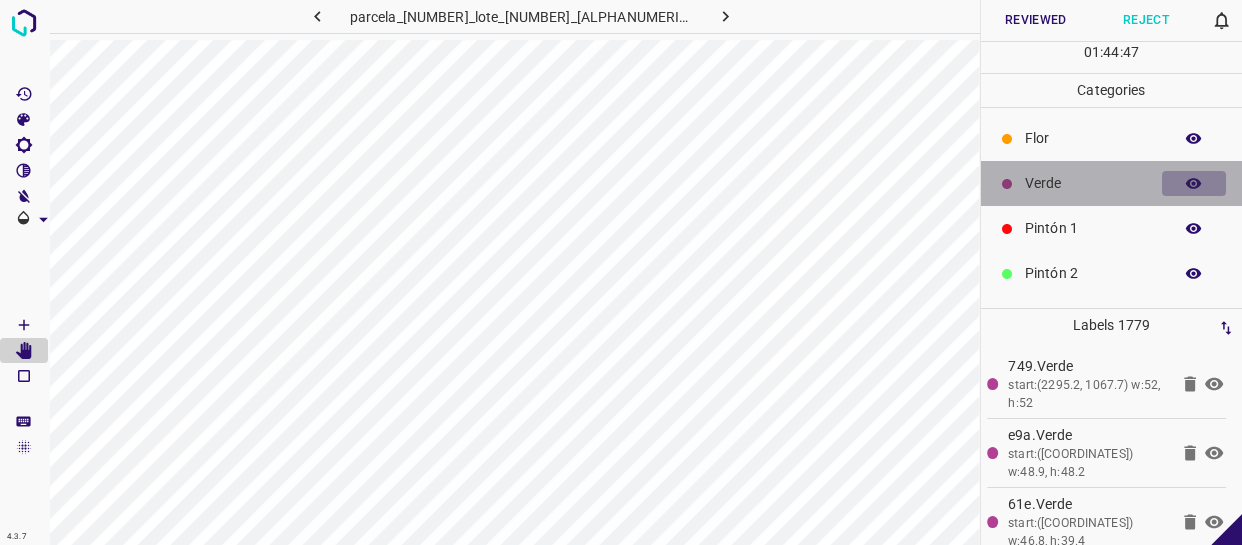 click 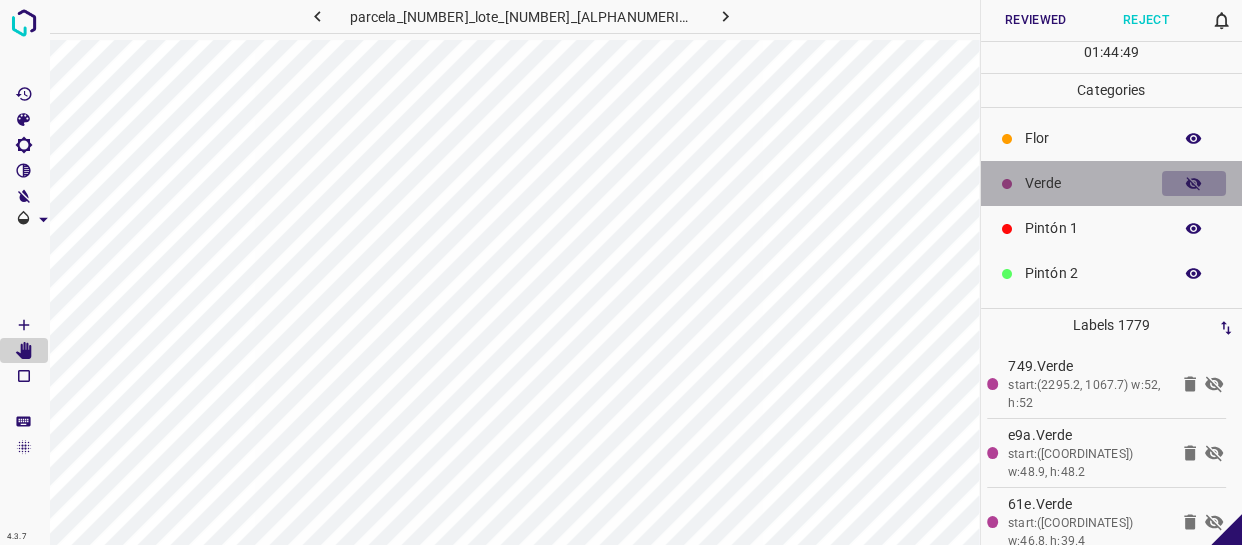 click 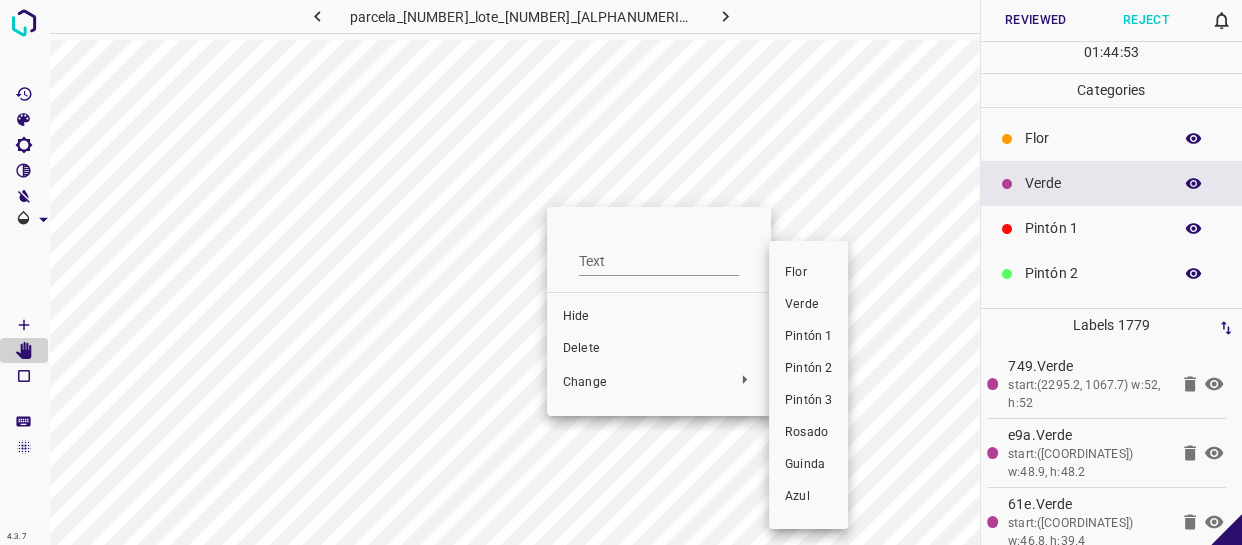 click on "Pintón 1" at bounding box center [808, 337] 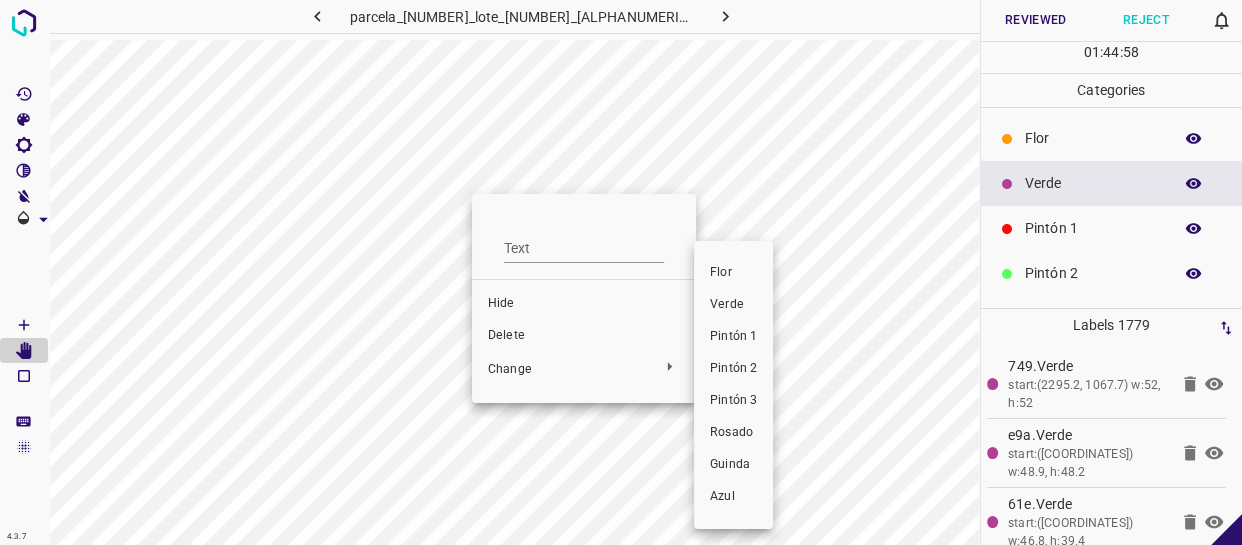 click on "Pintón 1" at bounding box center [733, 337] 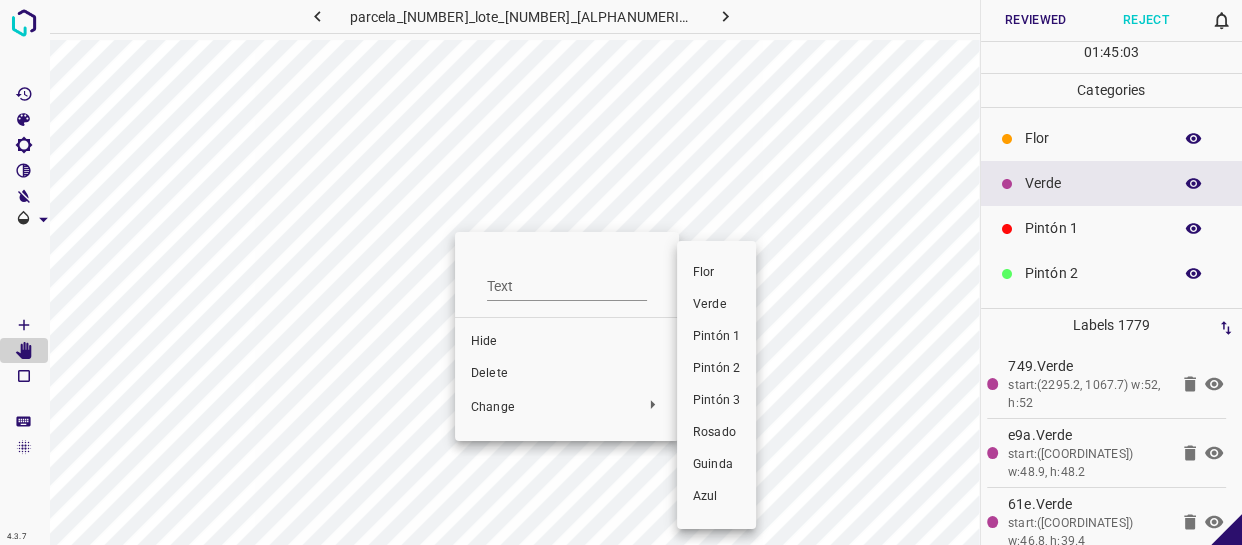 click on "Pintón 1" at bounding box center [716, 337] 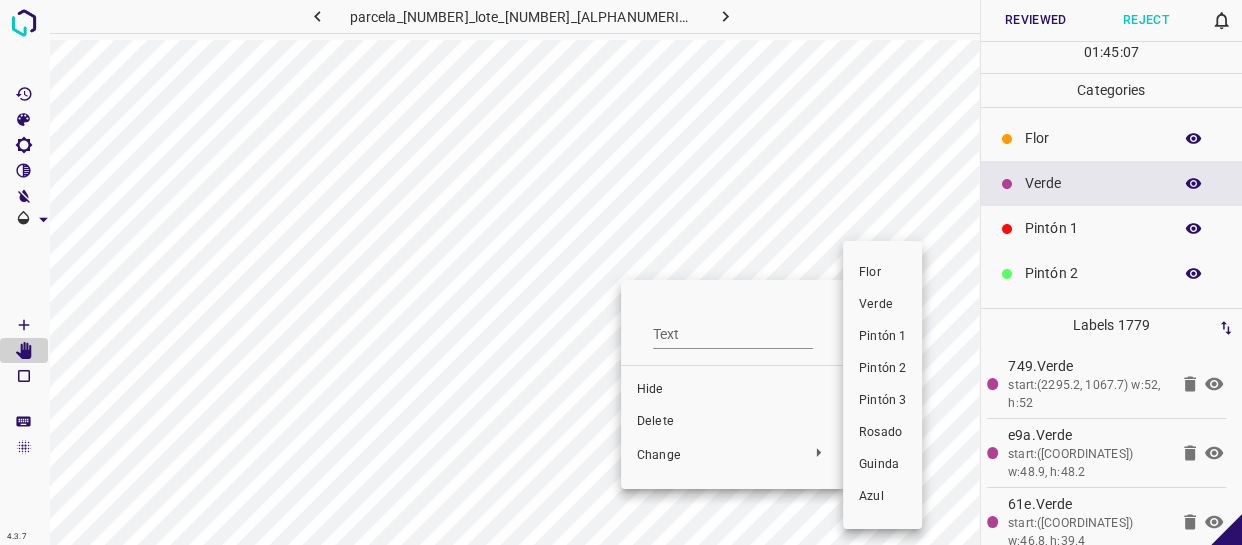 click on "Pintón 1" at bounding box center [882, 337] 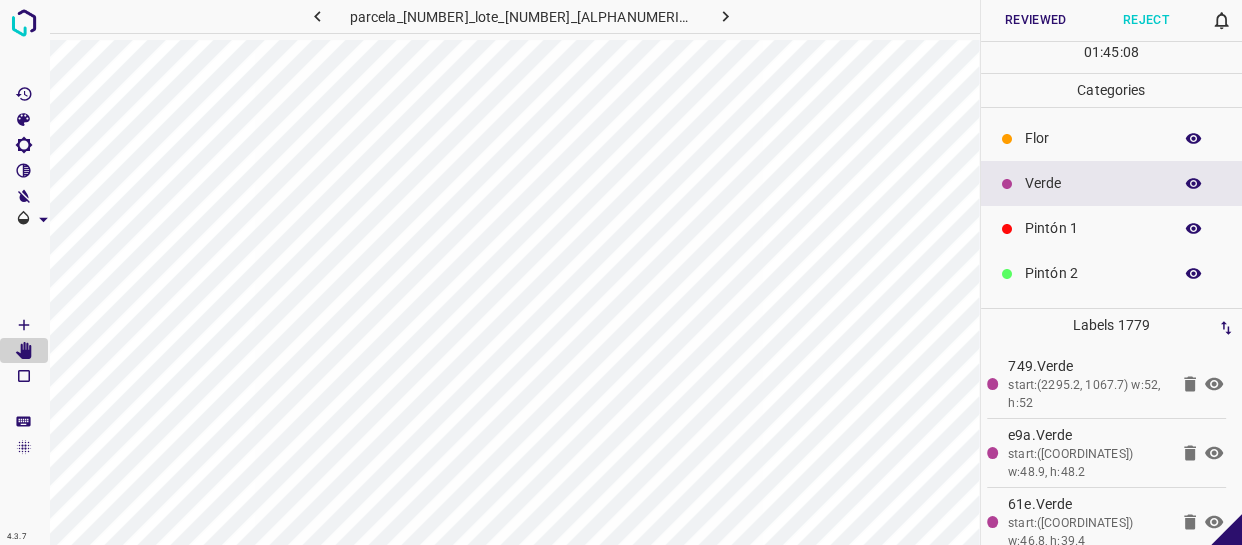 click 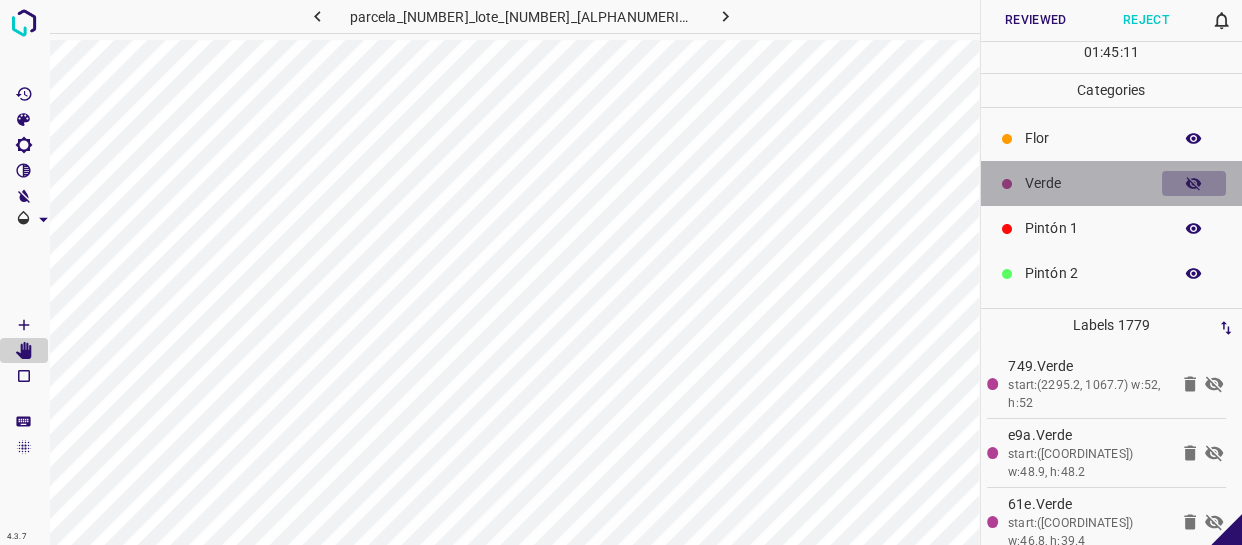 click 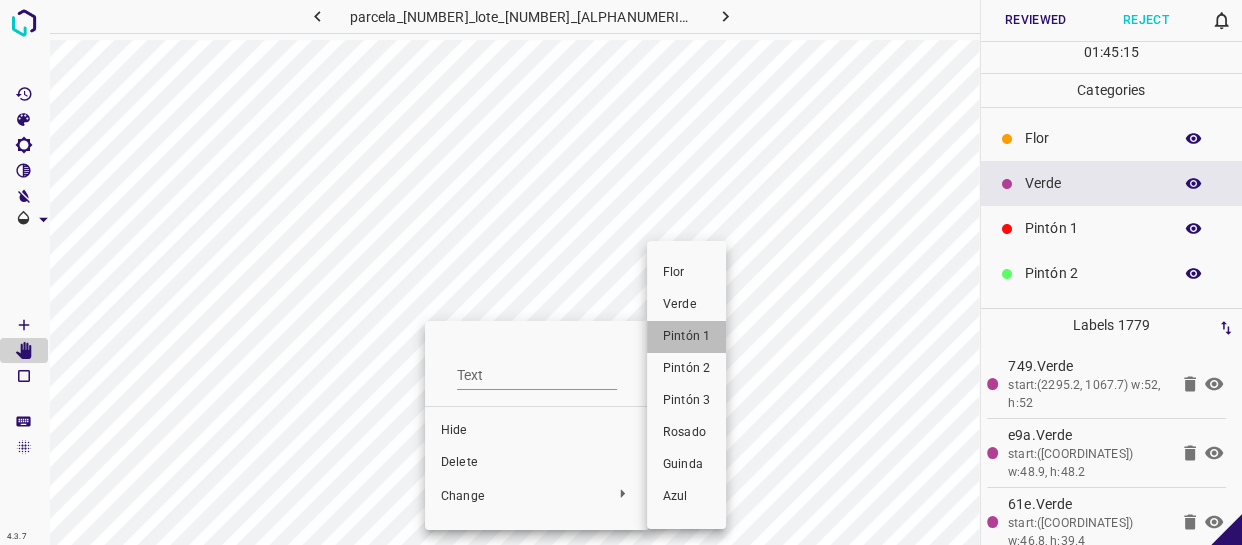 click on "Pintón 1" at bounding box center (686, 337) 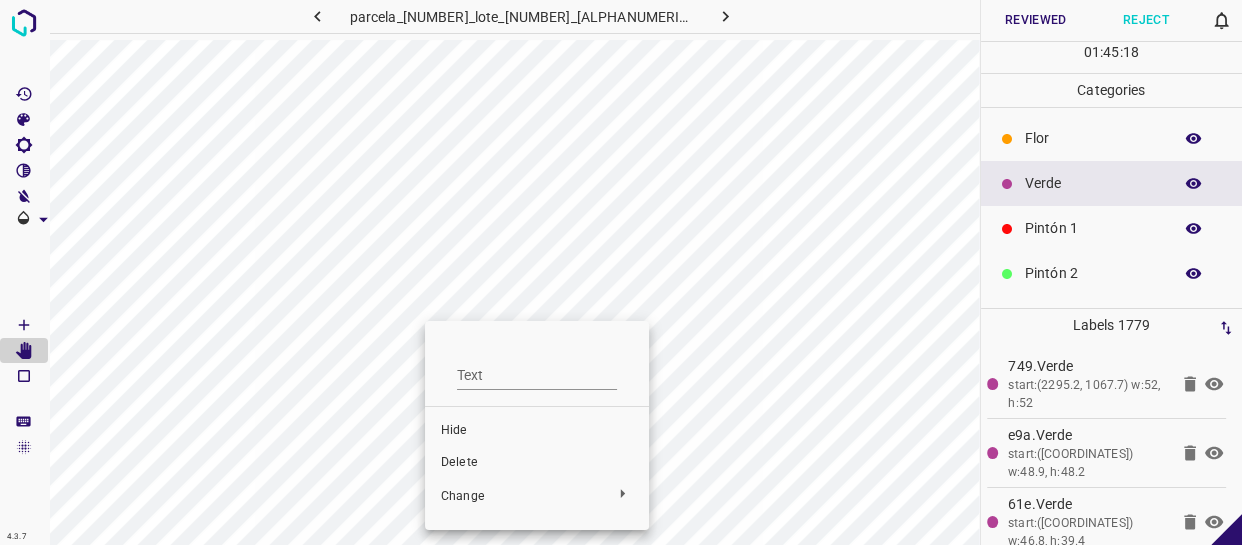 click at bounding box center [621, 272] 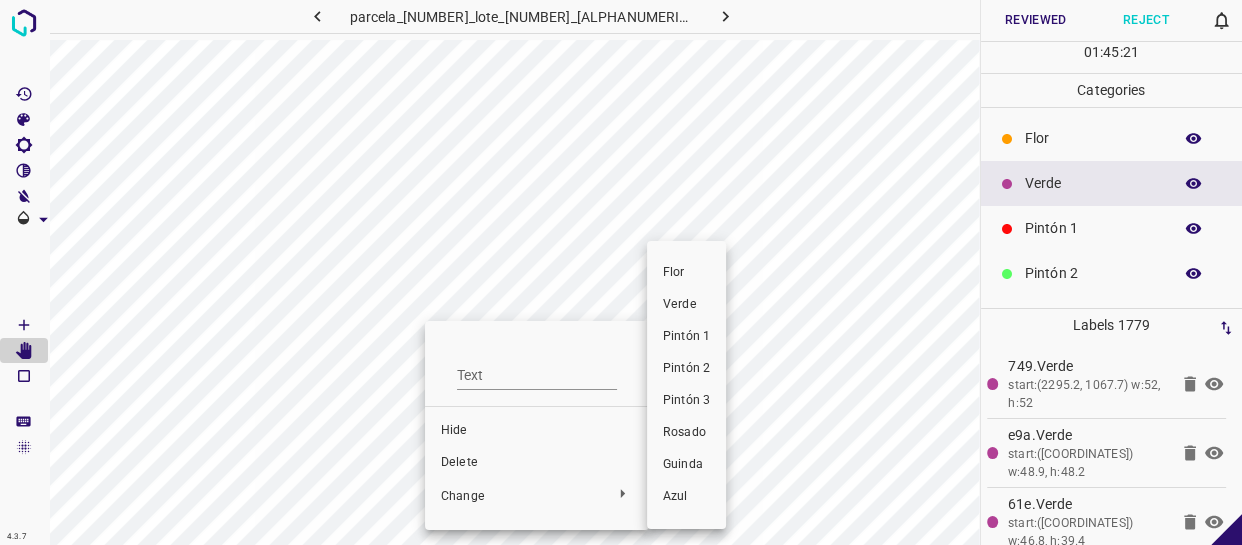 click on "Pintón 1" at bounding box center (686, 337) 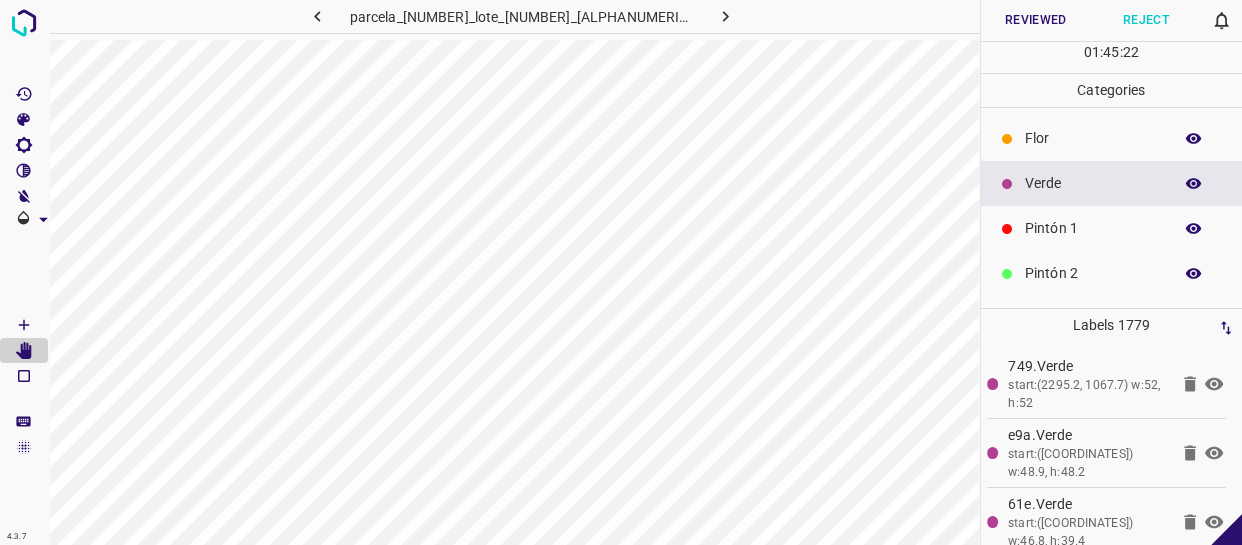 click on "Flor Verde Pintón 1 Pintón 2 Pintón 3 Rosado Guinda Azul" at bounding box center [621, 272] 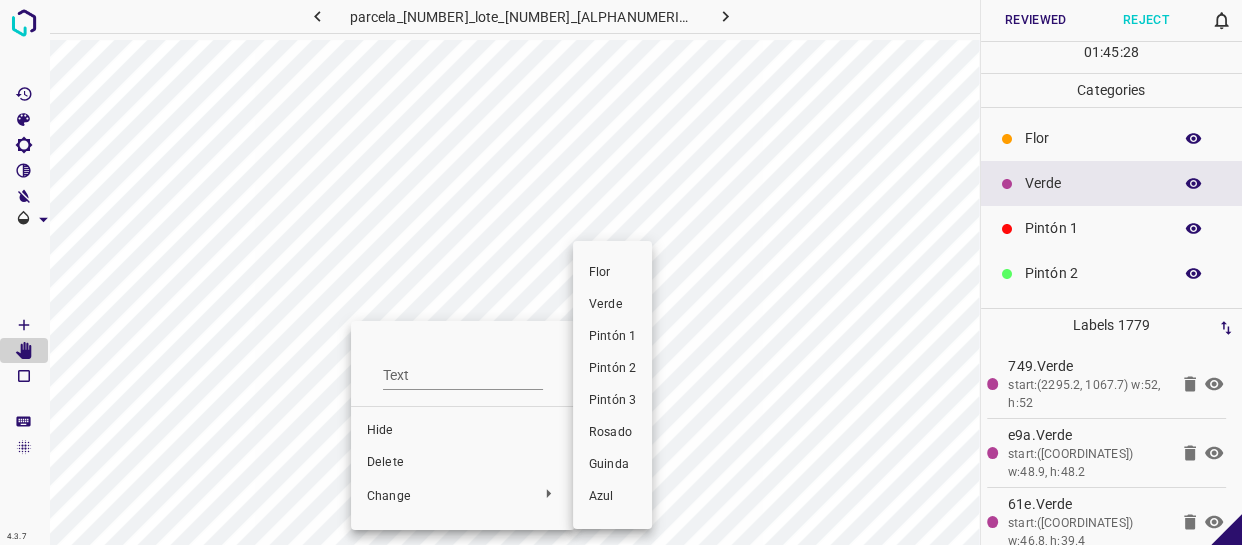 click on "Pintón 1" at bounding box center [612, 337] 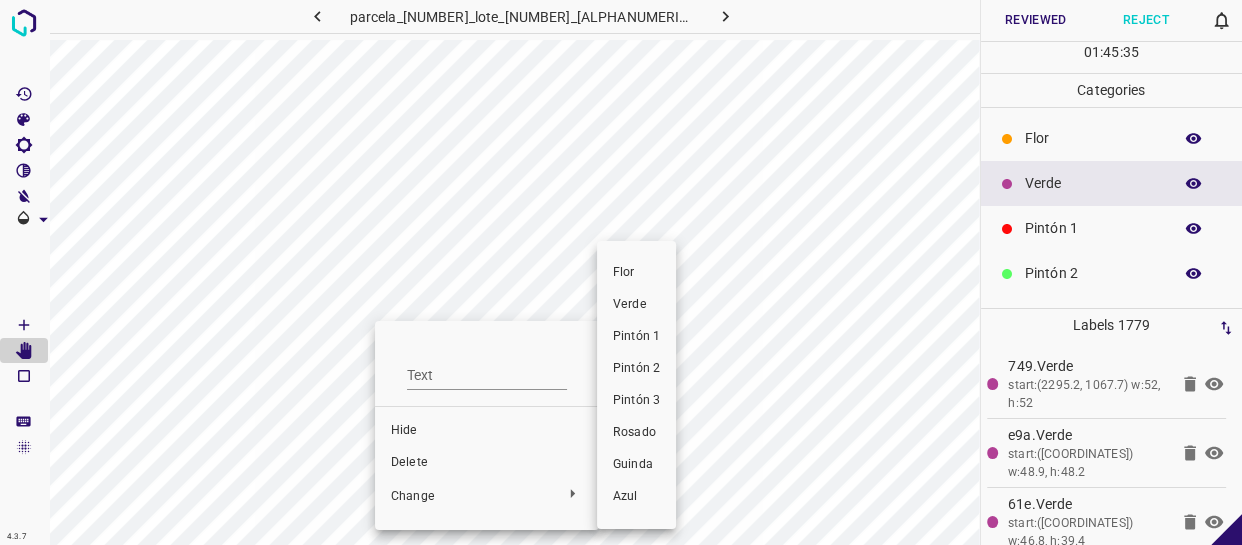 click on "Pintón 1" at bounding box center [636, 337] 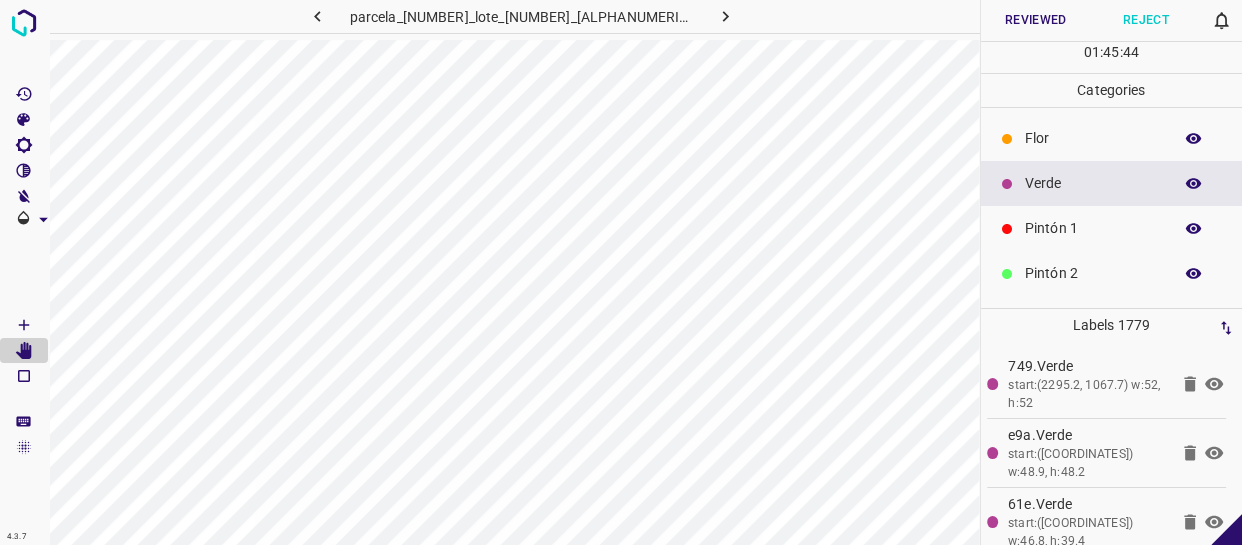 click at bounding box center [1194, 184] 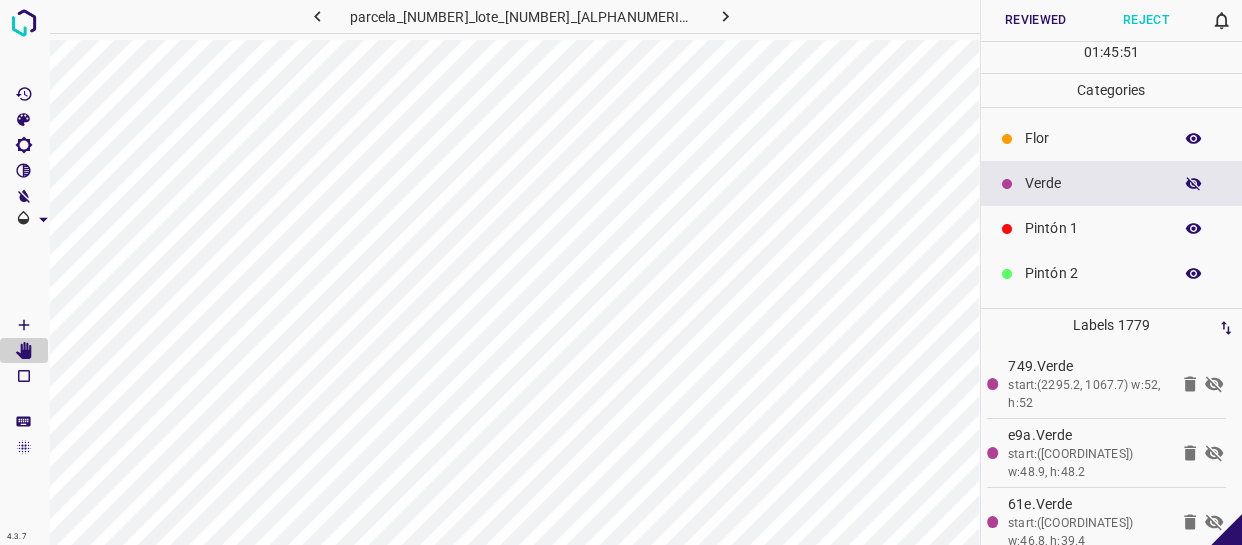 click 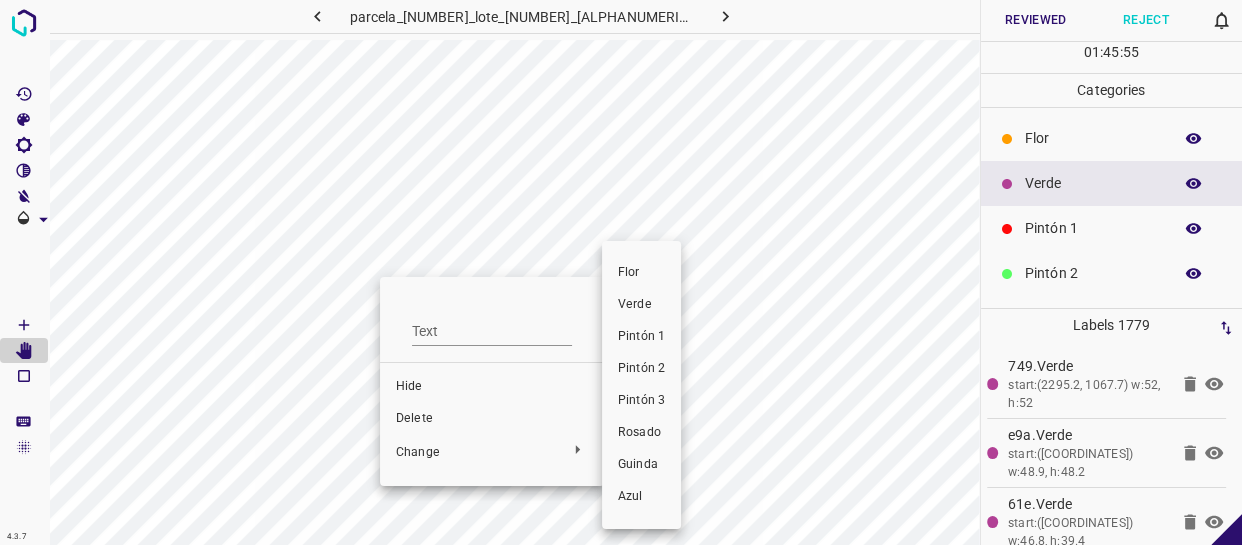 click on "Pintón 1" at bounding box center [641, 337] 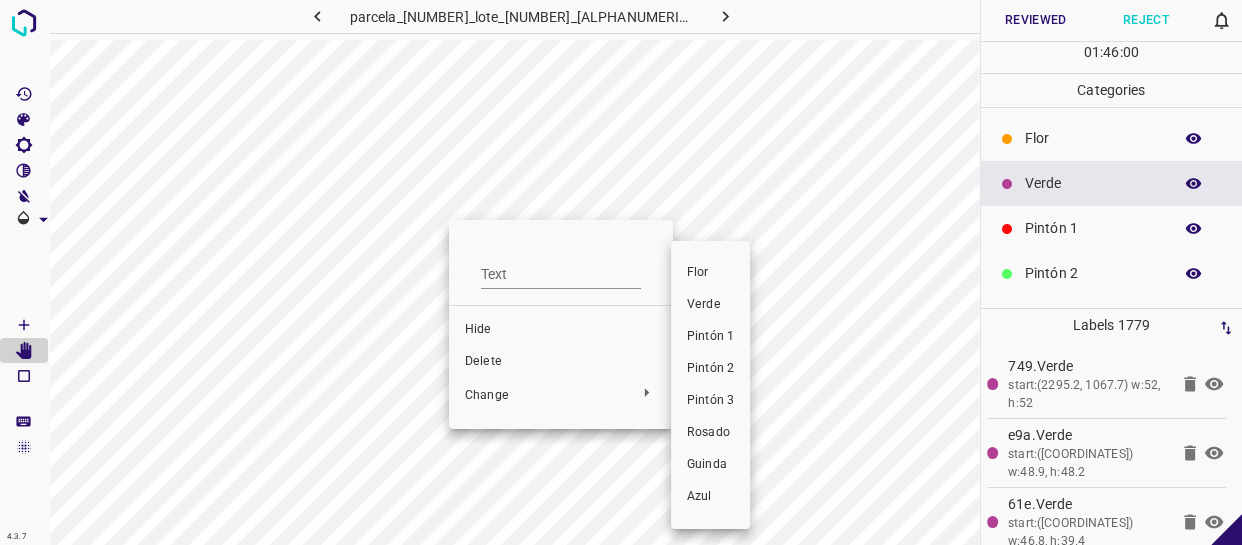 click on "Pintón 1" at bounding box center [710, 337] 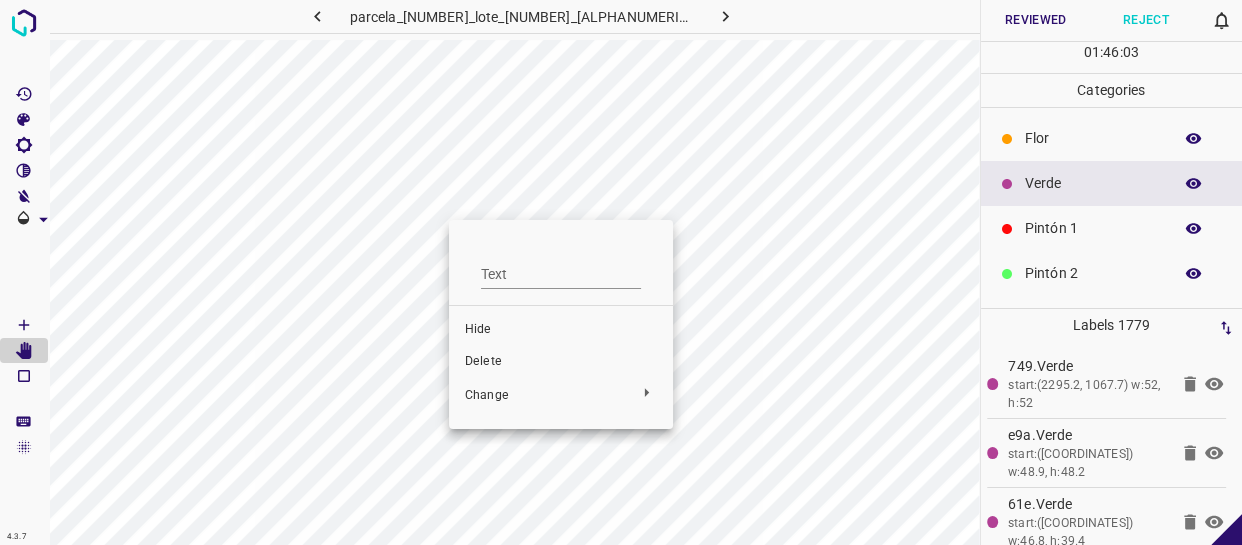 click at bounding box center (621, 272) 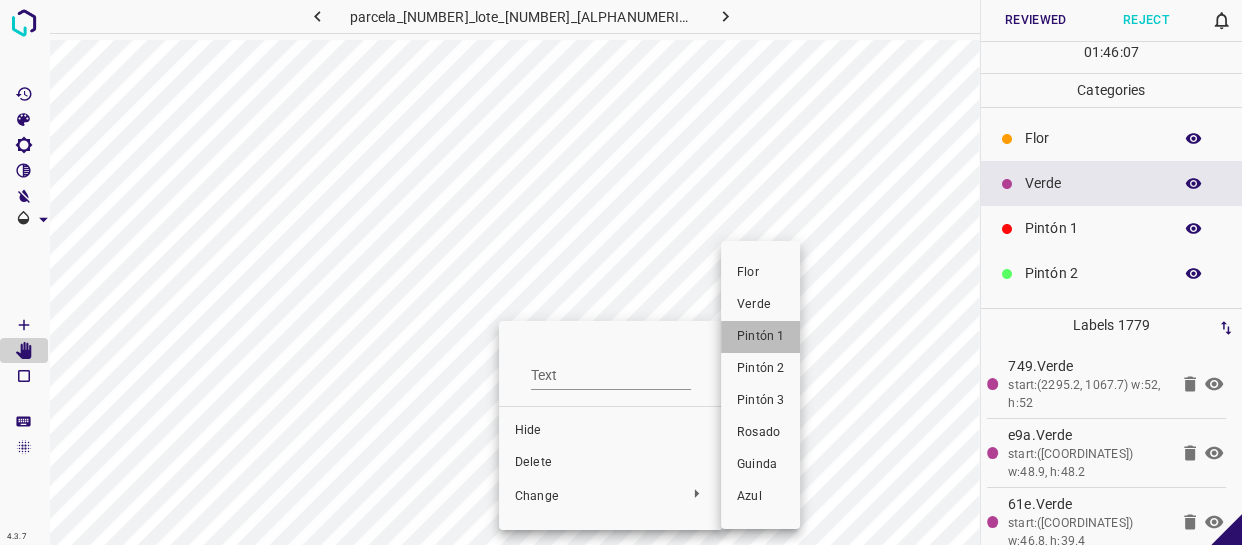 click on "Pintón 1" at bounding box center [760, 337] 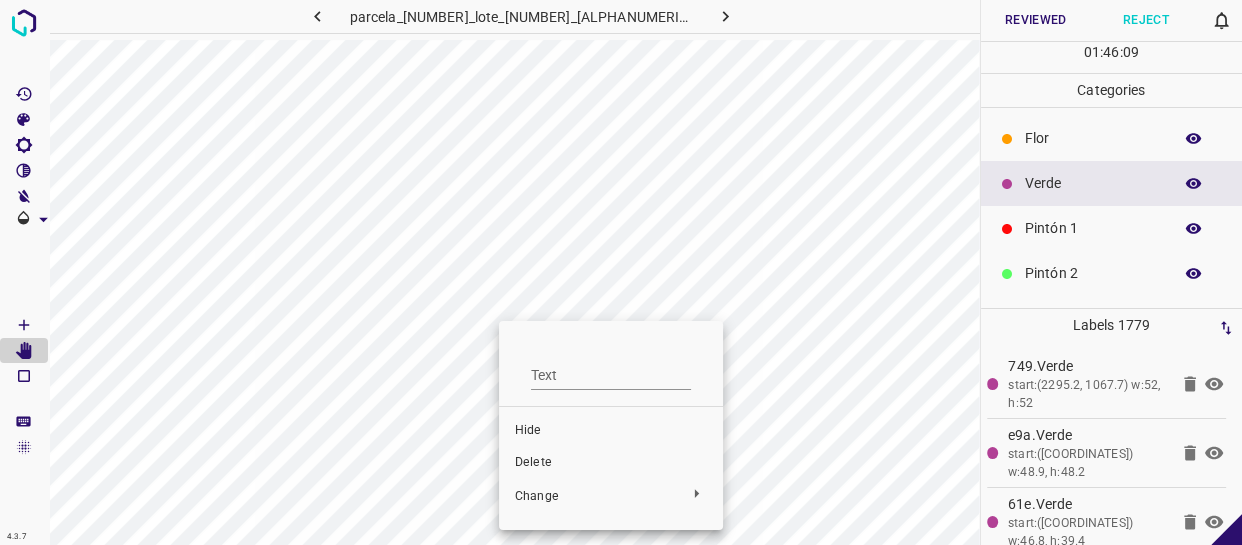 click at bounding box center (621, 272) 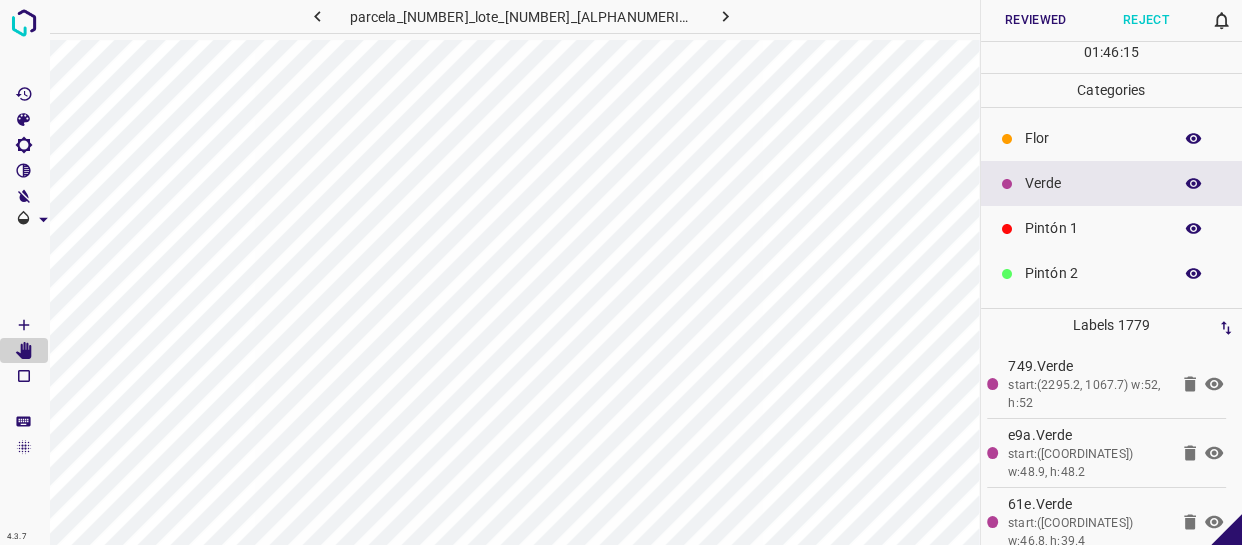 click 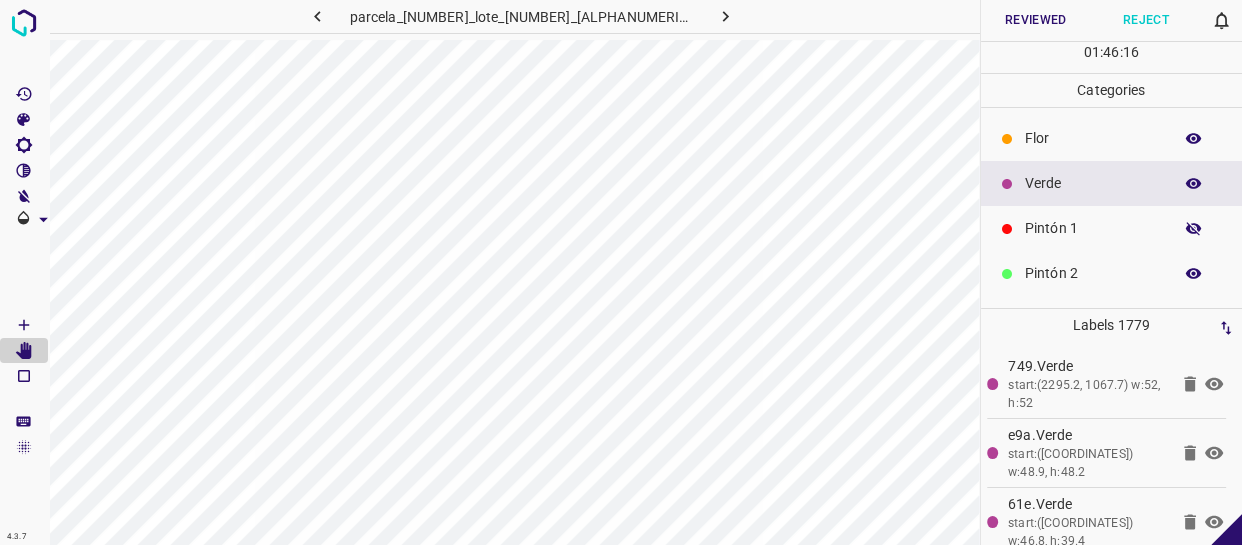 click 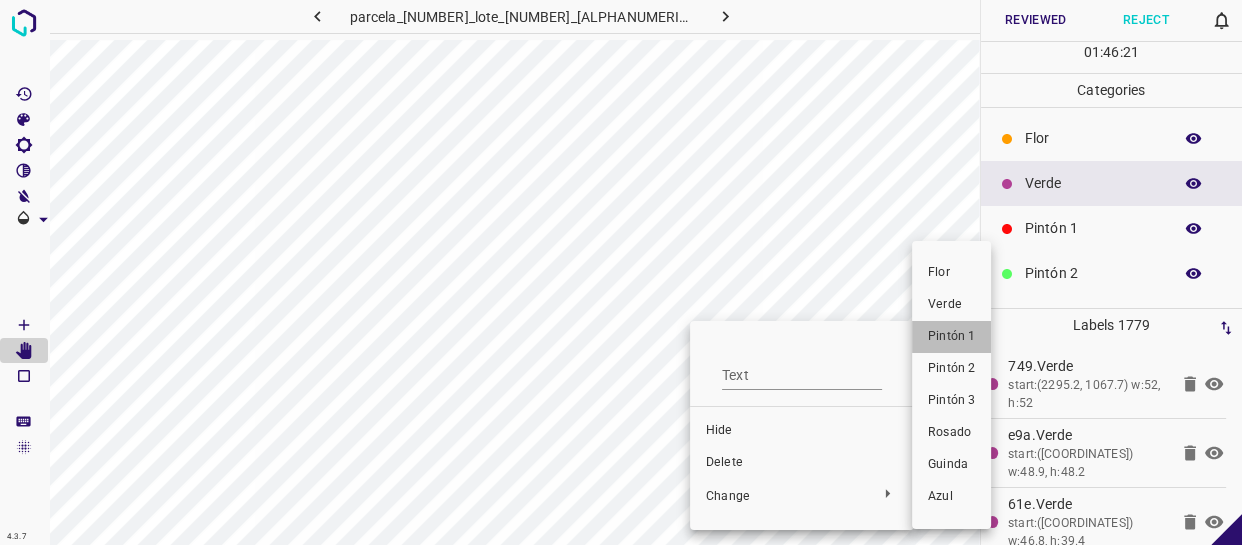 click on "Pintón 1" at bounding box center (951, 337) 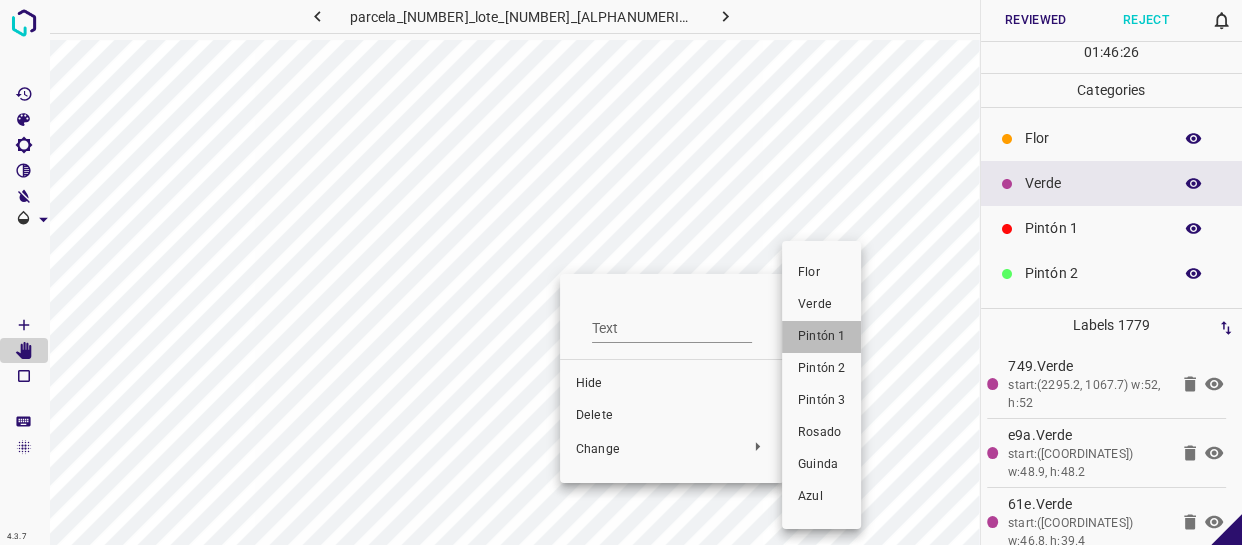 click on "Pintón 1" at bounding box center (821, 337) 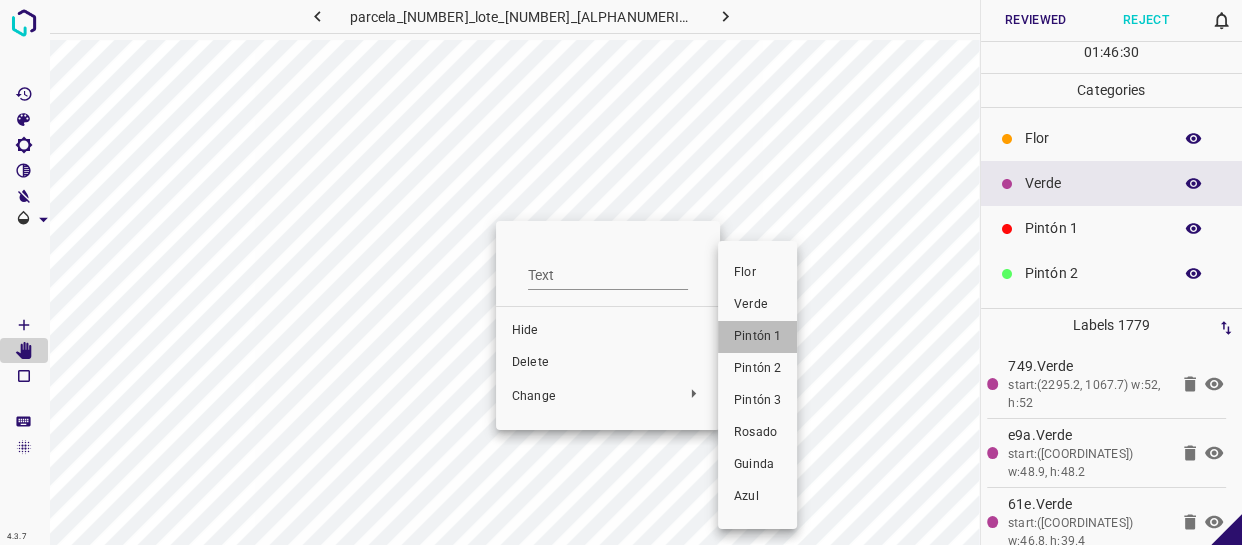 click on "Pintón 1" at bounding box center [757, 337] 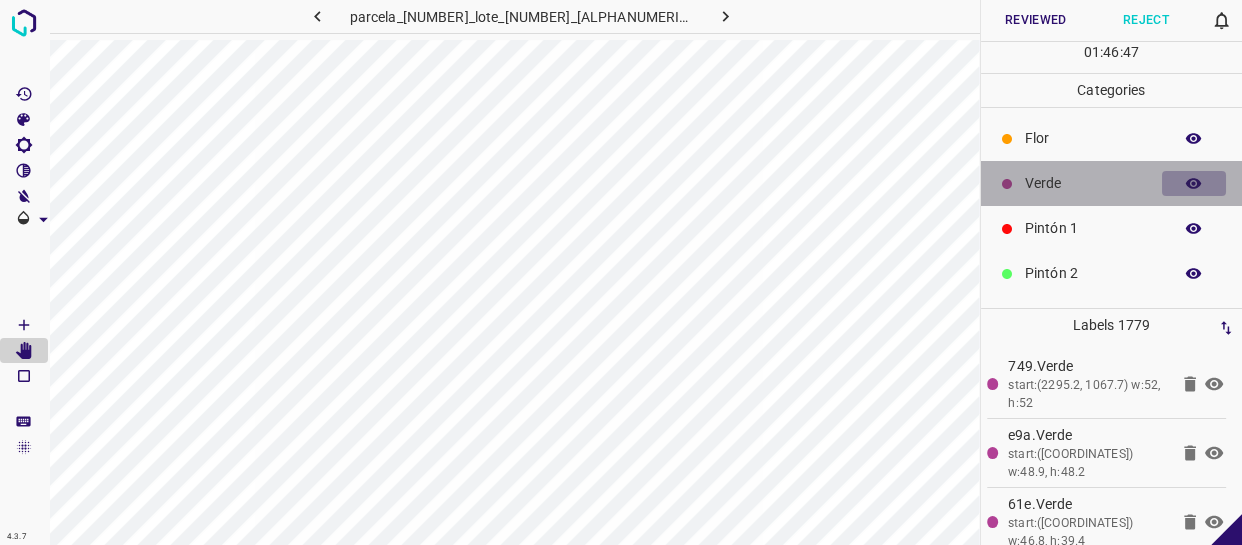click 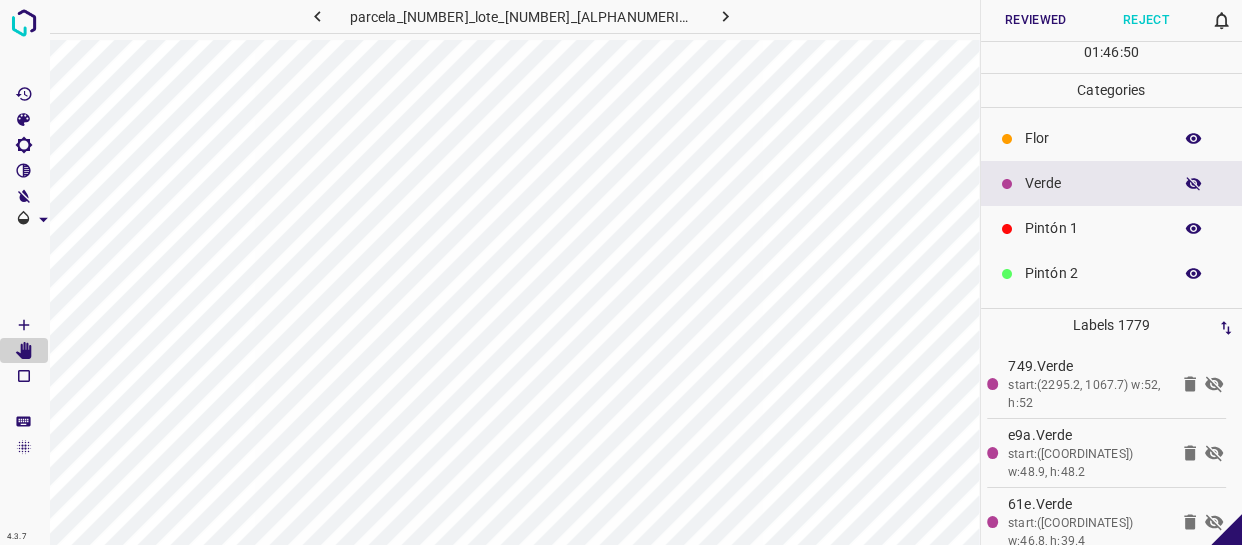 click 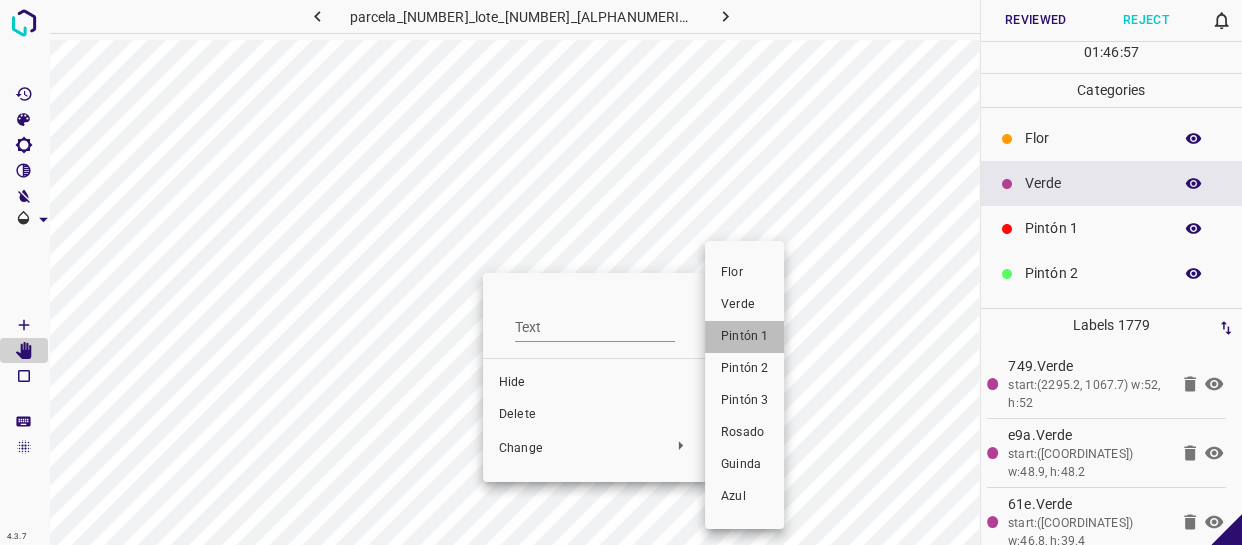 click on "Pintón 1" at bounding box center [744, 337] 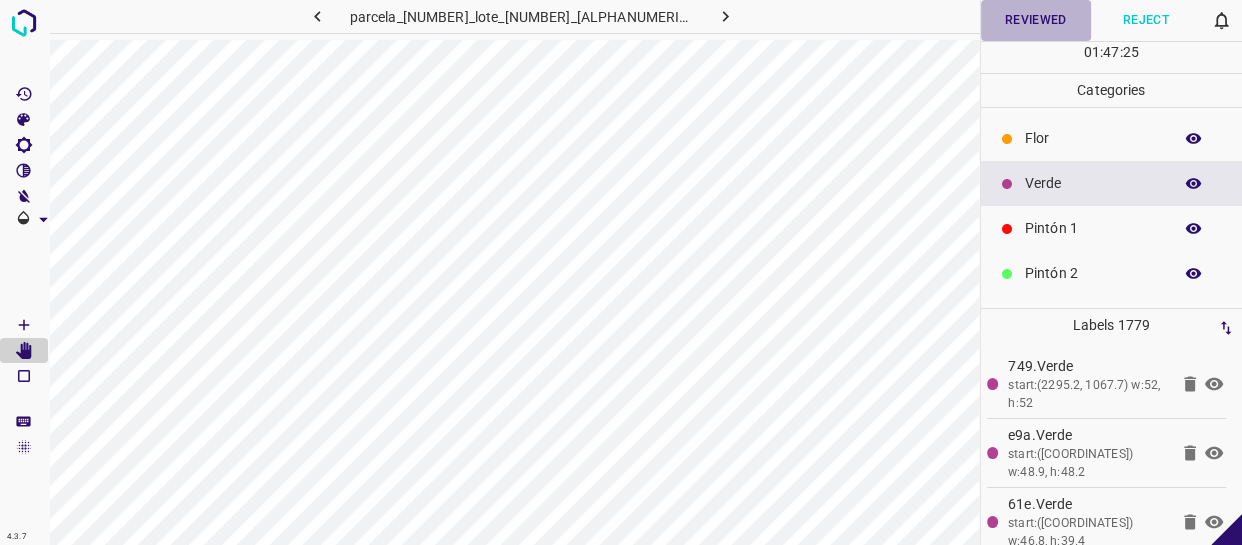 click on "Reviewed" at bounding box center [1036, 20] 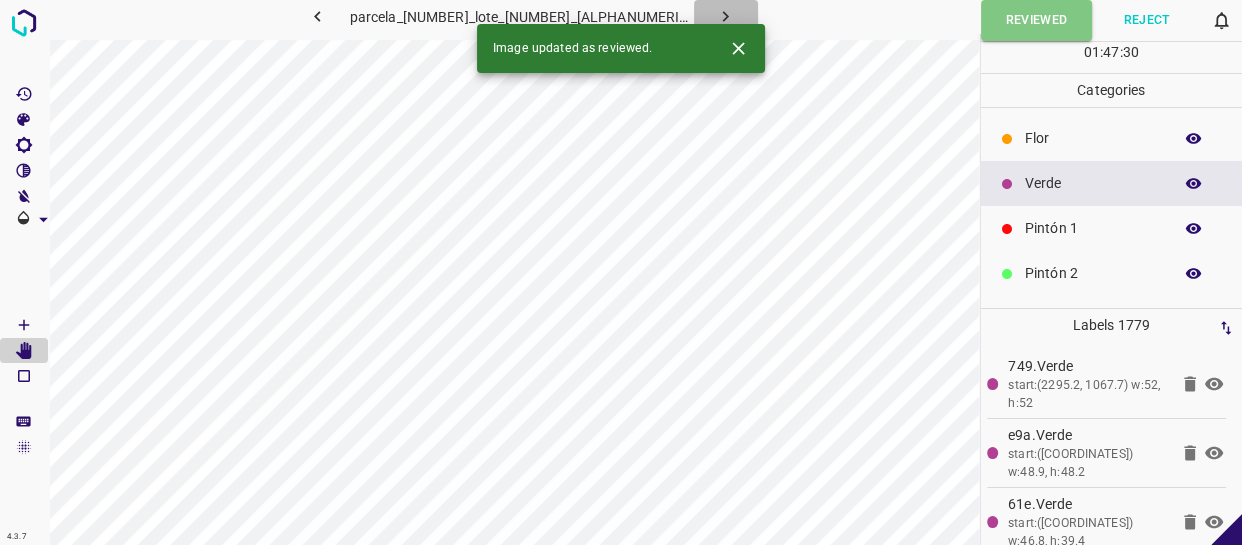 click 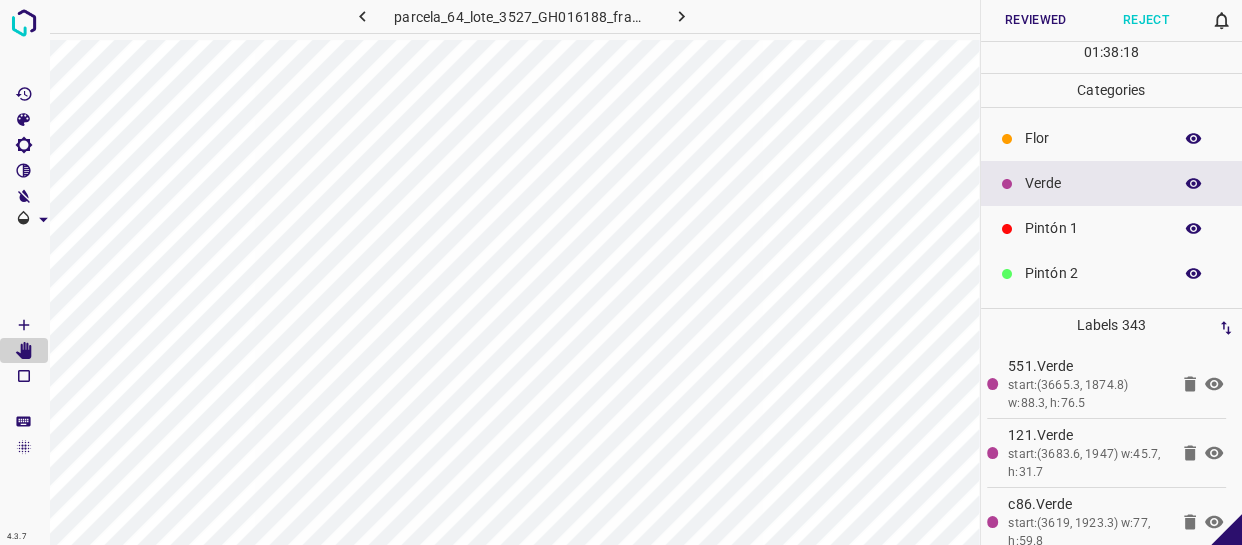 drag, startPoint x: 1080, startPoint y: 153, endPoint x: 1029, endPoint y: 166, distance: 52.63079 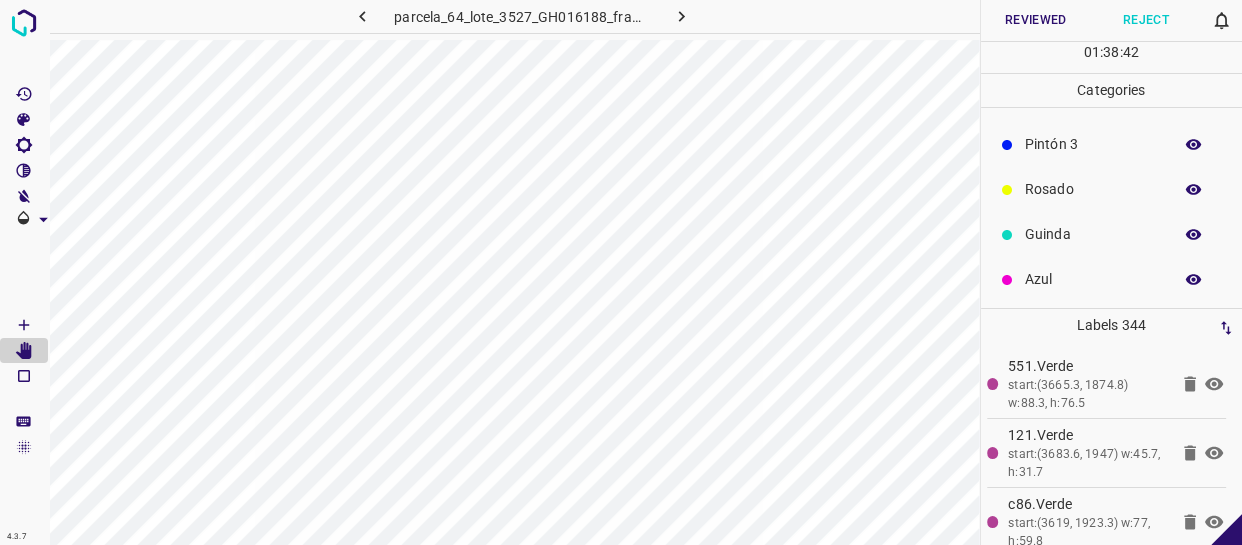 scroll, scrollTop: 175, scrollLeft: 0, axis: vertical 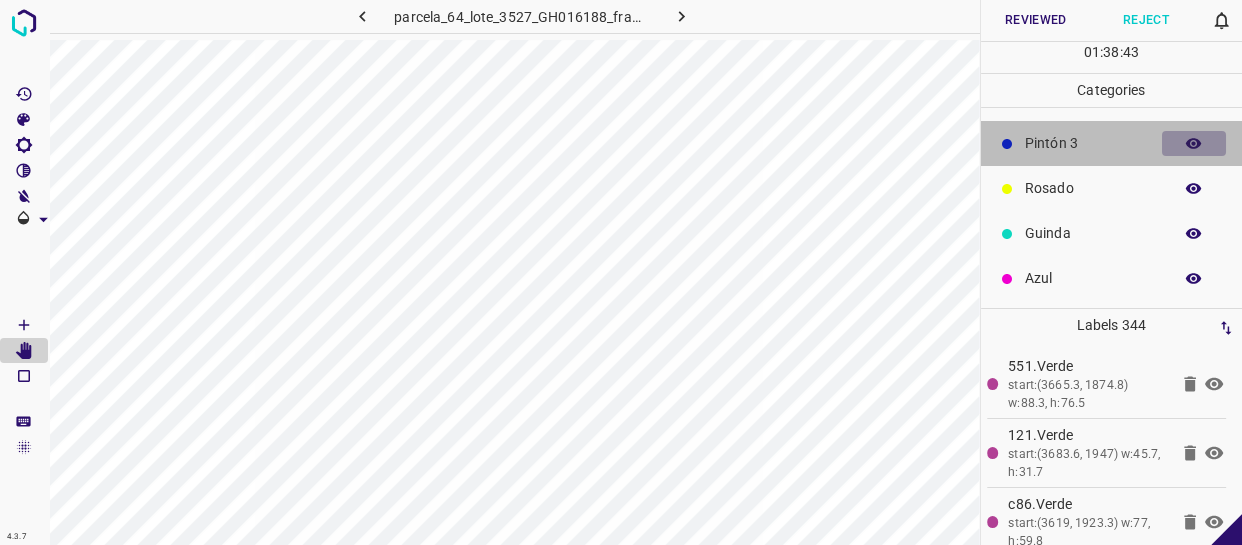 click at bounding box center (1194, 144) 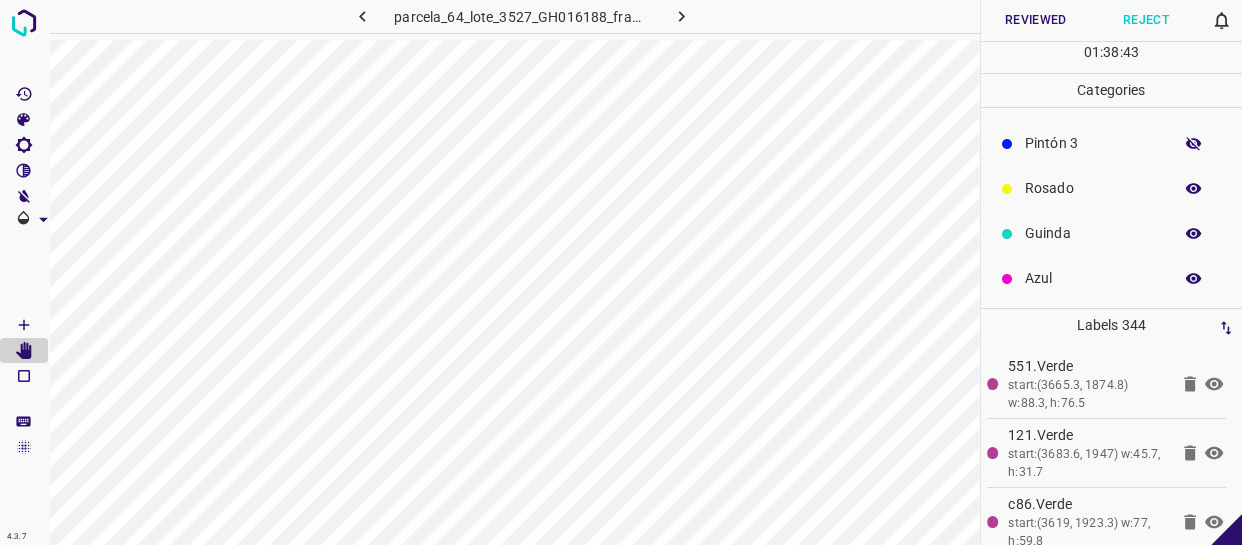 click at bounding box center [1194, 144] 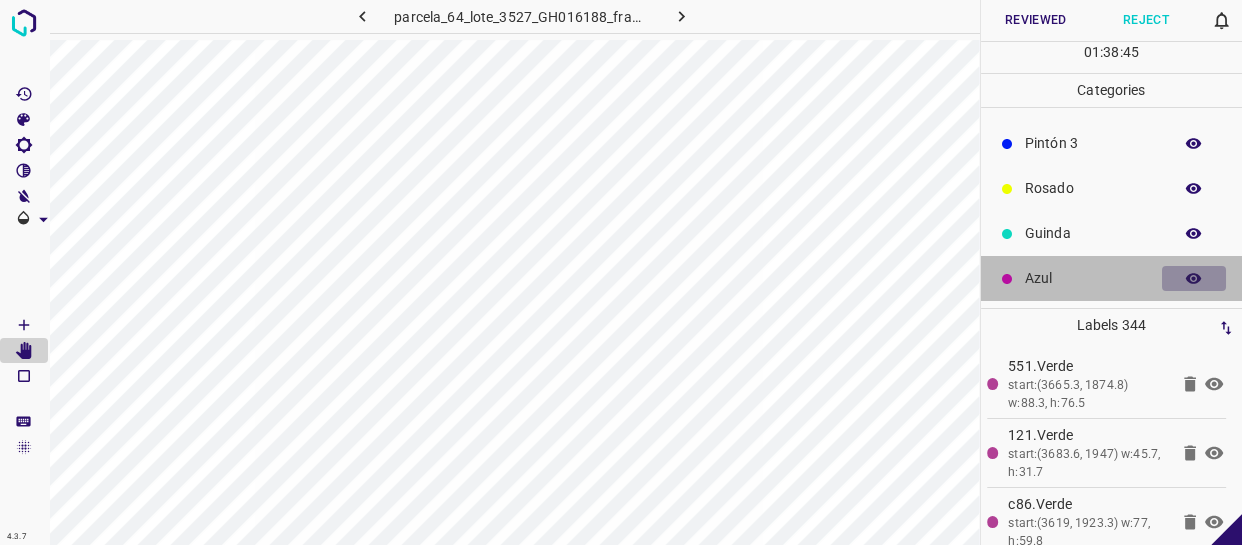 click 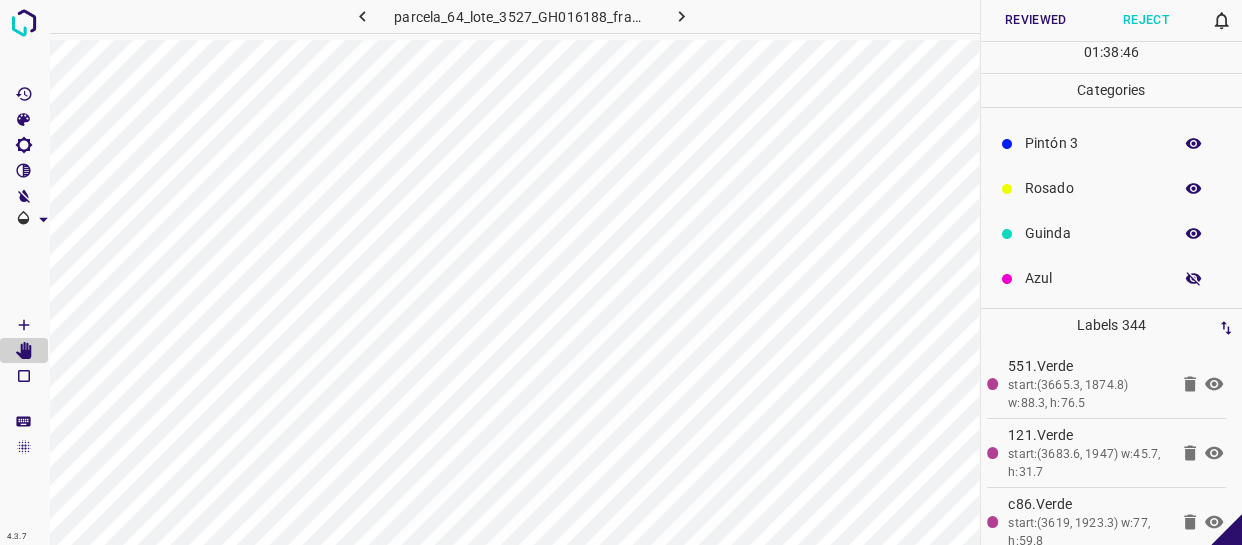 click 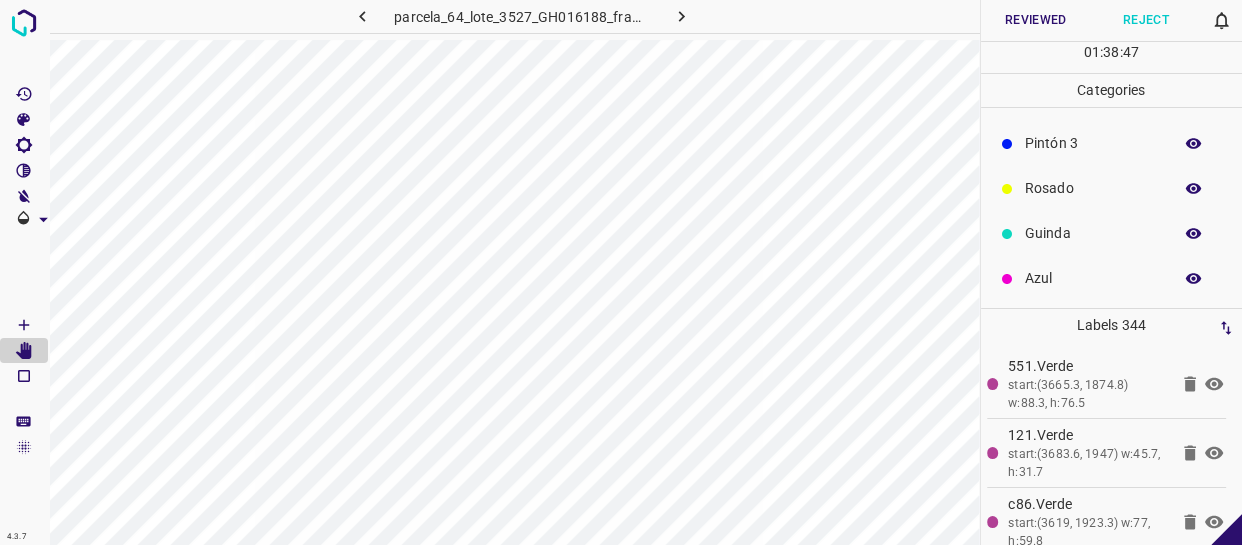 click at bounding box center (1194, 279) 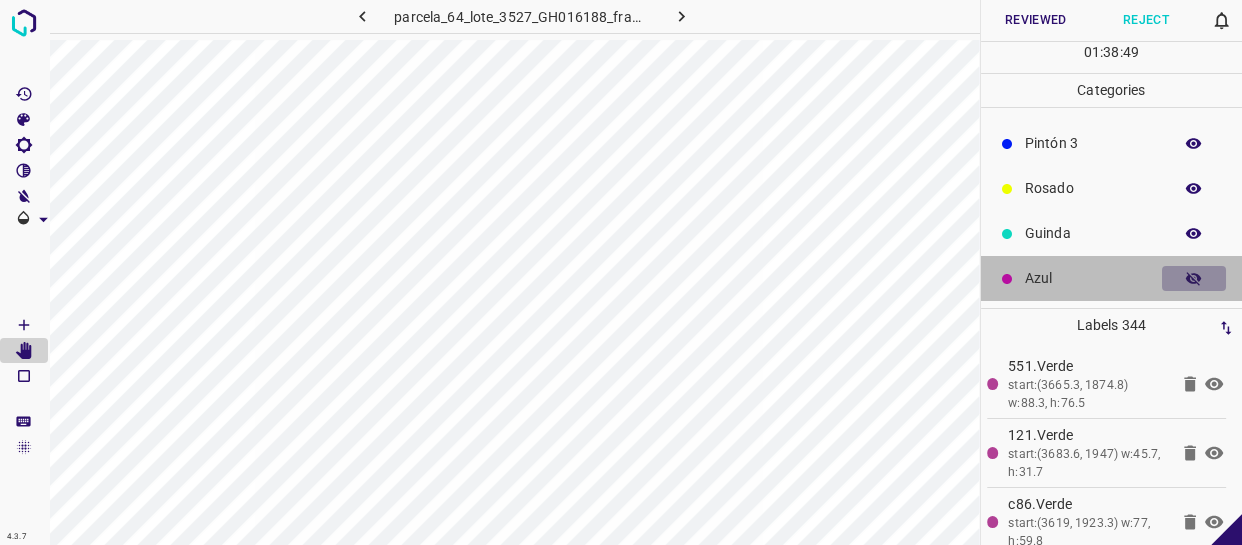 drag, startPoint x: 1181, startPoint y: 270, endPoint x: 1177, endPoint y: 216, distance: 54.147945 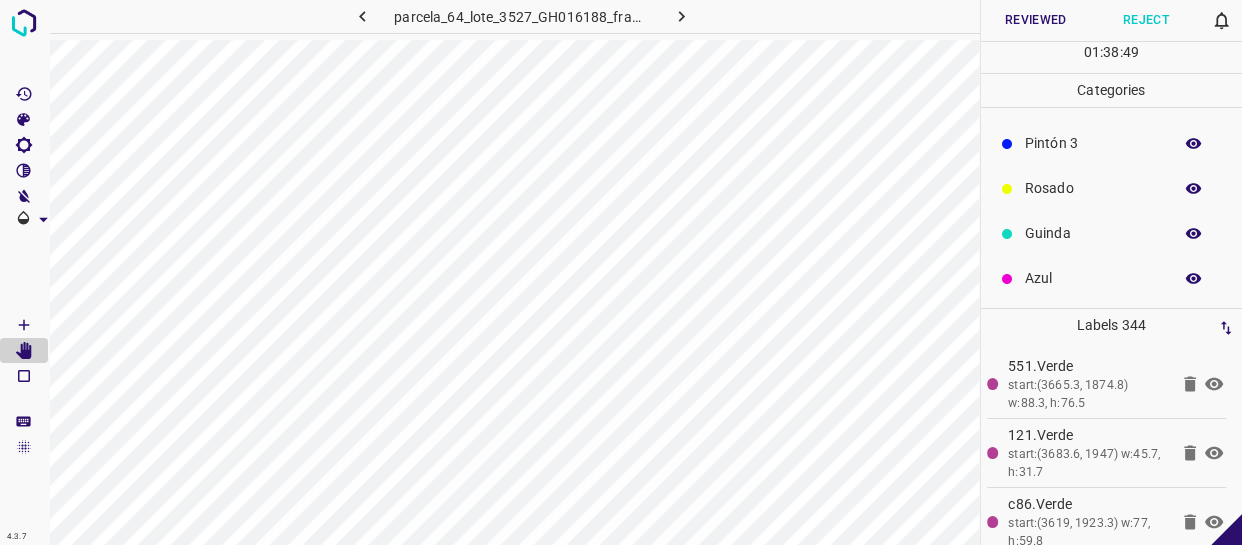 scroll, scrollTop: 0, scrollLeft: 0, axis: both 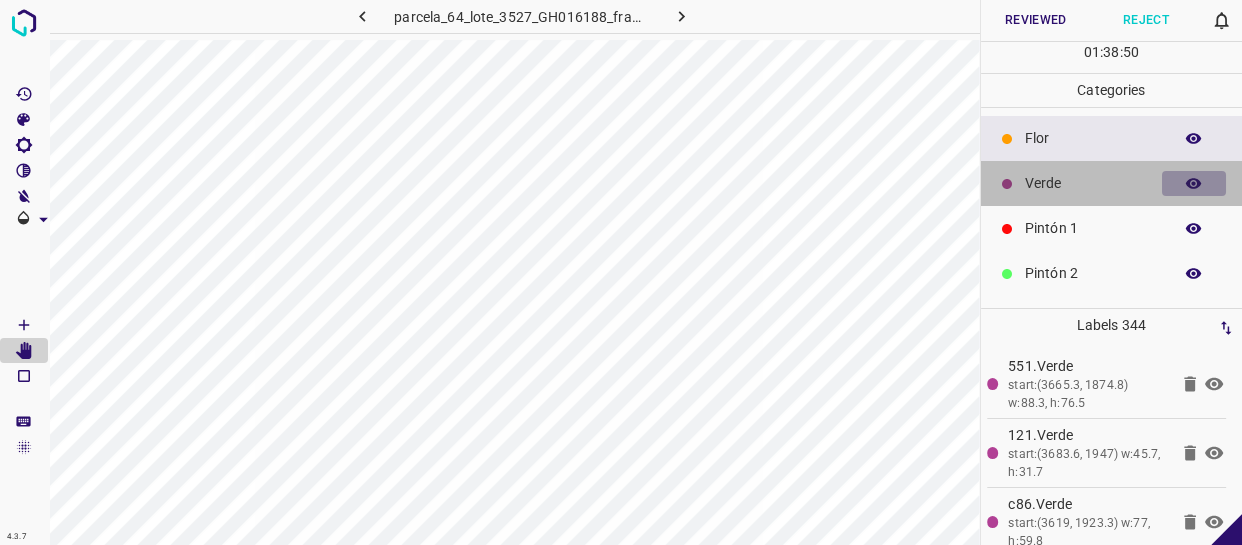 click 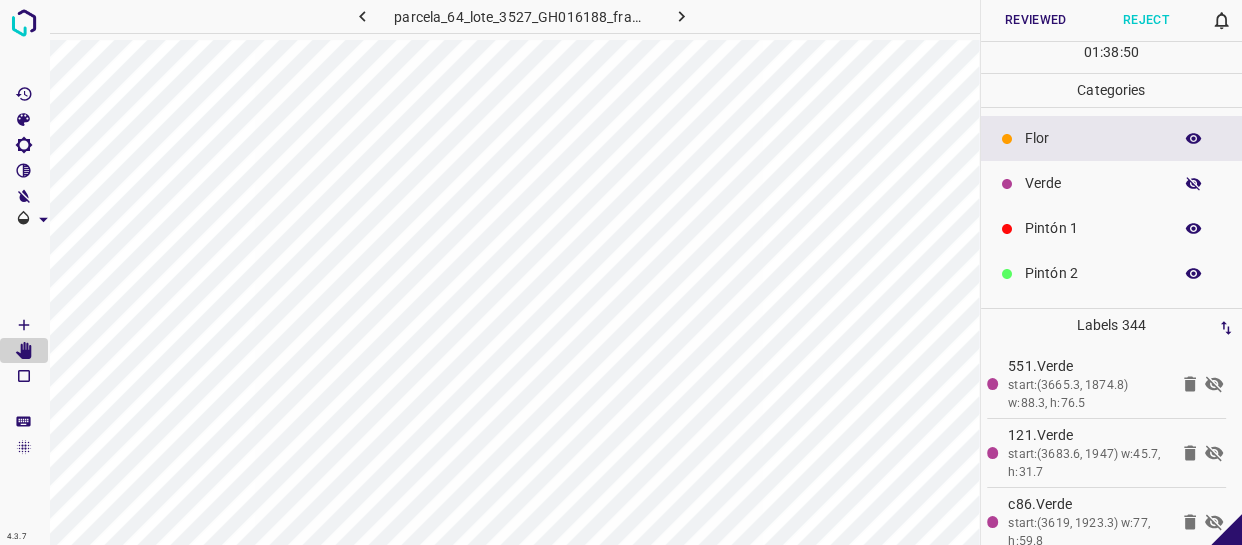 click 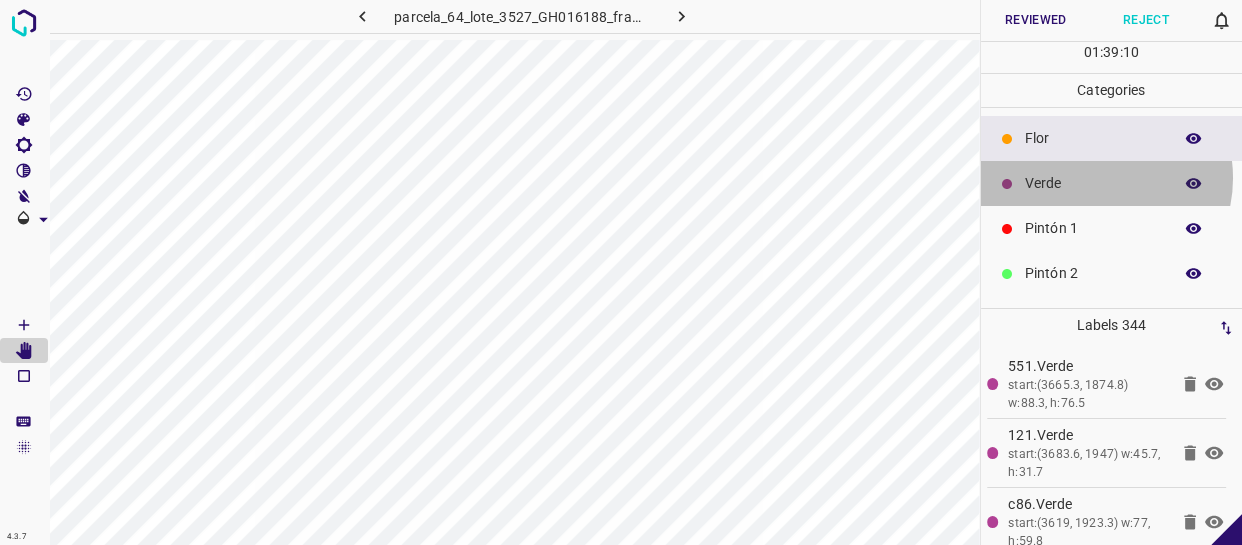 click on "Verde" at bounding box center [1093, 183] 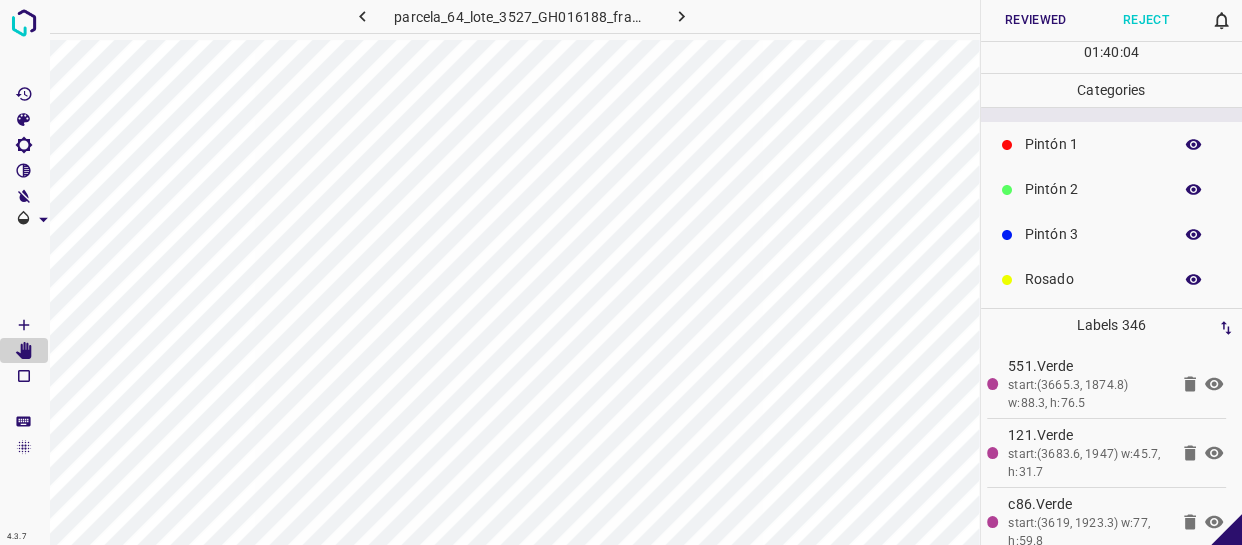 scroll, scrollTop: 175, scrollLeft: 0, axis: vertical 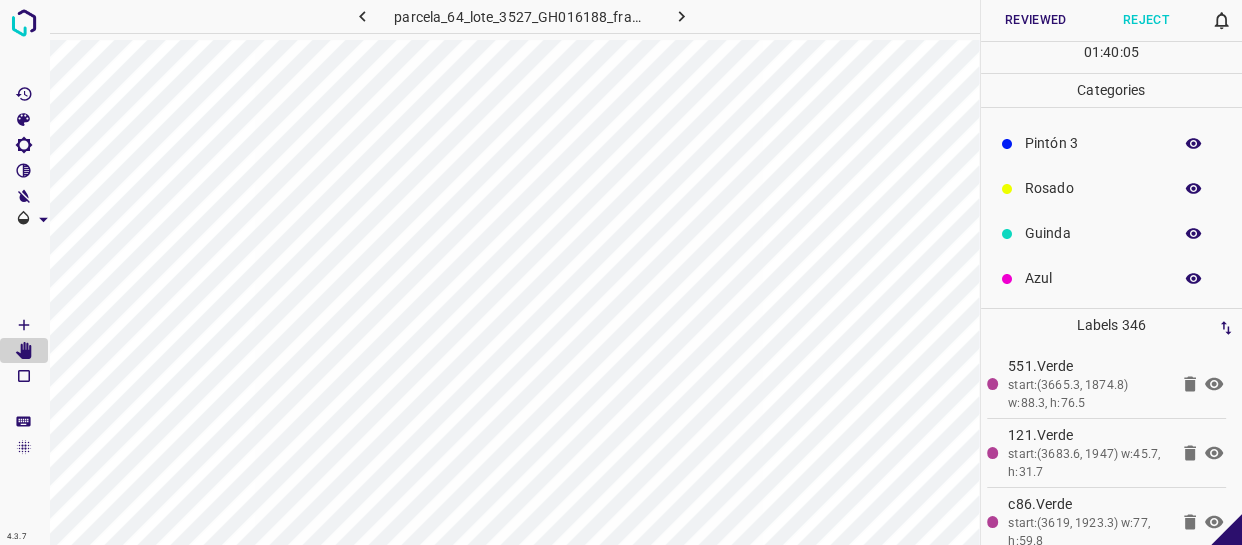 click 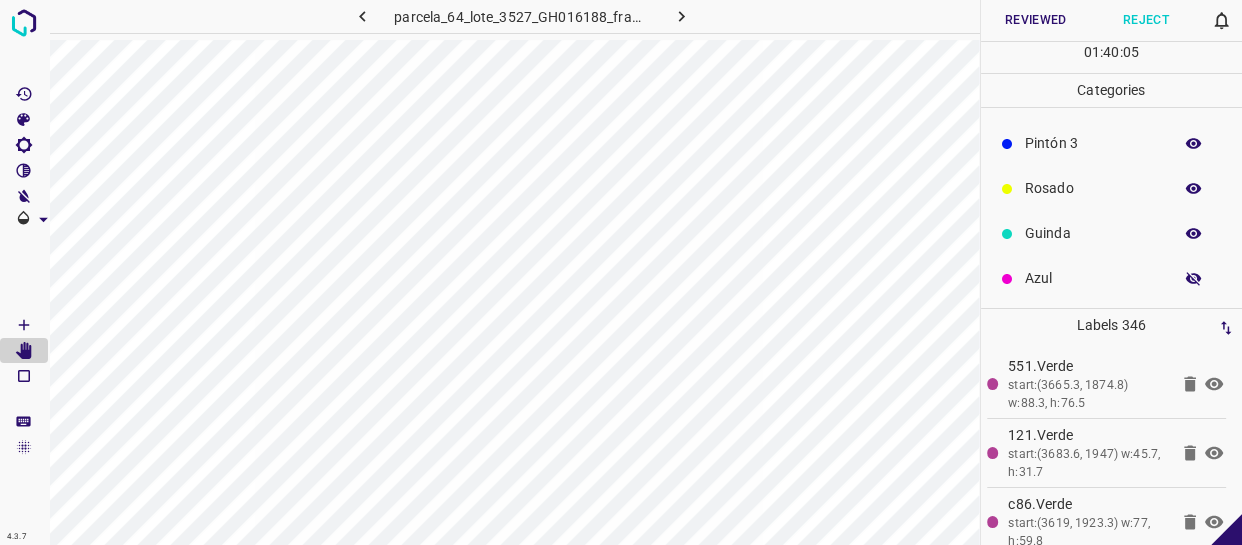 click 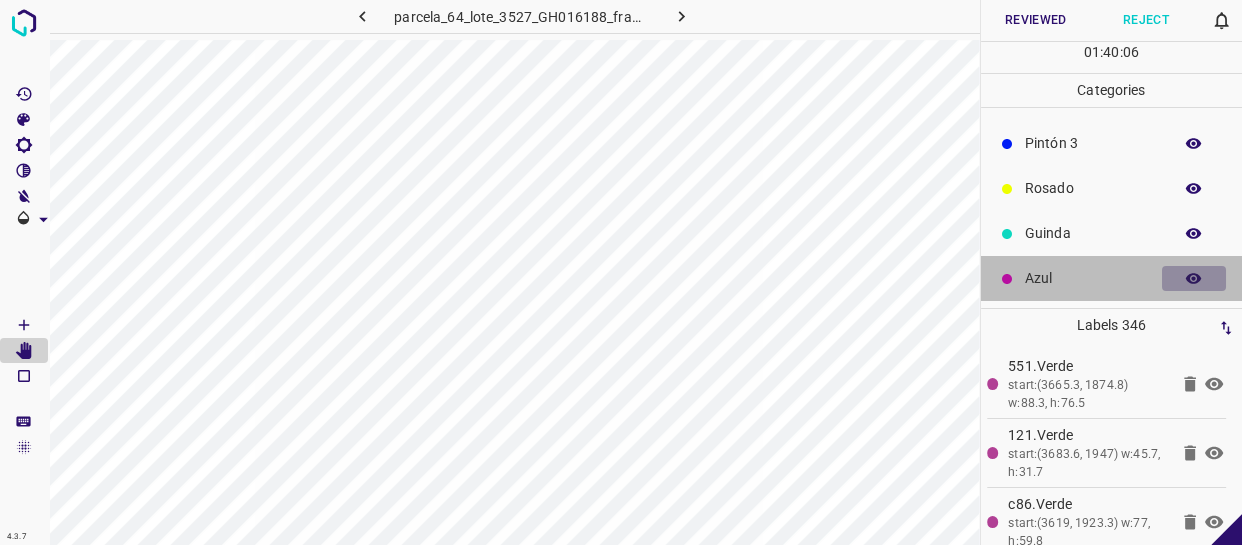 click 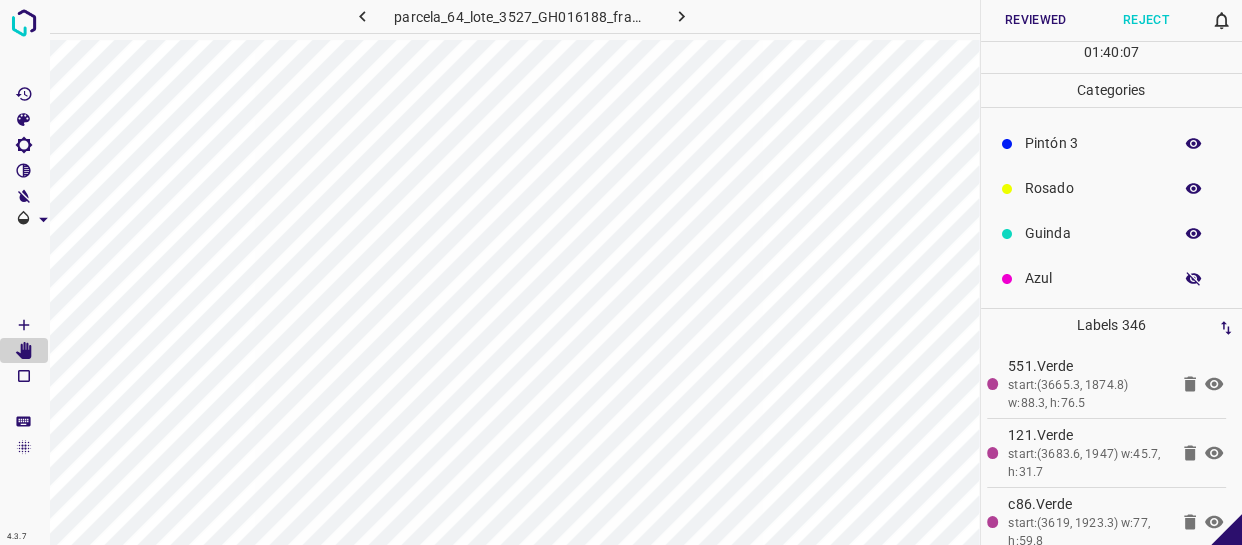 click 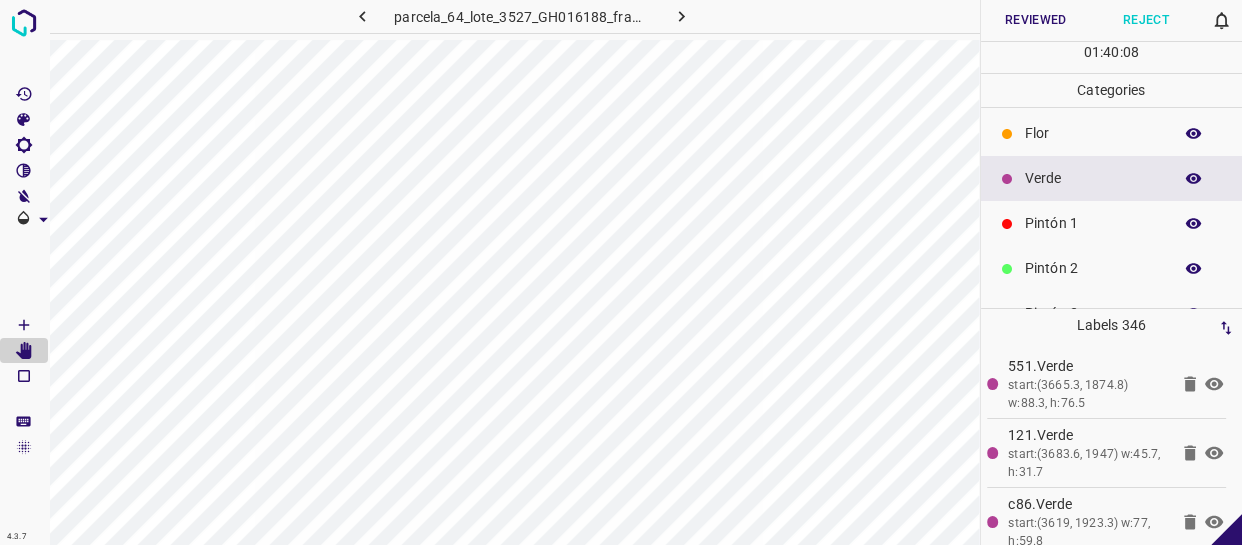scroll, scrollTop: 0, scrollLeft: 0, axis: both 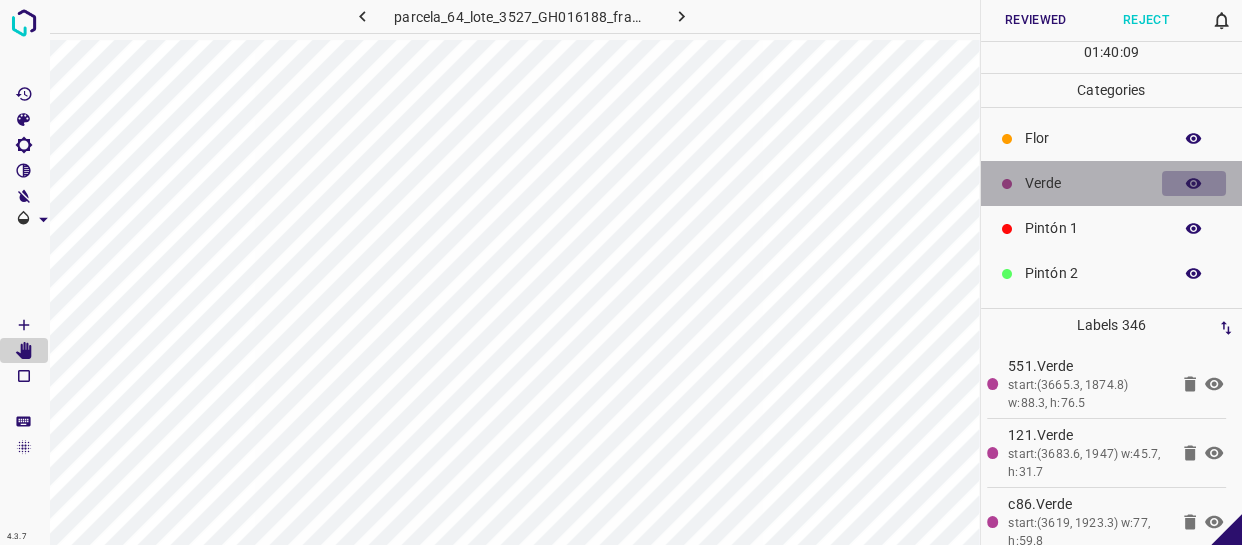 click 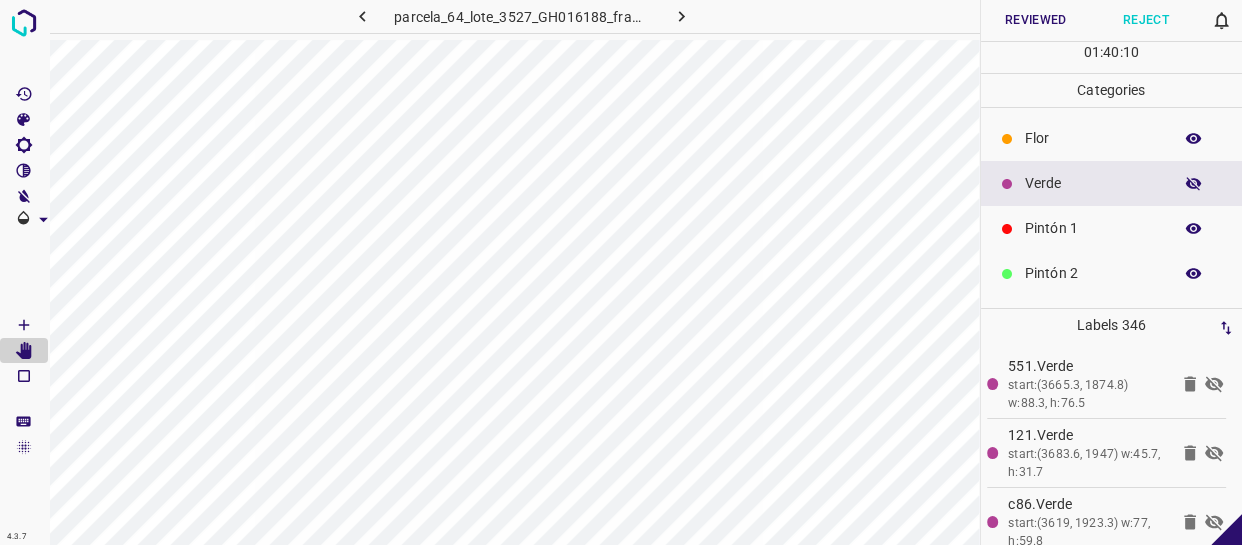 click 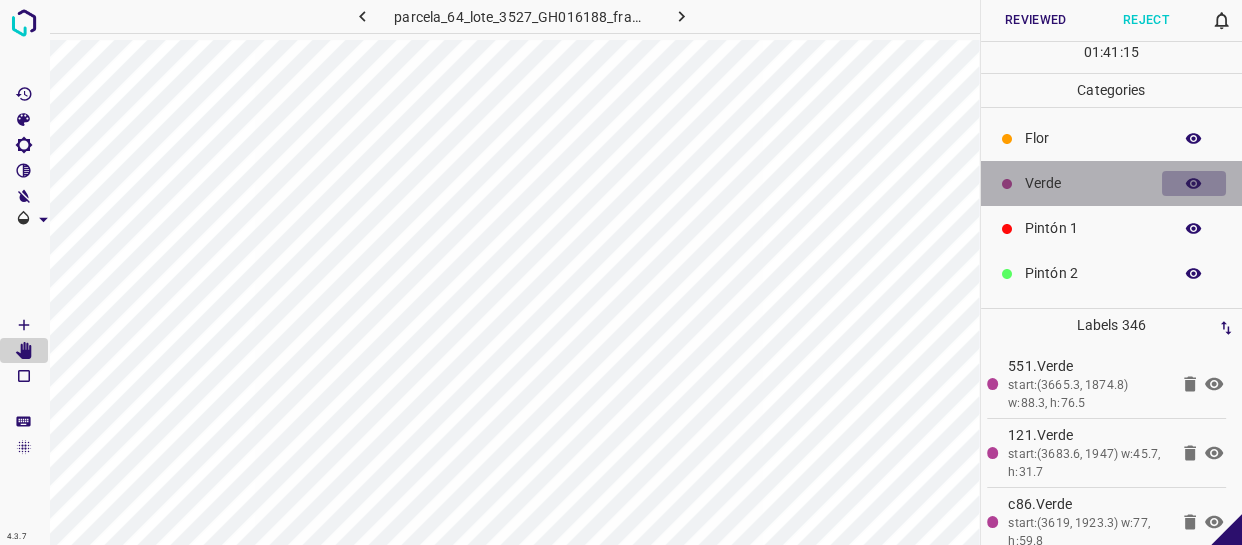 click 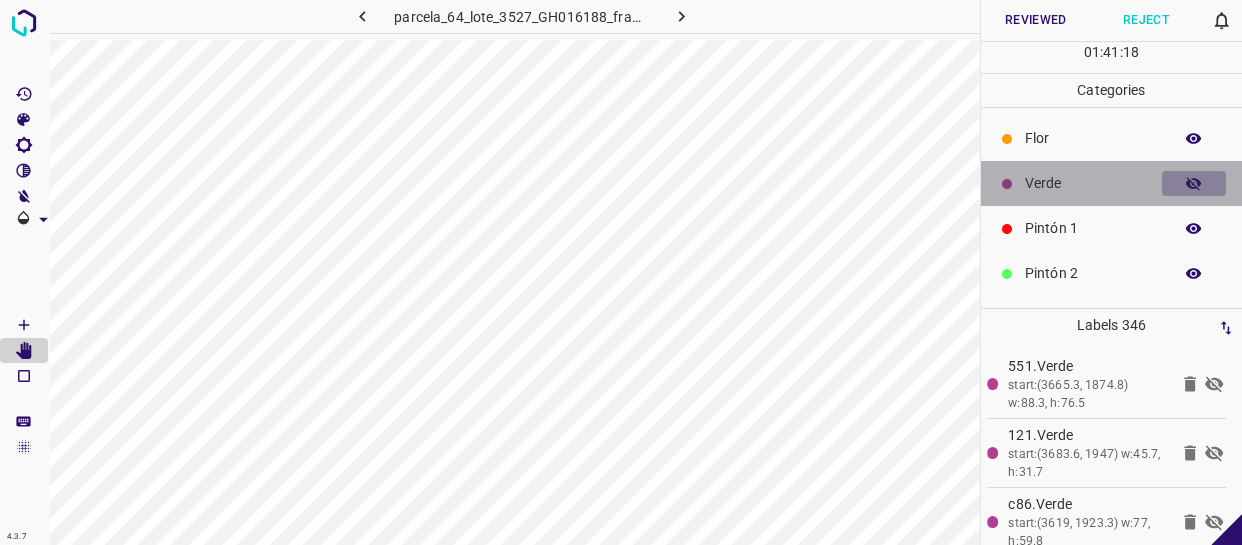 click 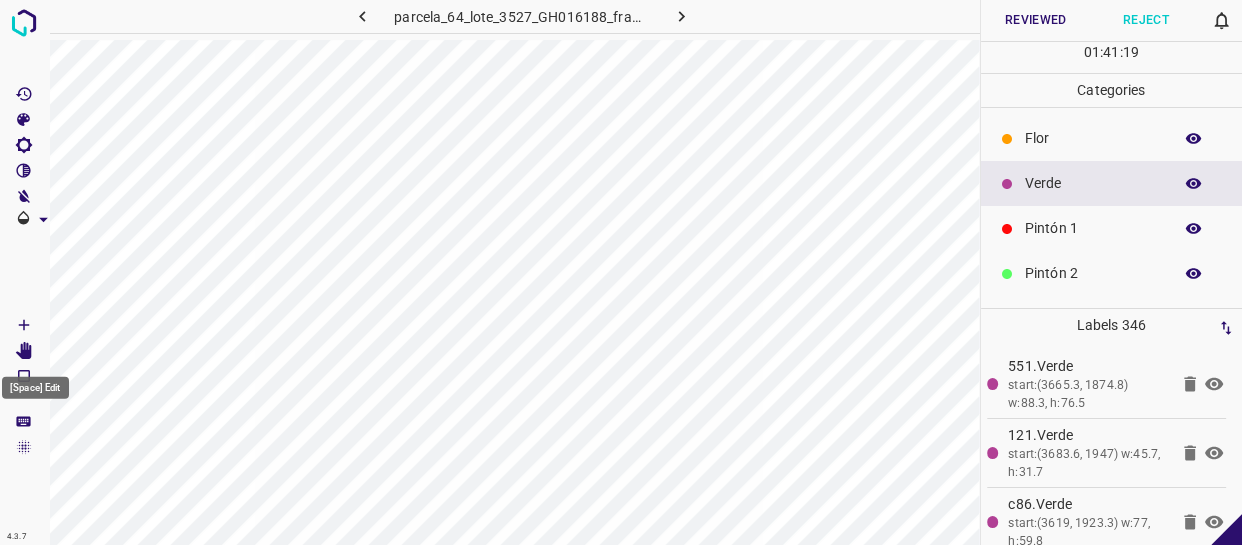 click at bounding box center (24, 351) 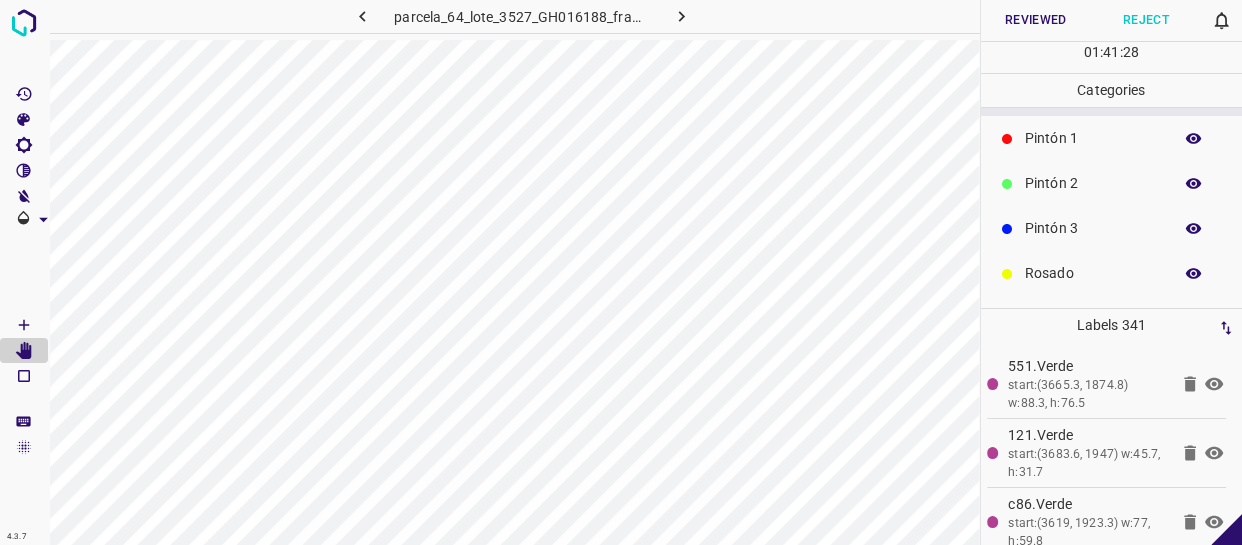 scroll, scrollTop: 175, scrollLeft: 0, axis: vertical 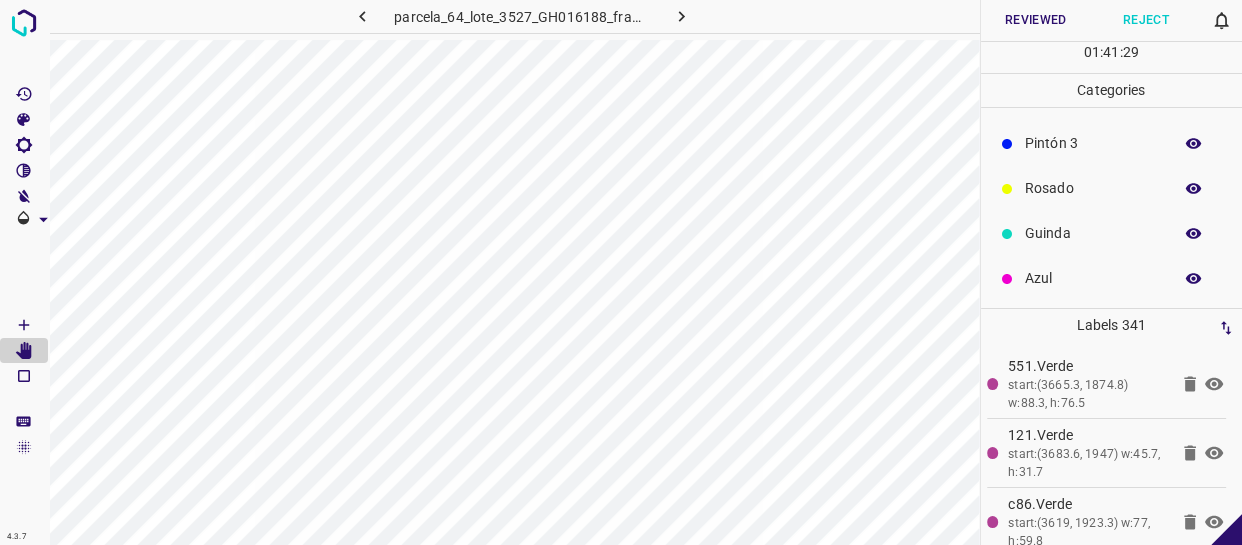 click 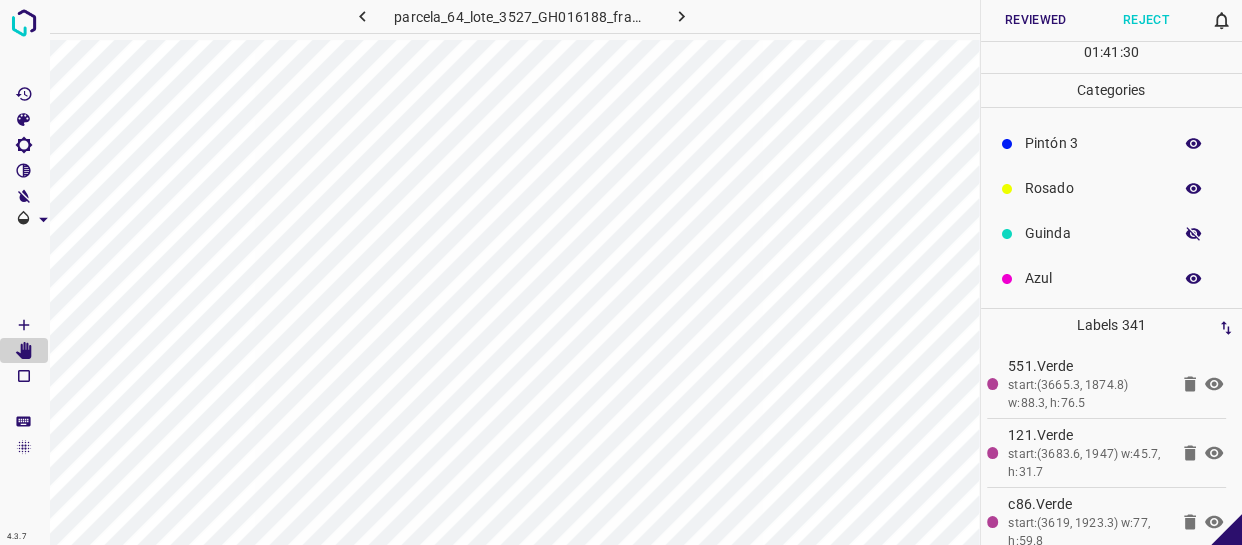 click 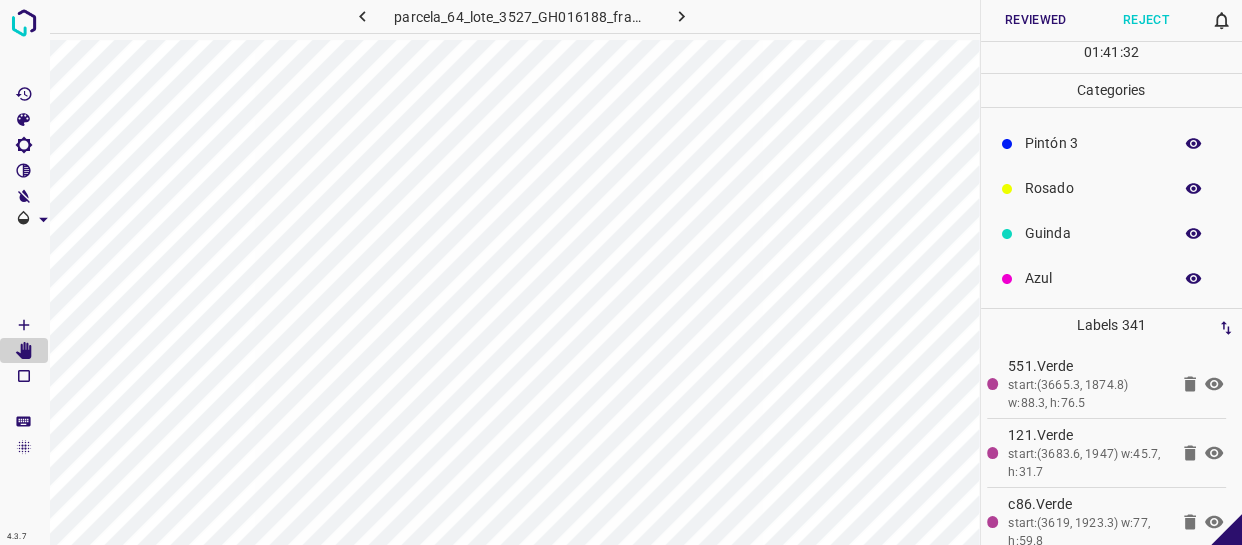 click 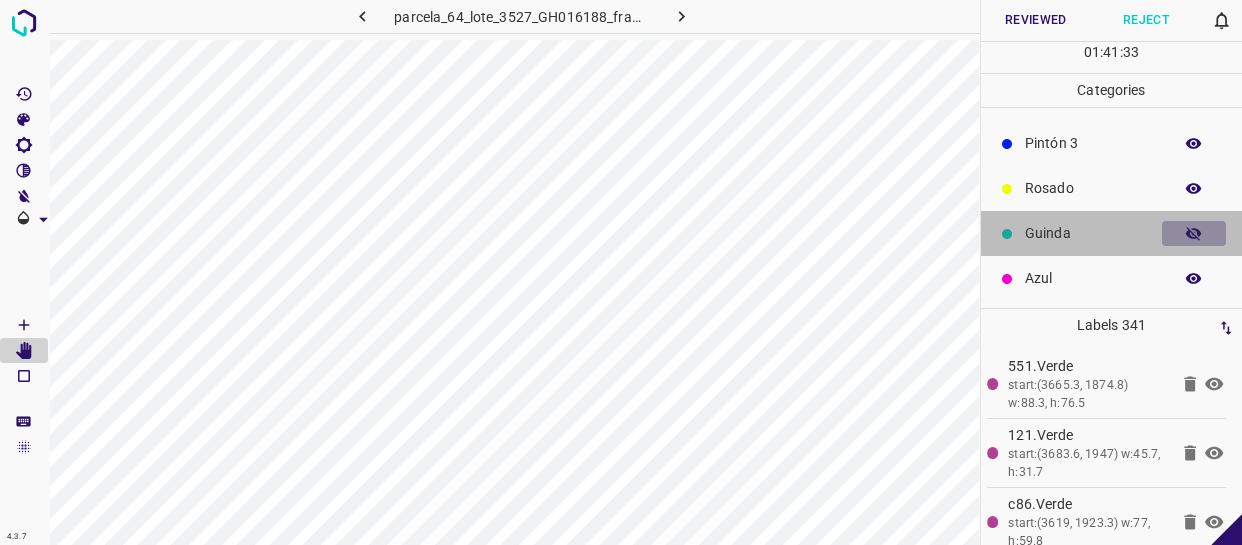 click 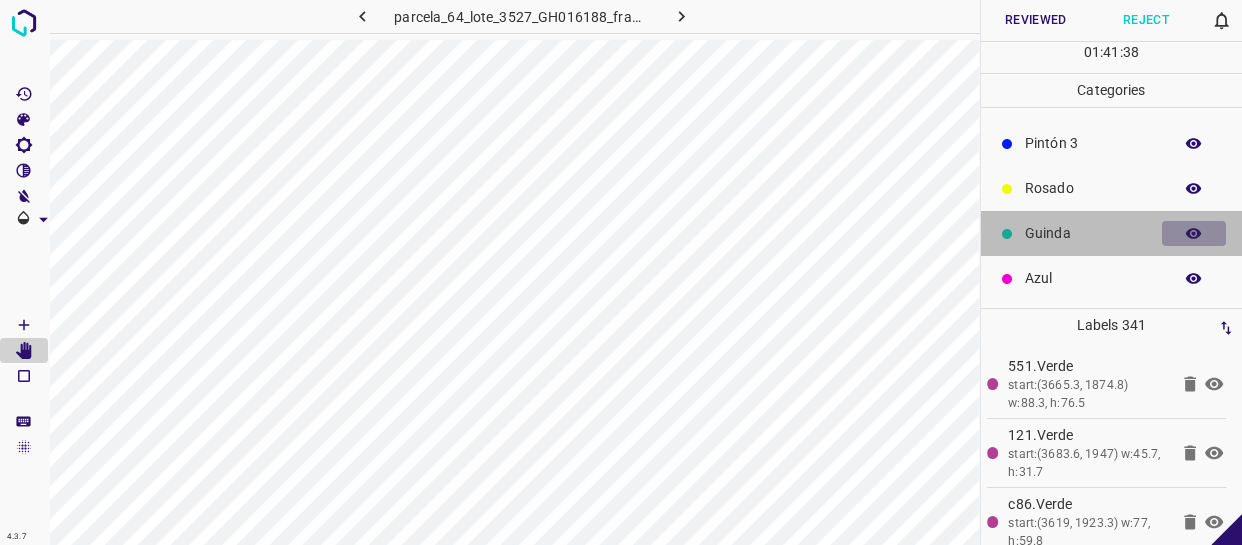 click 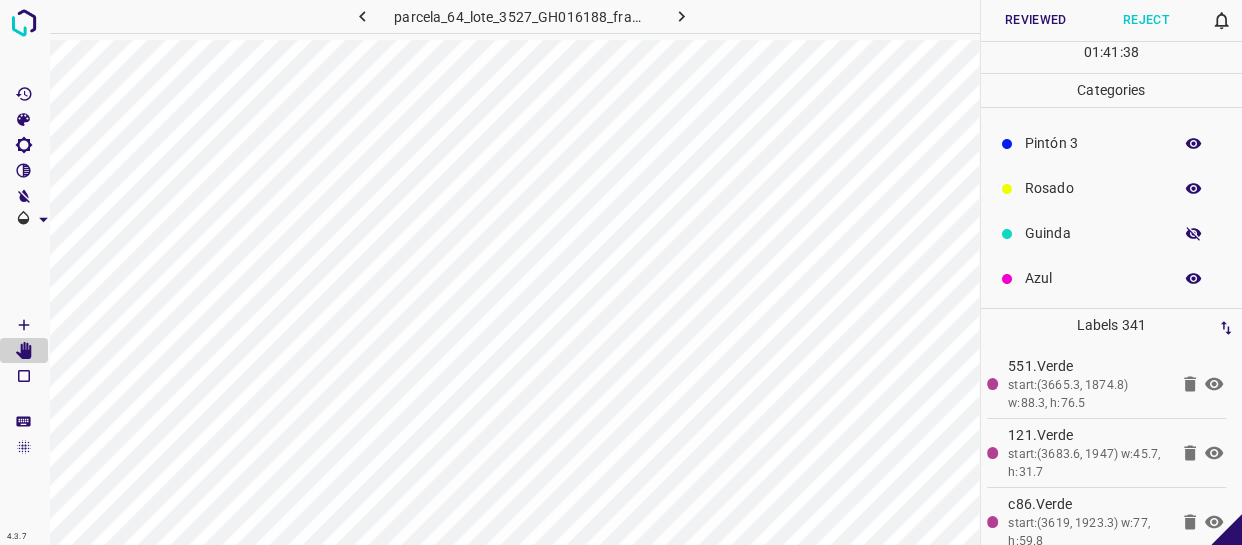 click 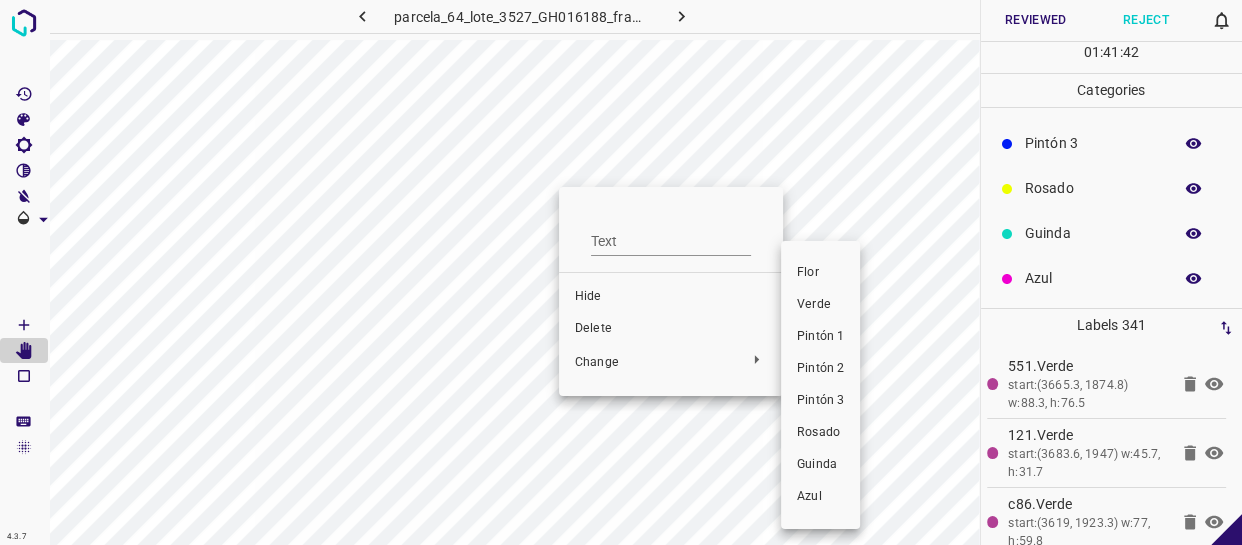 click on "Rosado" at bounding box center [820, 433] 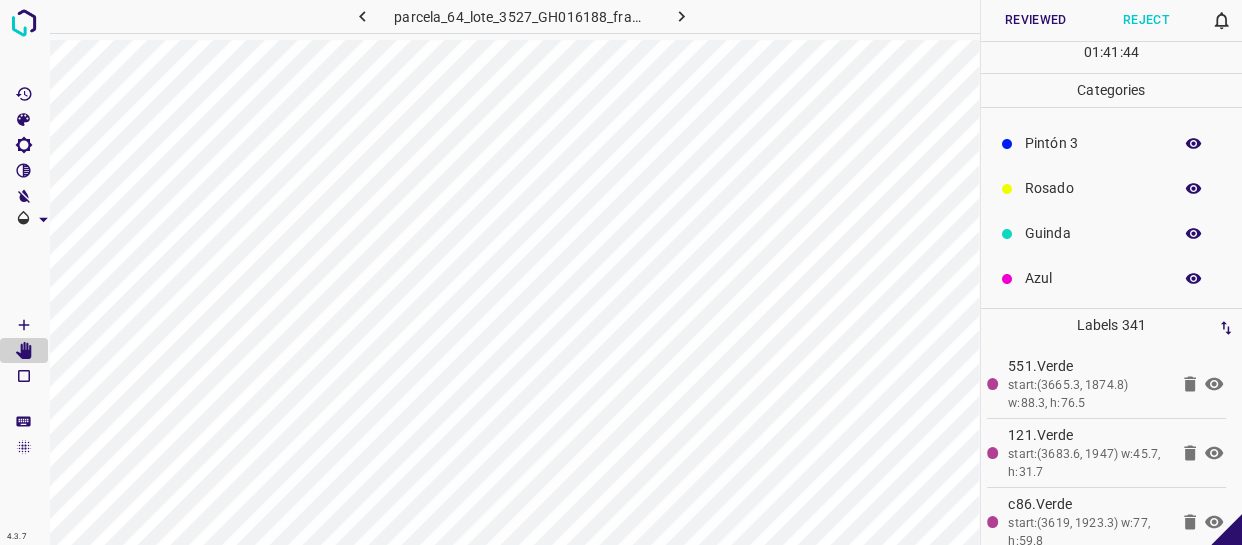 click 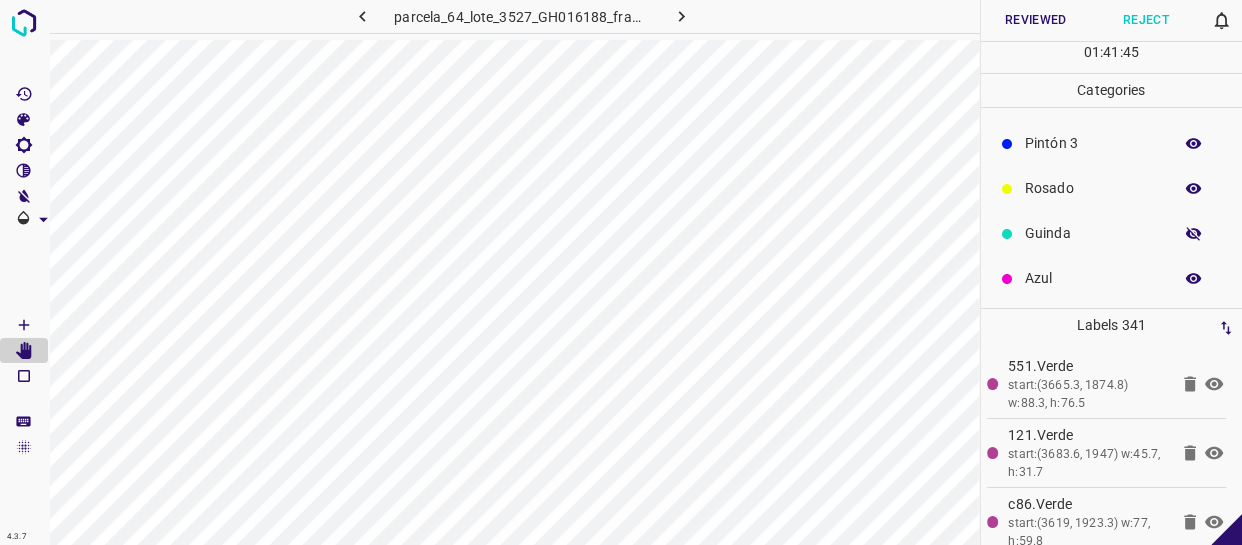 click 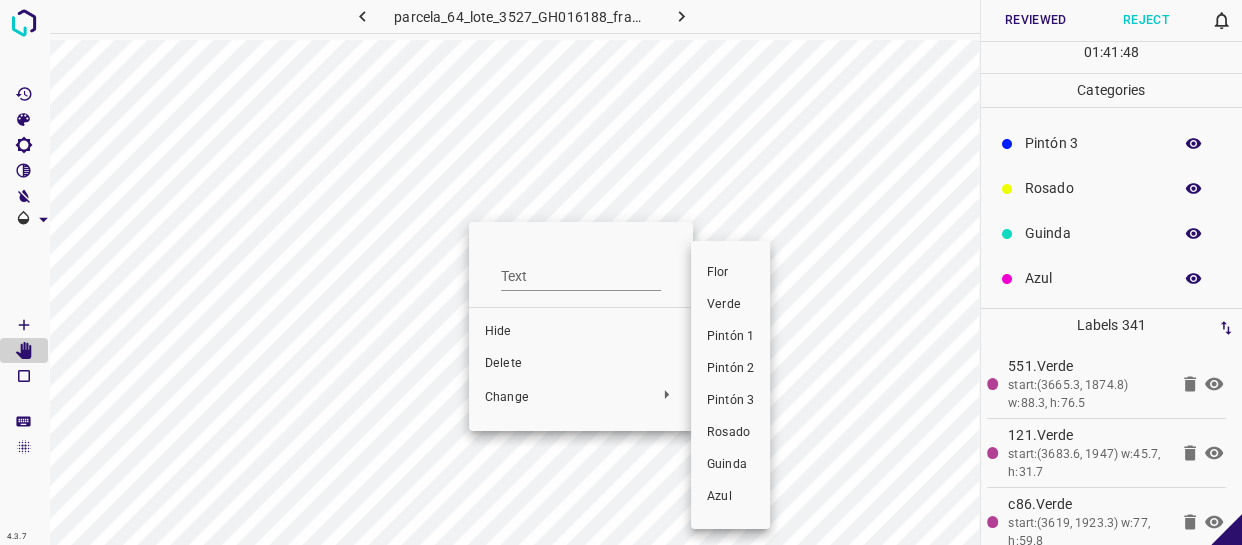 click on "Rosado" at bounding box center (730, 433) 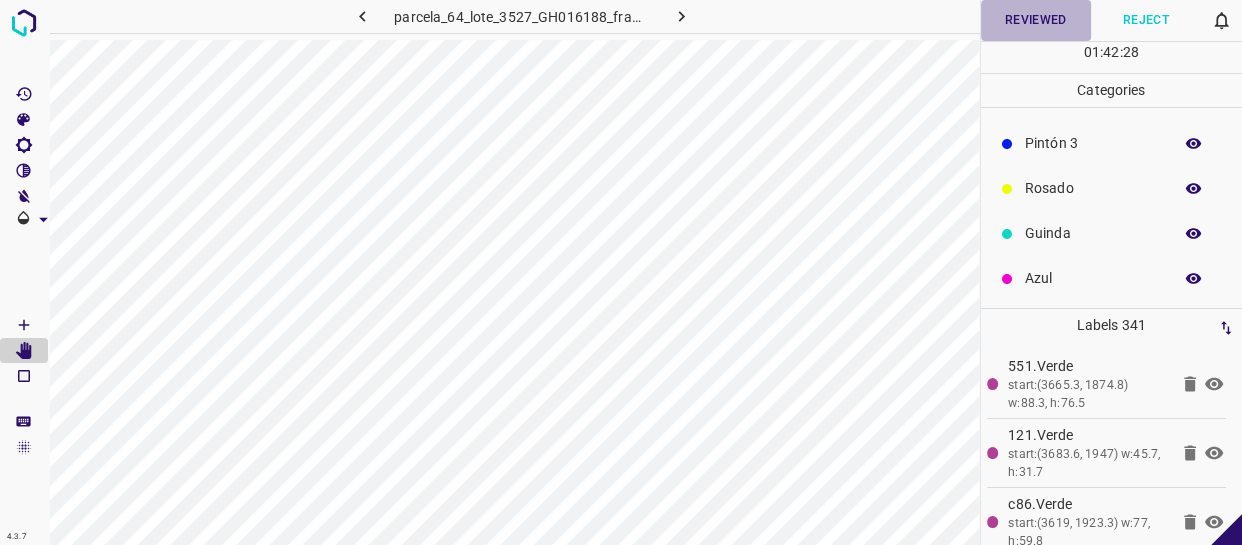 click on "Reviewed" at bounding box center (1036, 20) 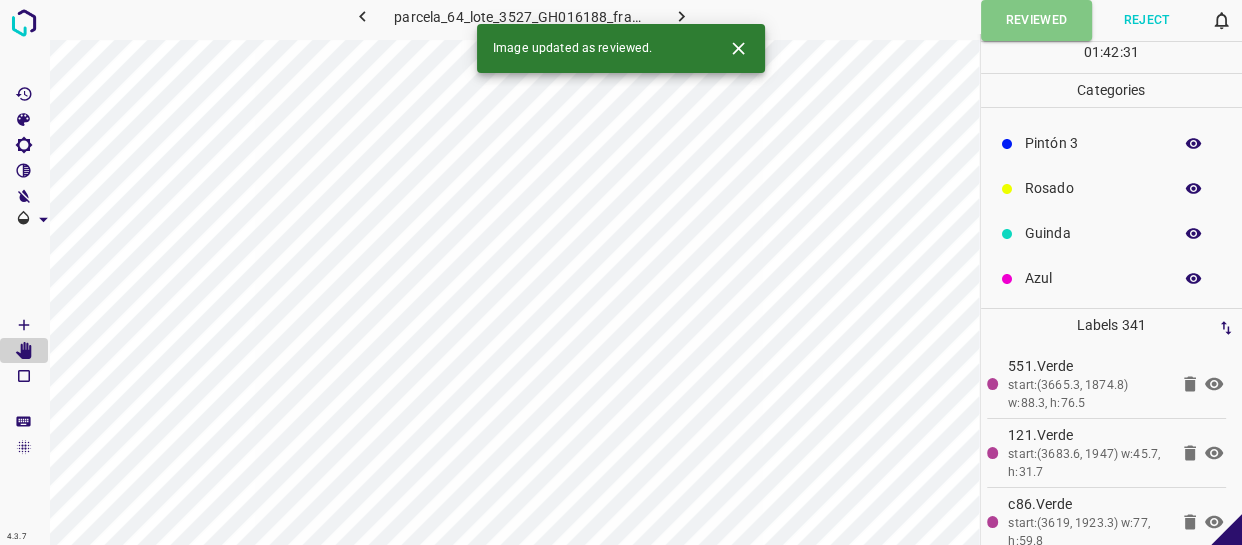 scroll, scrollTop: 0, scrollLeft: 0, axis: both 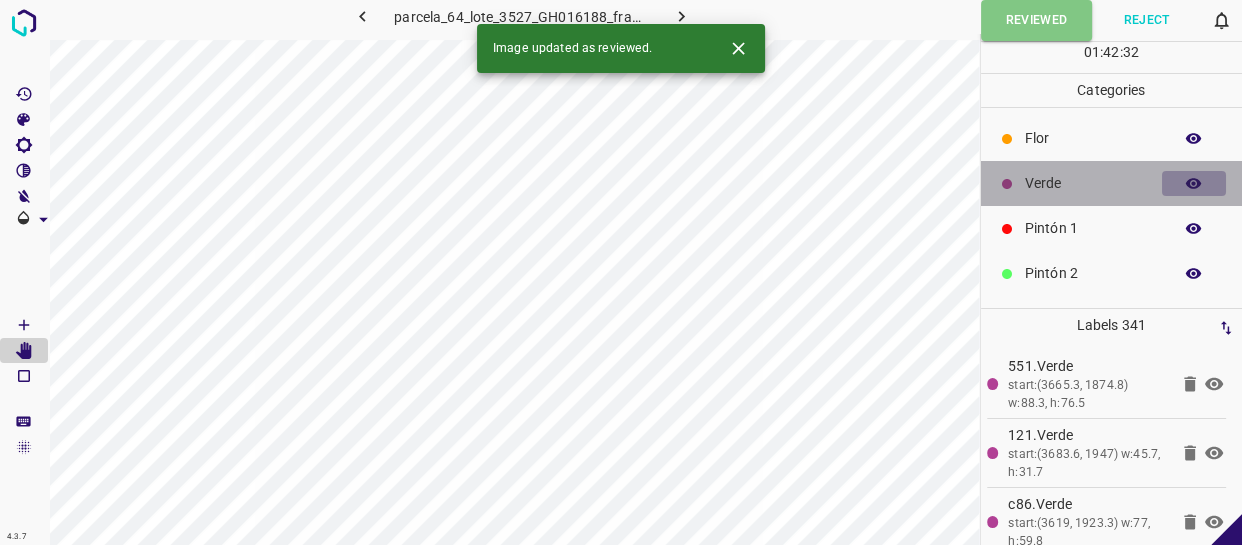 click 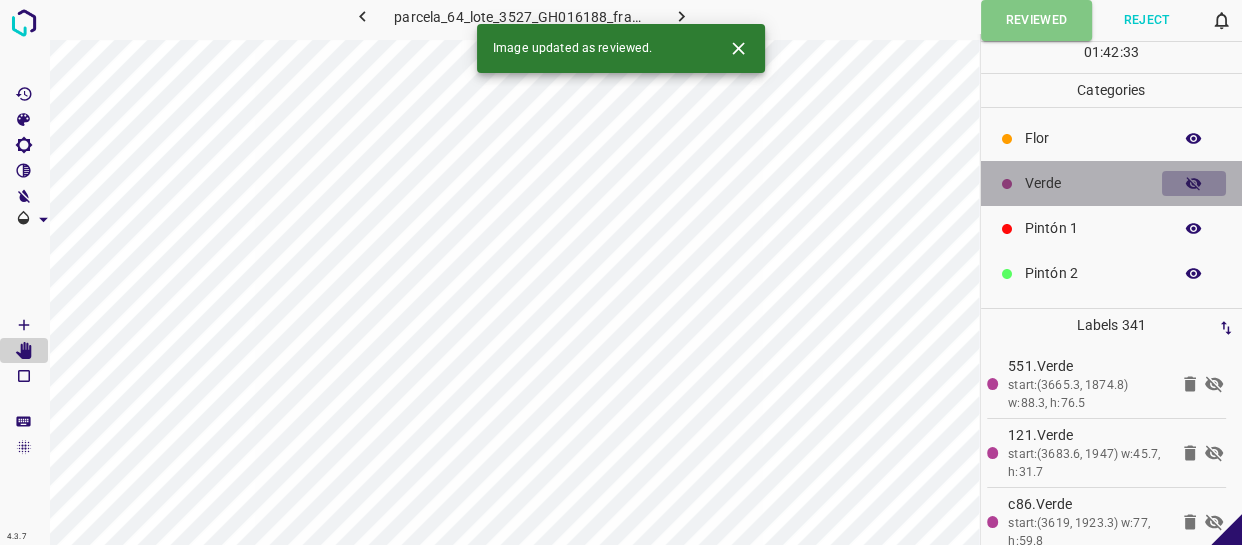 click 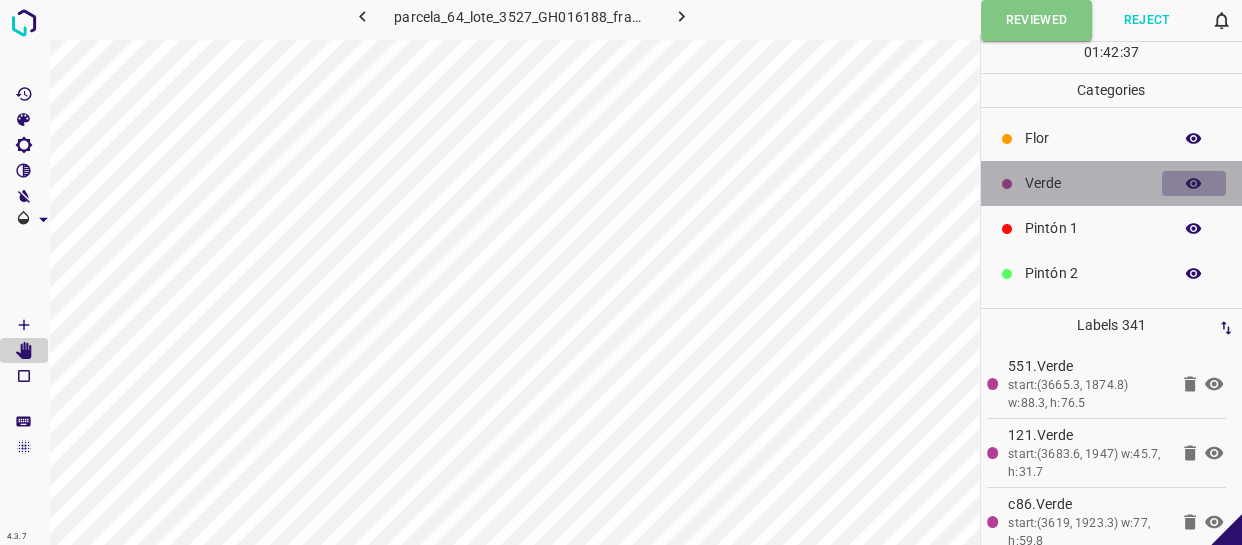 click 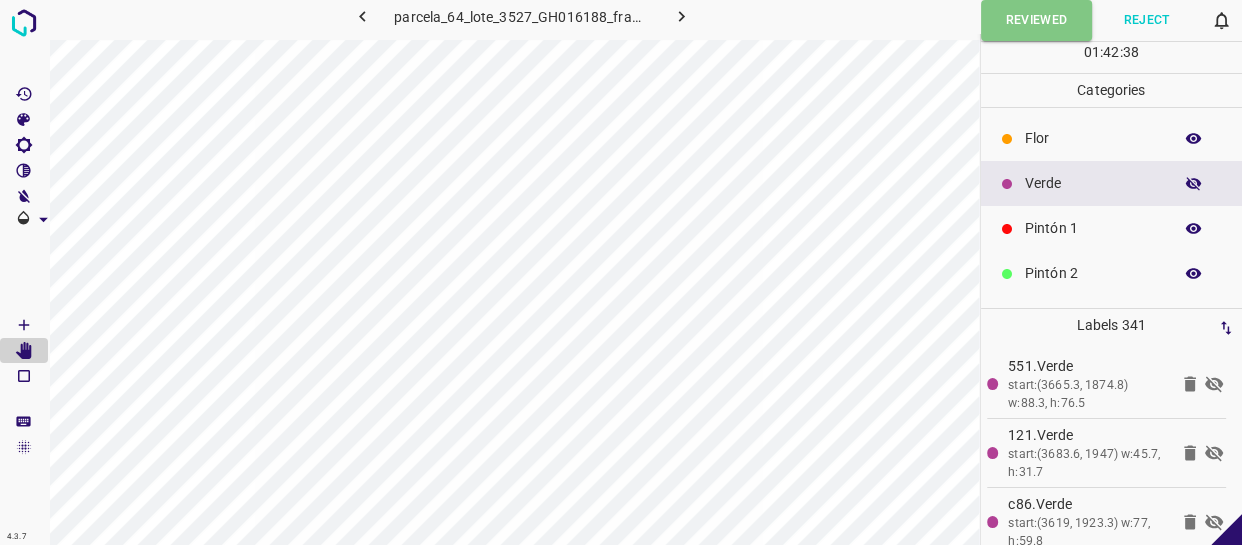 click 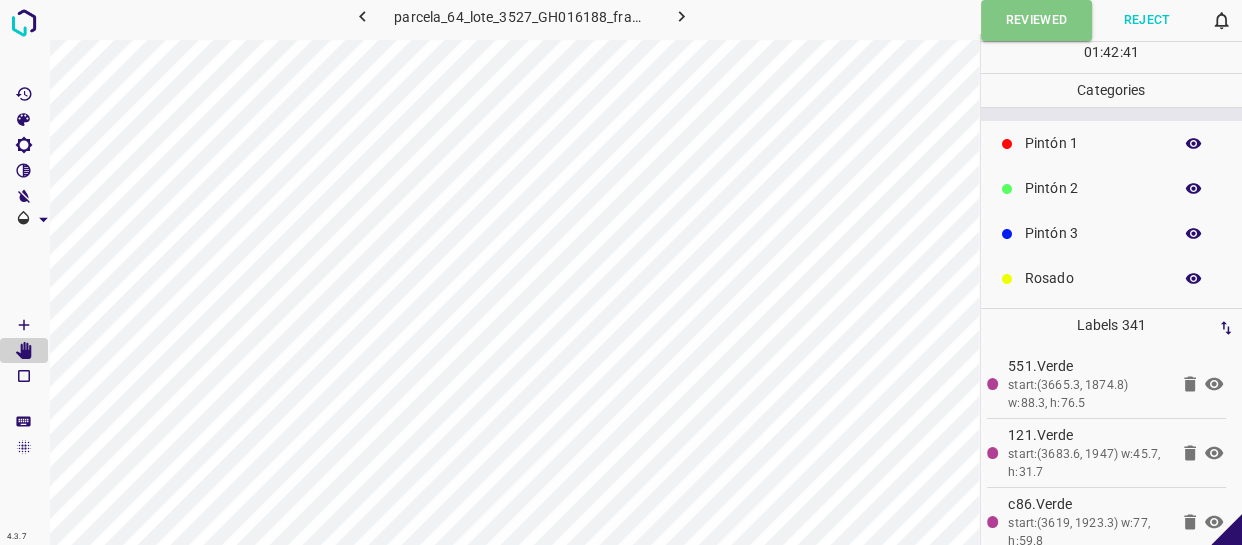 scroll, scrollTop: 175, scrollLeft: 0, axis: vertical 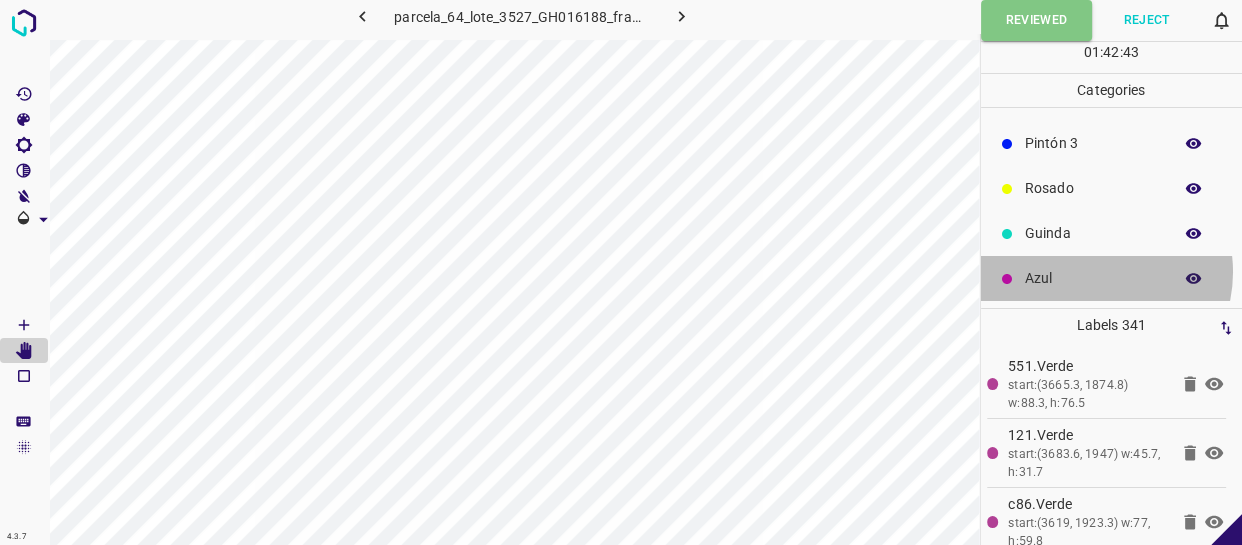 click on "Azul" at bounding box center [1093, 278] 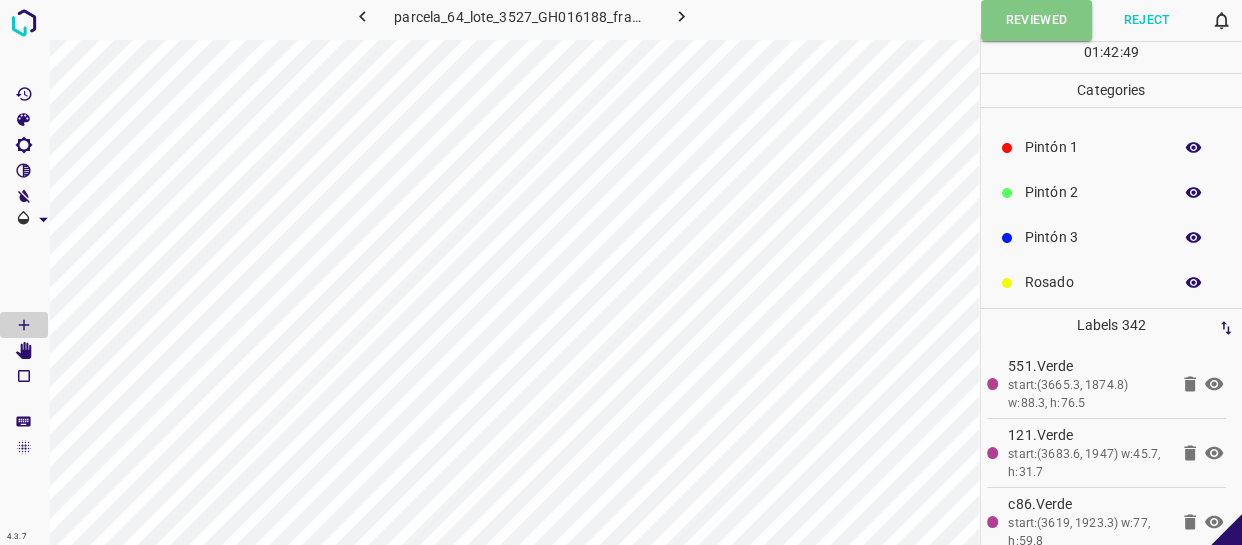 scroll, scrollTop: 0, scrollLeft: 0, axis: both 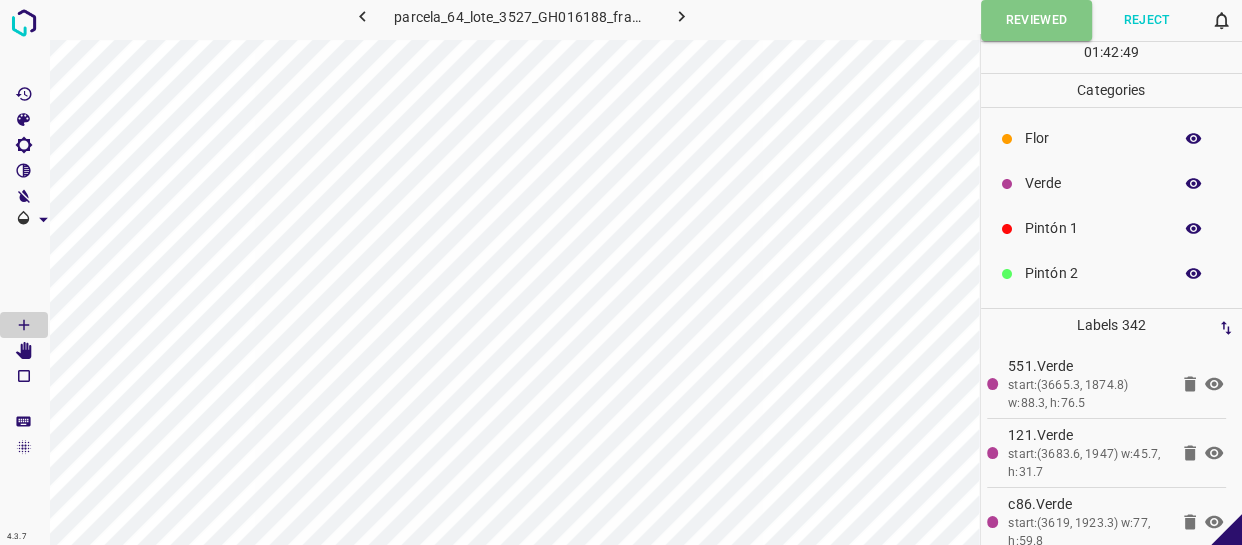 click at bounding box center [1194, 184] 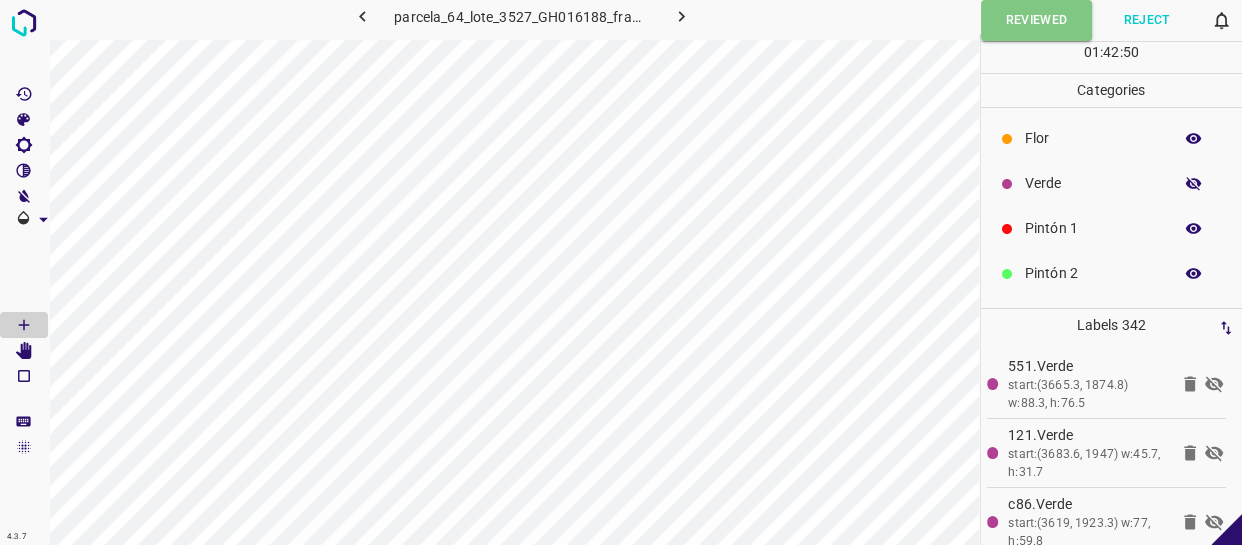 click at bounding box center (1194, 184) 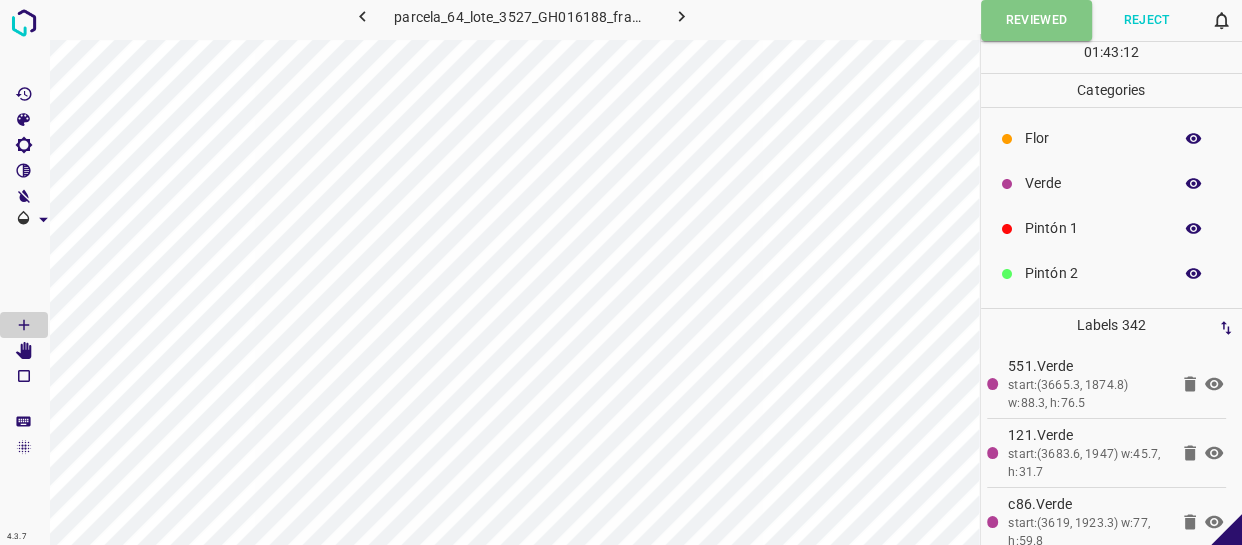 click 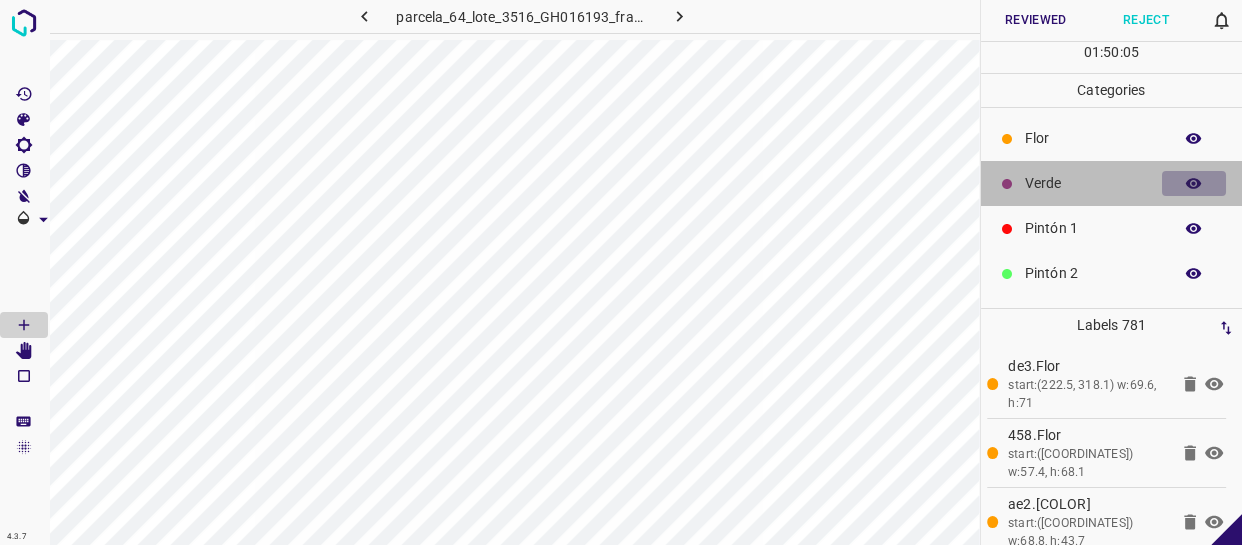 click at bounding box center [1194, 184] 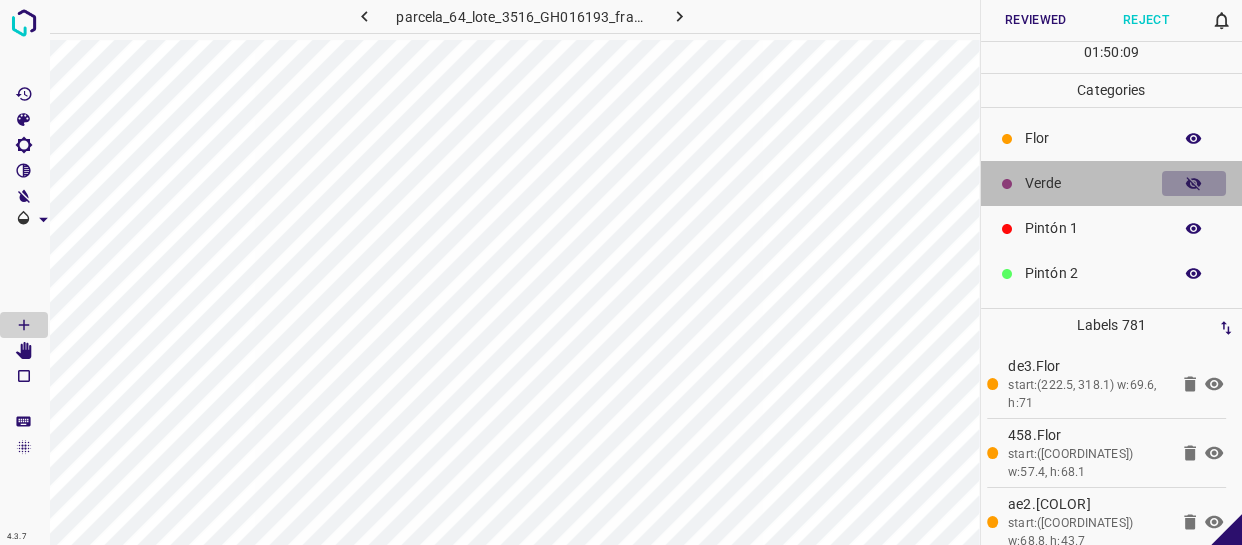 click at bounding box center (1194, 184) 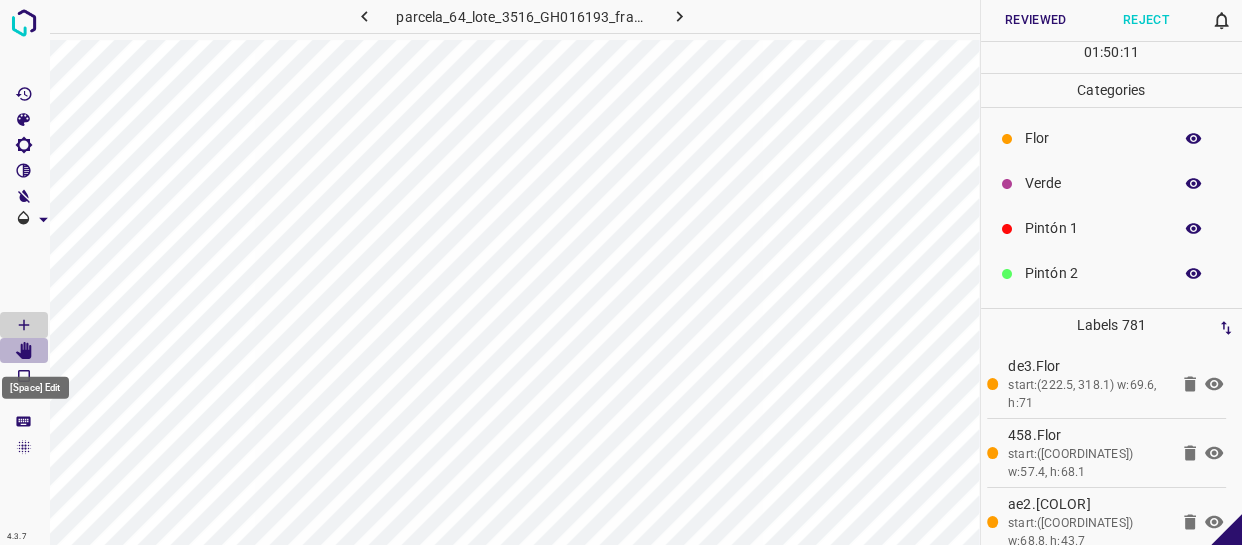 click 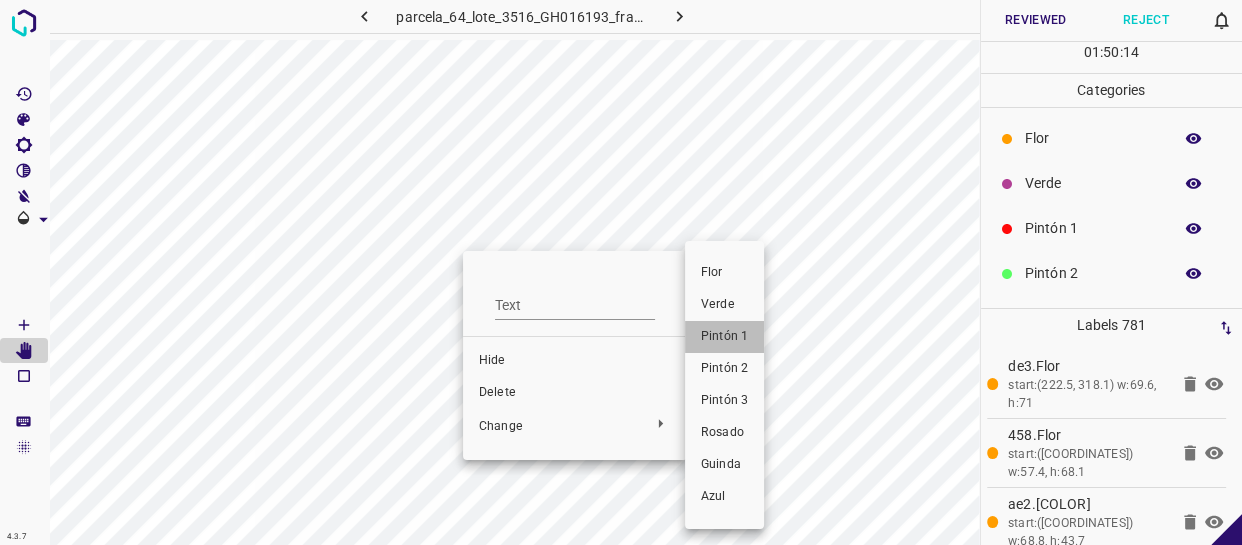 click on "Pintón 1" at bounding box center (724, 337) 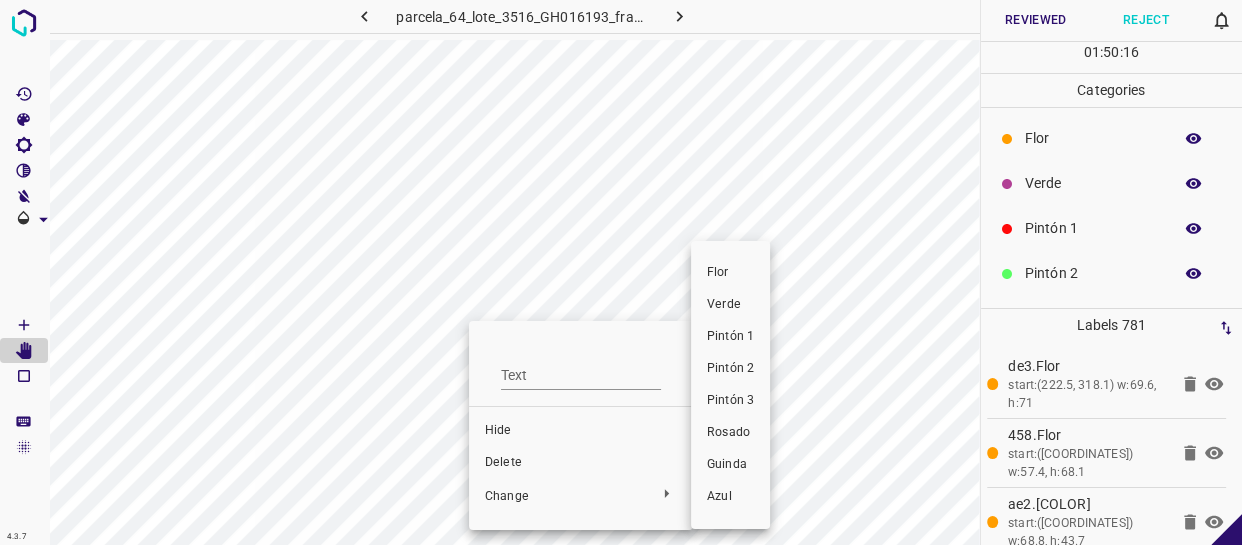 click on "Pintón 1" at bounding box center [730, 337] 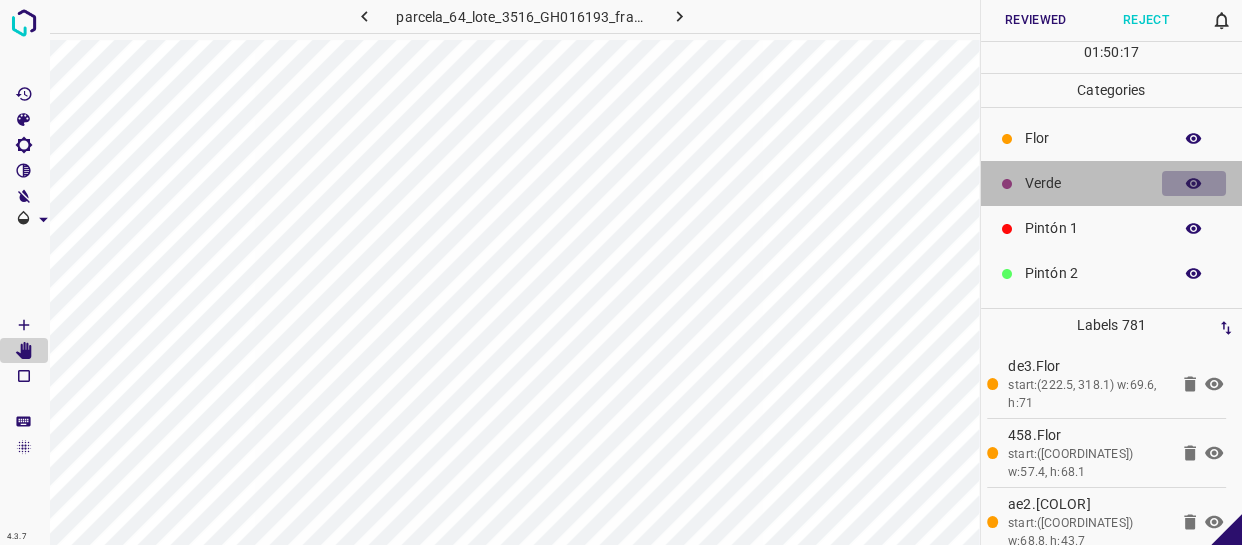 click 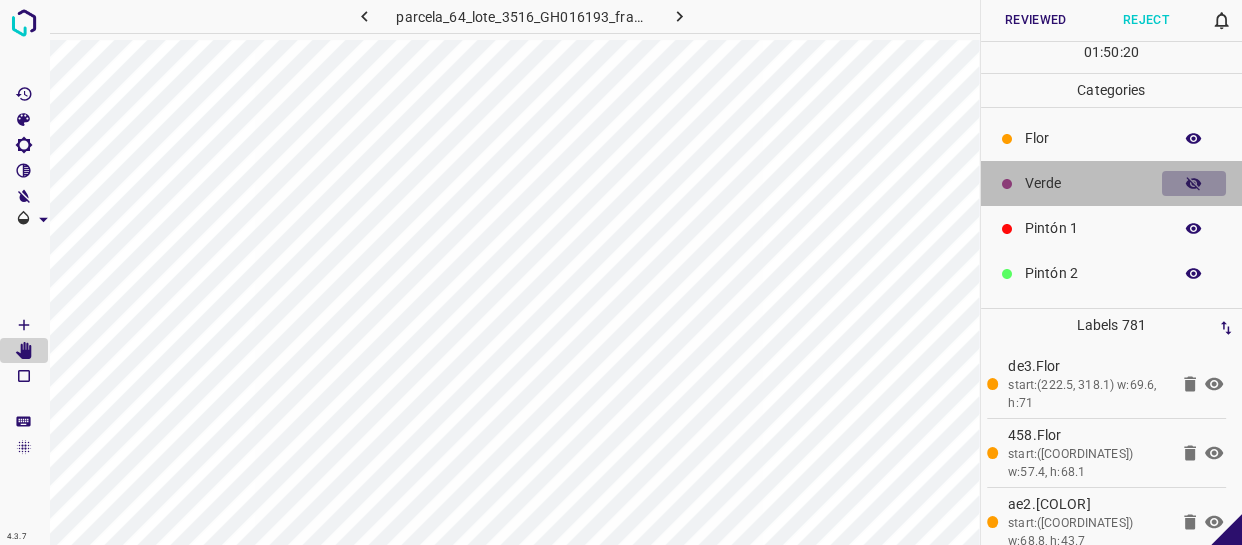 click 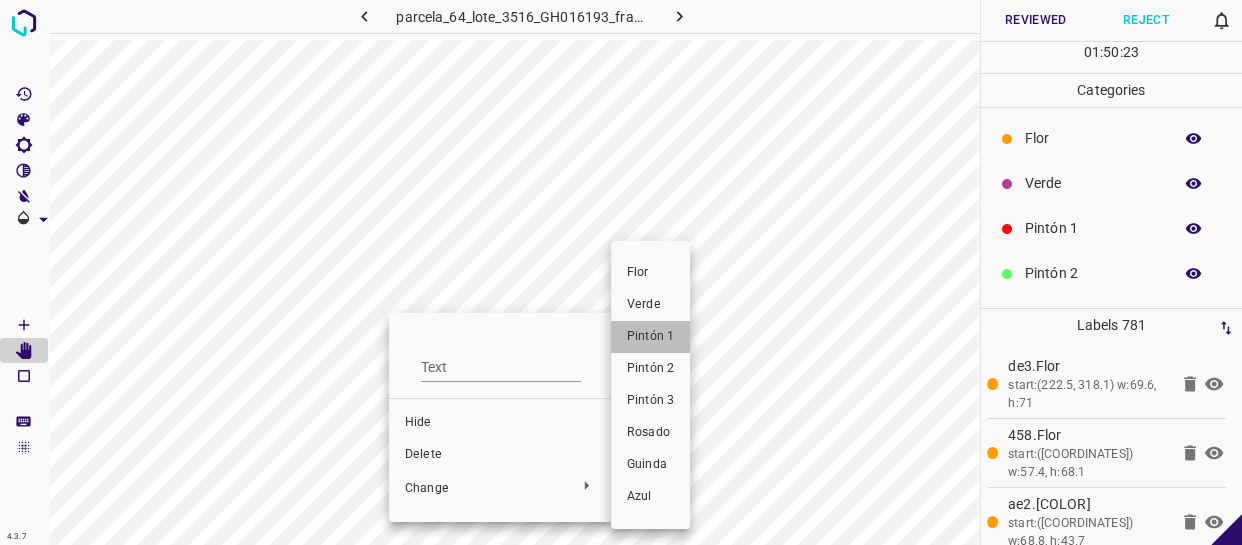 click on "Pintón 1" at bounding box center [650, 337] 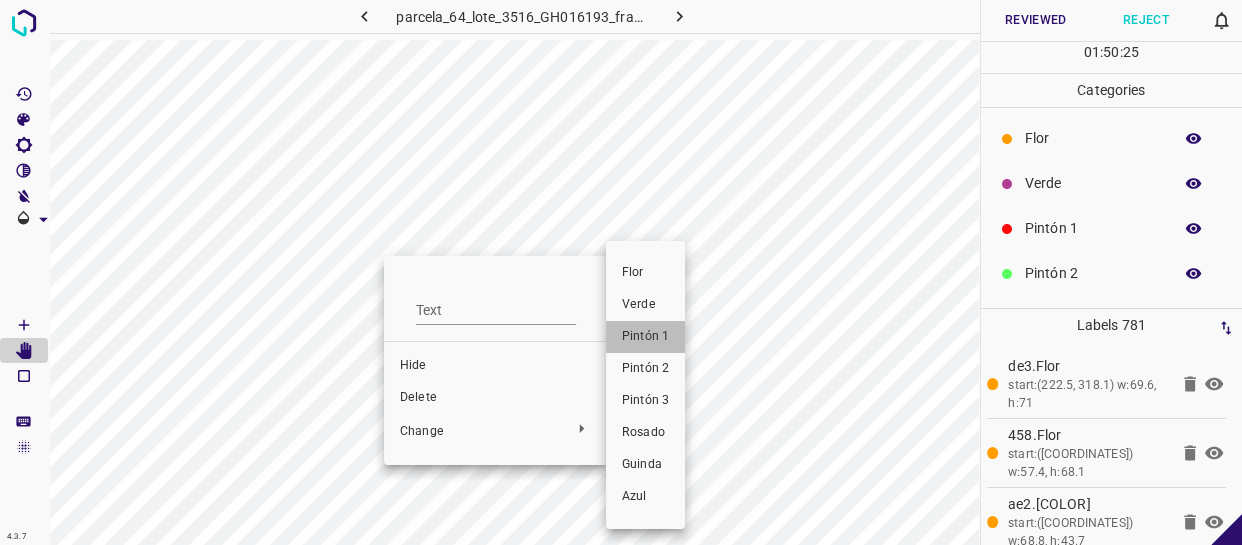 click on "Pintón 1" at bounding box center [645, 337] 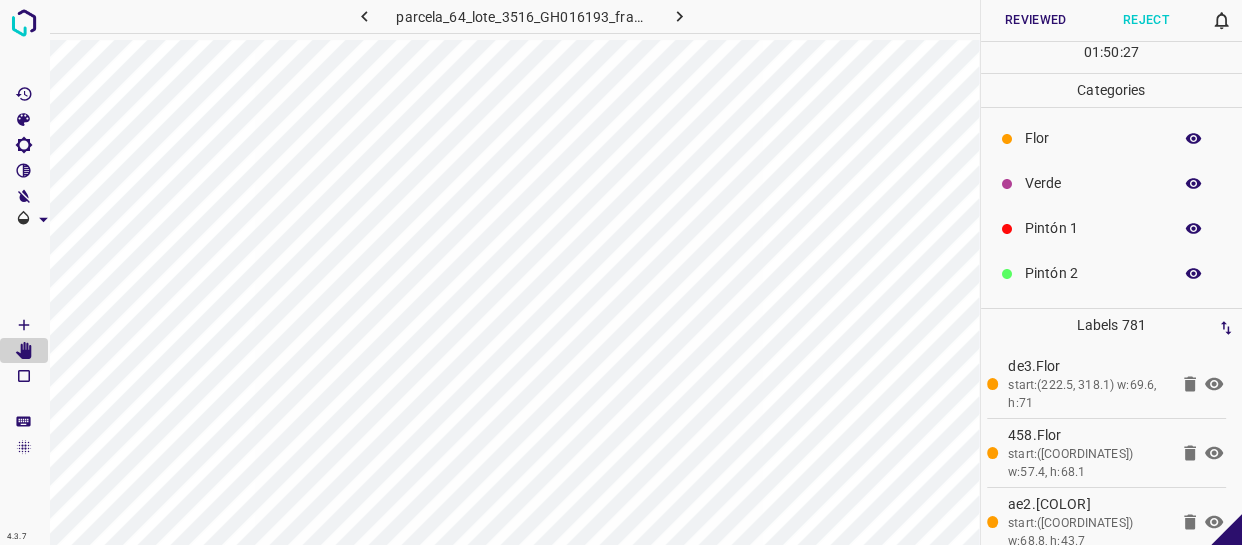 click at bounding box center [1194, 184] 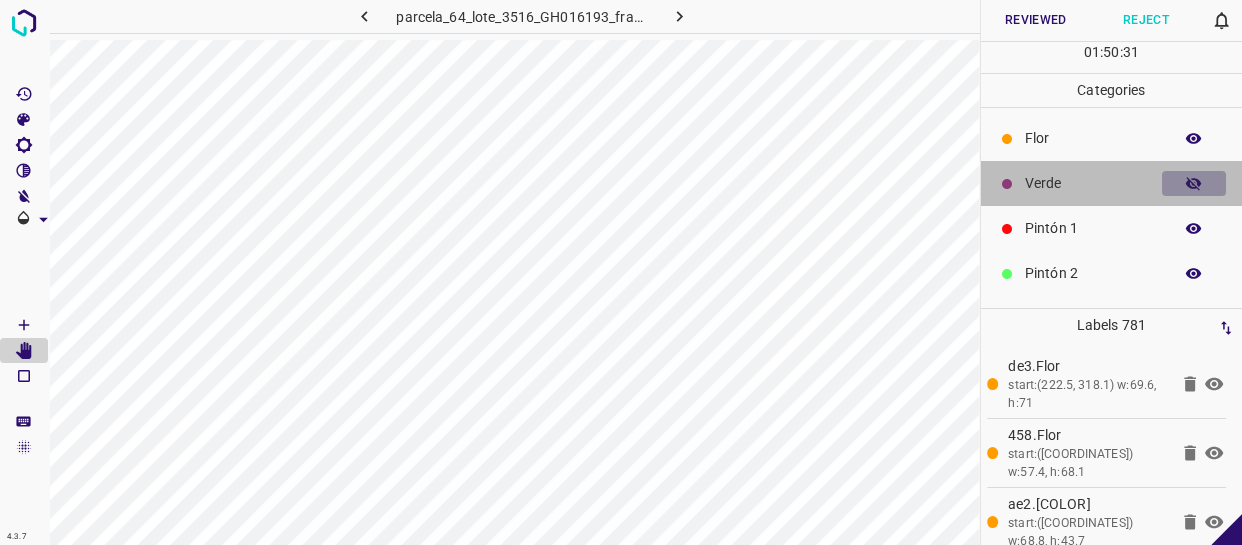 click 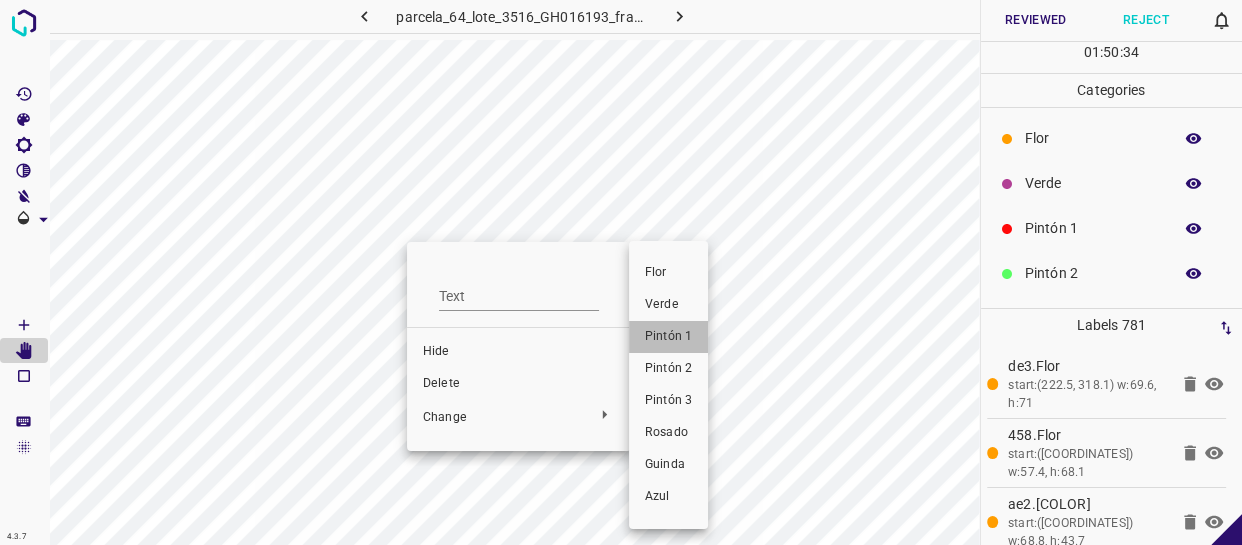 click on "Pintón 1" at bounding box center (668, 337) 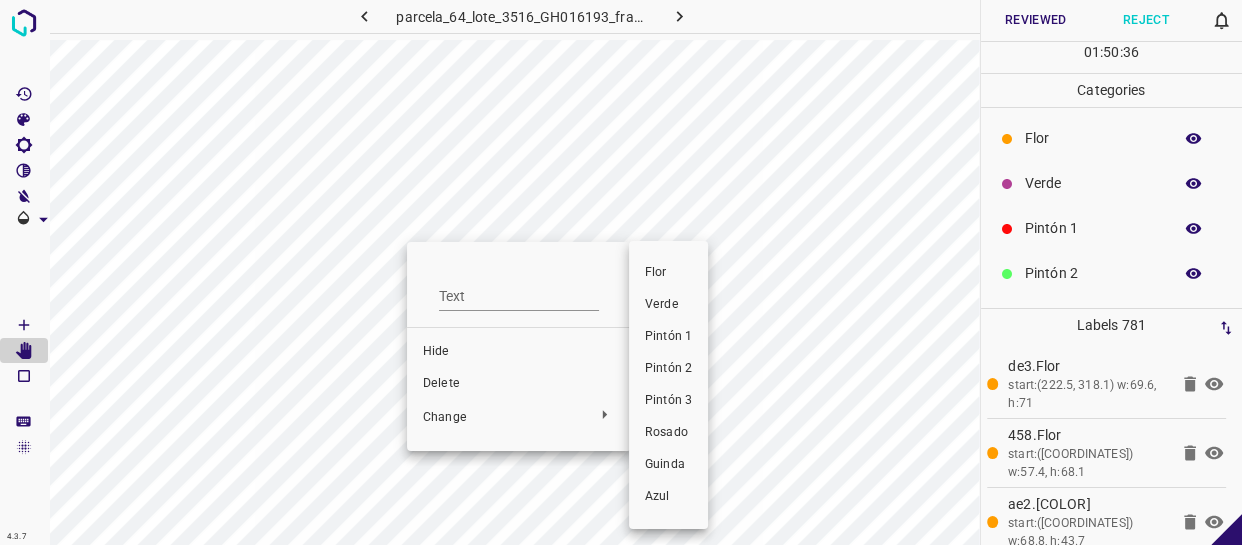 click at bounding box center (621, 272) 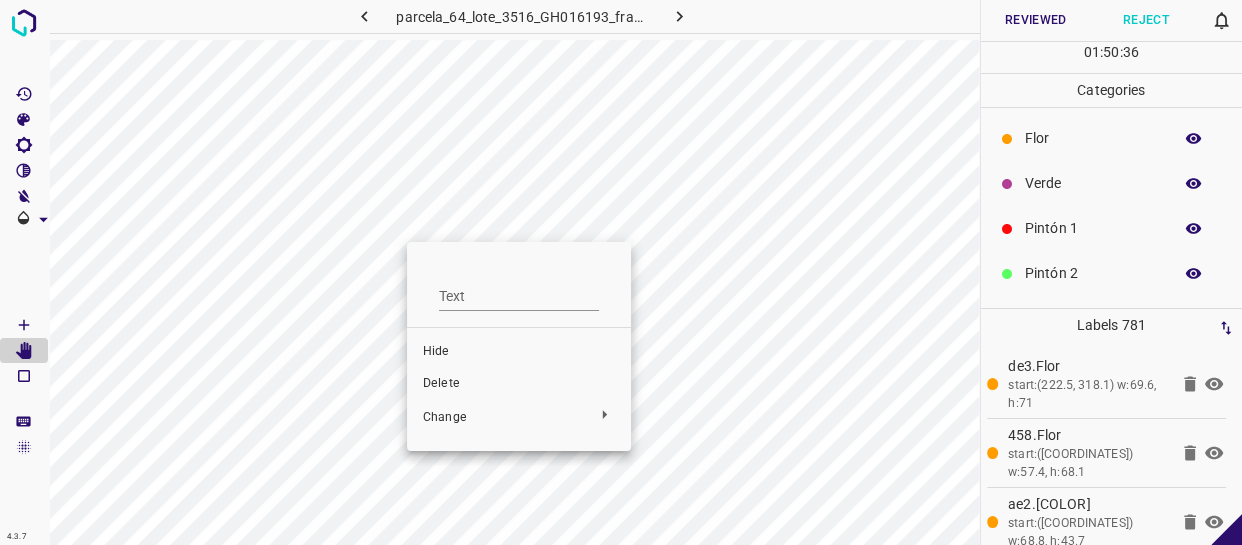 click at bounding box center [621, 272] 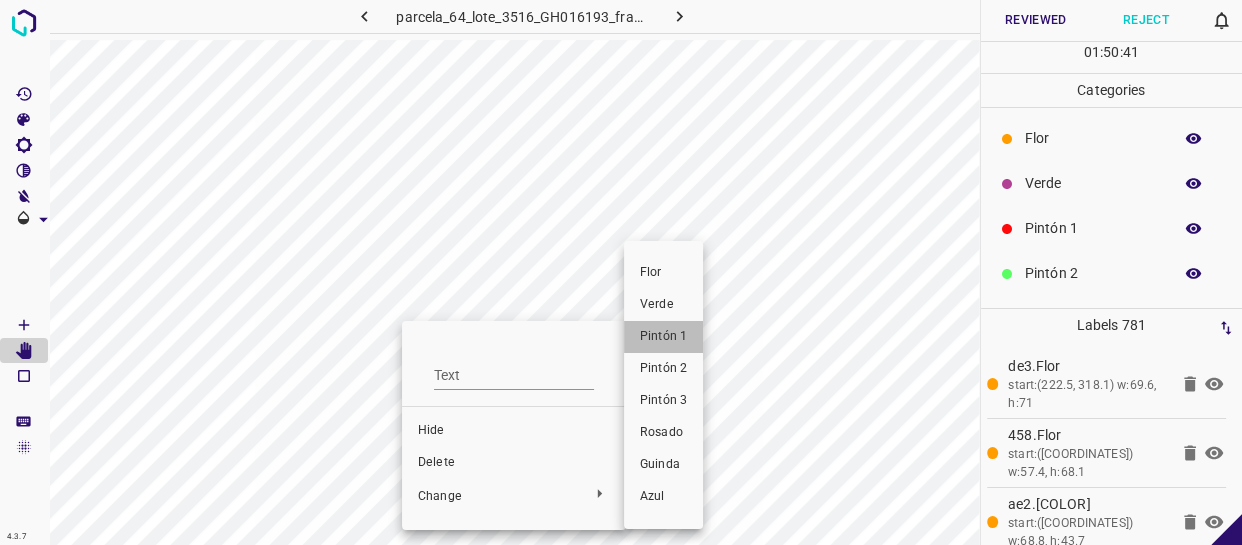 click on "Pintón 1" at bounding box center (663, 337) 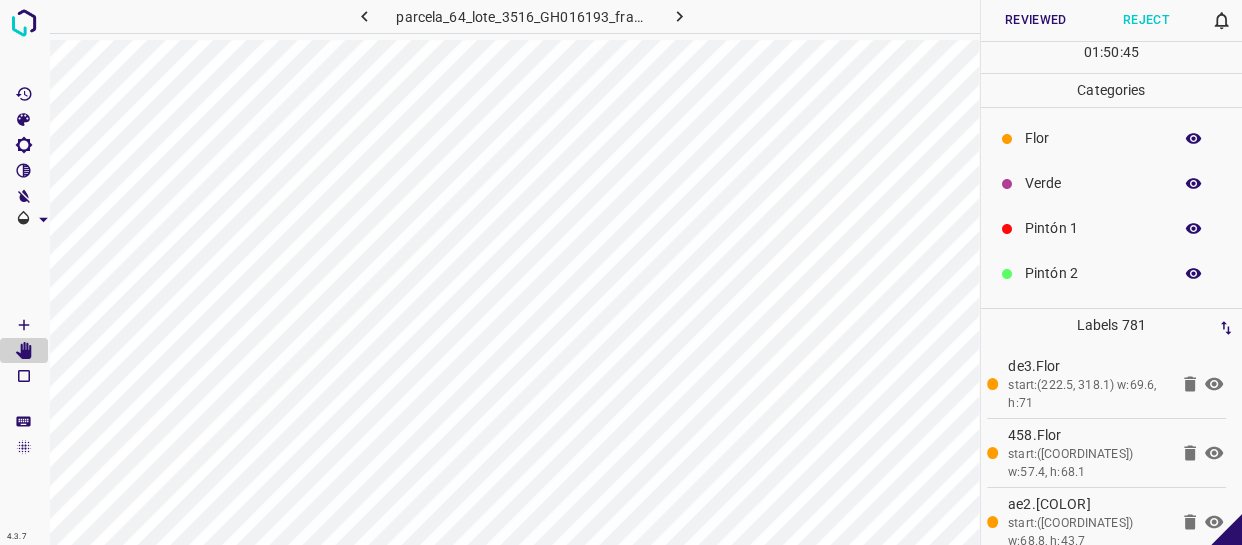 click on "Pintón 1" at bounding box center (1093, 228) 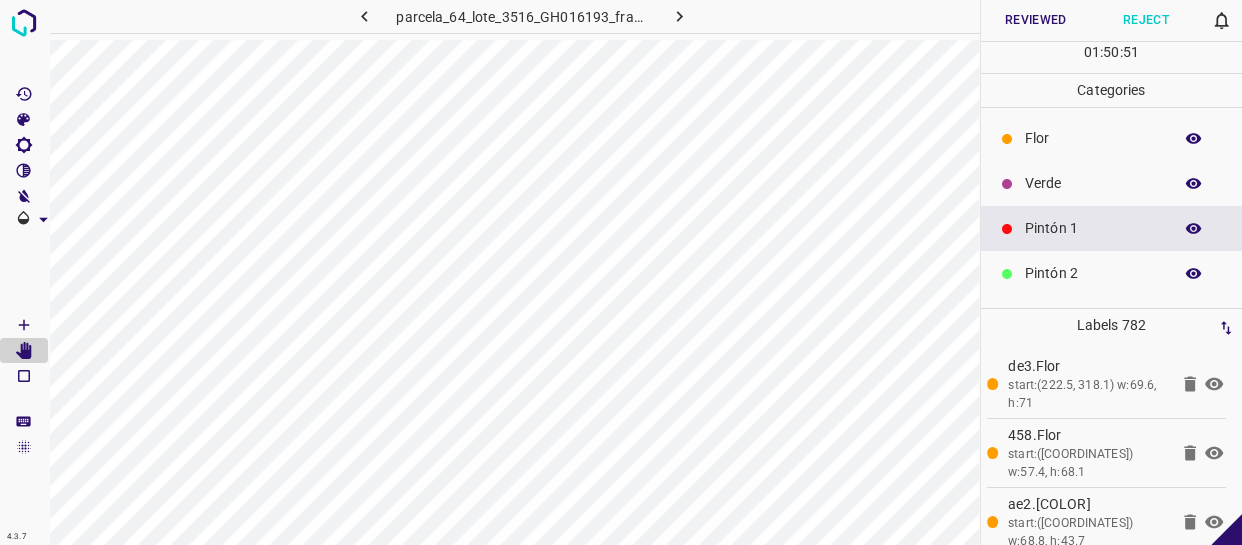 click 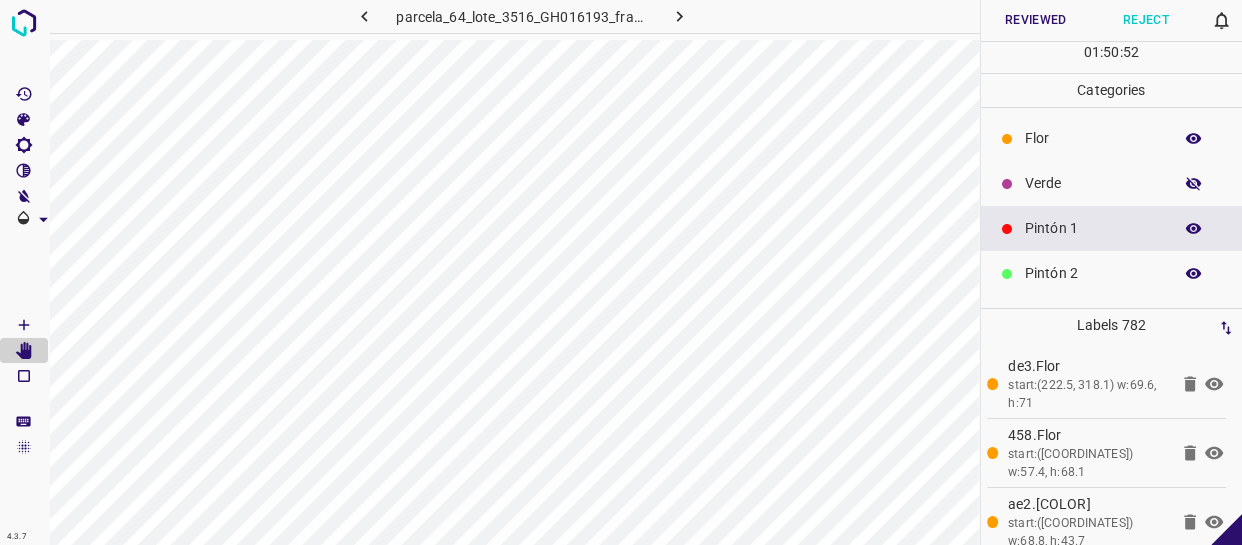 click 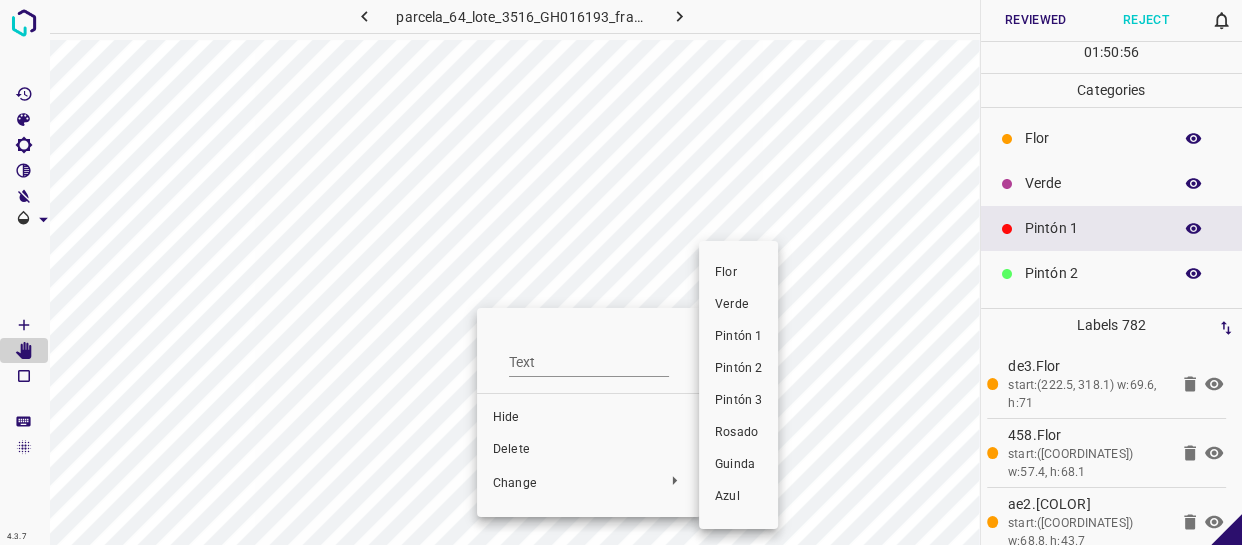 click on "Pintón 1" at bounding box center [738, 337] 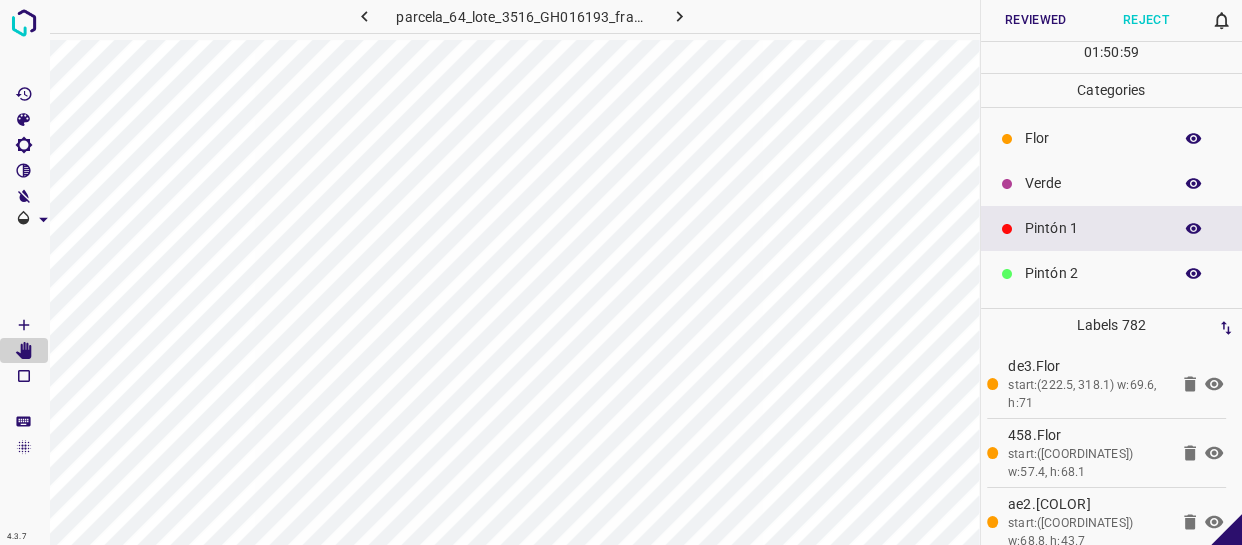 click 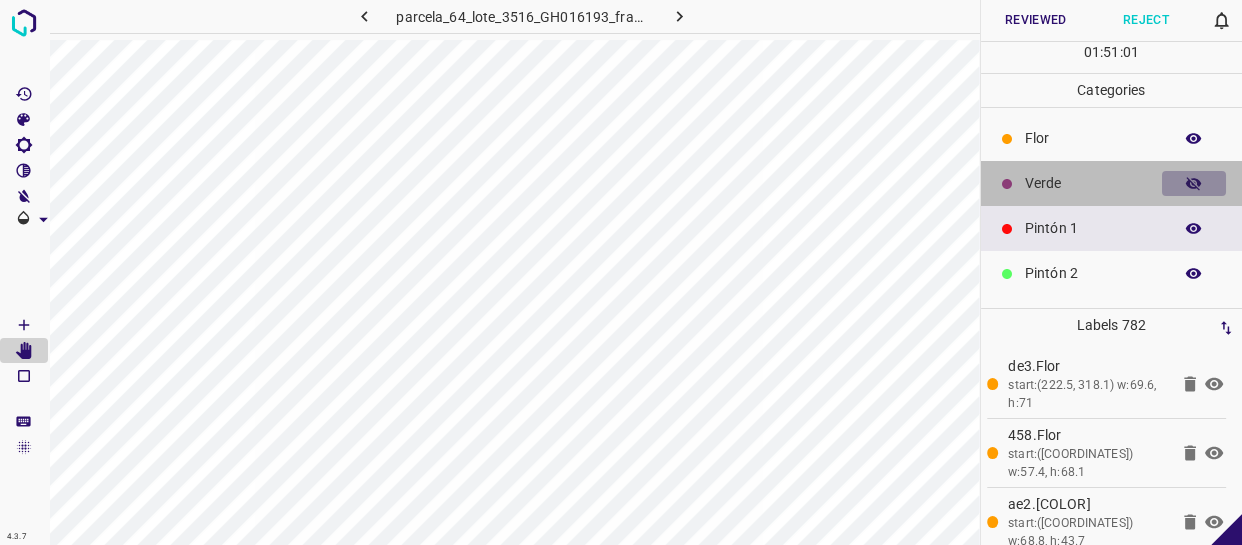click 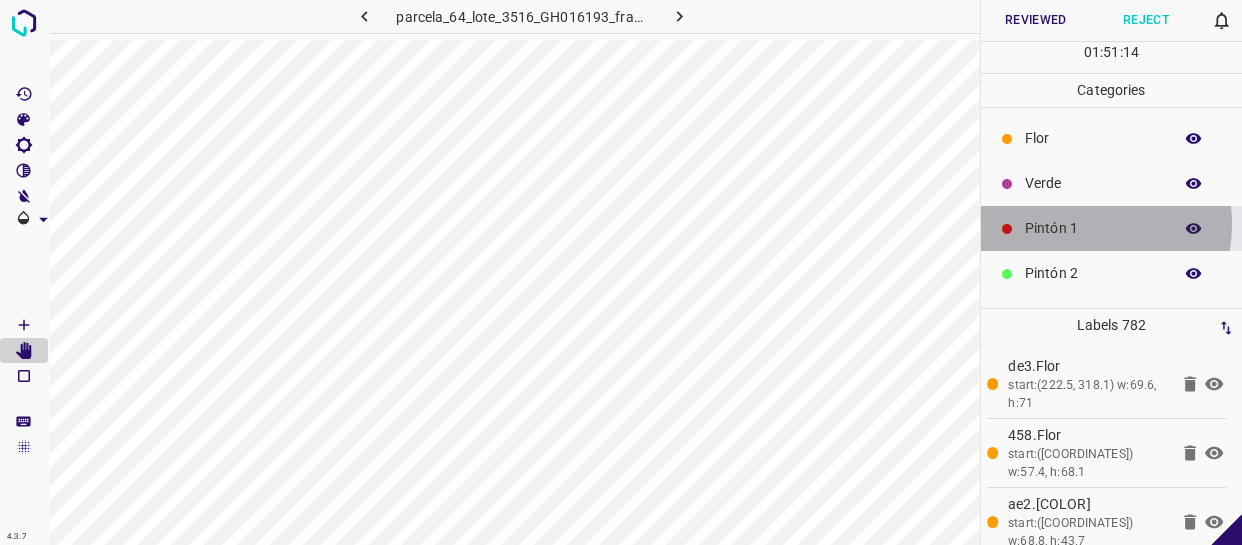 click on "Pintón 1" at bounding box center (1093, 228) 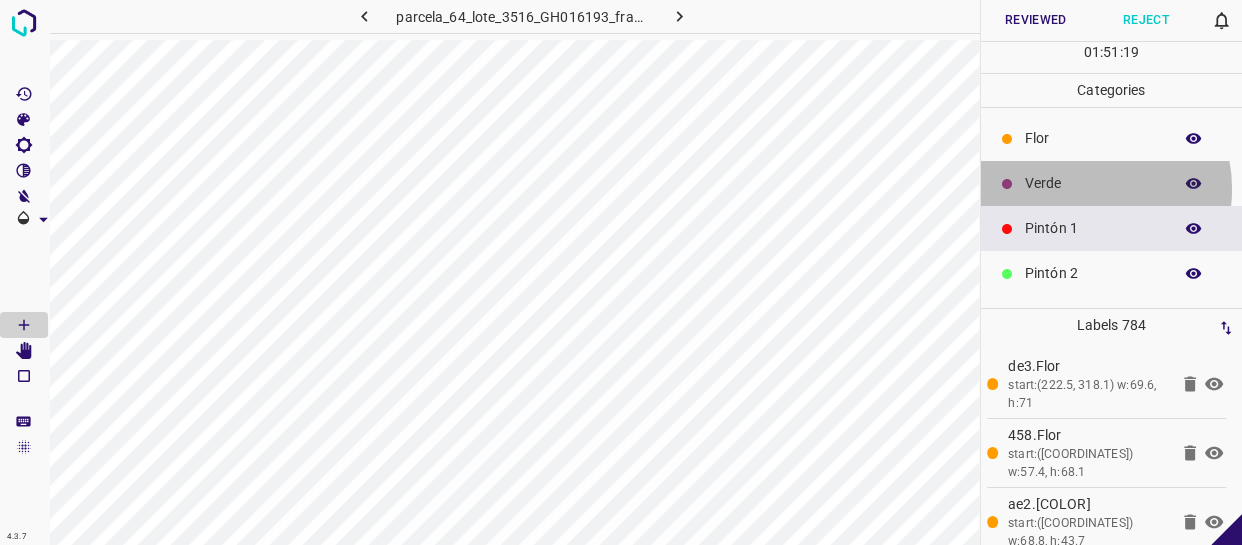click on "Verde" at bounding box center (1093, 183) 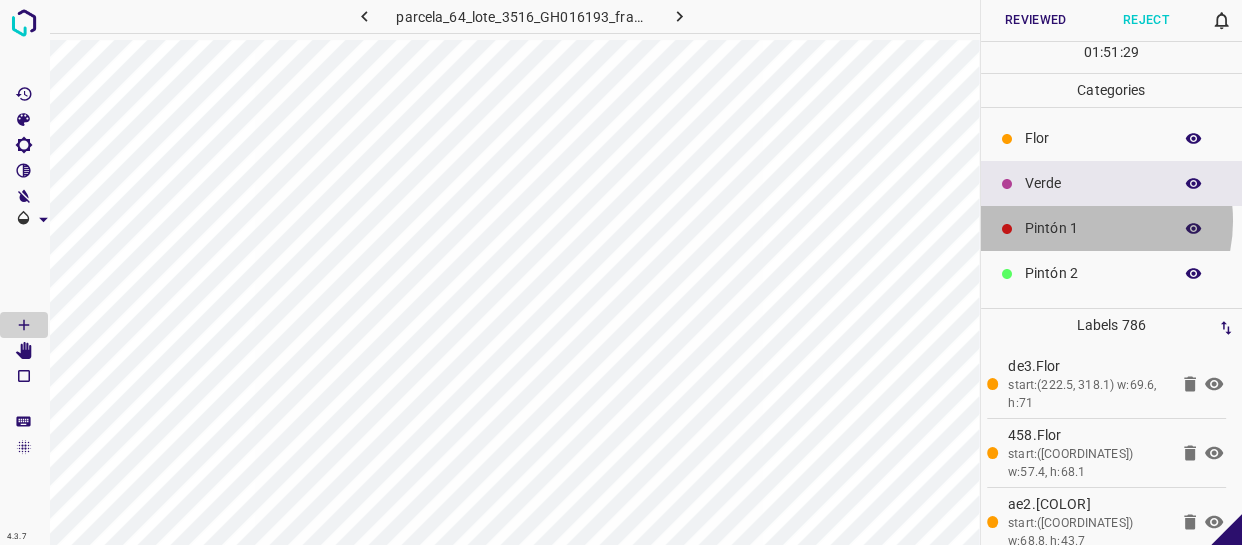 click on "Pintón 1" at bounding box center [1093, 228] 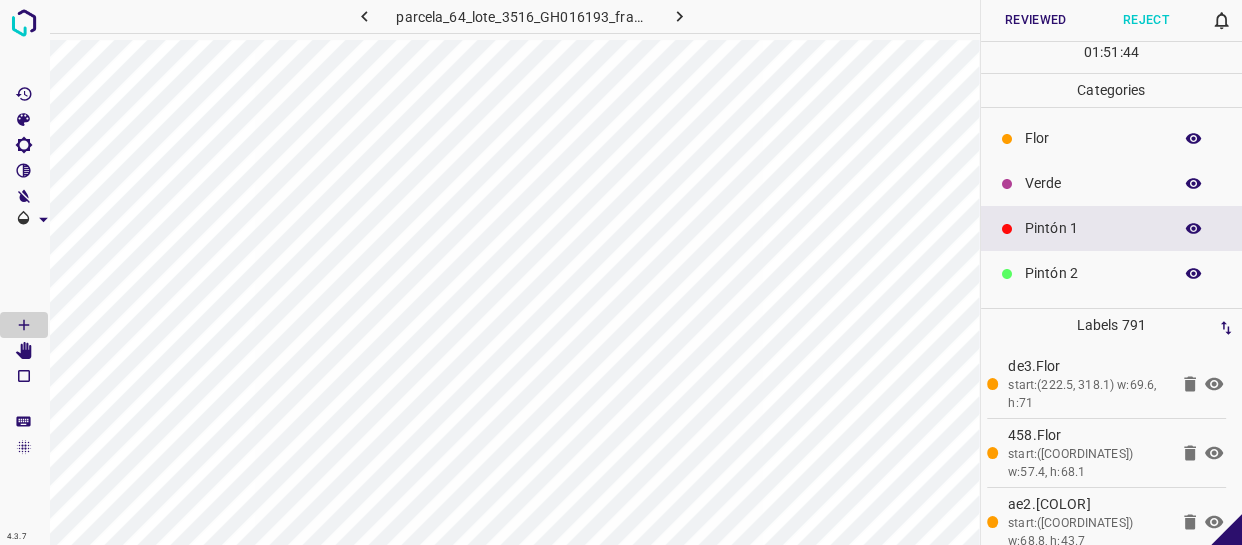 click on "Verde" at bounding box center [1112, 183] 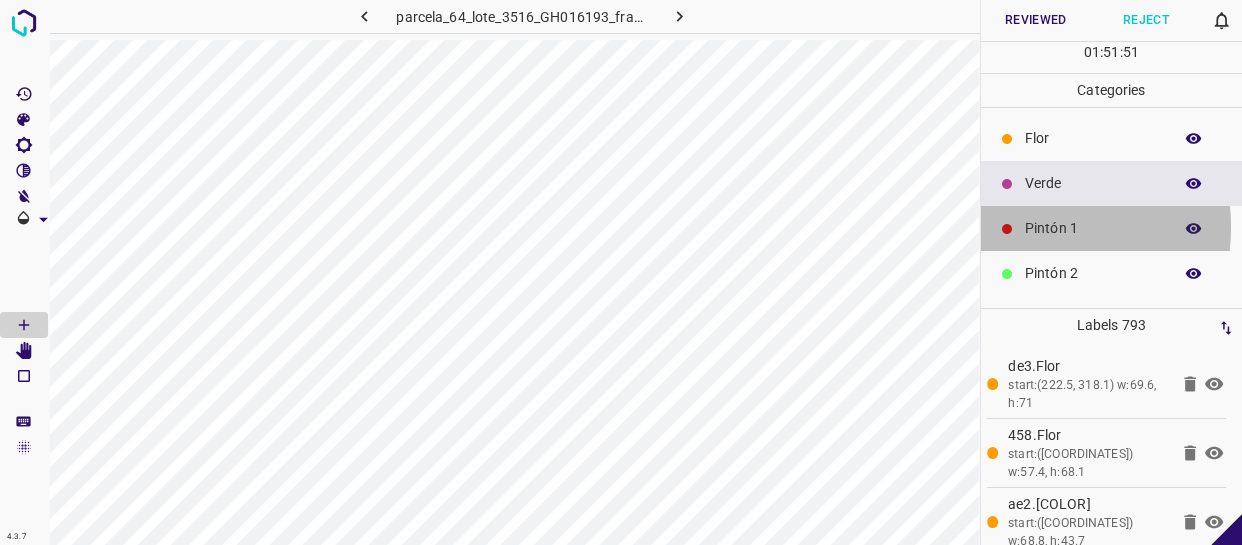 click 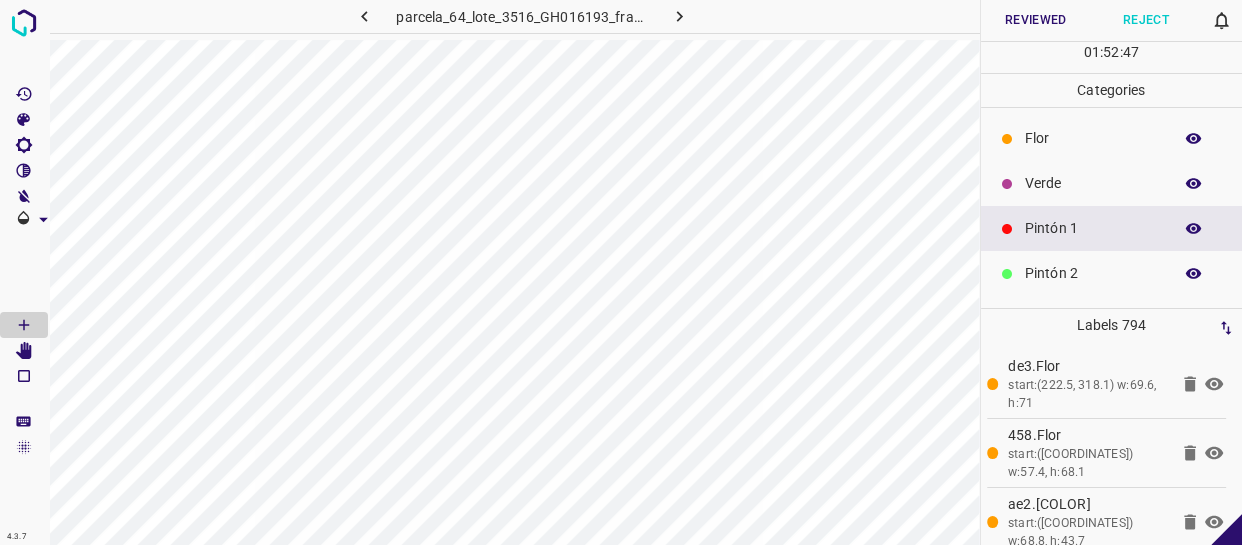 click on "Verde" at bounding box center (1093, 183) 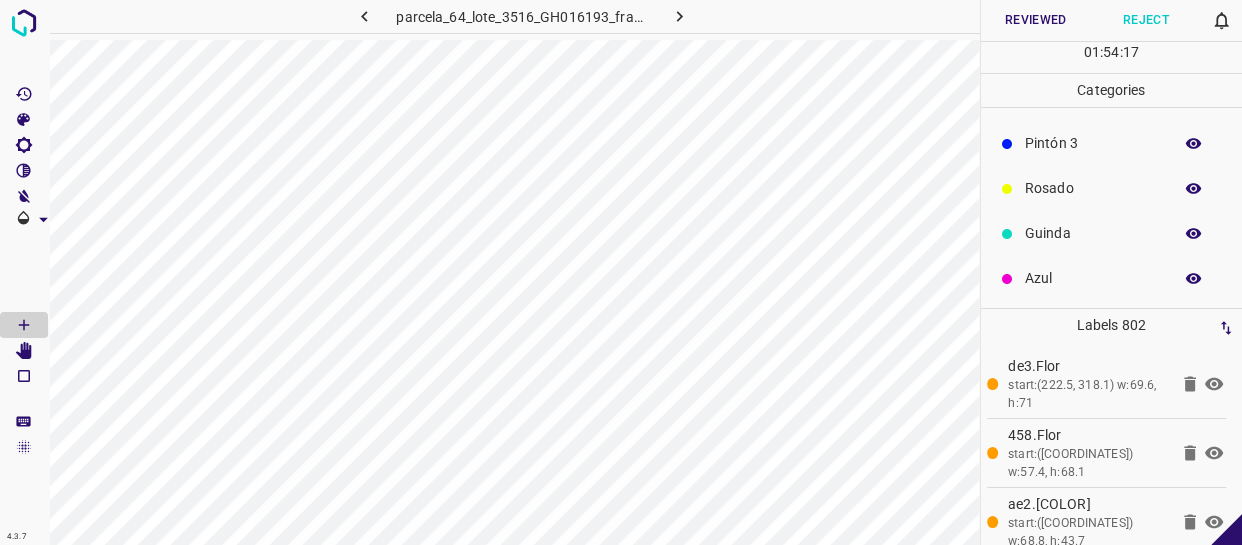scroll, scrollTop: 84, scrollLeft: 0, axis: vertical 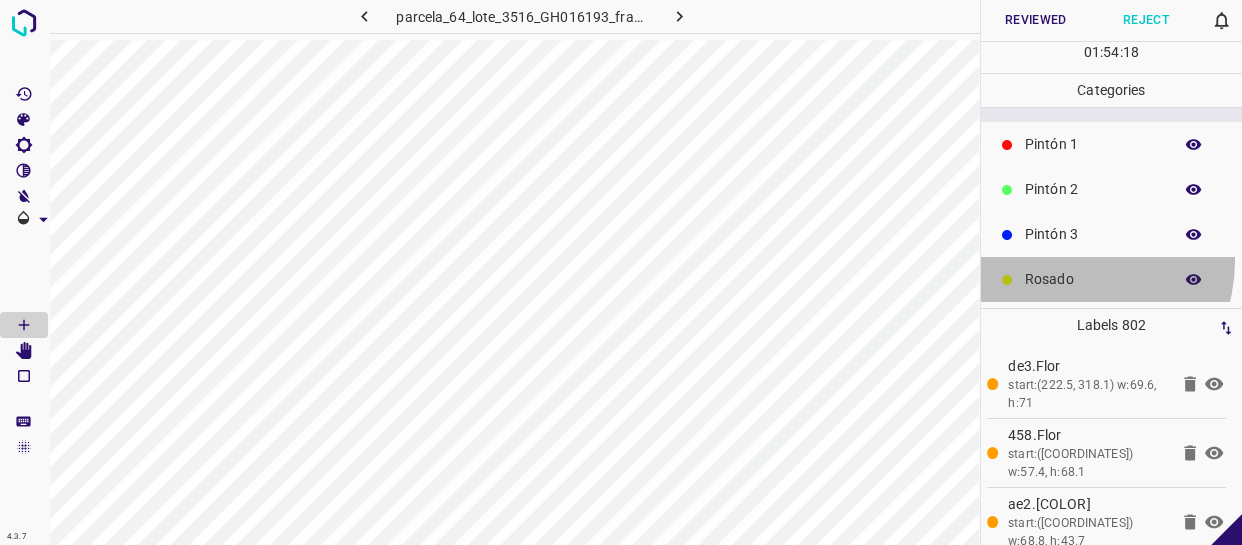 click on "Rosado" at bounding box center [1112, 279] 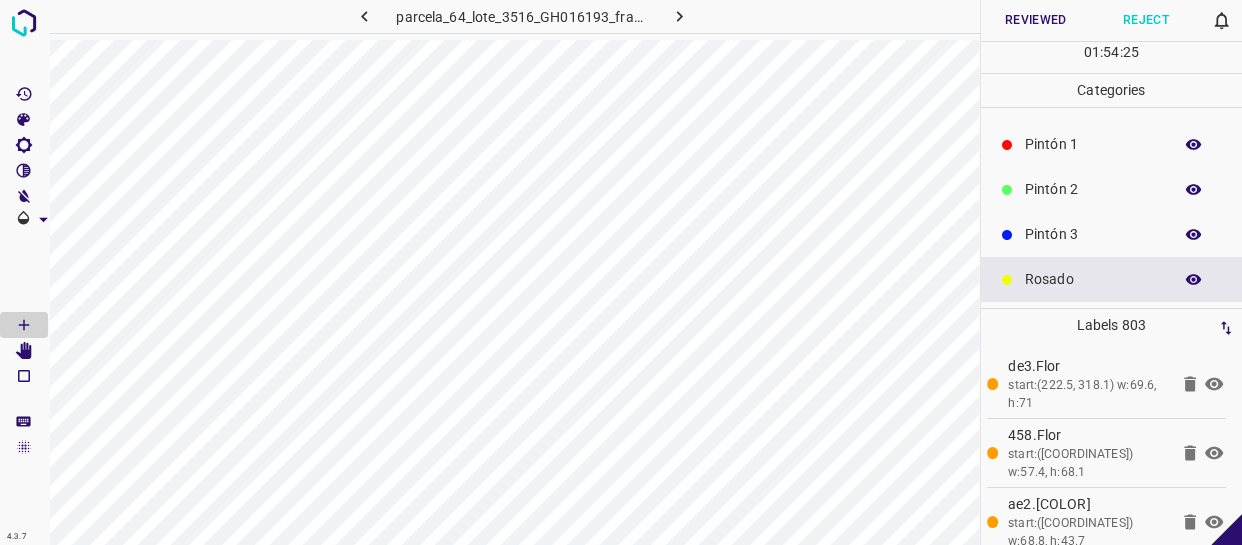 click on "Pintón 1" at bounding box center (1093, 144) 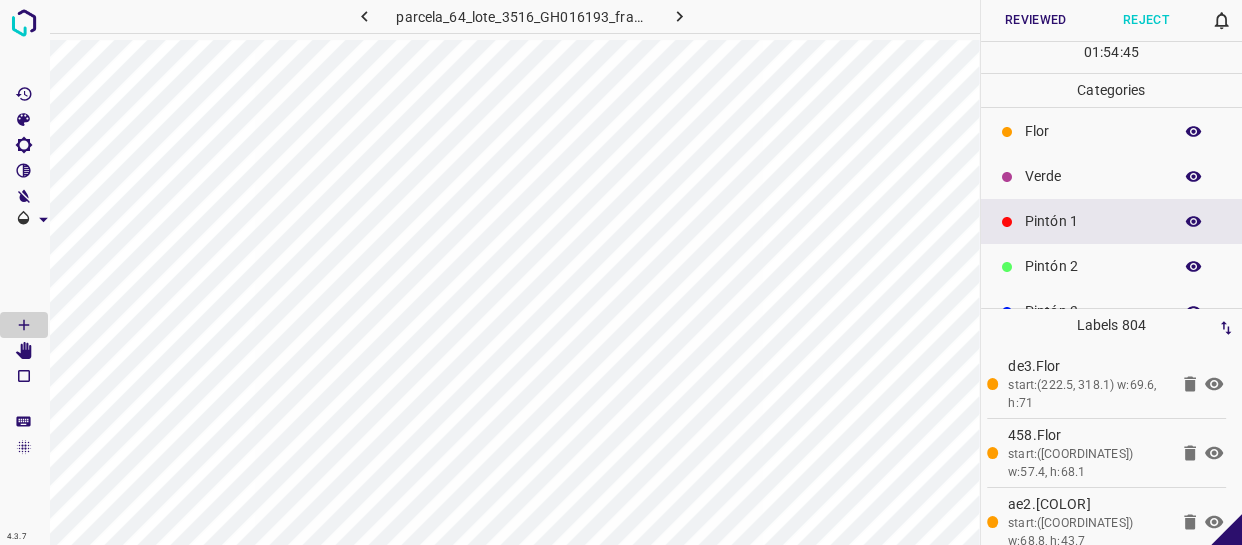 scroll, scrollTop: 0, scrollLeft: 0, axis: both 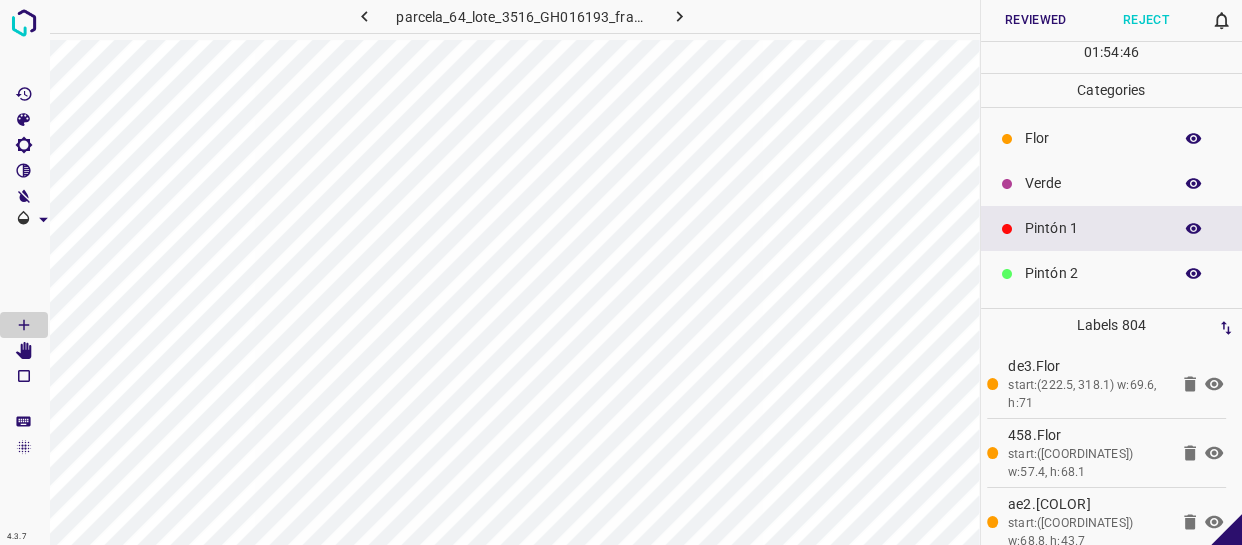 click on "Verde" at bounding box center [1093, 183] 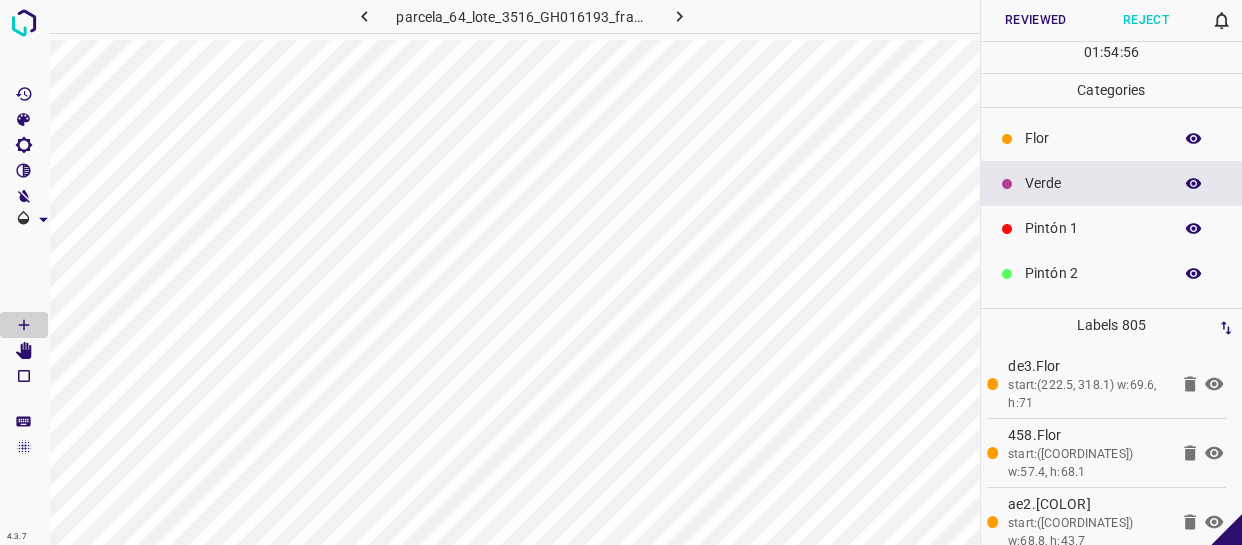 click on "Reviewed" at bounding box center (1036, 20) 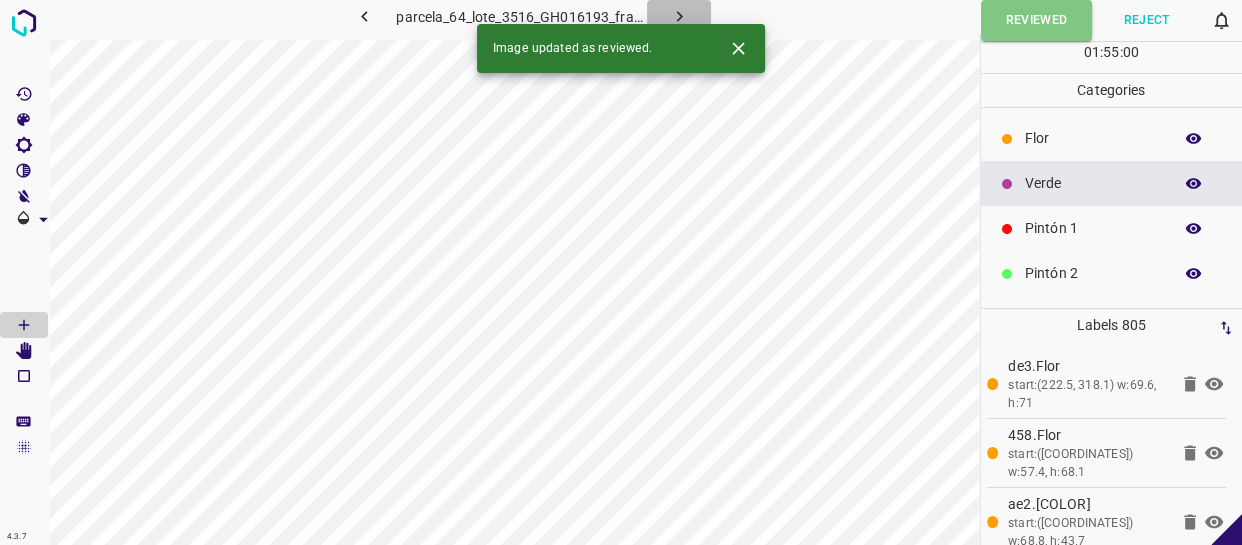 click 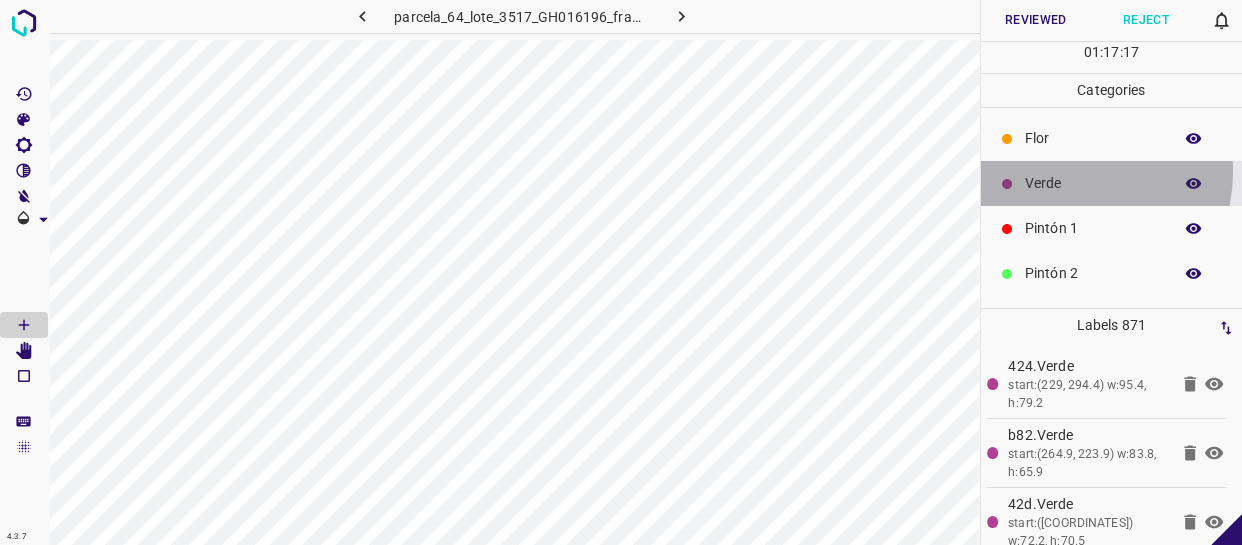 click on "Verde" at bounding box center [1093, 183] 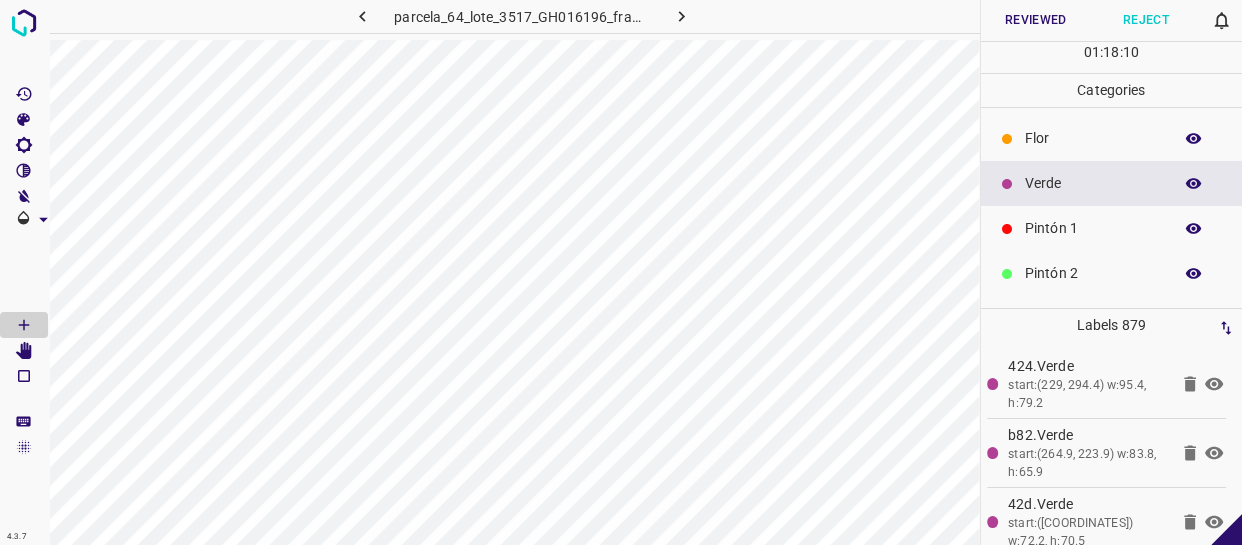 click on "Pintón 1" at bounding box center (1093, 228) 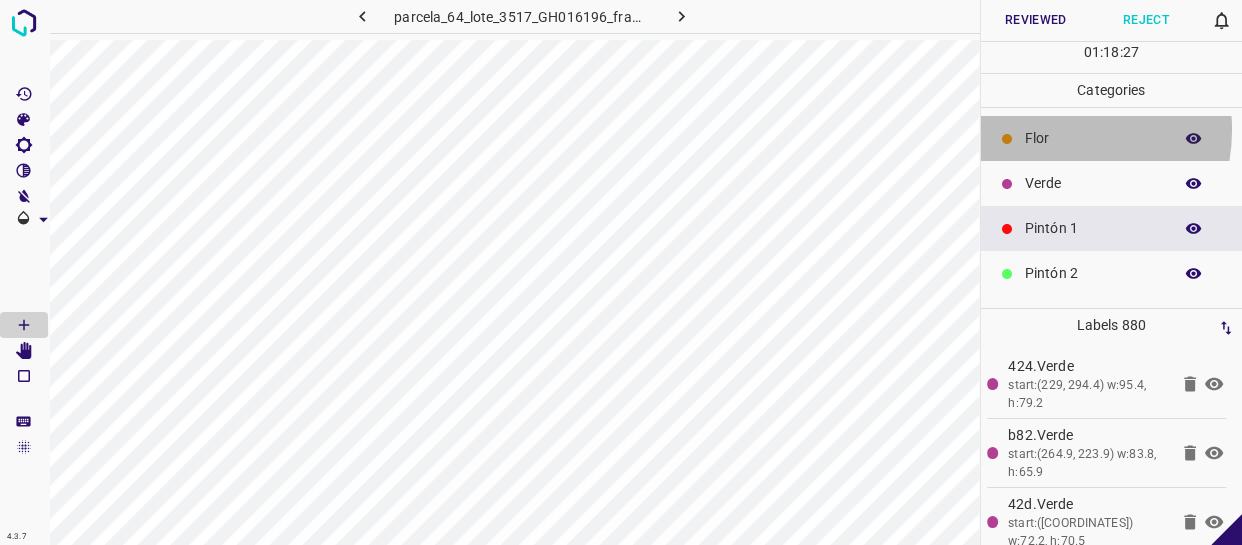 click on "Flor" at bounding box center [1093, 138] 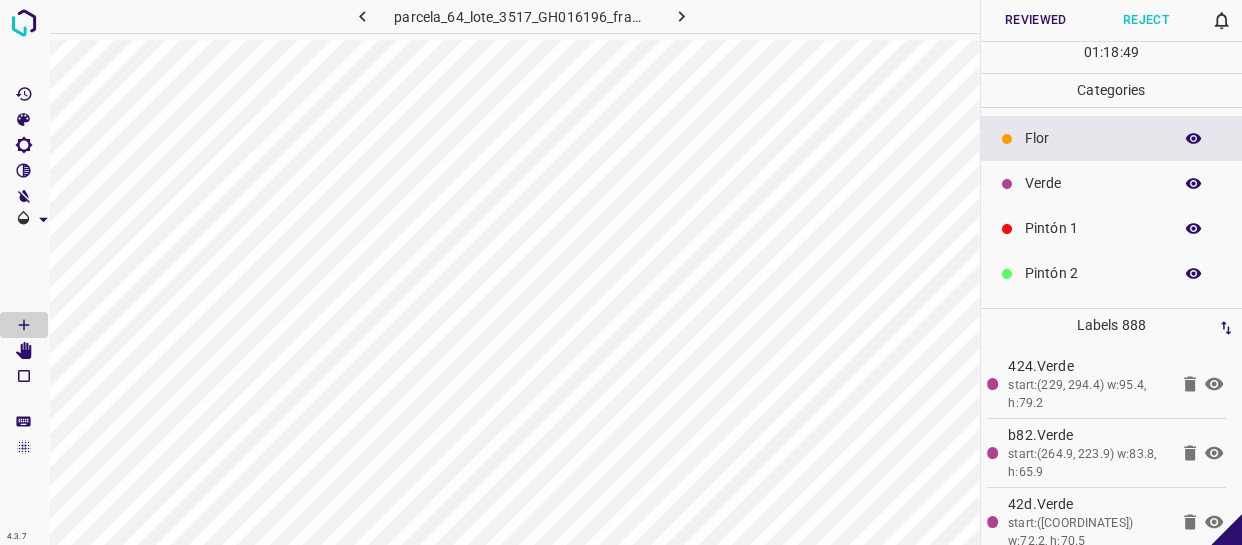 click on "Pintón 1" at bounding box center [1093, 228] 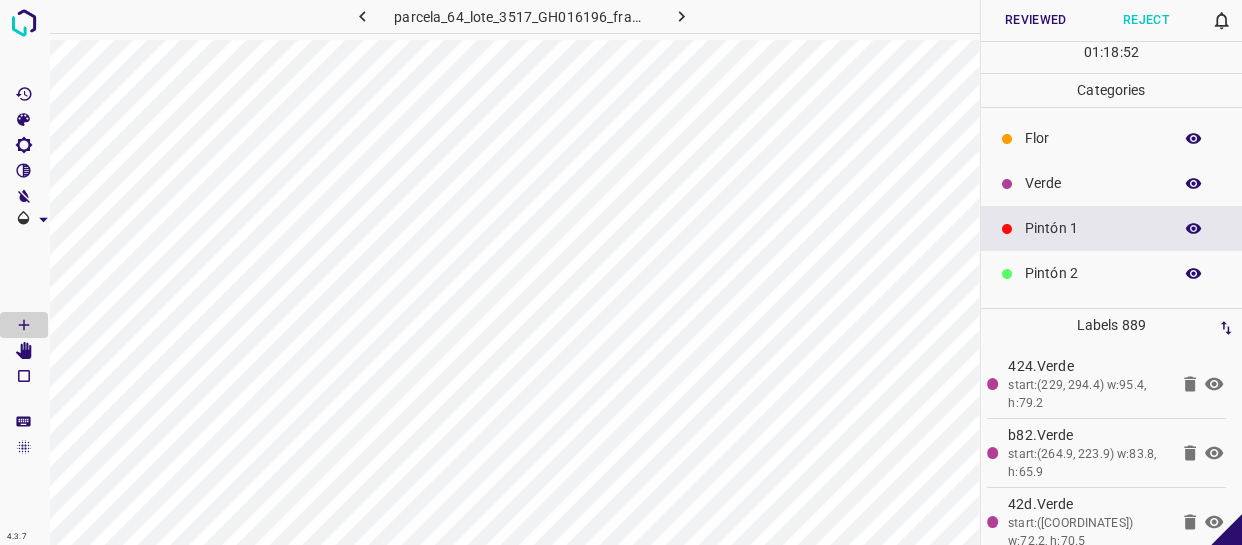 click on "Verde" at bounding box center [1093, 183] 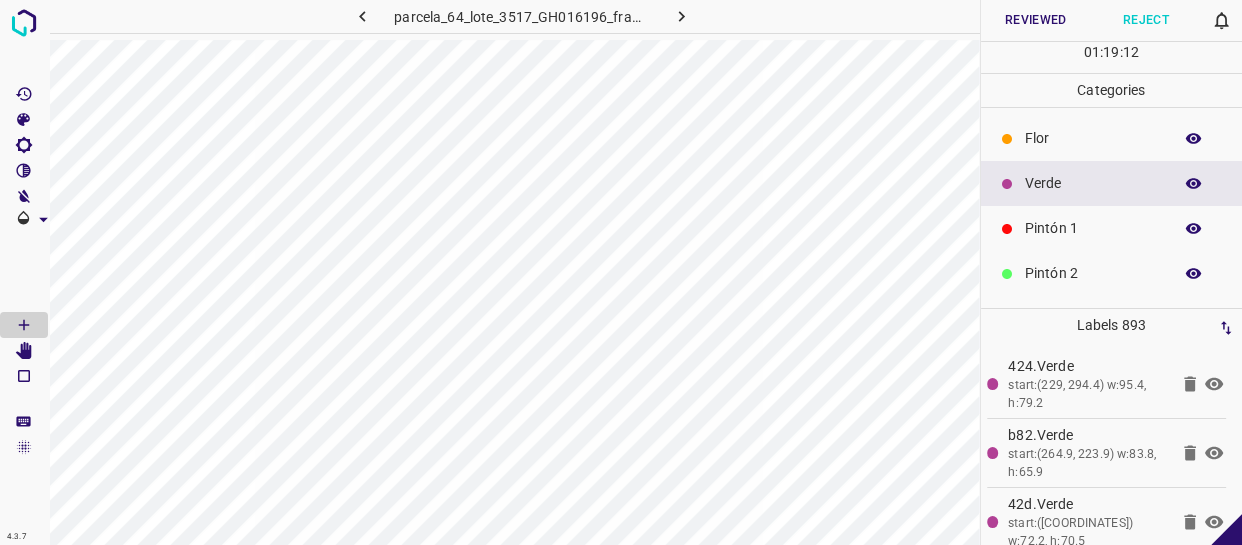 click on "Categories" at bounding box center (1112, 90) 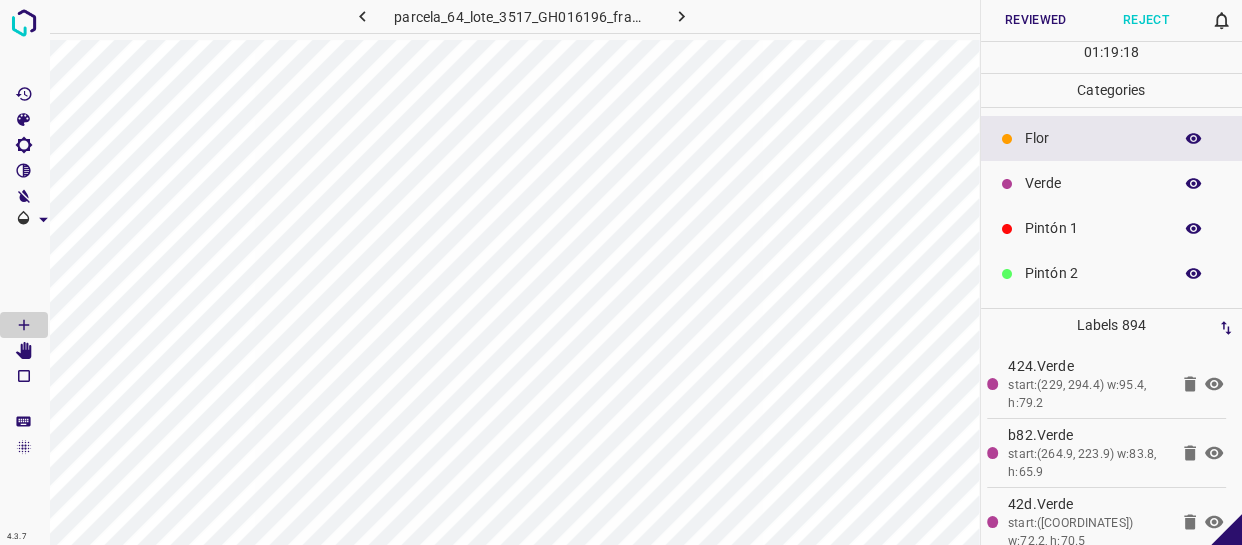 click on "Verde" at bounding box center [1093, 183] 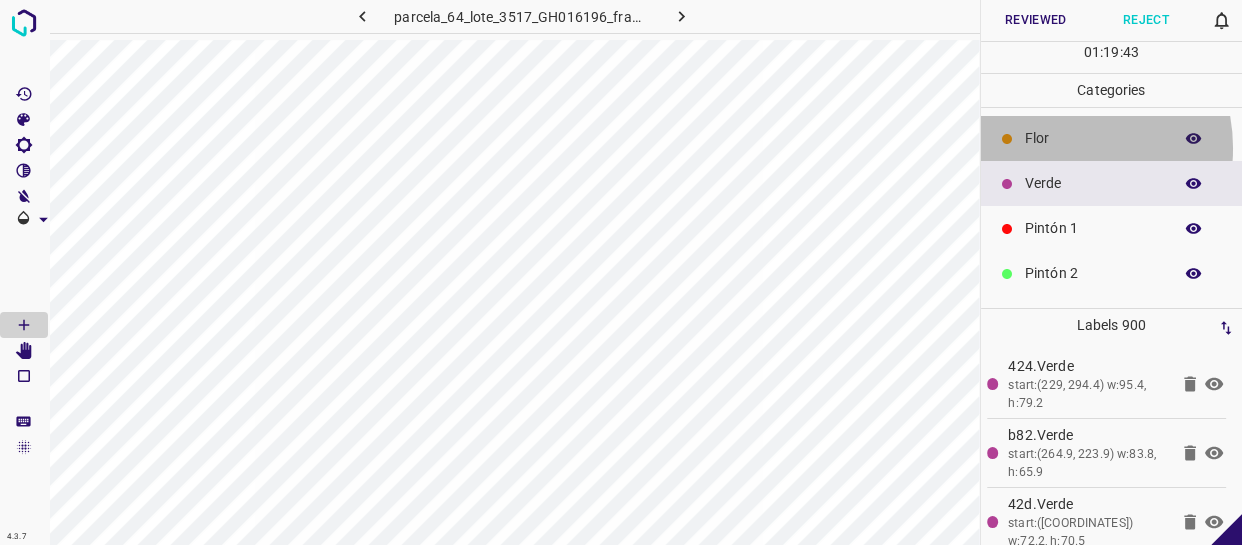 click on "Flor" at bounding box center (1093, 138) 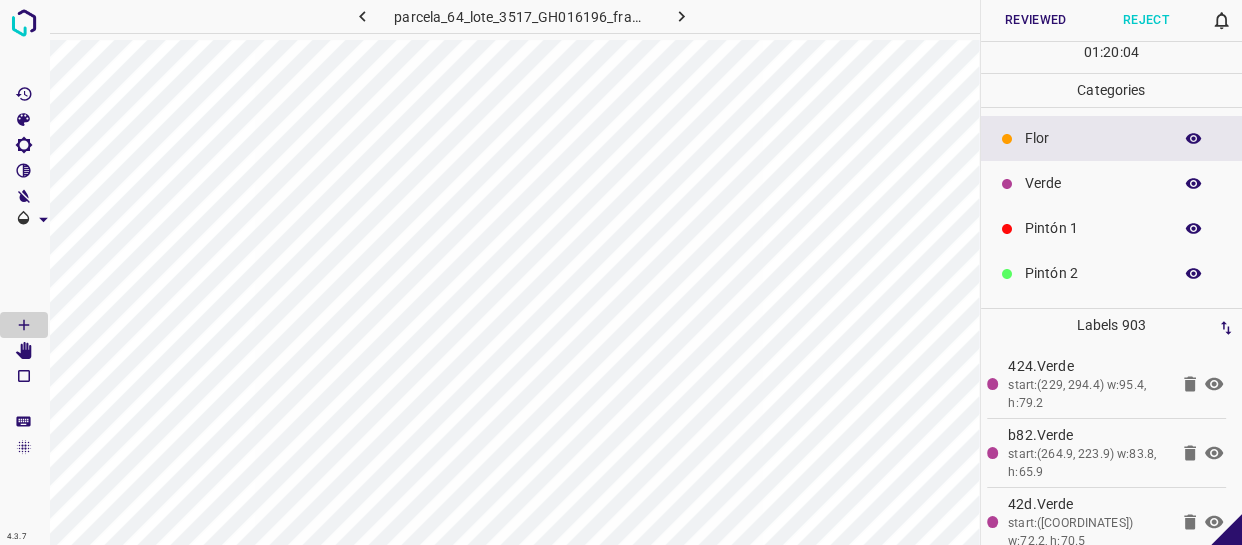 click on "Verde" at bounding box center [1093, 183] 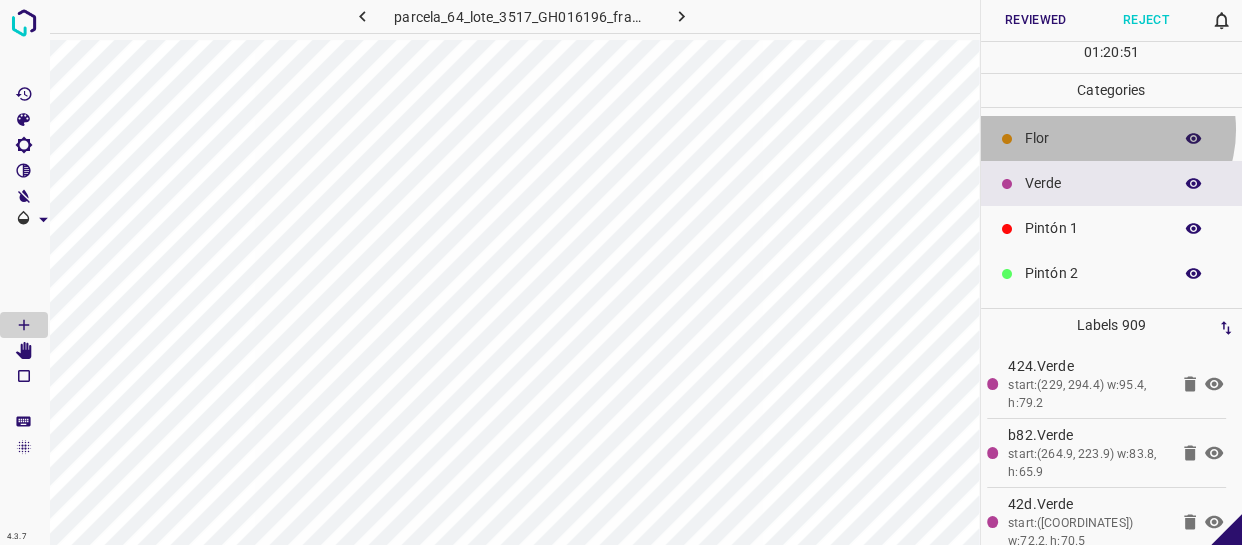 click on "Flor" at bounding box center (1093, 138) 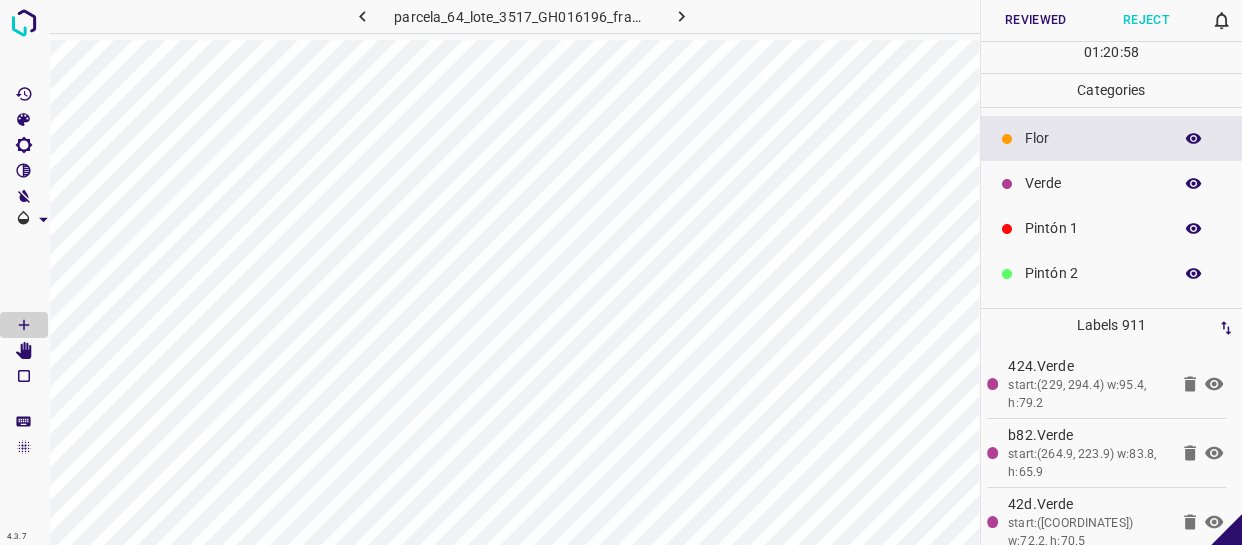 click on "Verde" at bounding box center (1093, 183) 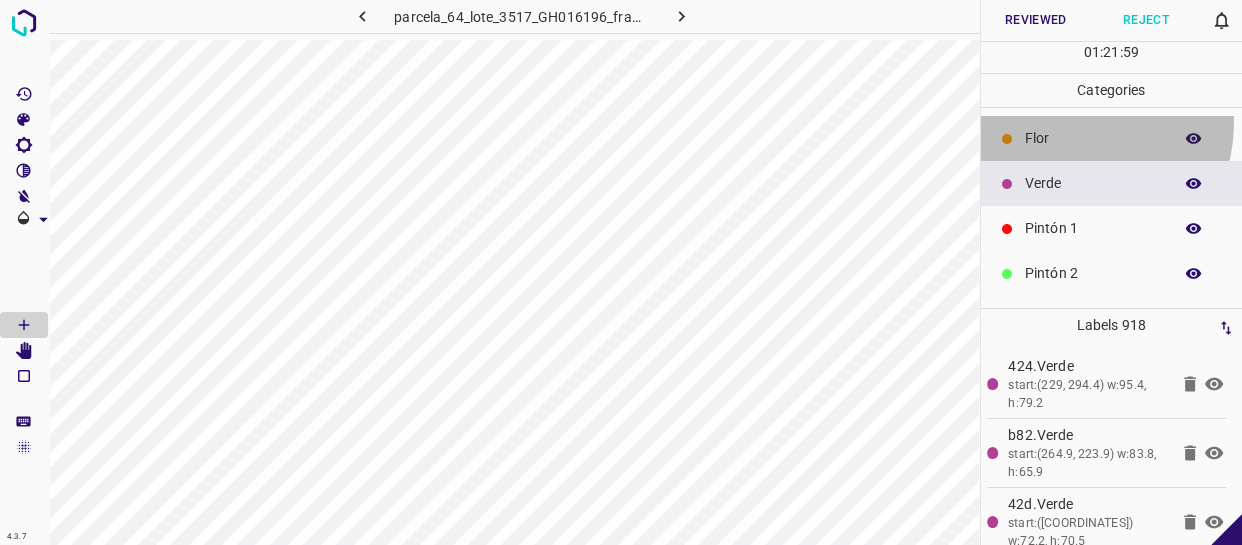 click on "Flor" at bounding box center [1112, 138] 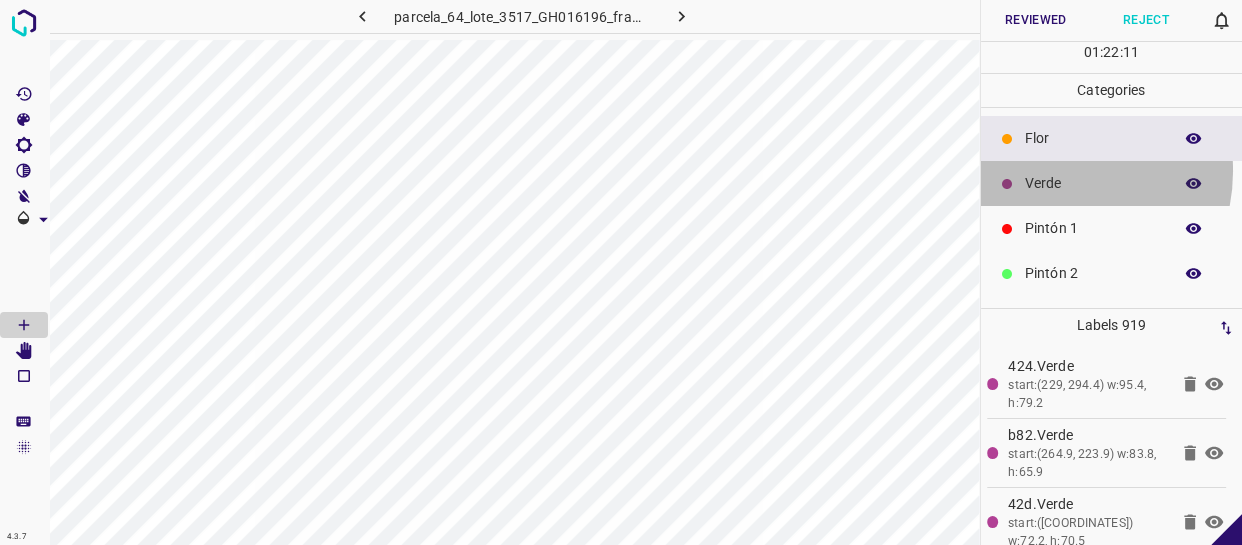 click on "Verde" at bounding box center [1093, 183] 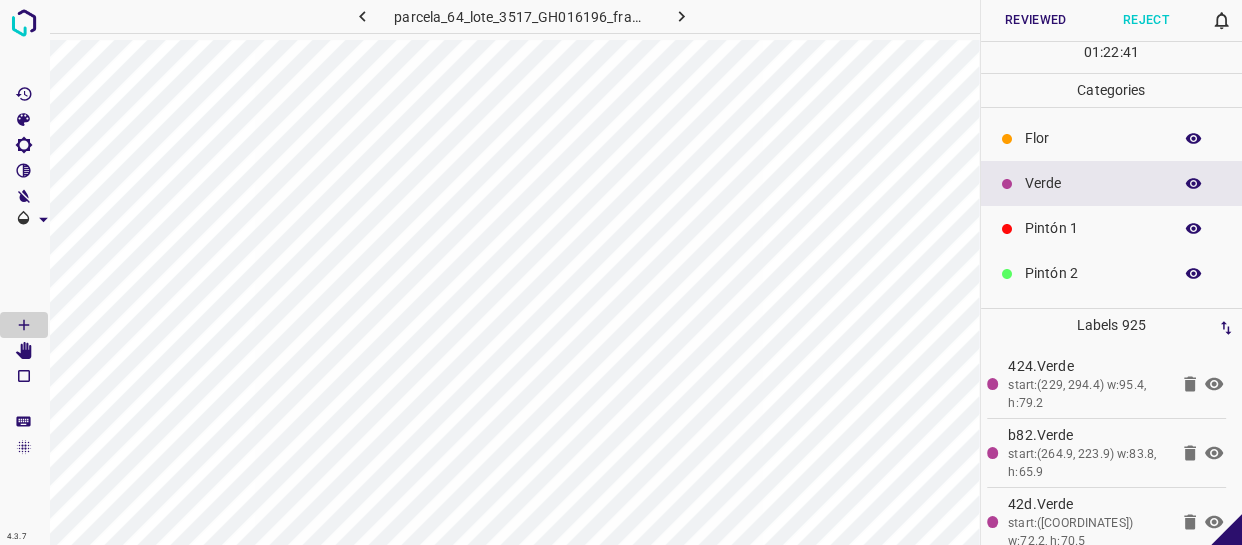 click on "Flor" at bounding box center [1093, 138] 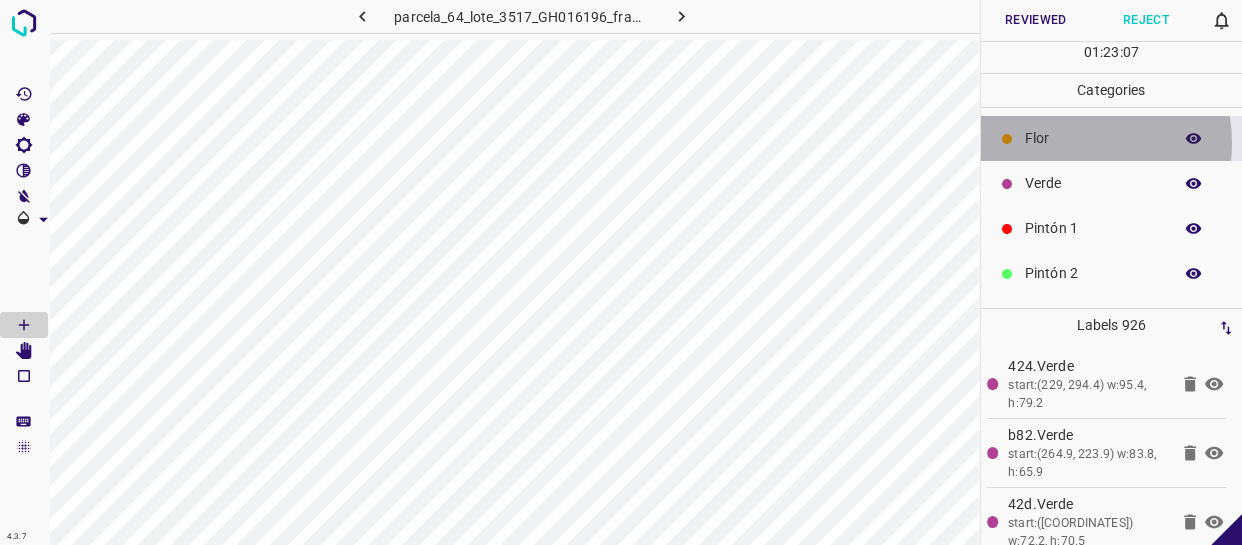 click on "Flor" at bounding box center [1093, 138] 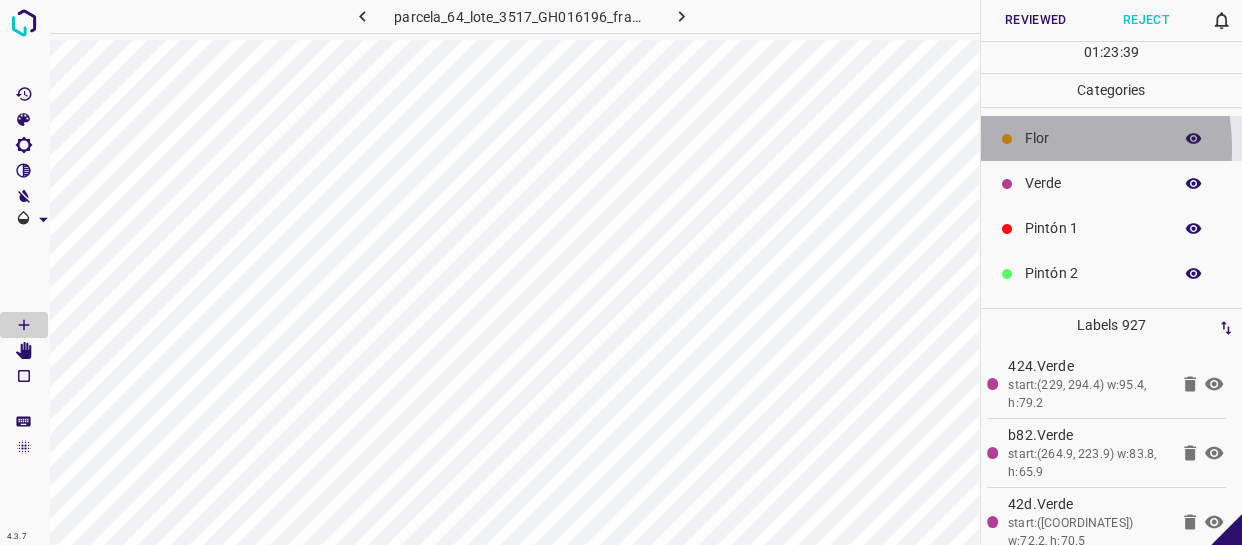 click on "Flor" at bounding box center [1093, 138] 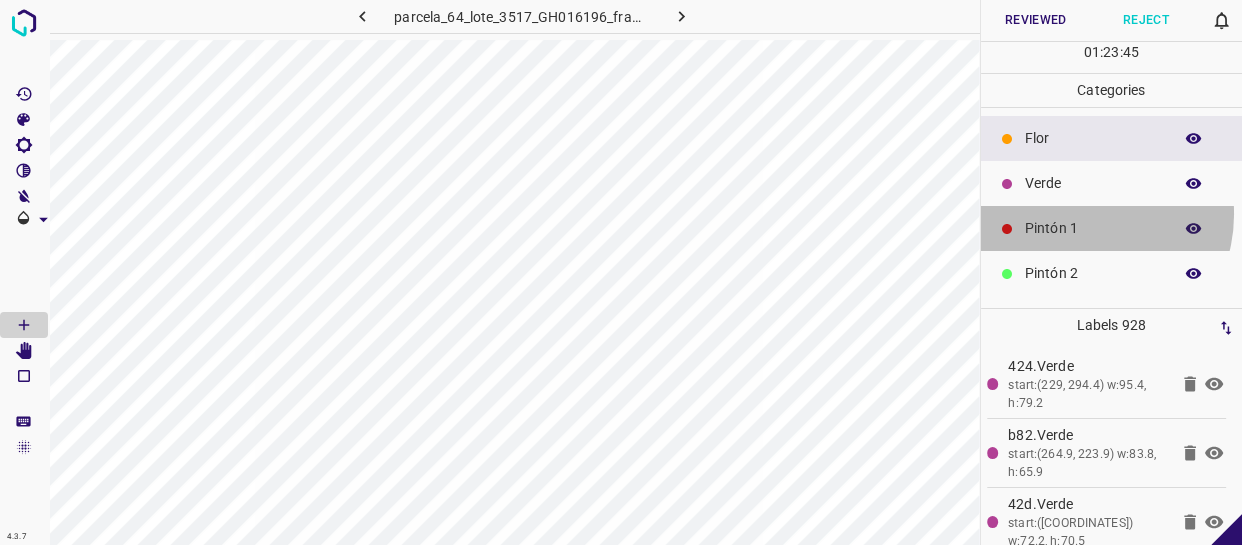click on "Pintón 1" at bounding box center (1112, 228) 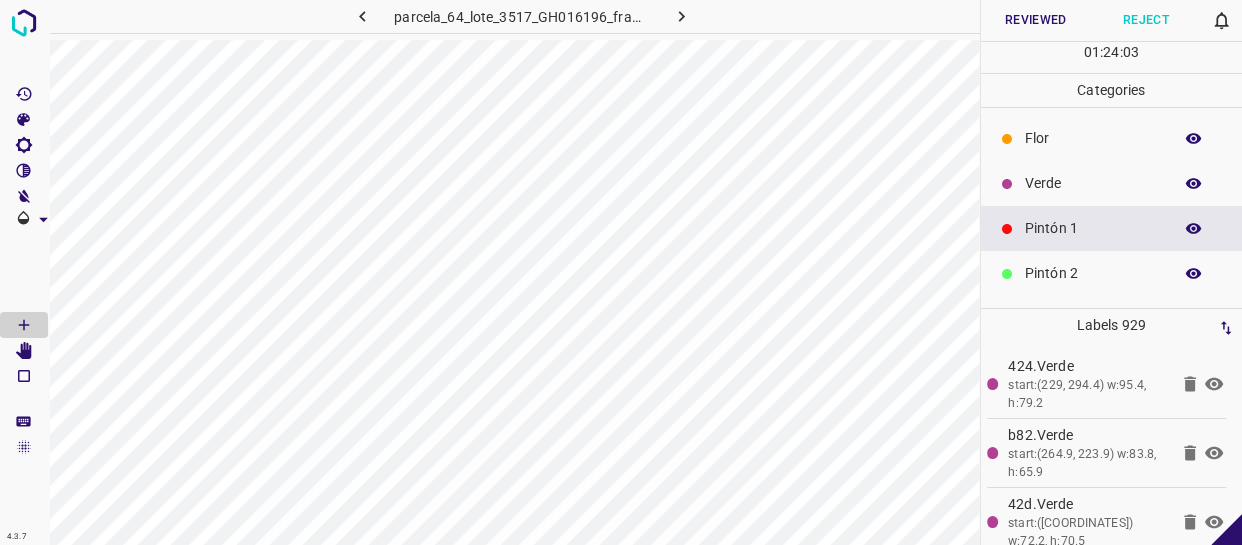 click on "Flor" at bounding box center (1112, 138) 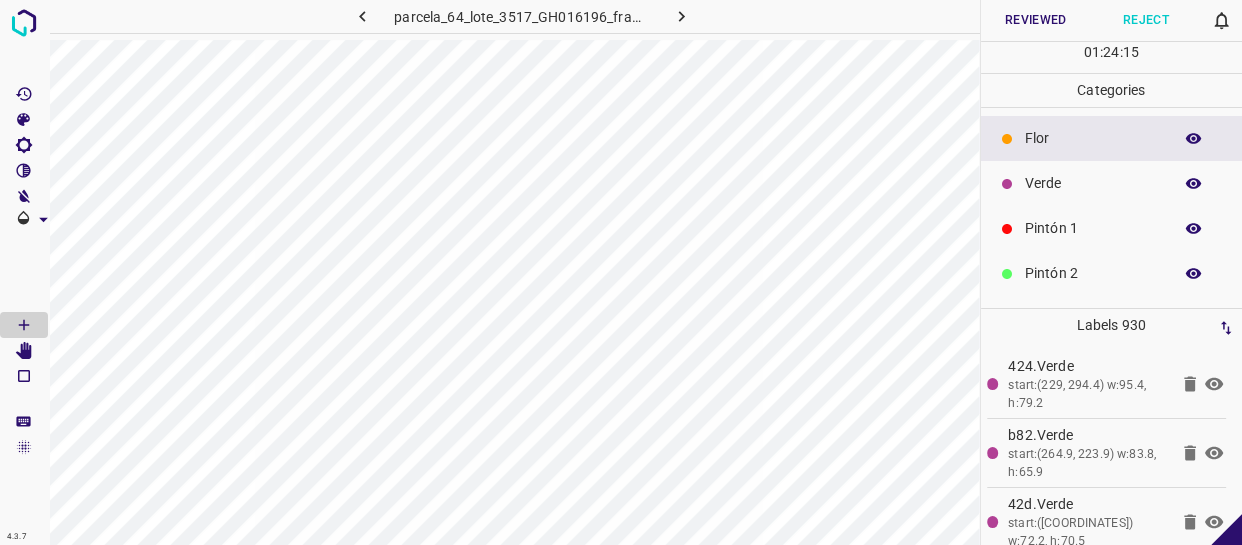 click on "Verde" at bounding box center [1093, 183] 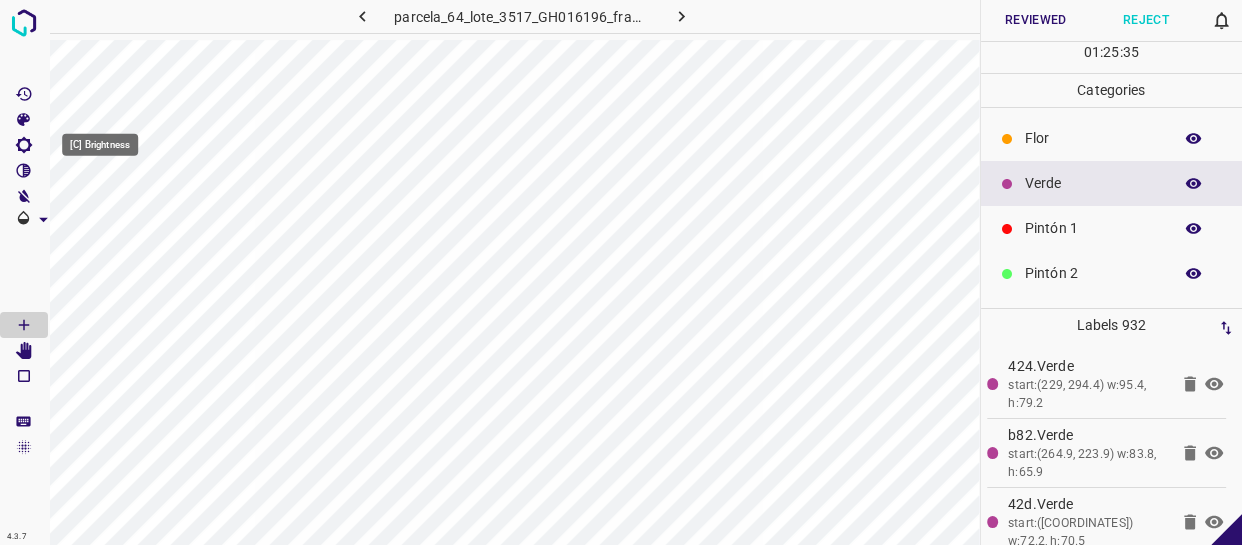 click 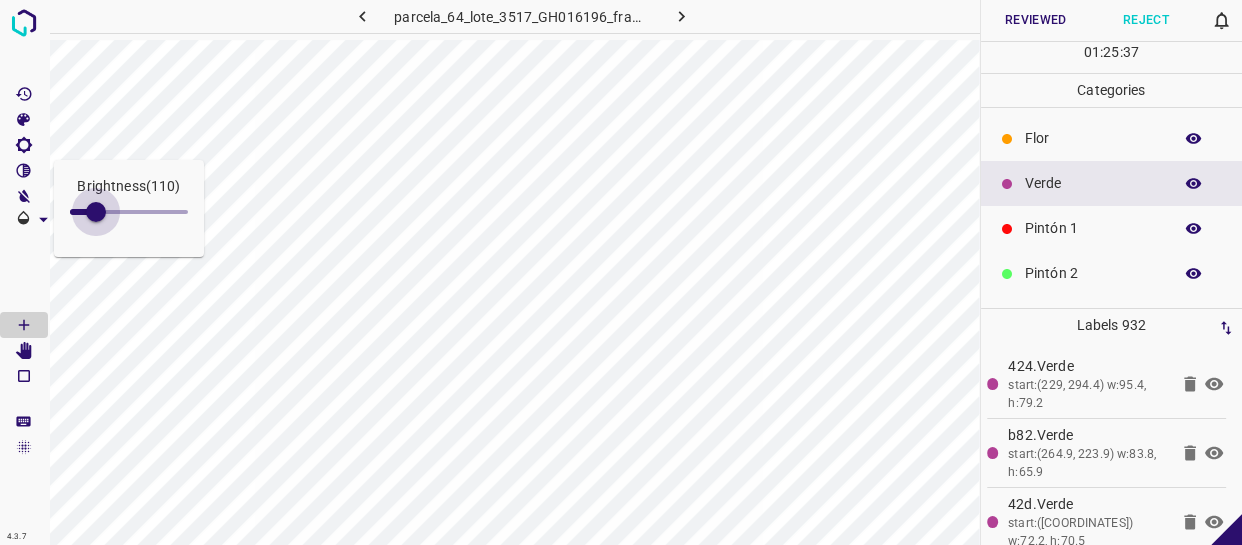type on "110" 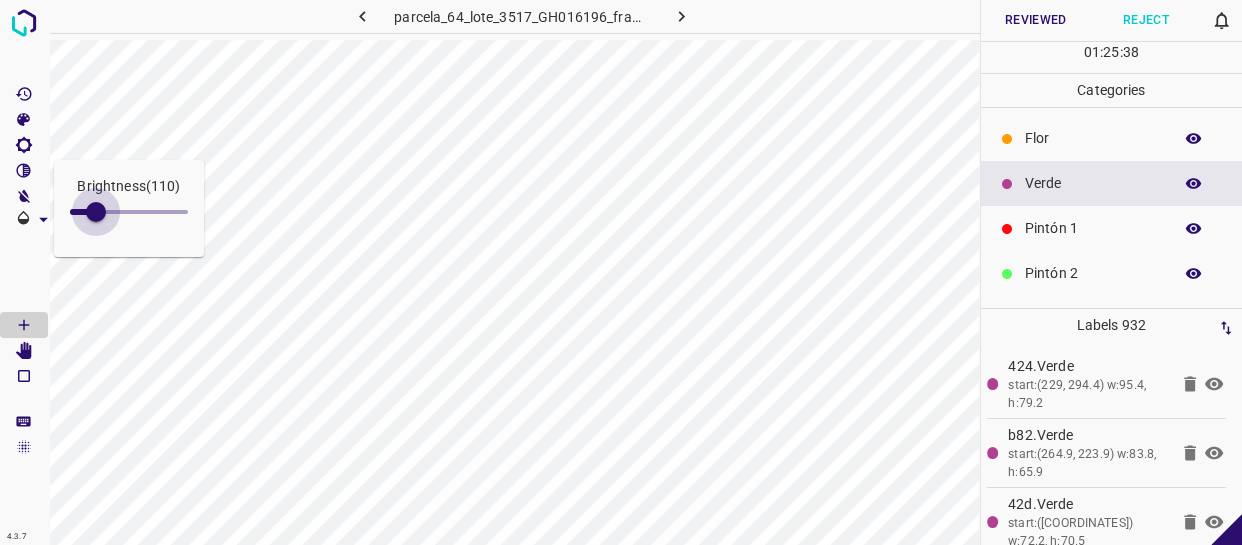 click at bounding box center [96, 212] 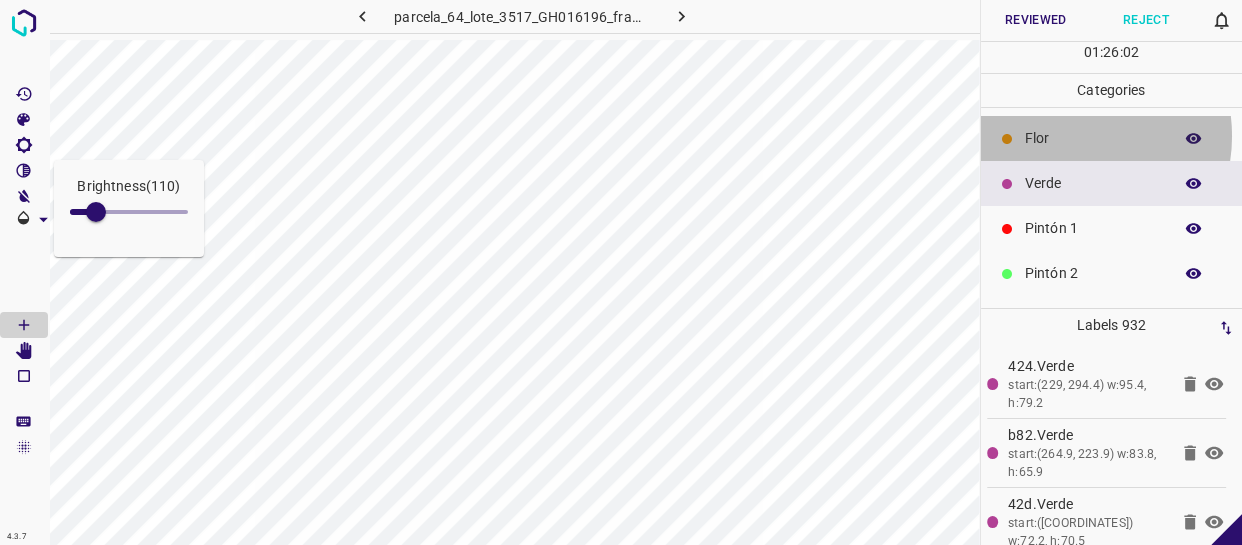 click on "Flor" at bounding box center [1093, 138] 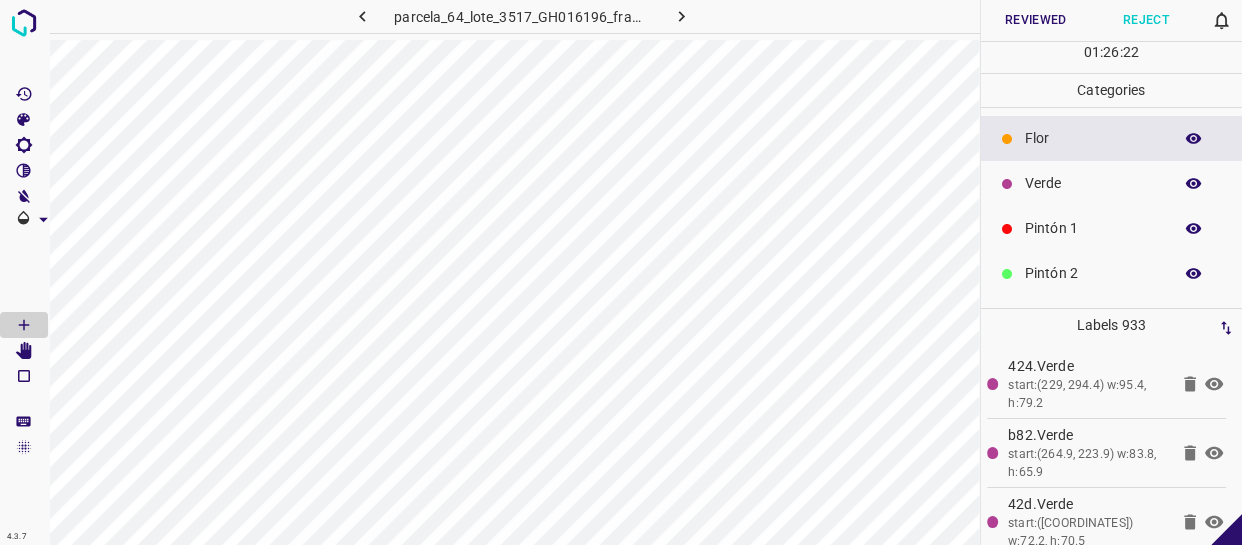click on "Verde" at bounding box center [1093, 183] 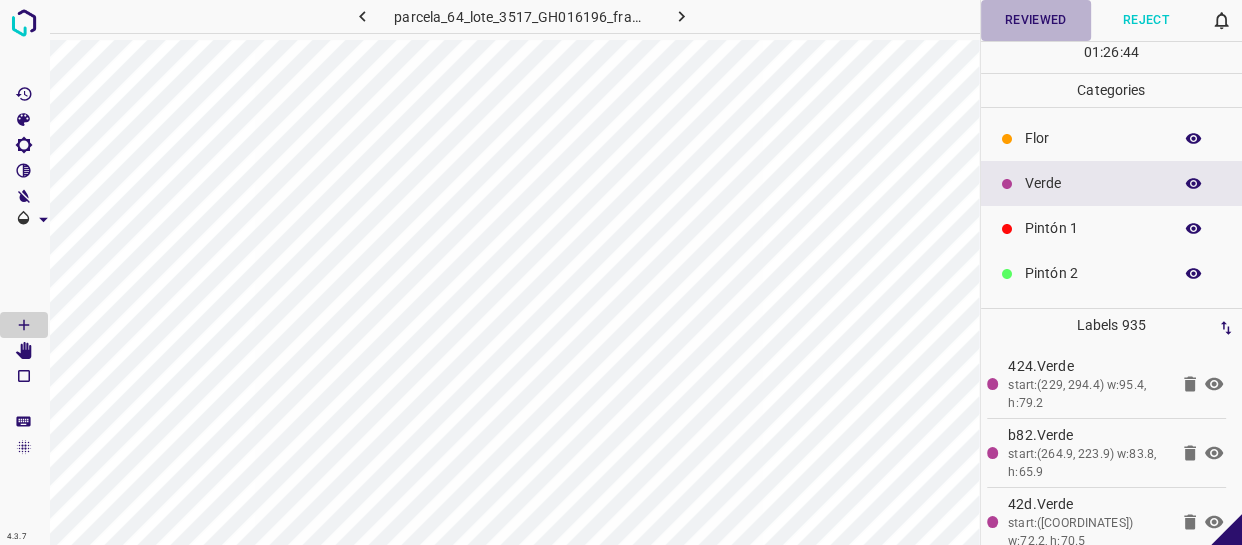 click on "Reviewed" at bounding box center (1036, 20) 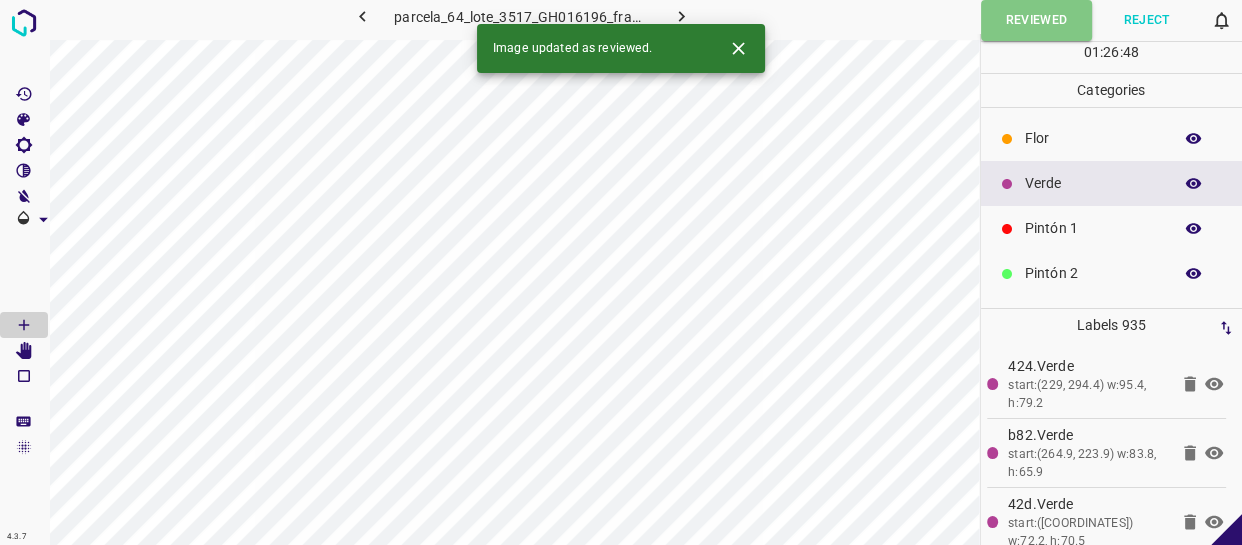 click 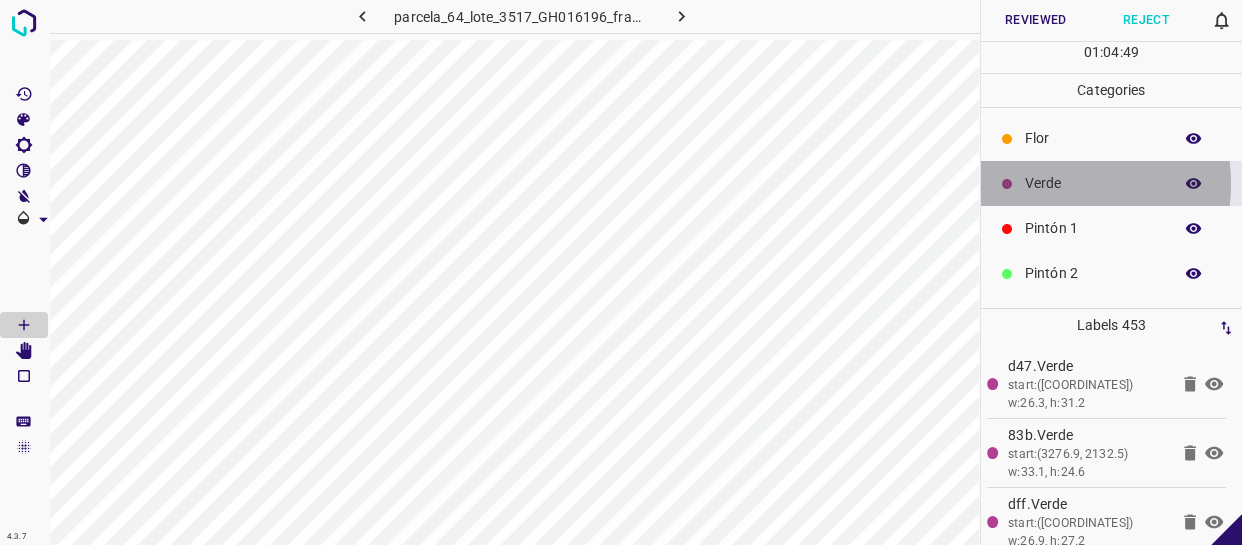 click on "Verde" at bounding box center [1093, 183] 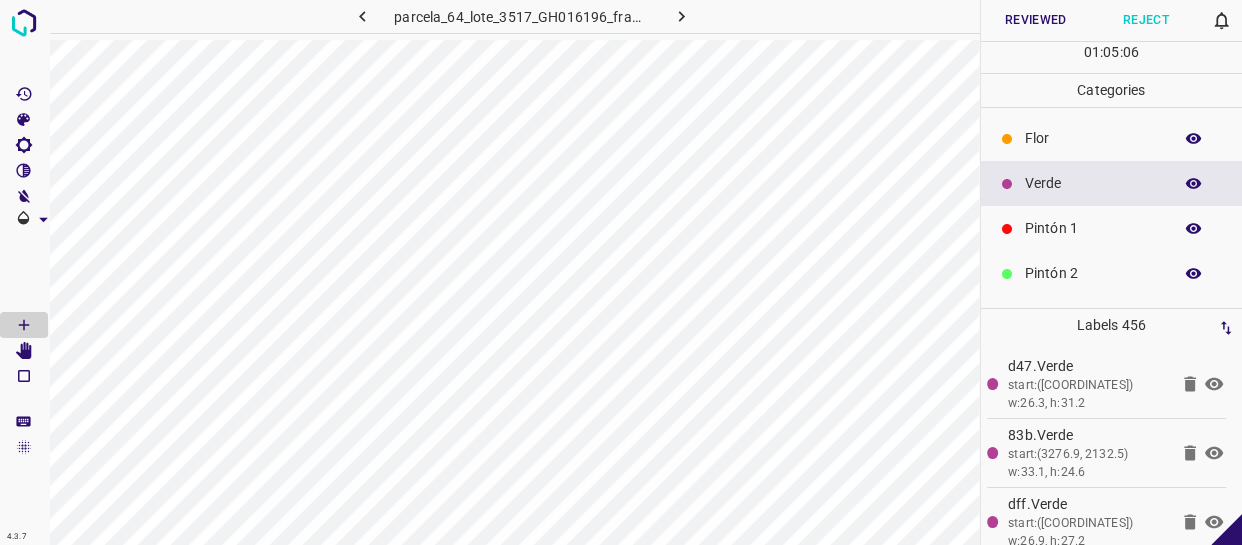 click 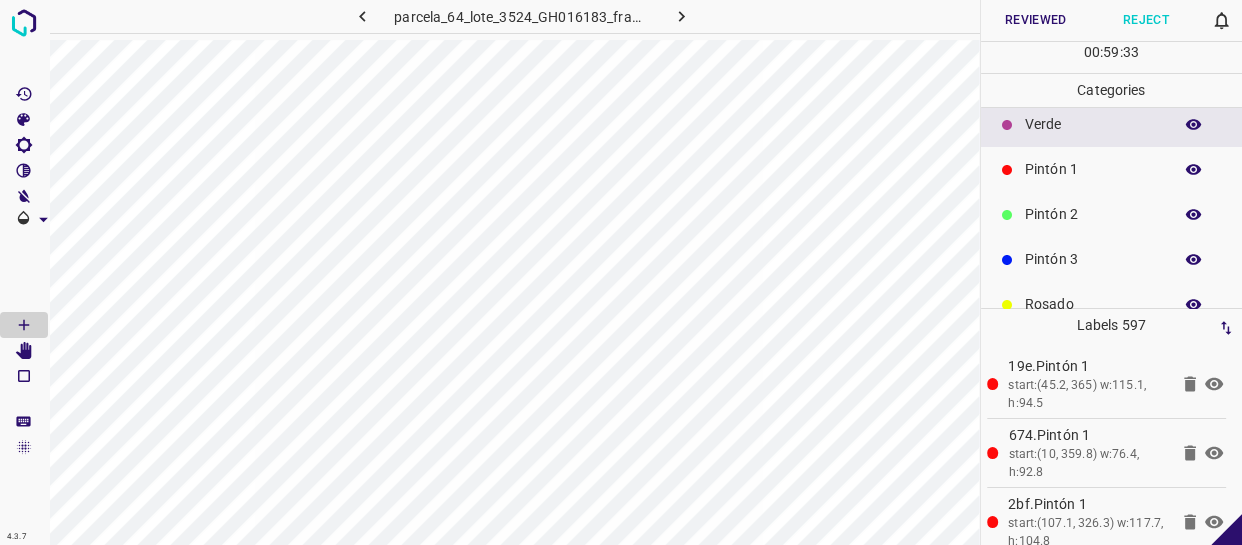 scroll, scrollTop: 90, scrollLeft: 0, axis: vertical 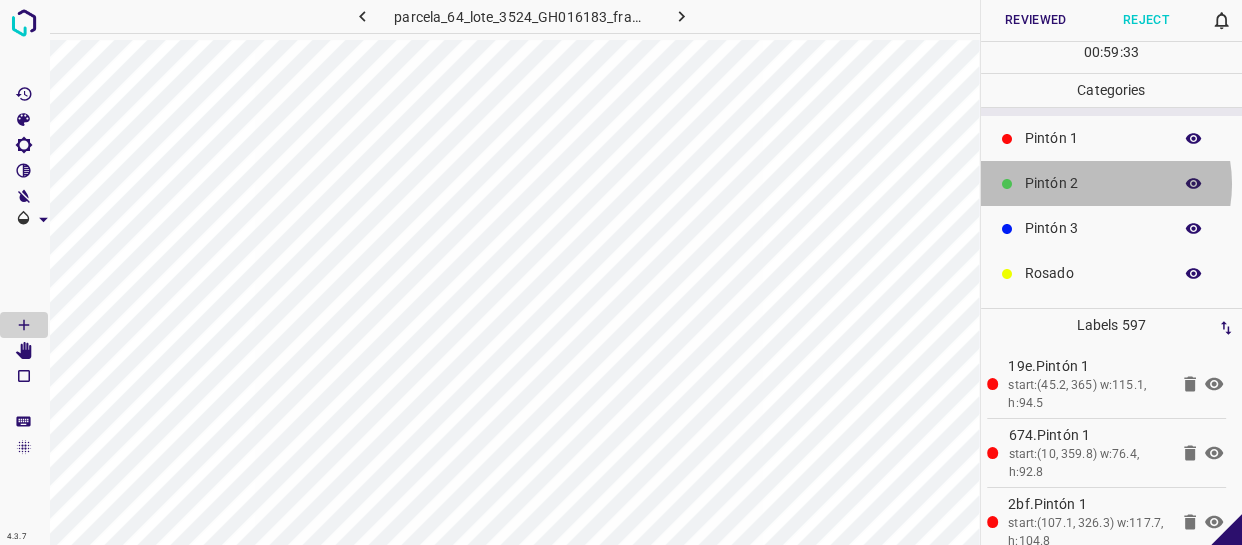 click on "Pintón 2" at bounding box center [1093, 183] 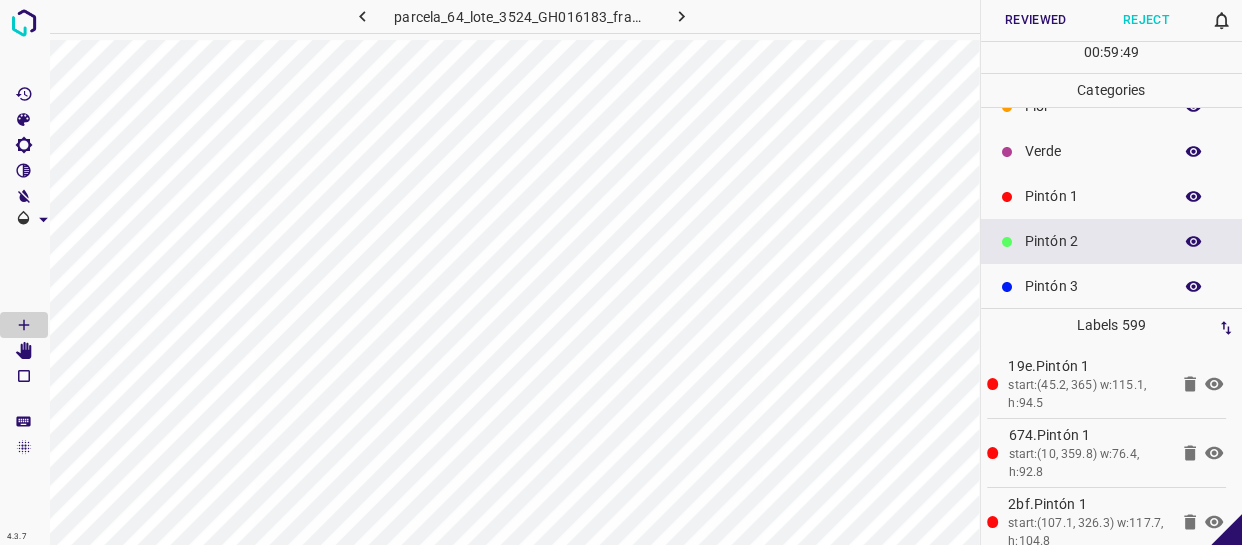 scroll, scrollTop: 0, scrollLeft: 0, axis: both 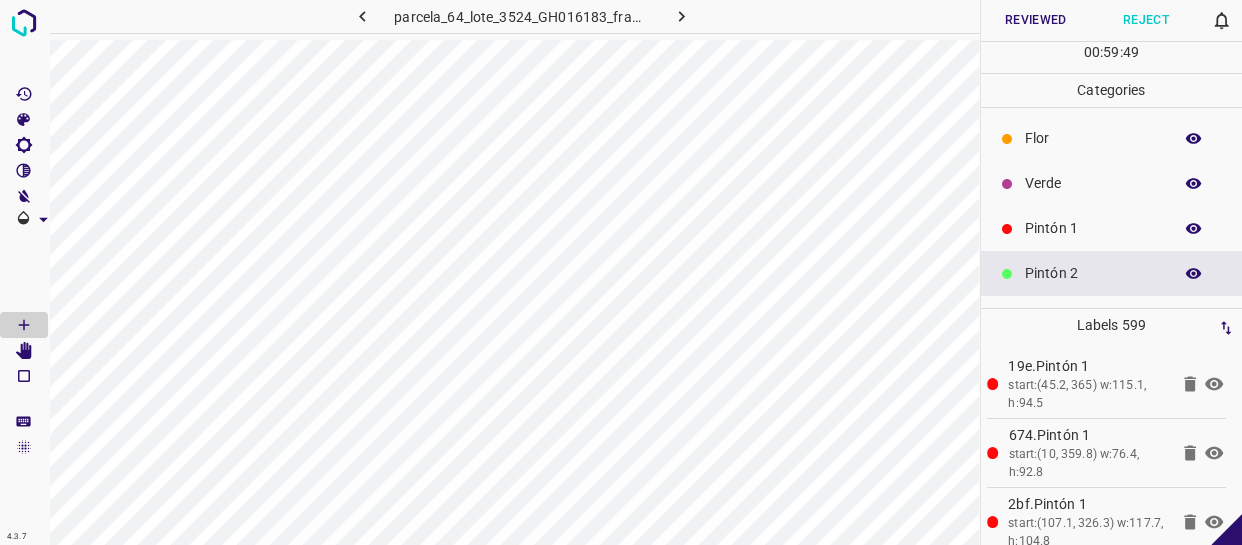drag, startPoint x: 1077, startPoint y: 175, endPoint x: 1064, endPoint y: 175, distance: 13 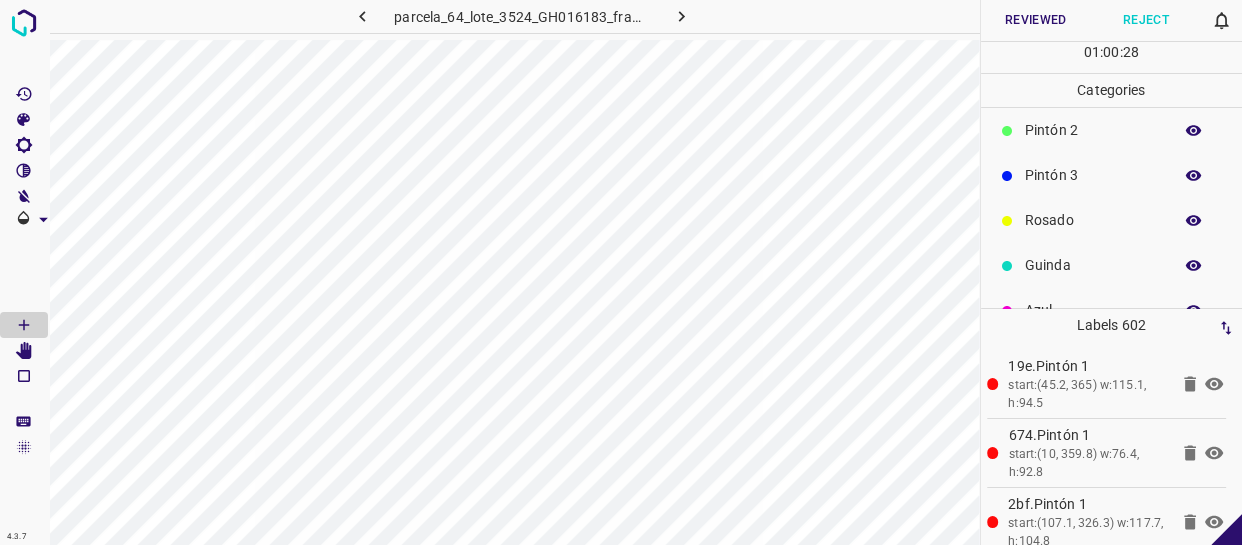 scroll, scrollTop: 175, scrollLeft: 0, axis: vertical 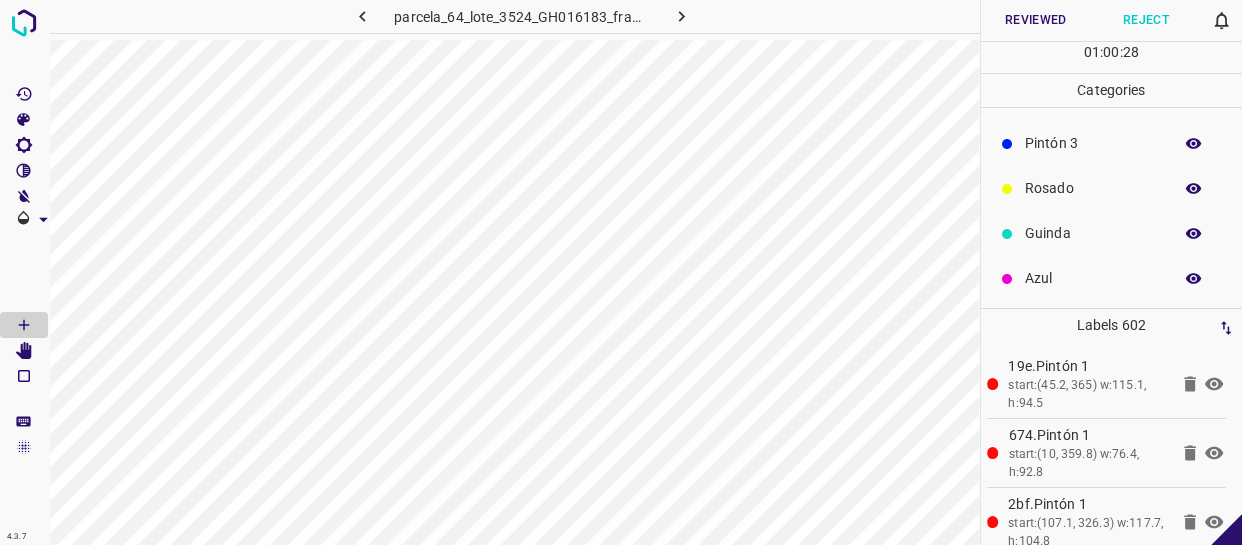 click on "Azul" at bounding box center [1093, 278] 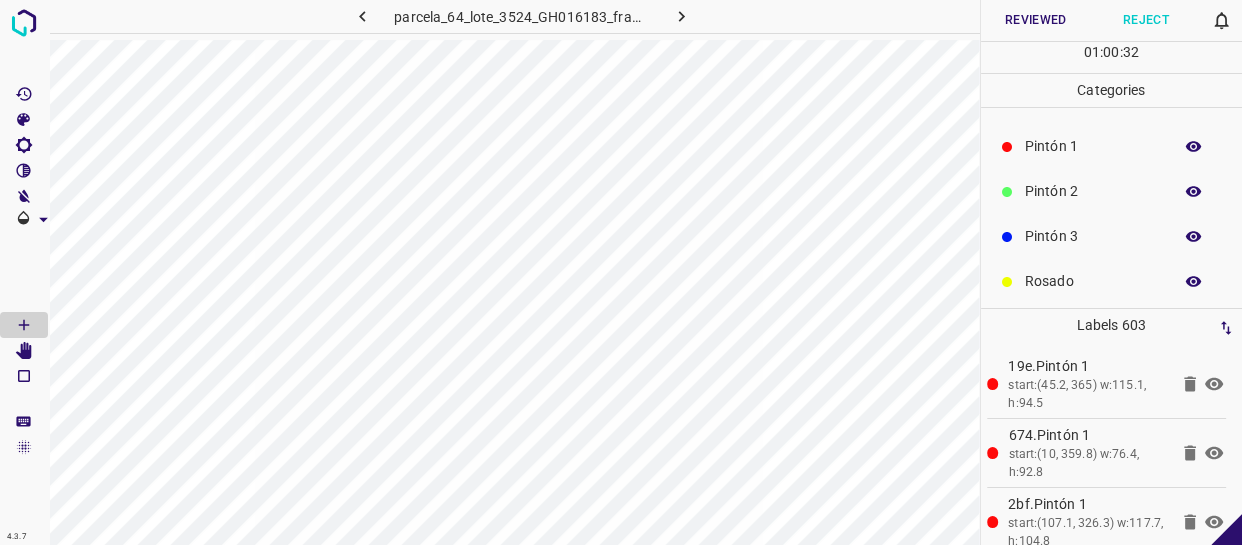 scroll, scrollTop: 0, scrollLeft: 0, axis: both 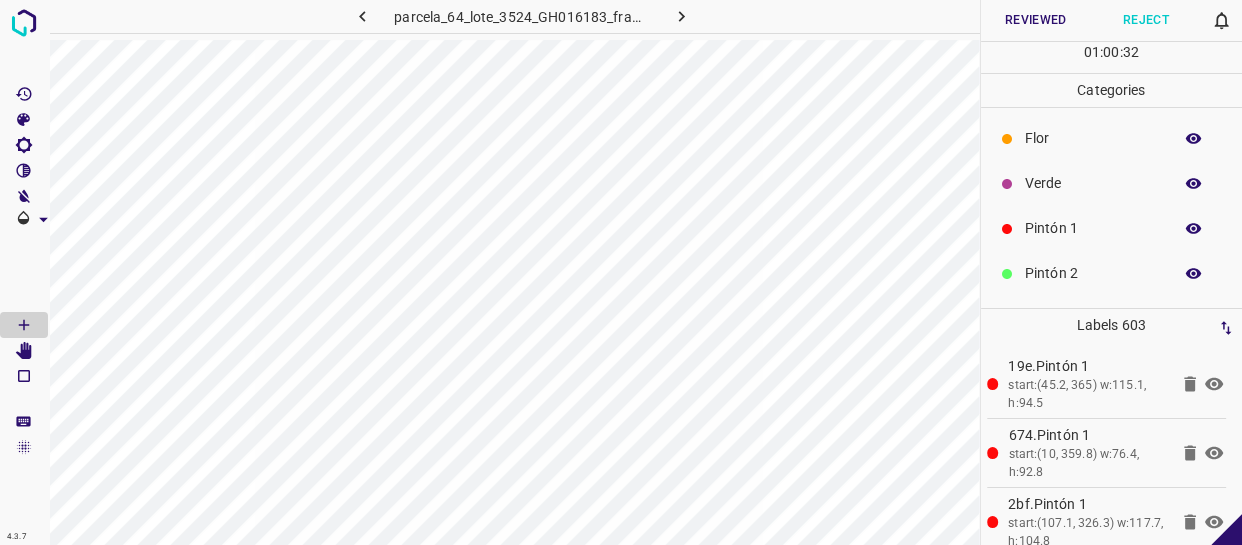 click on "Verde" at bounding box center [1093, 183] 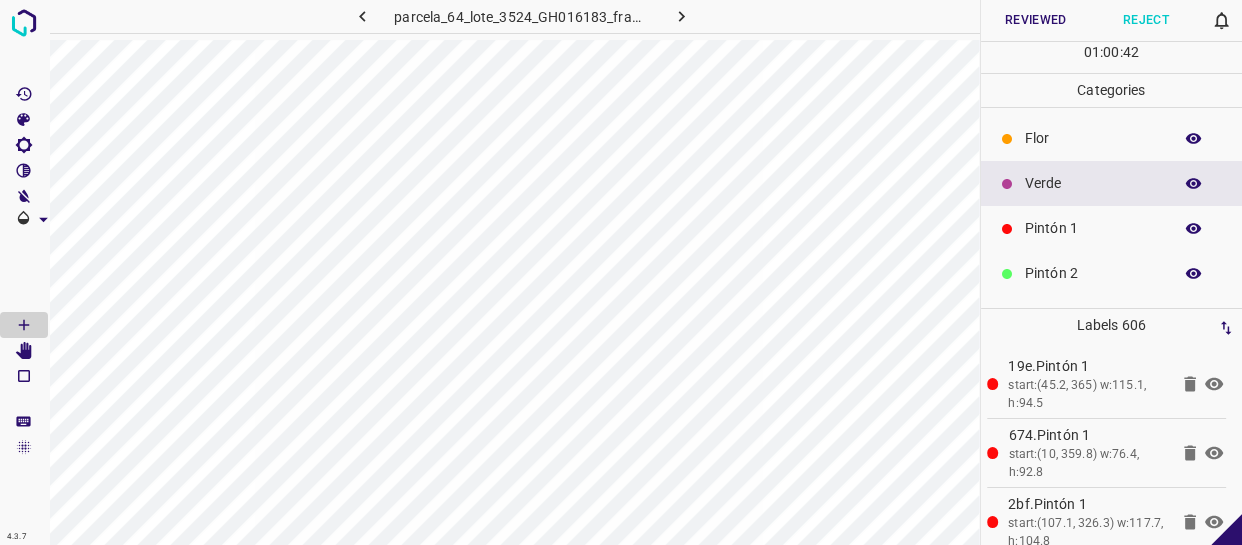 click on "Pintón 1" at bounding box center (1112, 228) 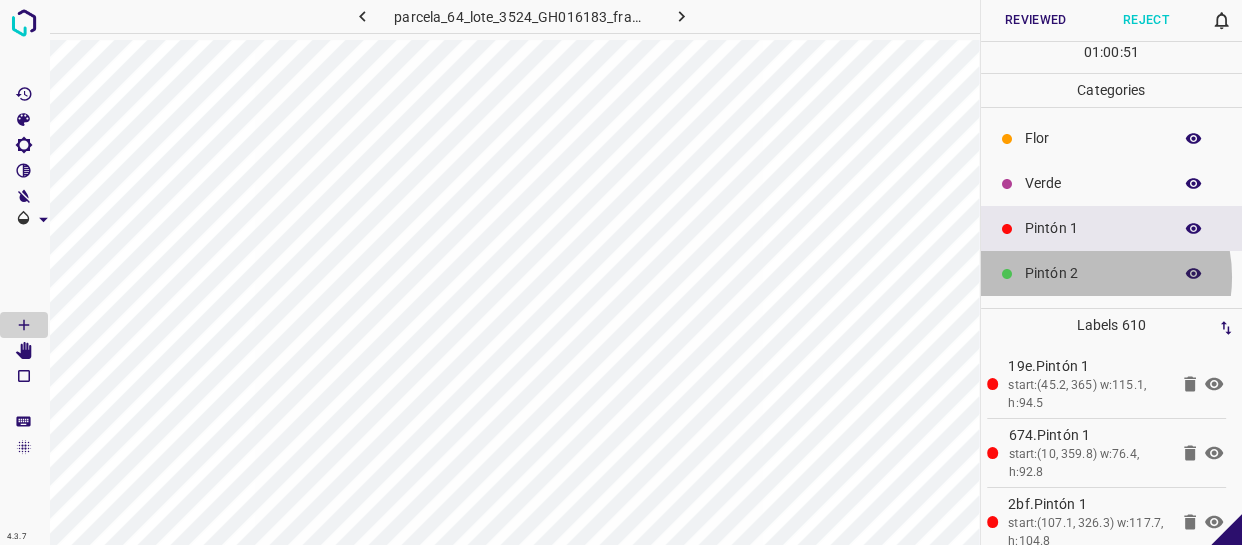 click on "Pintón 2" at bounding box center [1093, 273] 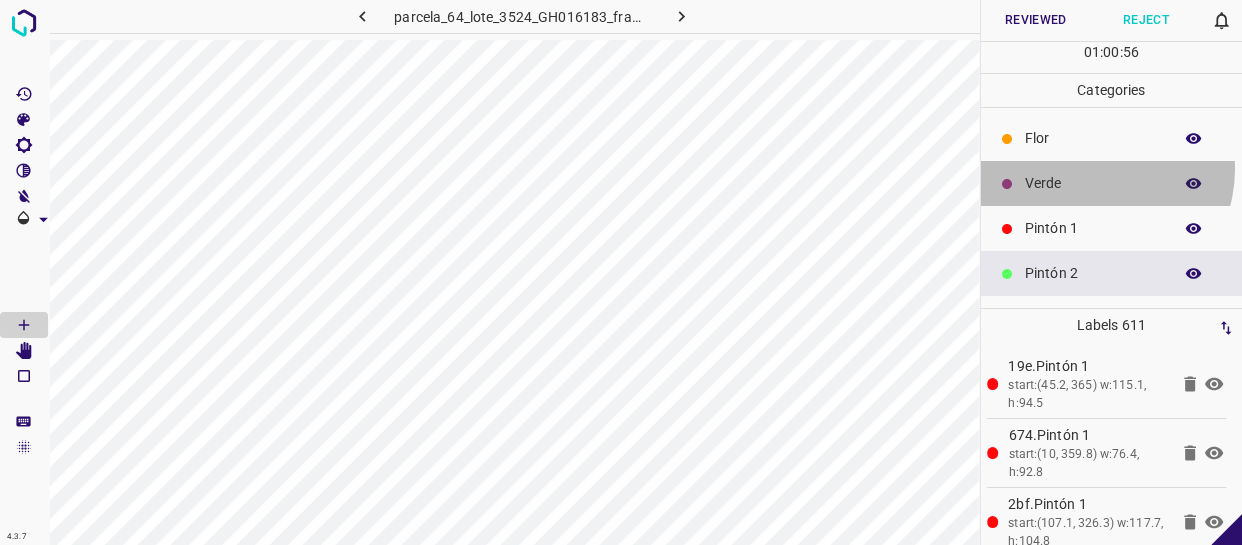 click on "Verde" at bounding box center [1112, 183] 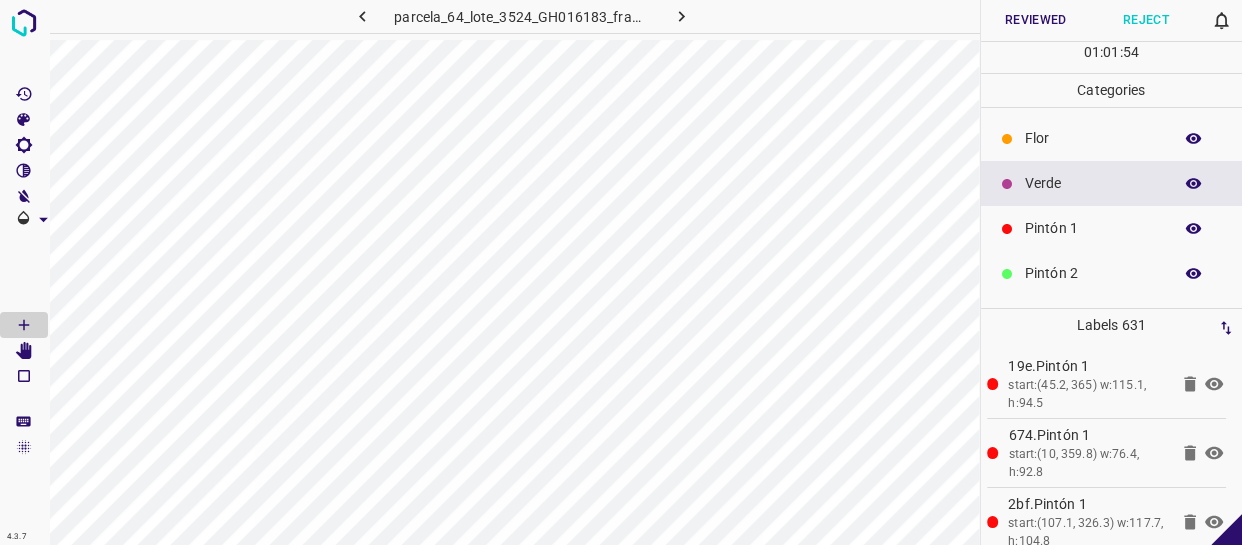 click 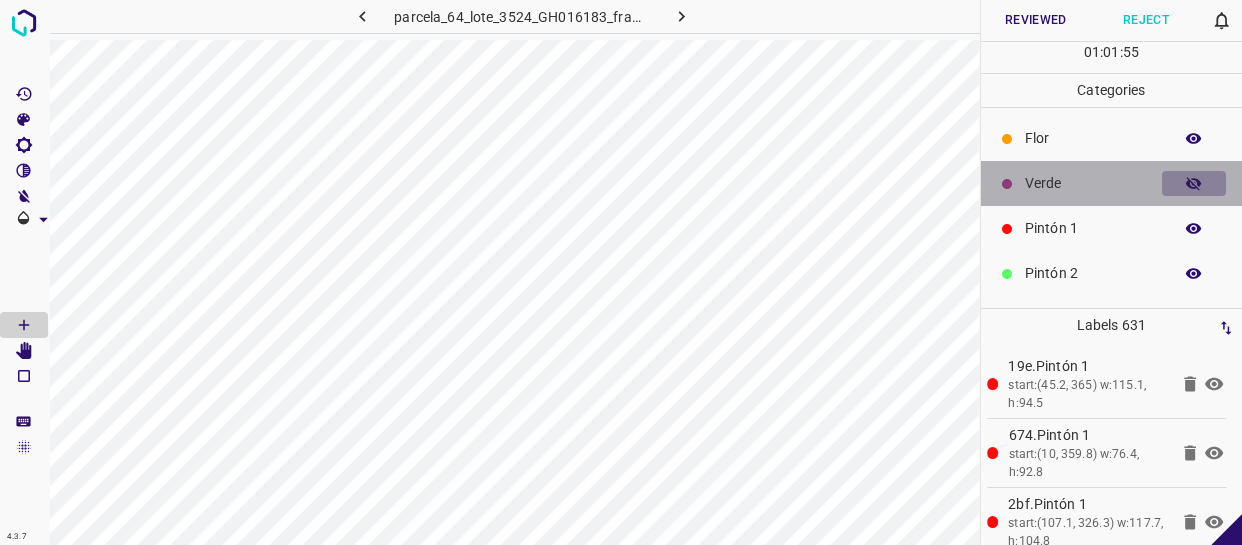click 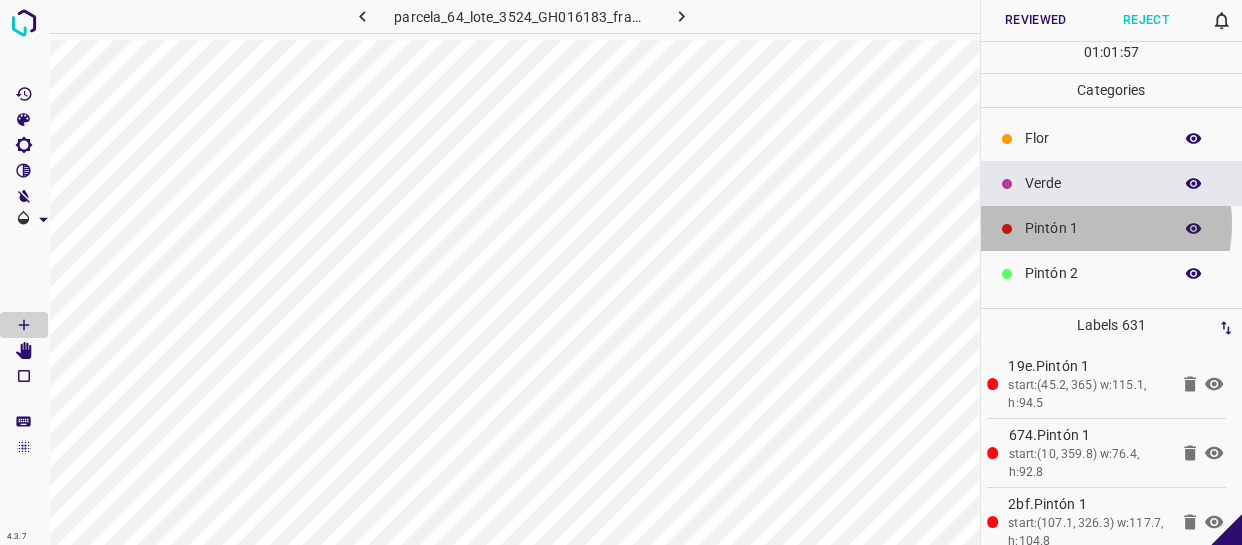 click on "Pintón 1" at bounding box center (1093, 228) 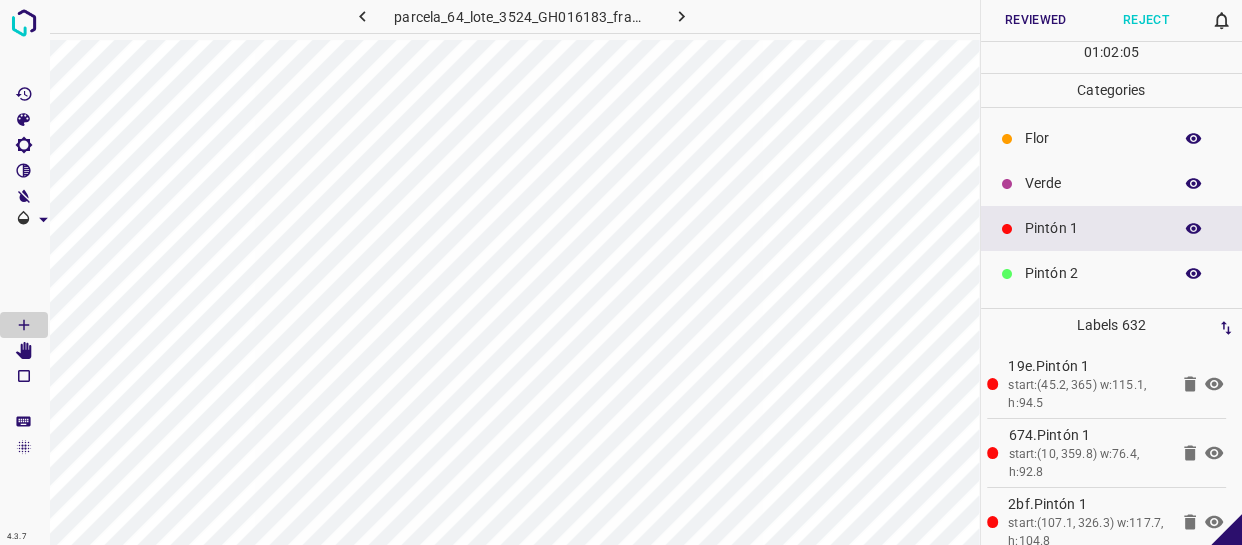 click on "Verde" at bounding box center (1093, 183) 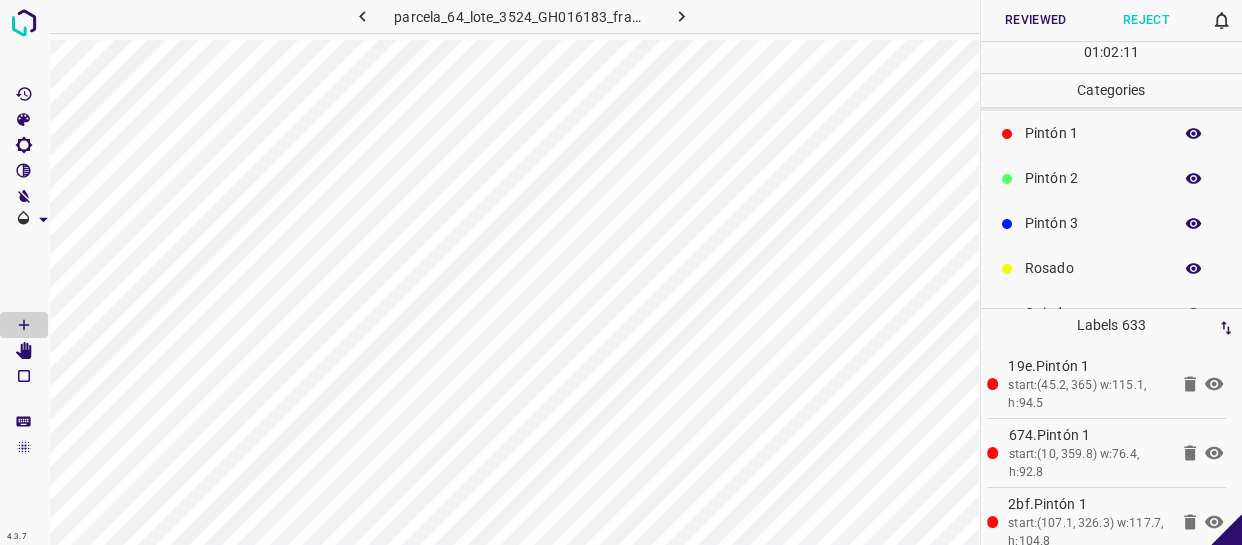 scroll, scrollTop: 175, scrollLeft: 0, axis: vertical 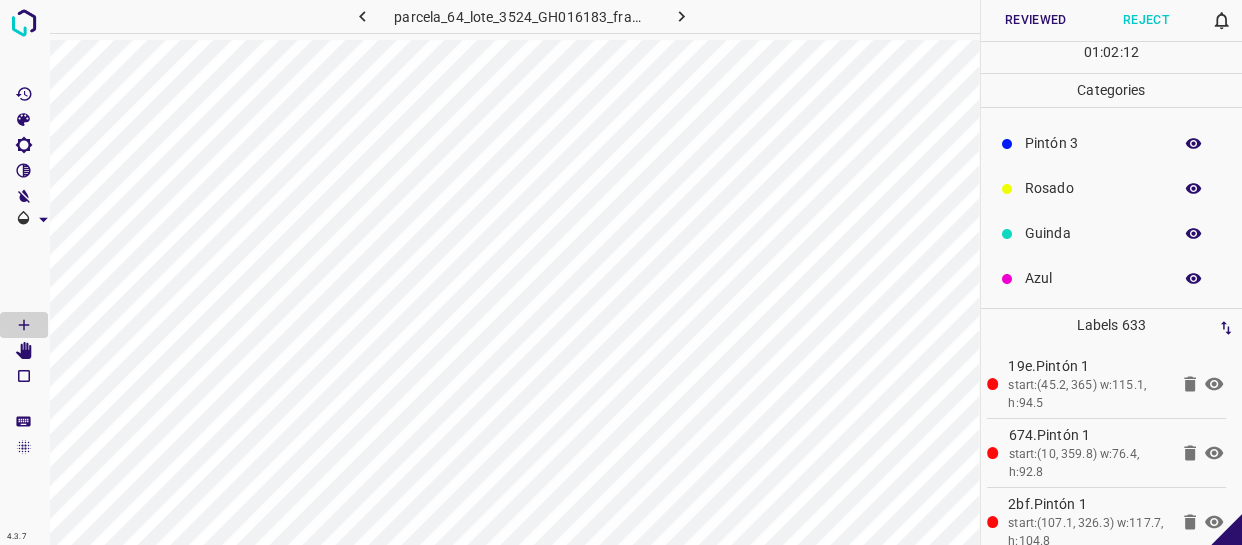 click on "Azul" at bounding box center (1093, 278) 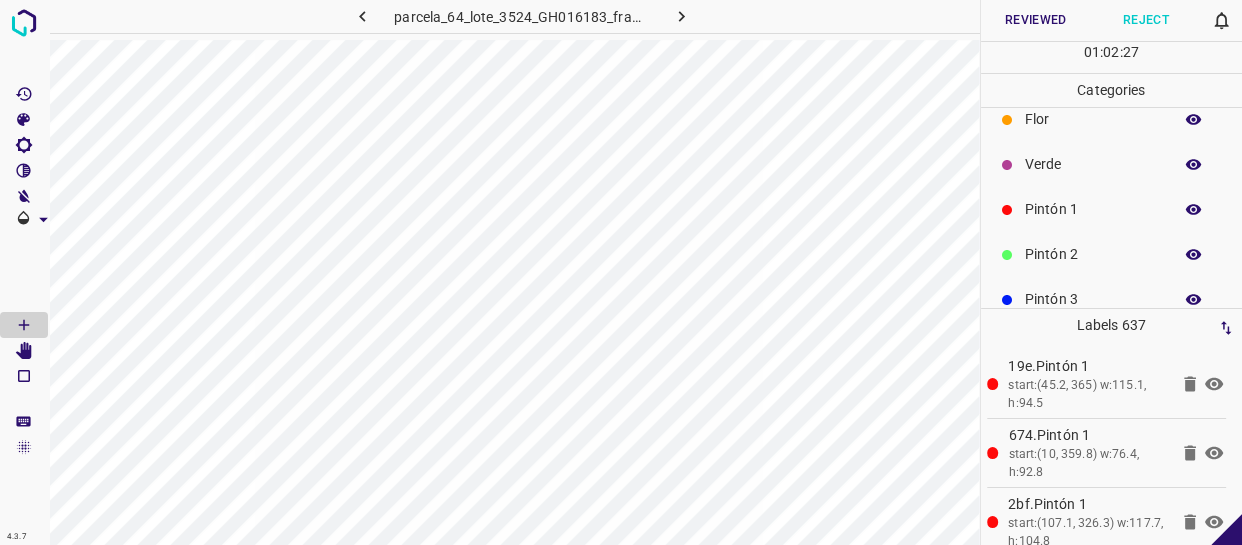 scroll, scrollTop: 0, scrollLeft: 0, axis: both 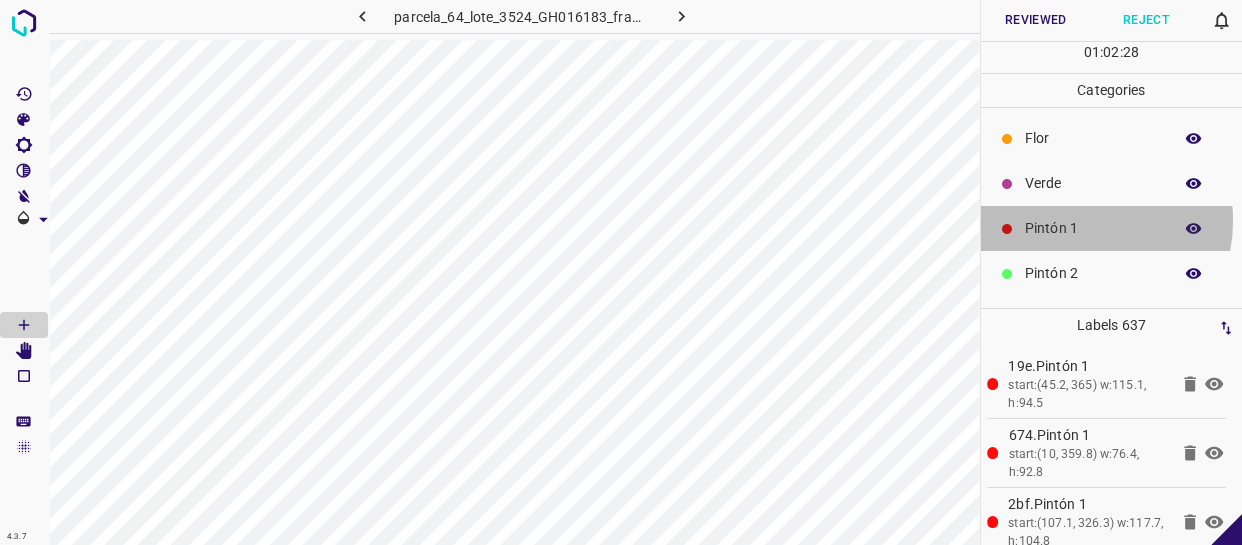 click on "Pintón 1" at bounding box center [1093, 228] 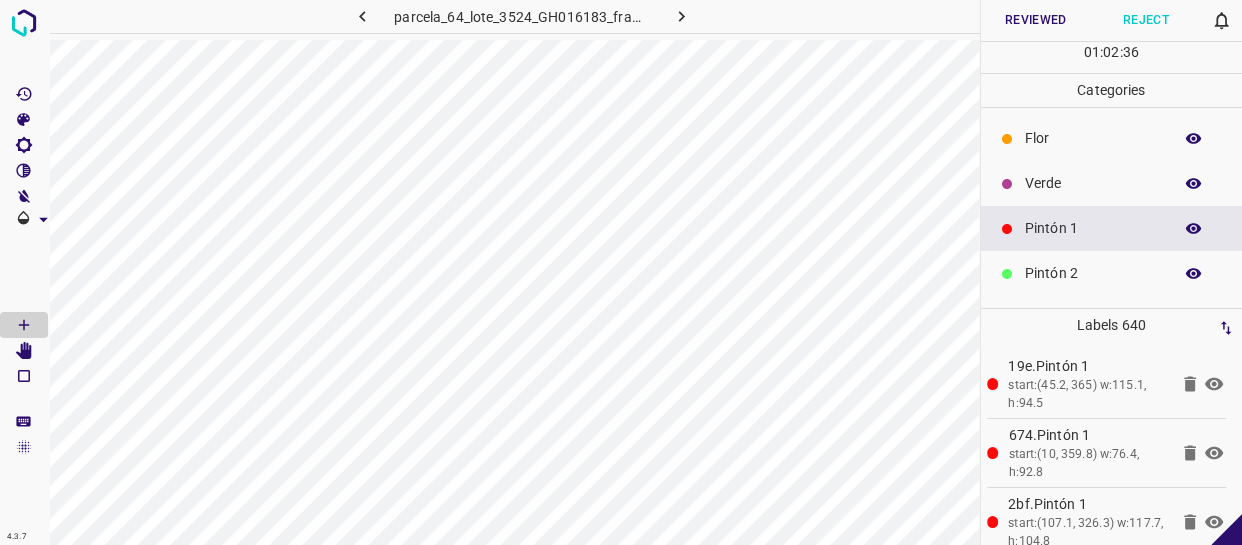 click on "Verde" at bounding box center (1112, 183) 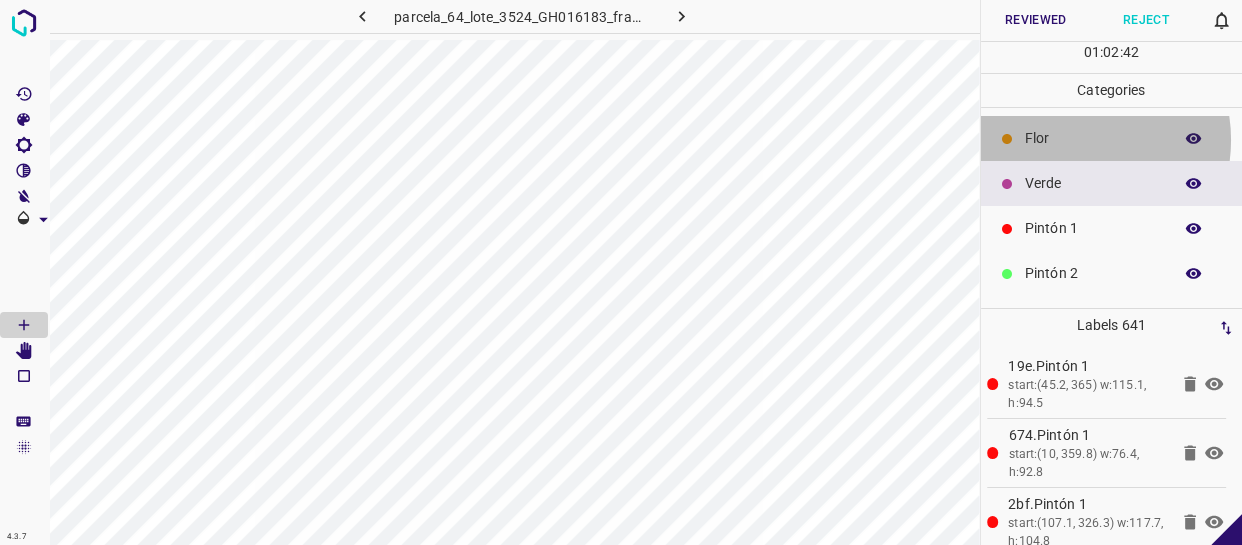 click on "Flor" at bounding box center (1093, 138) 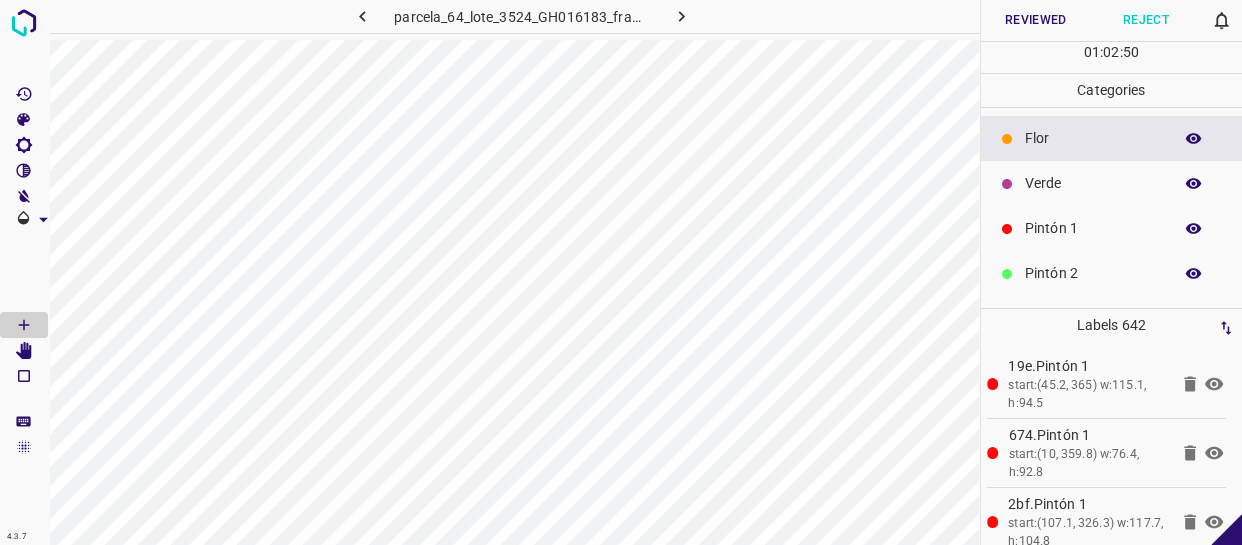 click on "Flor" at bounding box center [1093, 138] 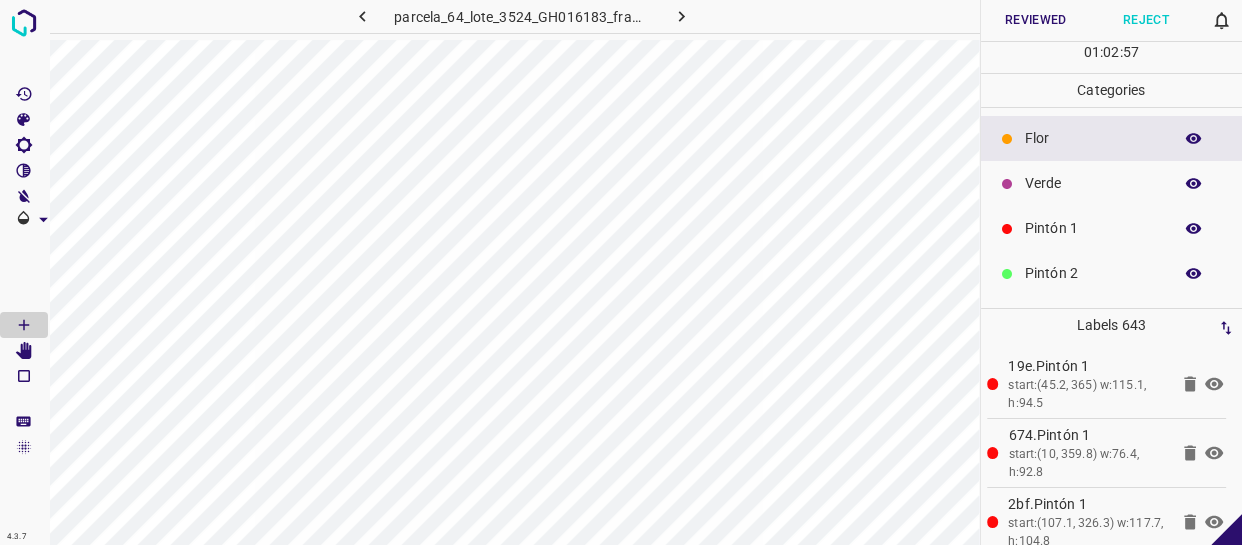click on "Verde" at bounding box center [1093, 183] 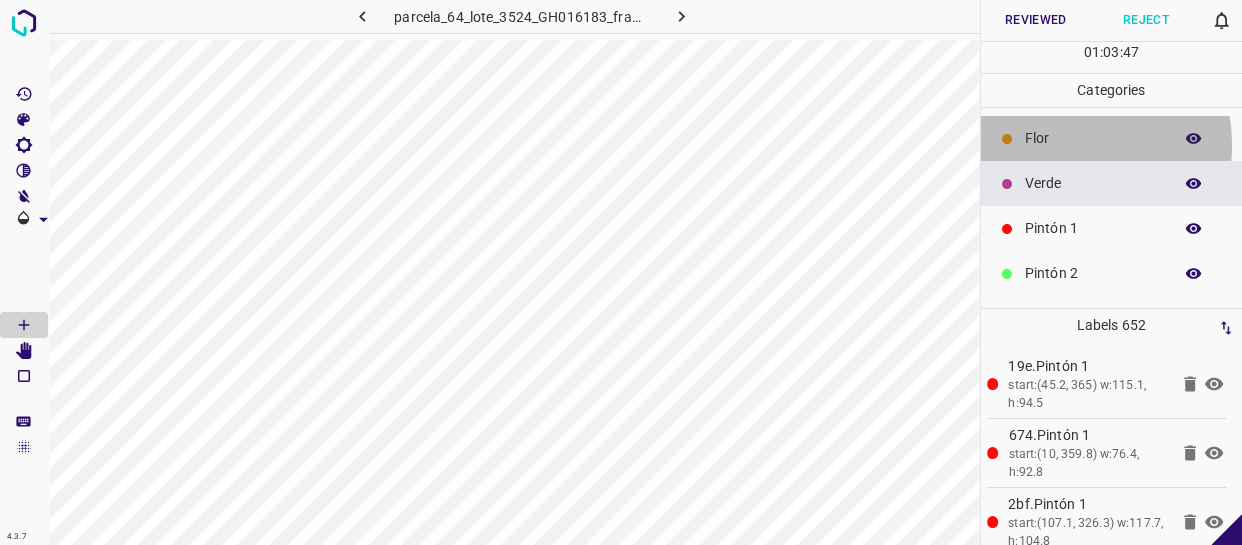 click on "Flor" at bounding box center [1093, 138] 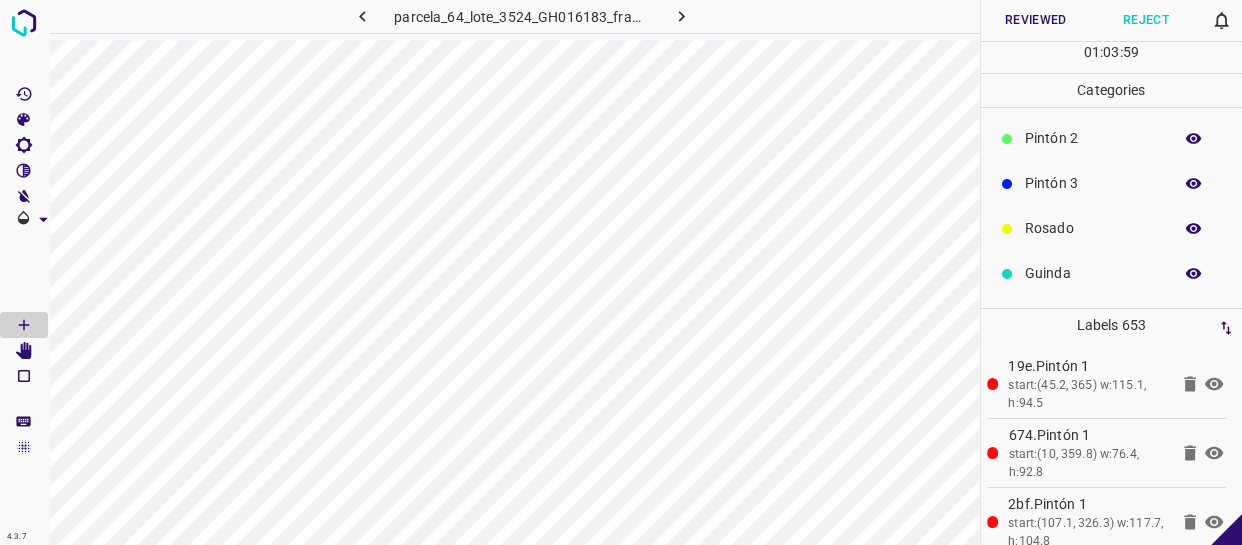 scroll, scrollTop: 175, scrollLeft: 0, axis: vertical 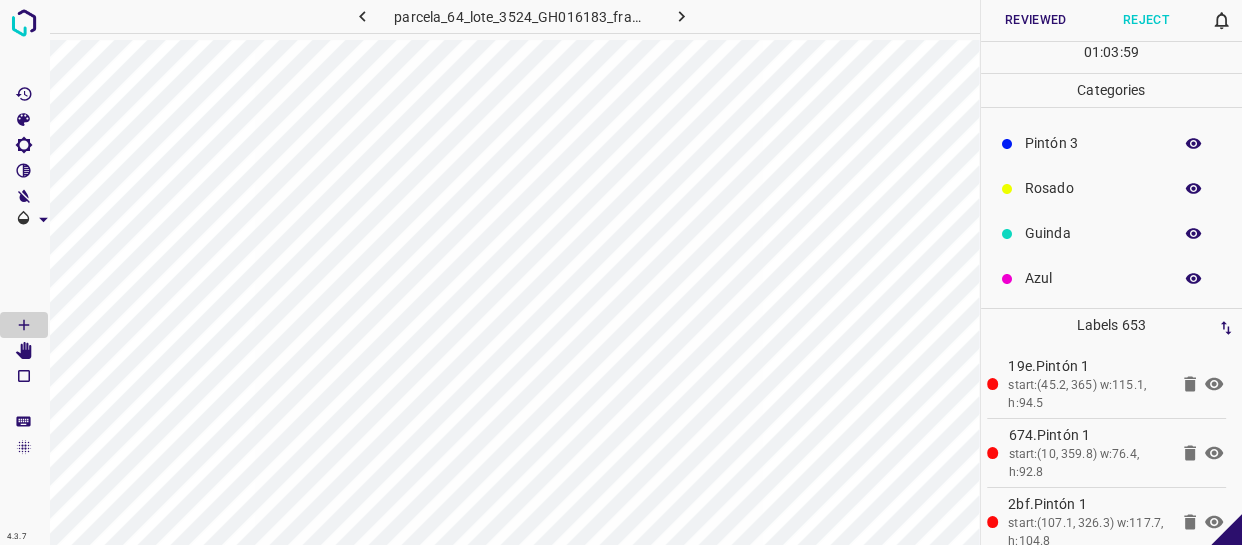 click on "Azul" at bounding box center [1093, 278] 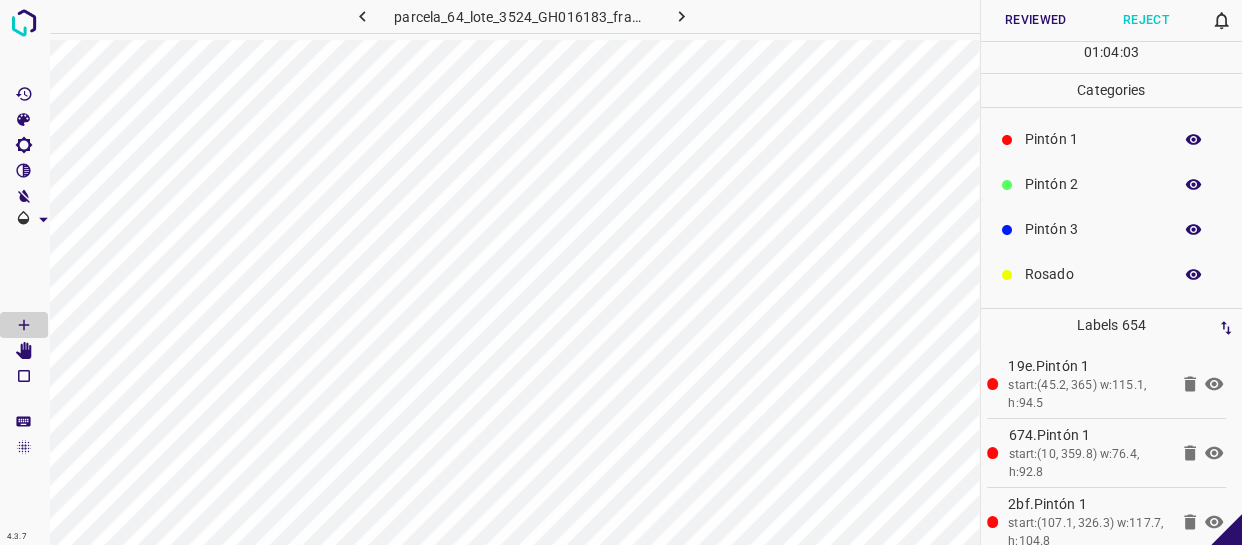 scroll, scrollTop: 0, scrollLeft: 0, axis: both 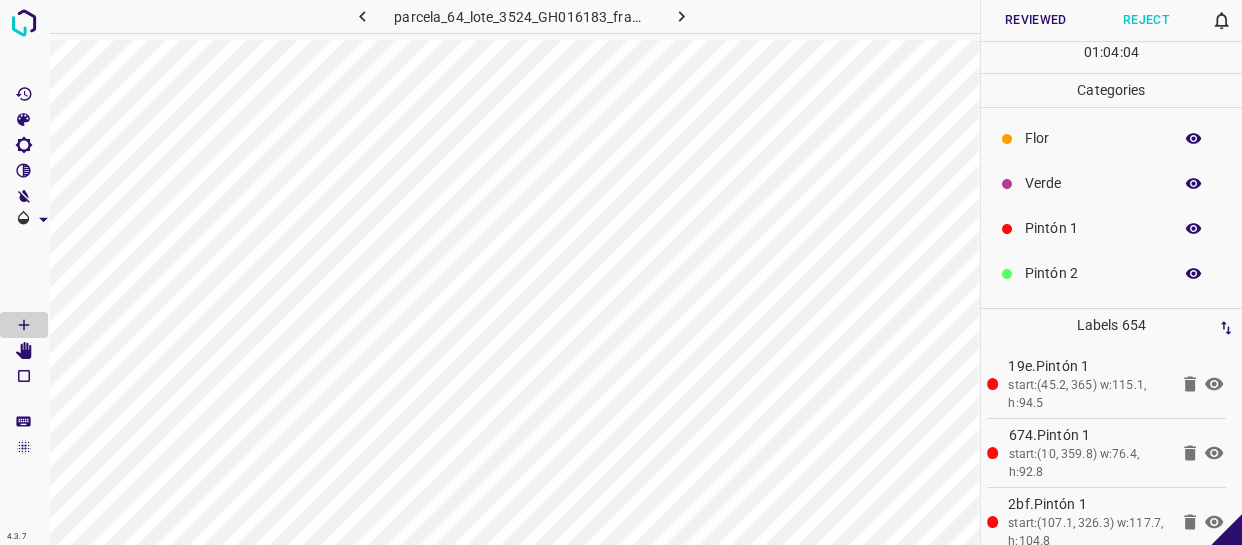 click on "Pintón 2" at bounding box center (1093, 273) 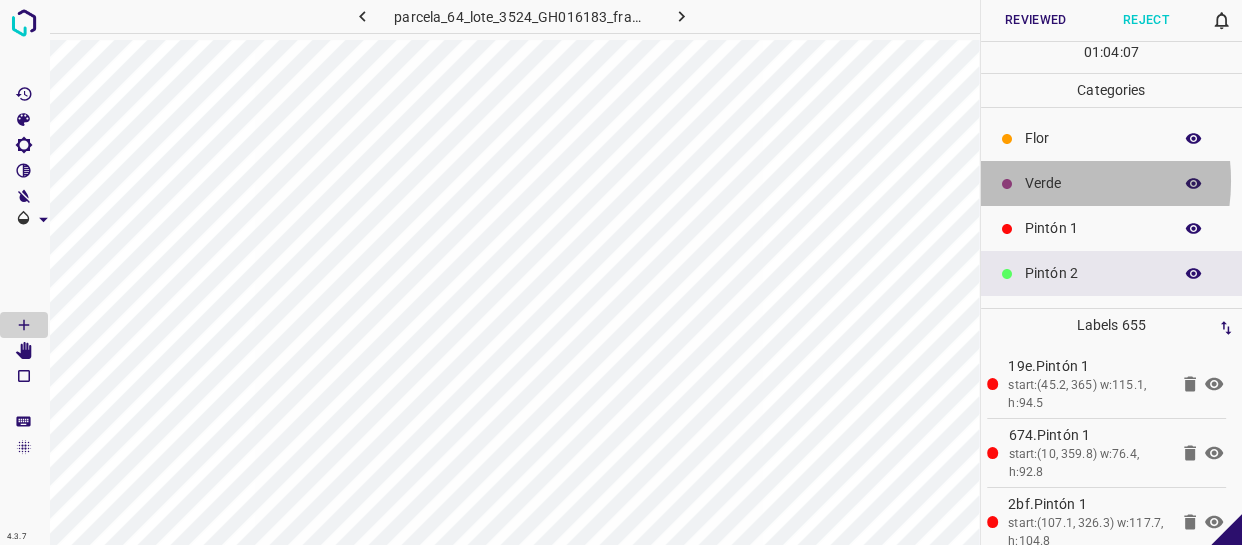 click on "Verde" at bounding box center [1093, 183] 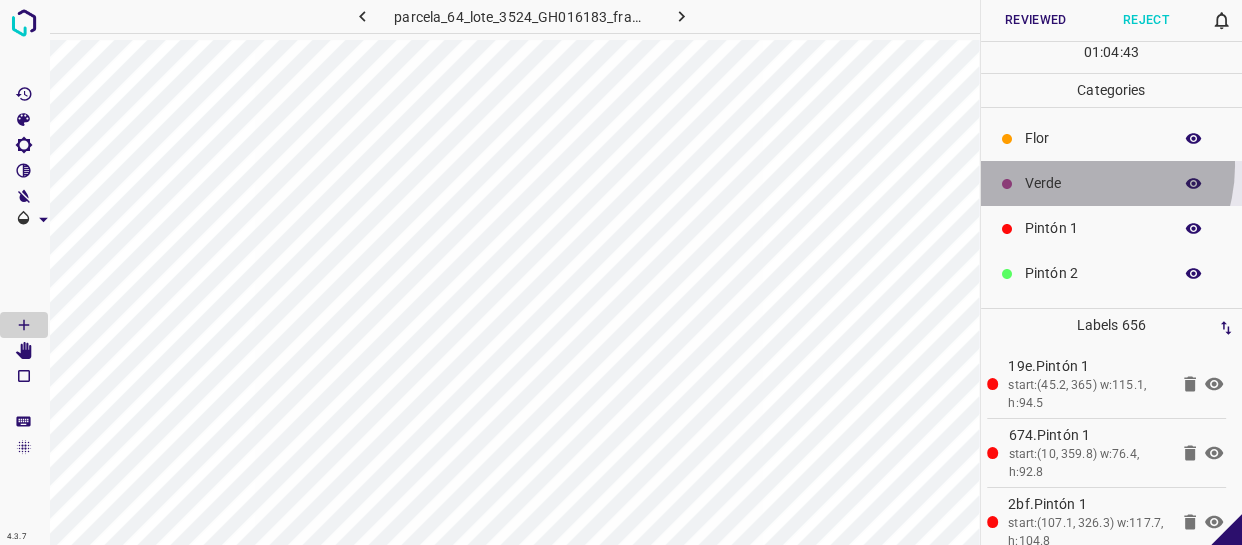 click on "Verde" at bounding box center [1112, 183] 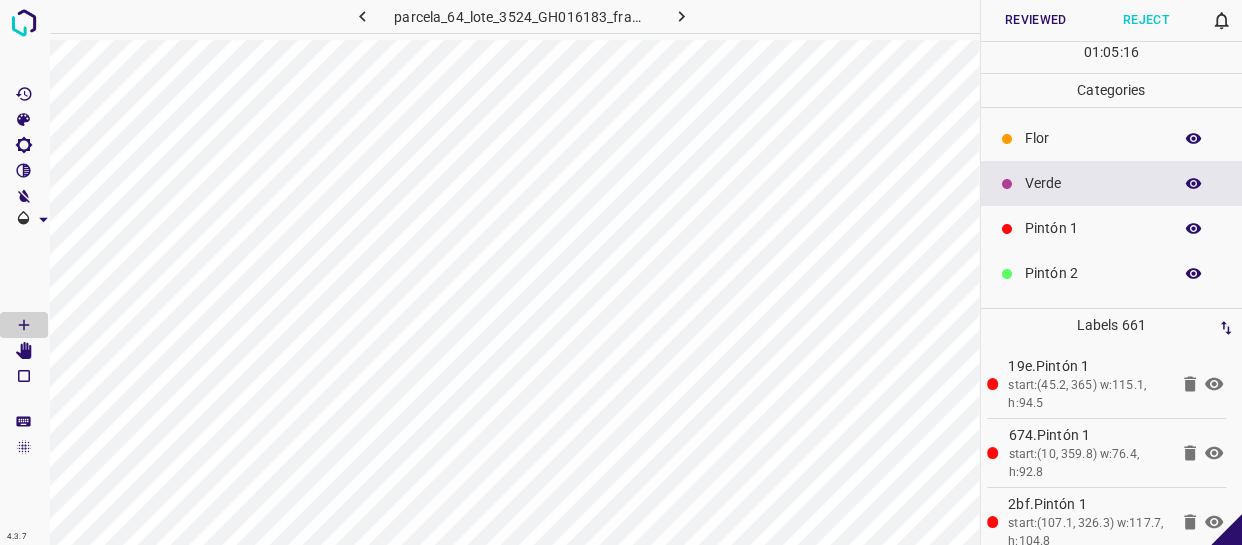 click on "Flor" at bounding box center (1093, 138) 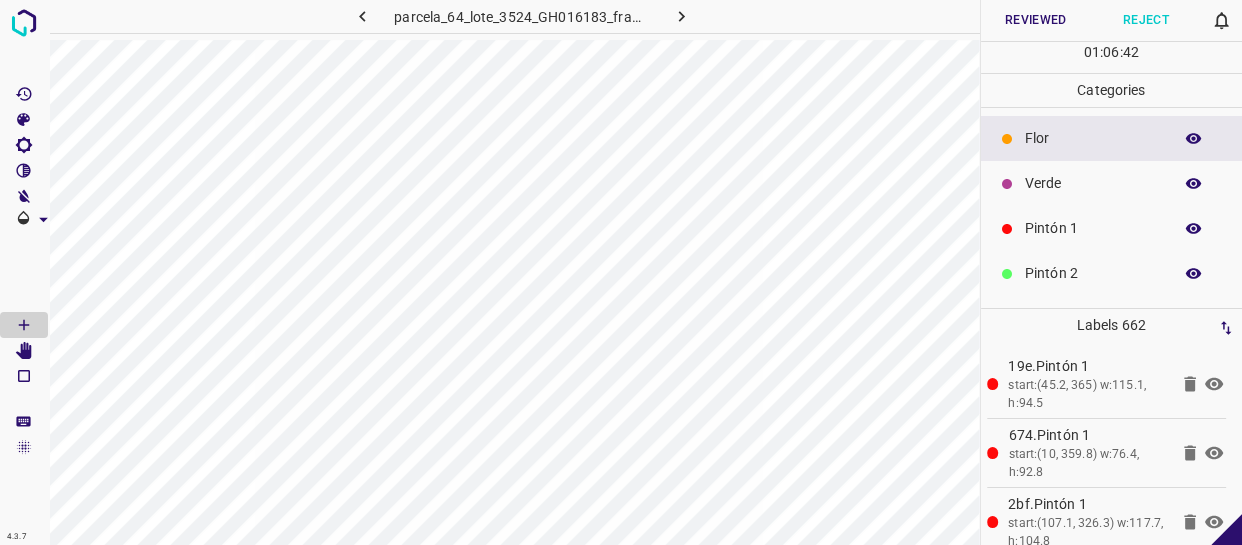 click 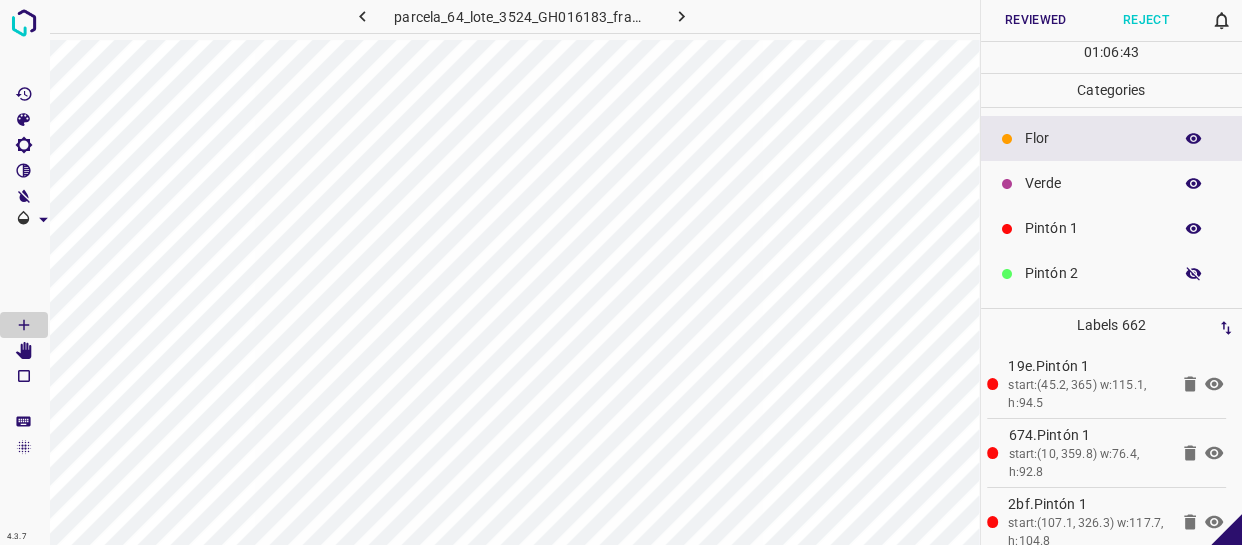 click 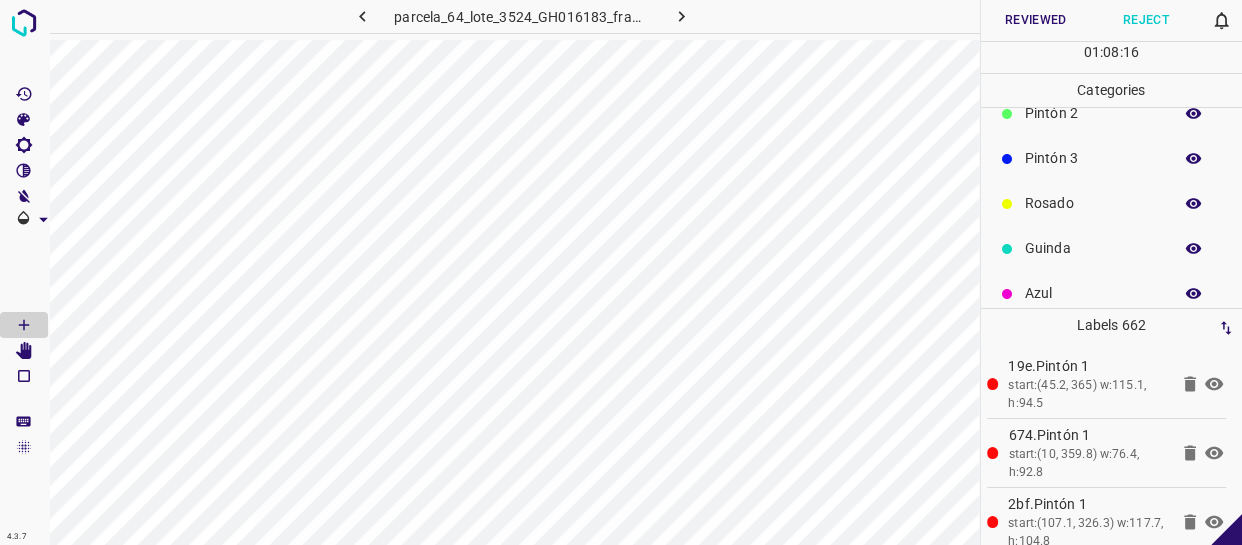 scroll, scrollTop: 175, scrollLeft: 0, axis: vertical 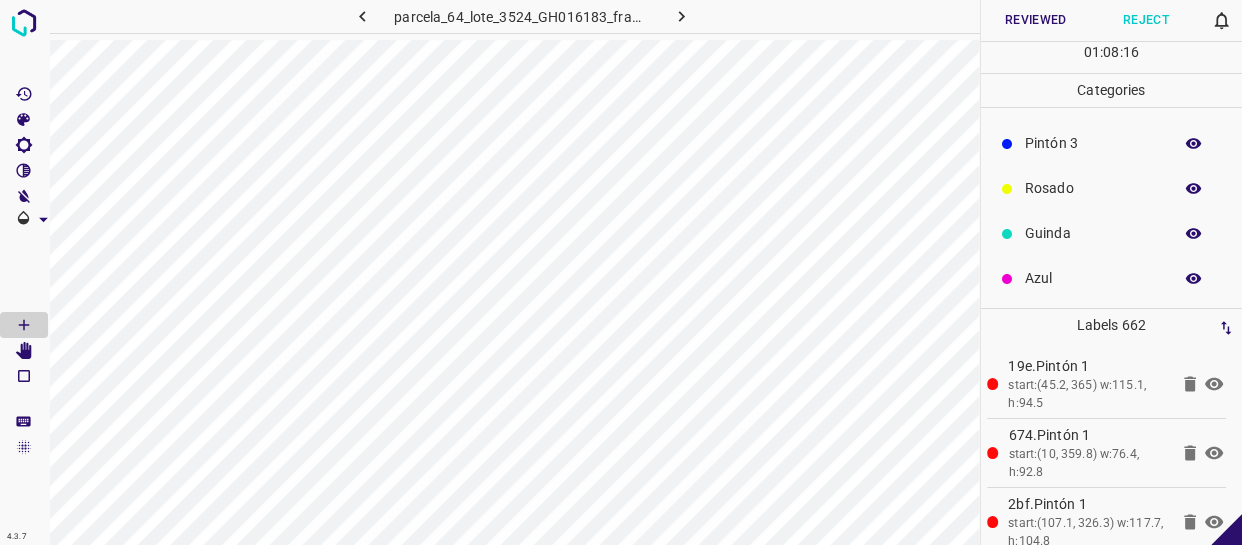 click on "Azul" at bounding box center (1093, 278) 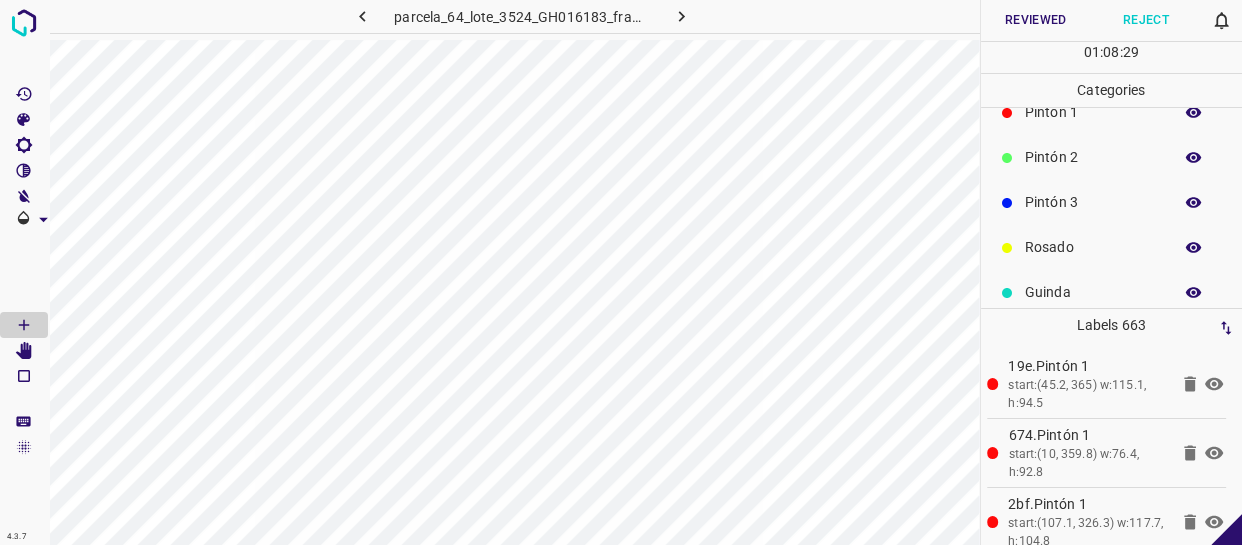 scroll, scrollTop: 84, scrollLeft: 0, axis: vertical 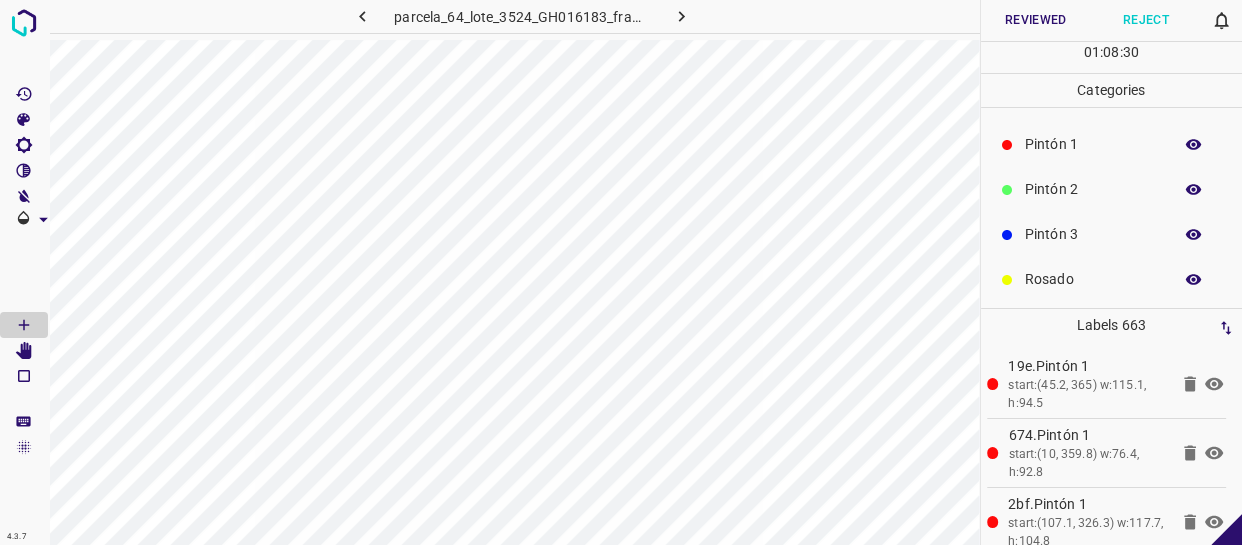click on "Pintón 2" at bounding box center (1112, 189) 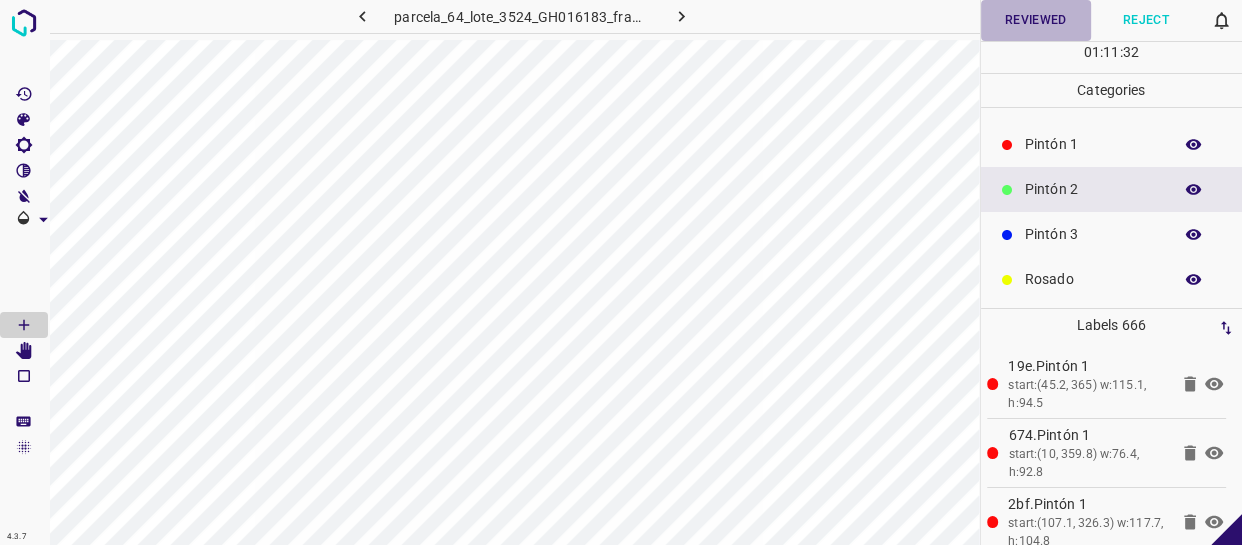 click on "Reviewed" at bounding box center [1036, 20] 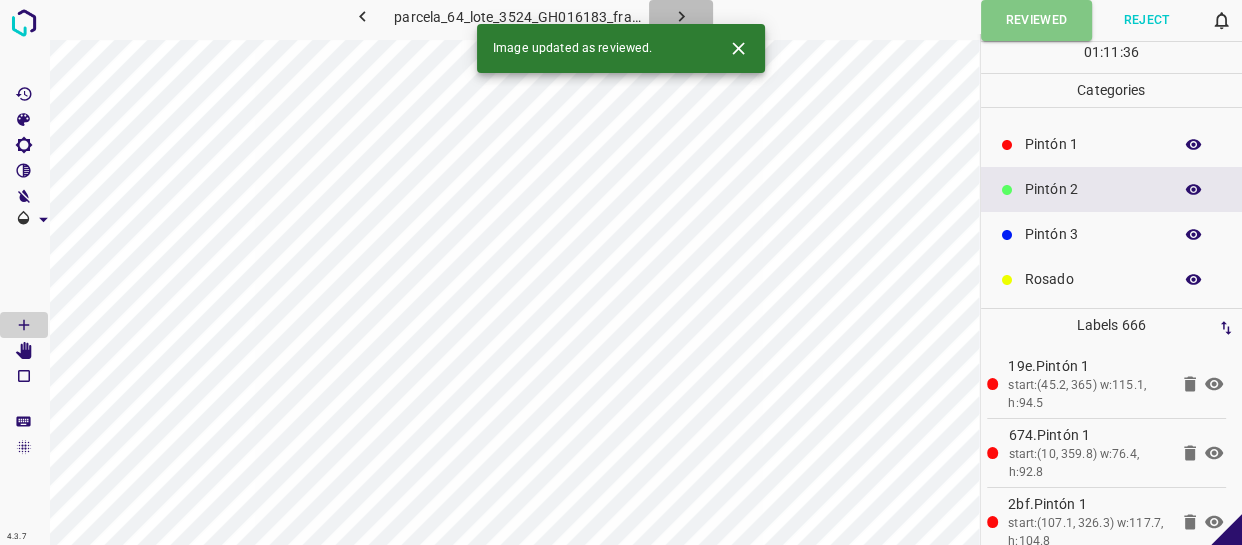 click 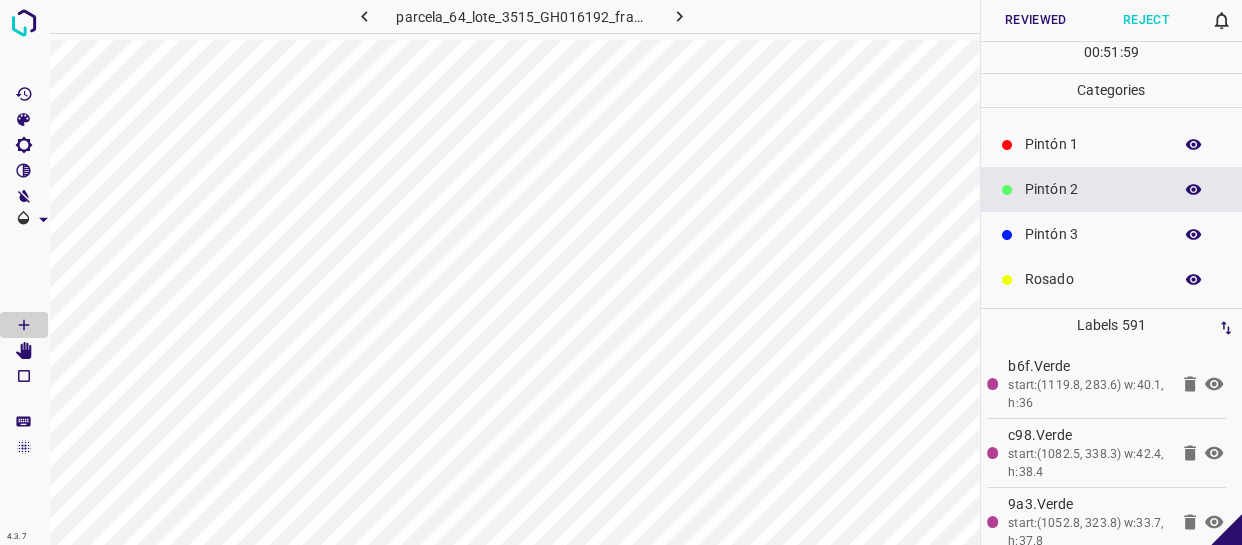 scroll, scrollTop: 0, scrollLeft: 0, axis: both 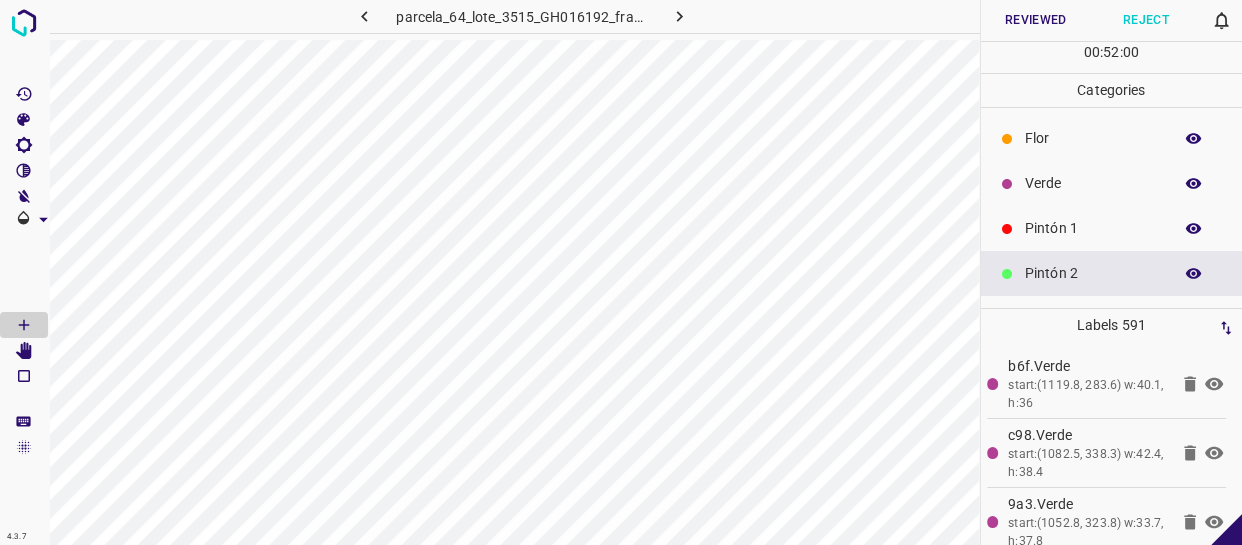 click on "Flor" at bounding box center [1112, 138] 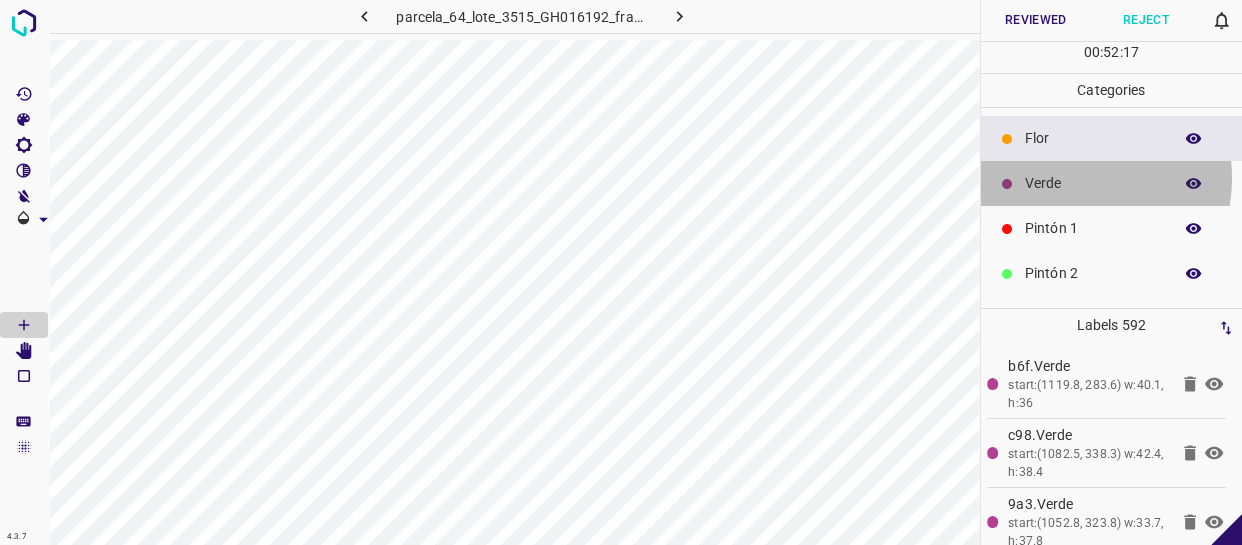click on "Verde" at bounding box center (1093, 183) 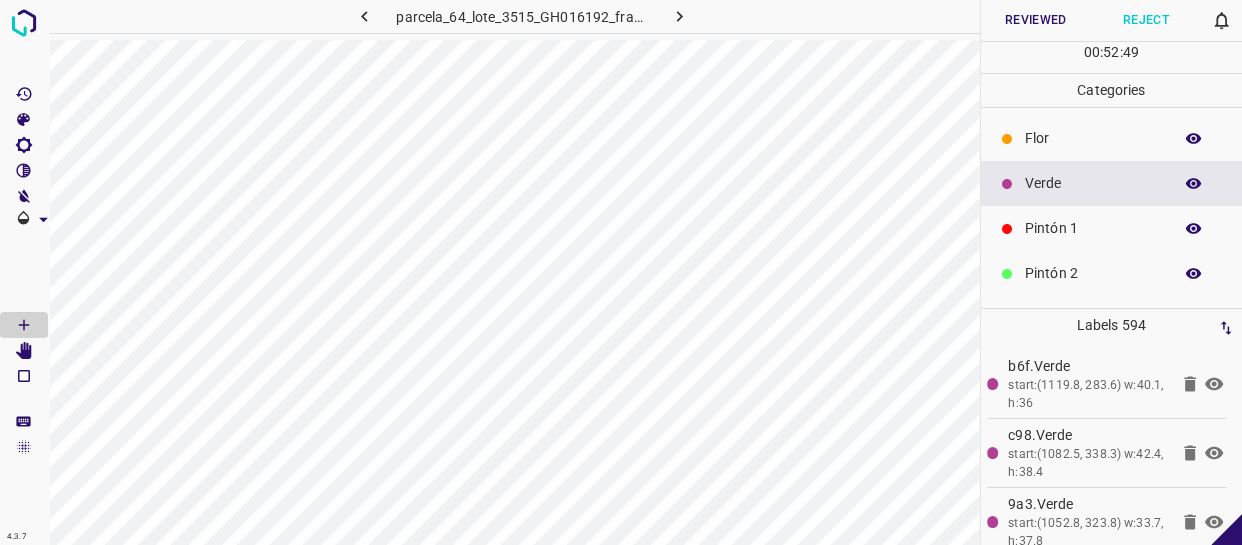 click on "Pintón 1" at bounding box center (1112, 228) 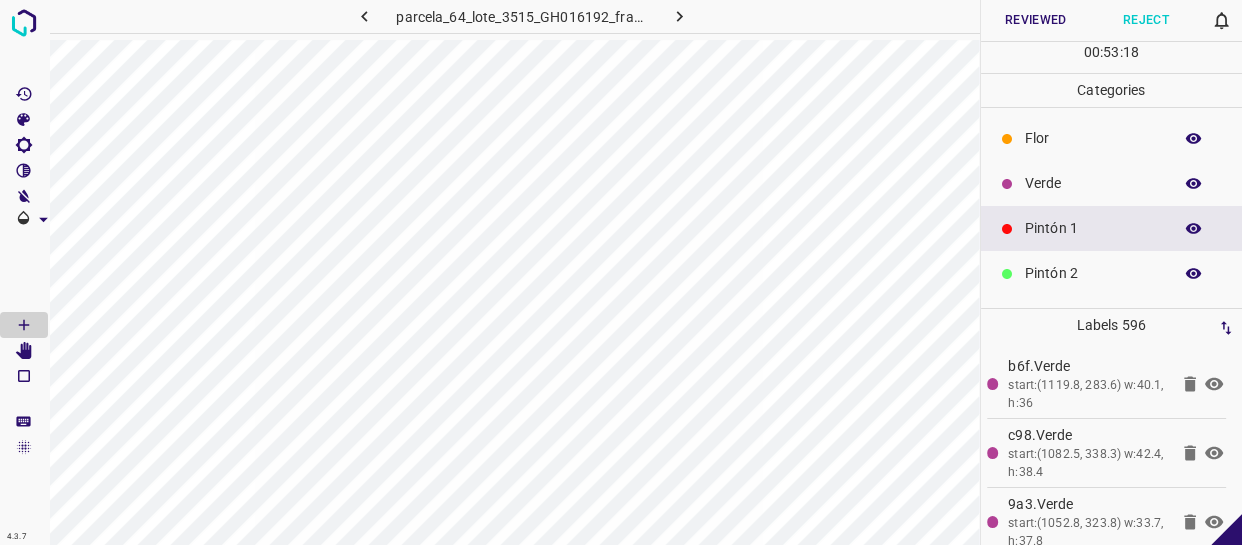 click 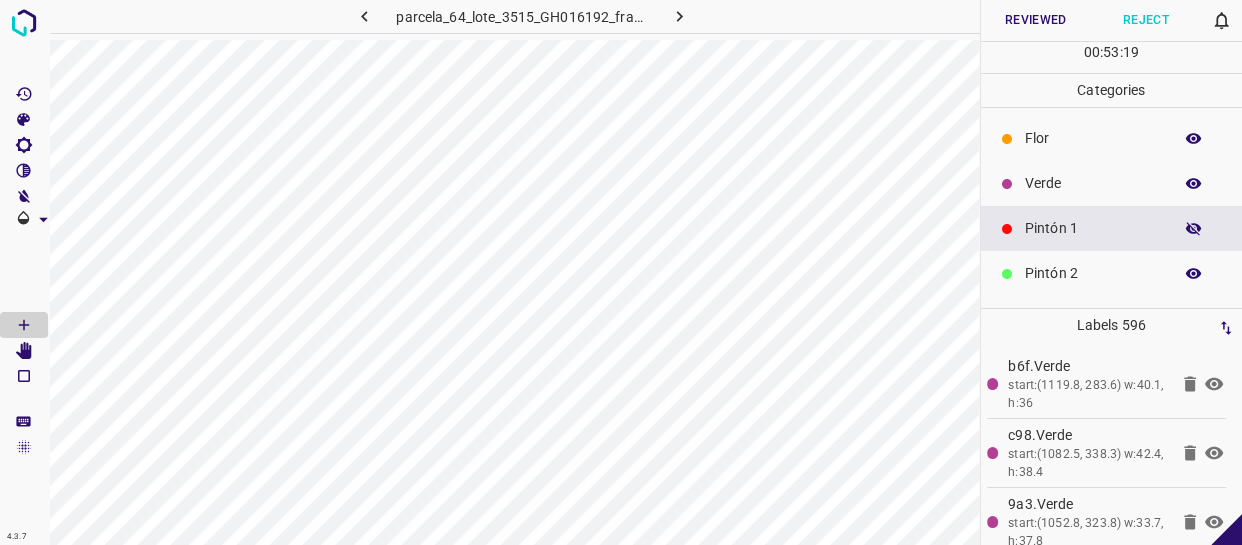 click 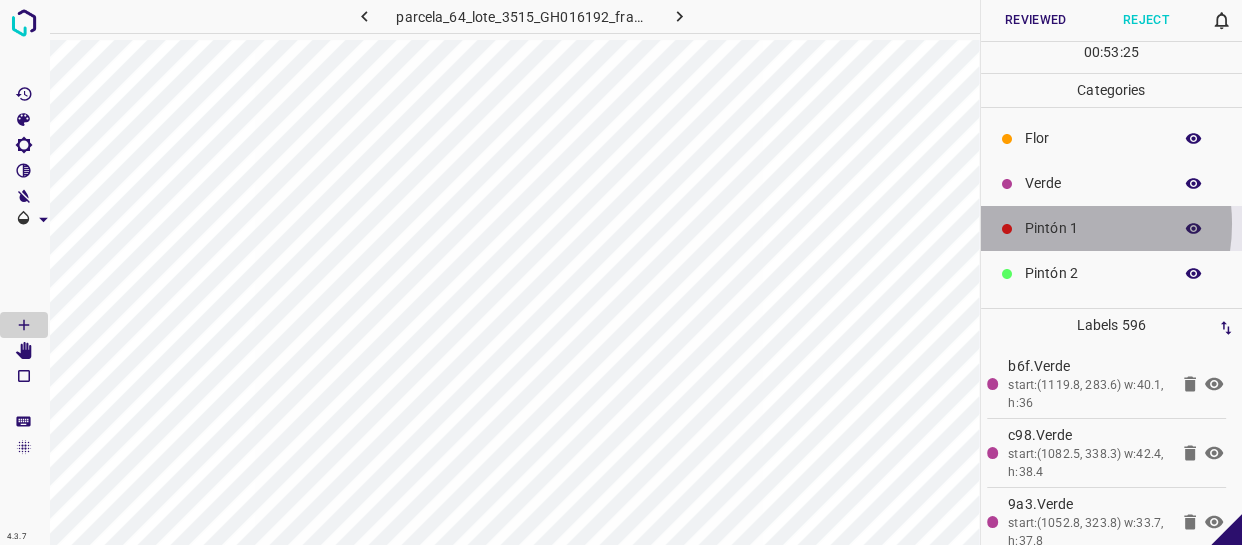 click on "Pintón 1" at bounding box center (1093, 228) 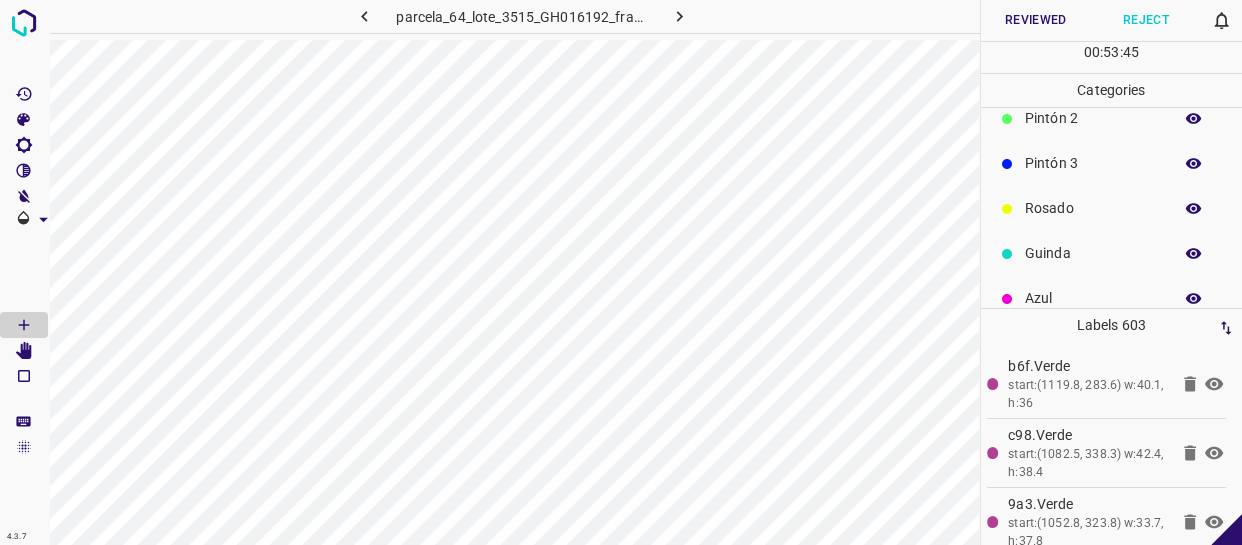scroll, scrollTop: 175, scrollLeft: 0, axis: vertical 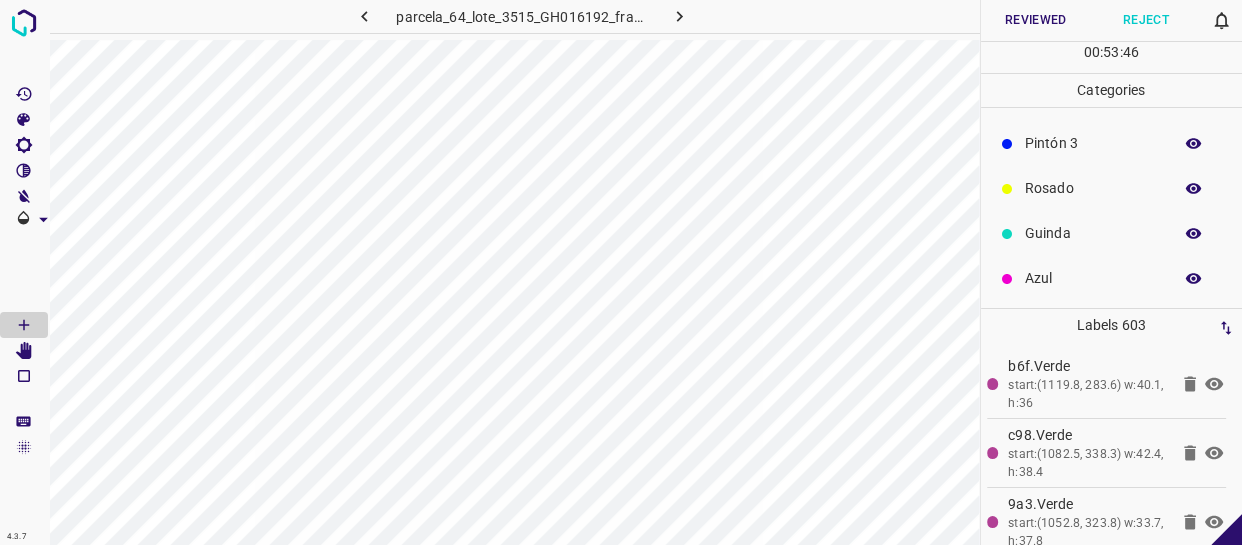 click on "Azul" at bounding box center [1093, 278] 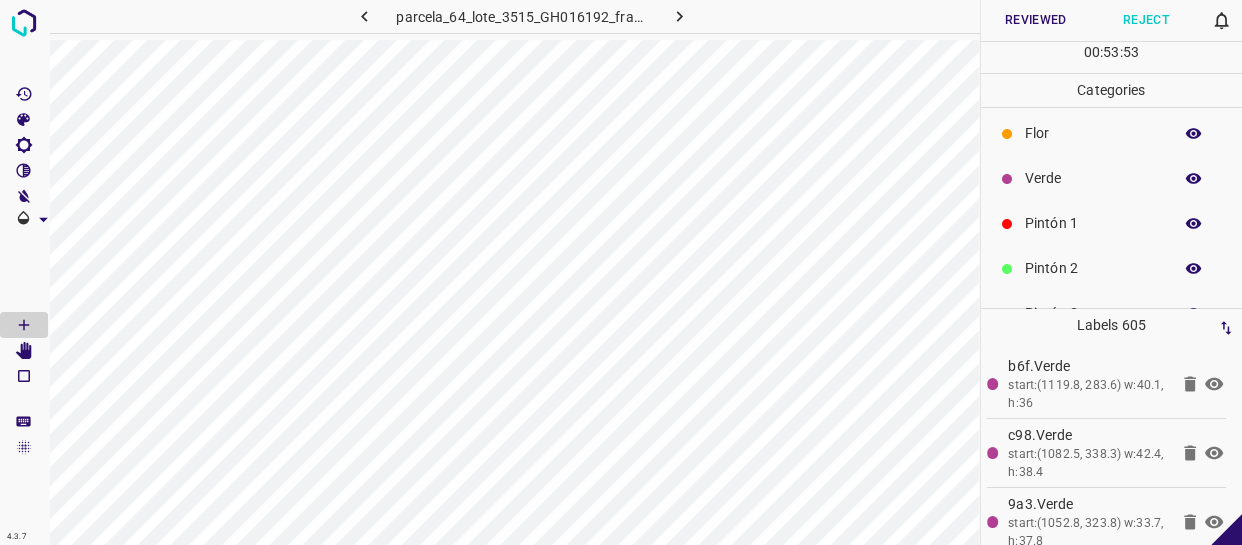 scroll, scrollTop: 0, scrollLeft: 0, axis: both 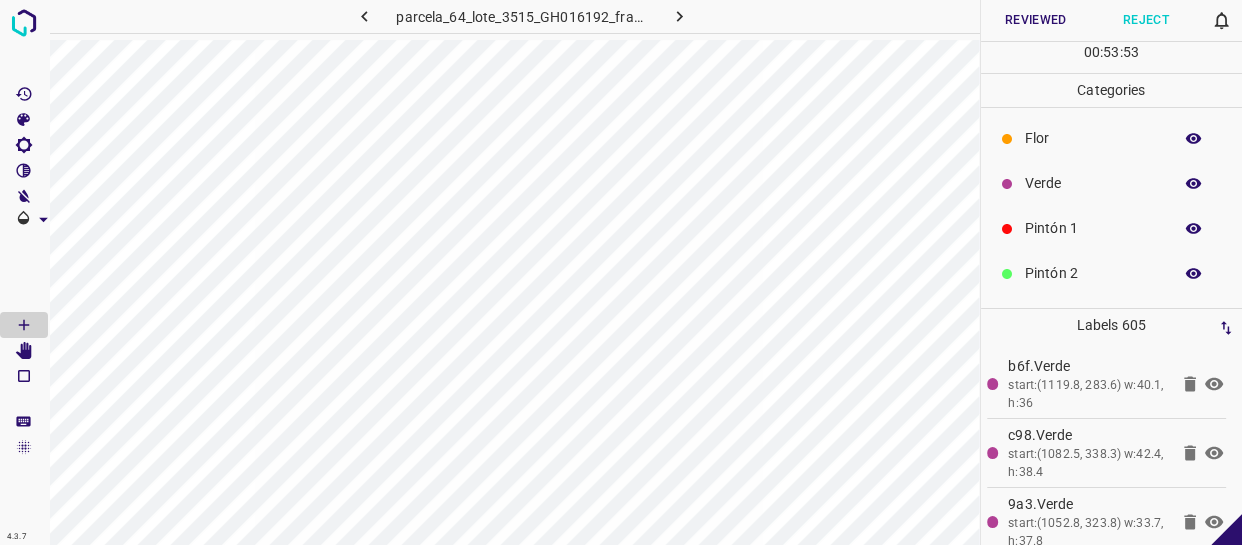 click on "Pintón 1" at bounding box center [1112, 228] 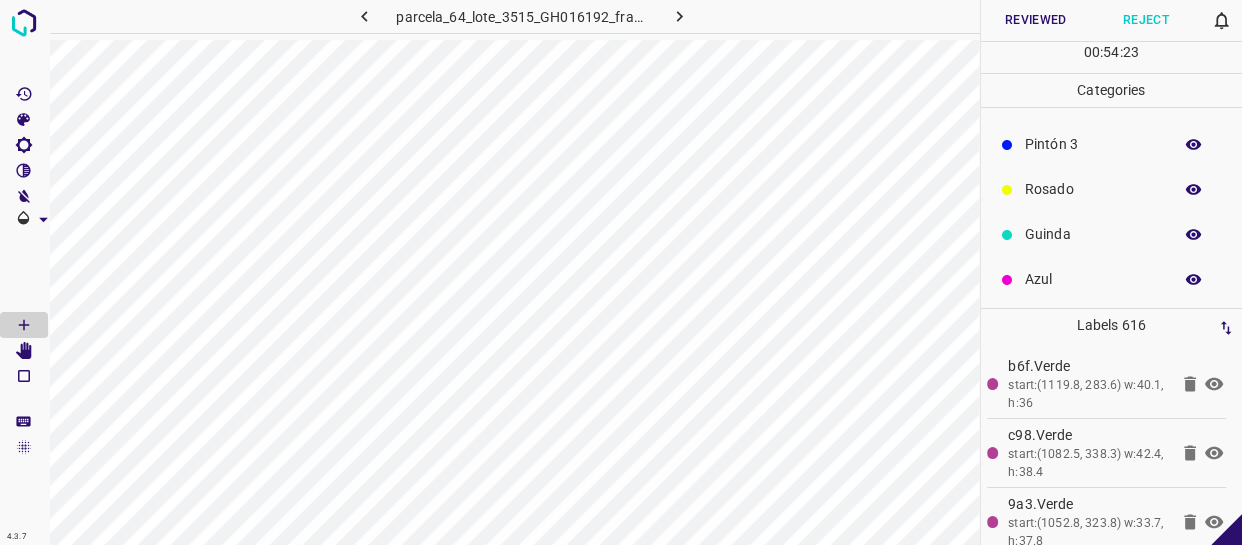 scroll, scrollTop: 175, scrollLeft: 0, axis: vertical 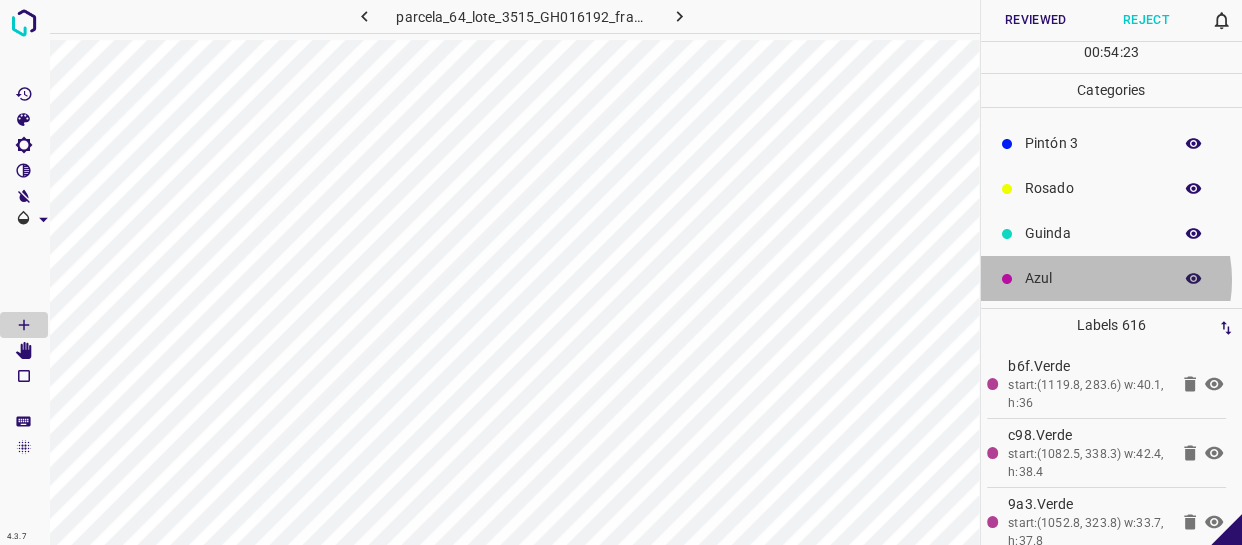 drag, startPoint x: 1090, startPoint y: 279, endPoint x: 1080, endPoint y: 280, distance: 10.049875 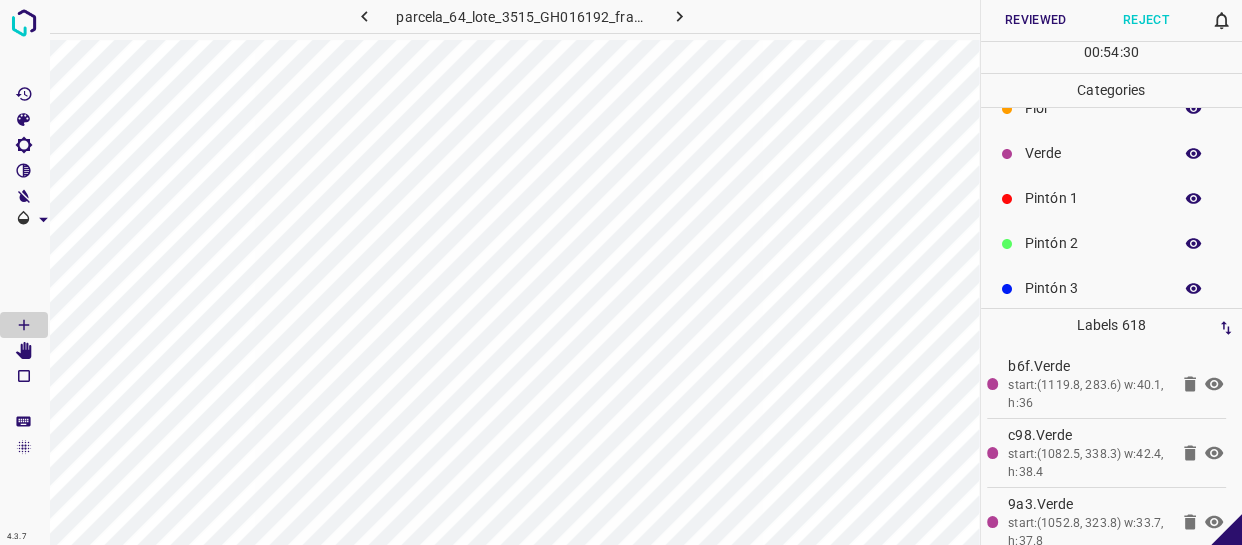 scroll, scrollTop: 0, scrollLeft: 0, axis: both 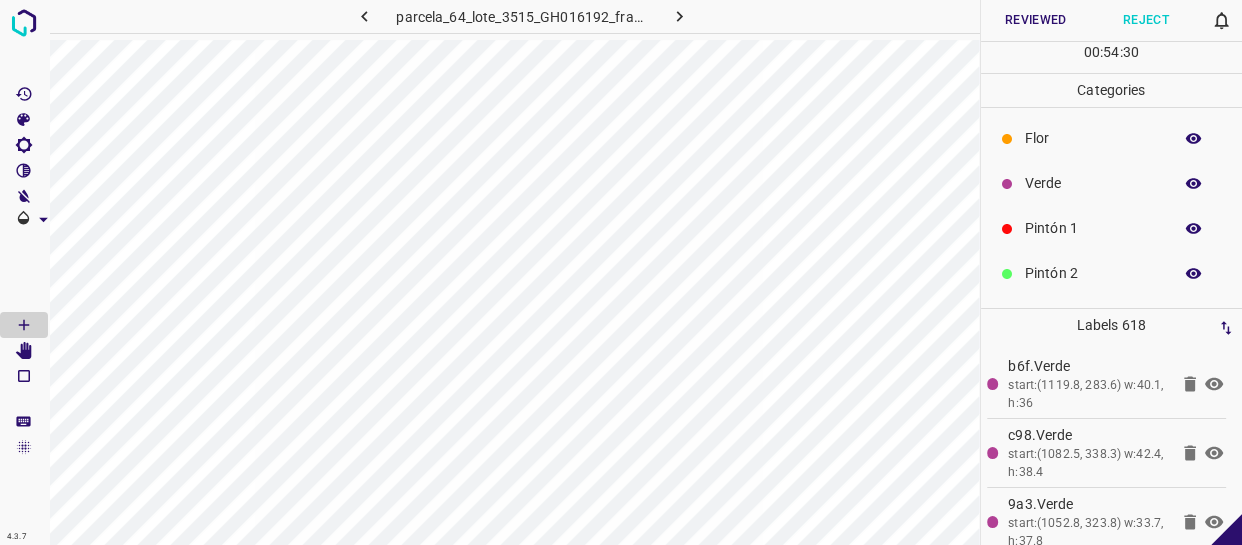 click on "Pintón 1" at bounding box center (1093, 228) 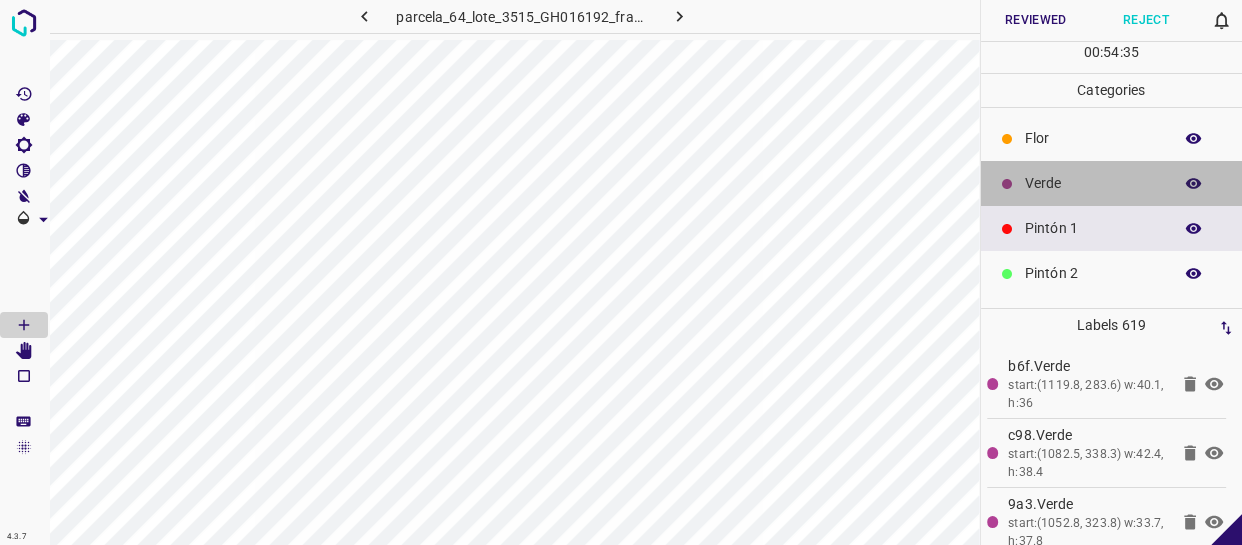 click on "Verde" at bounding box center (1112, 183) 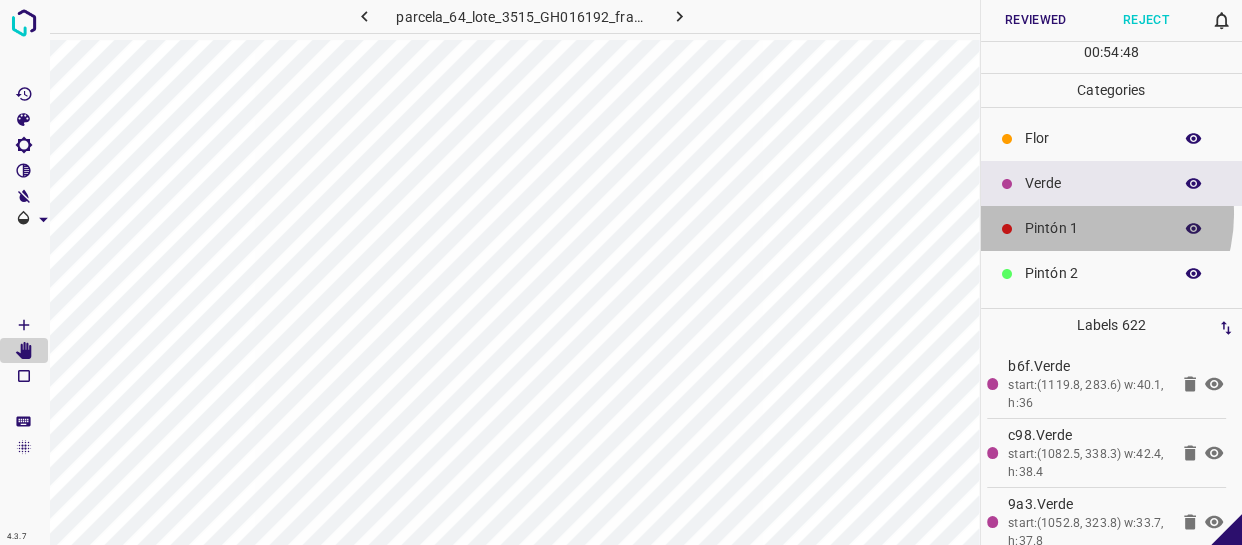 click on "Pintón 1" at bounding box center [1112, 228] 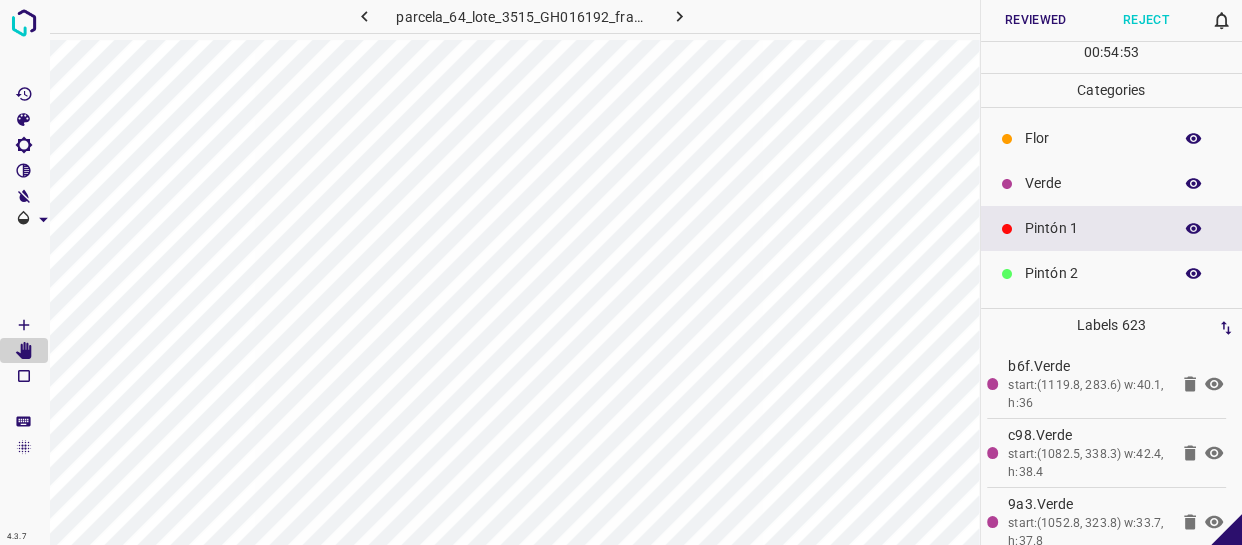 scroll, scrollTop: 175, scrollLeft: 0, axis: vertical 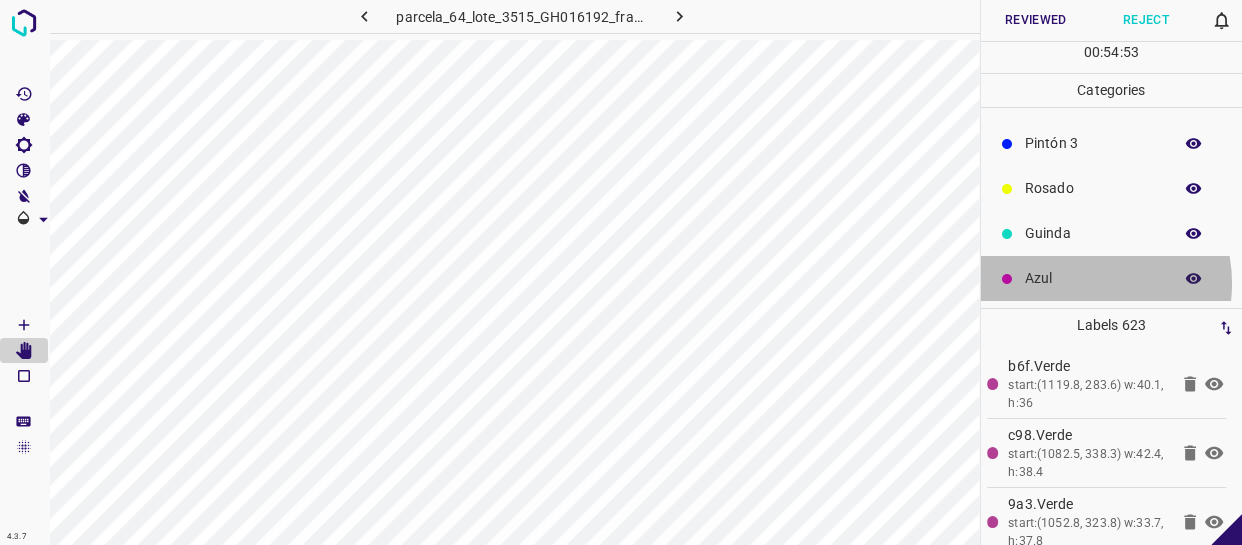 click on "Azul" at bounding box center (1093, 278) 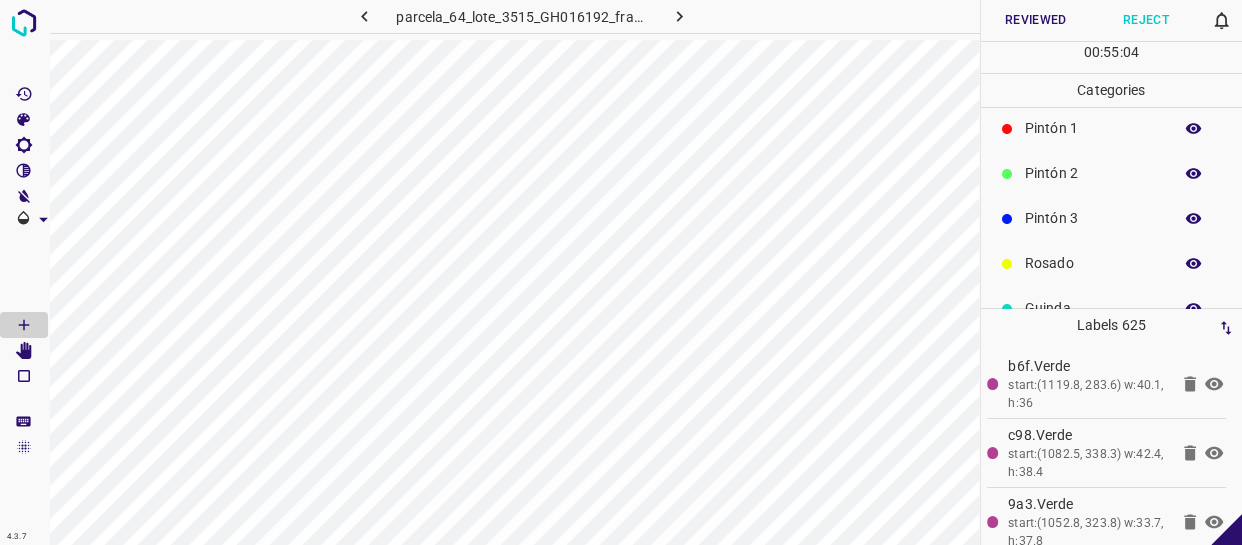 scroll, scrollTop: 90, scrollLeft: 0, axis: vertical 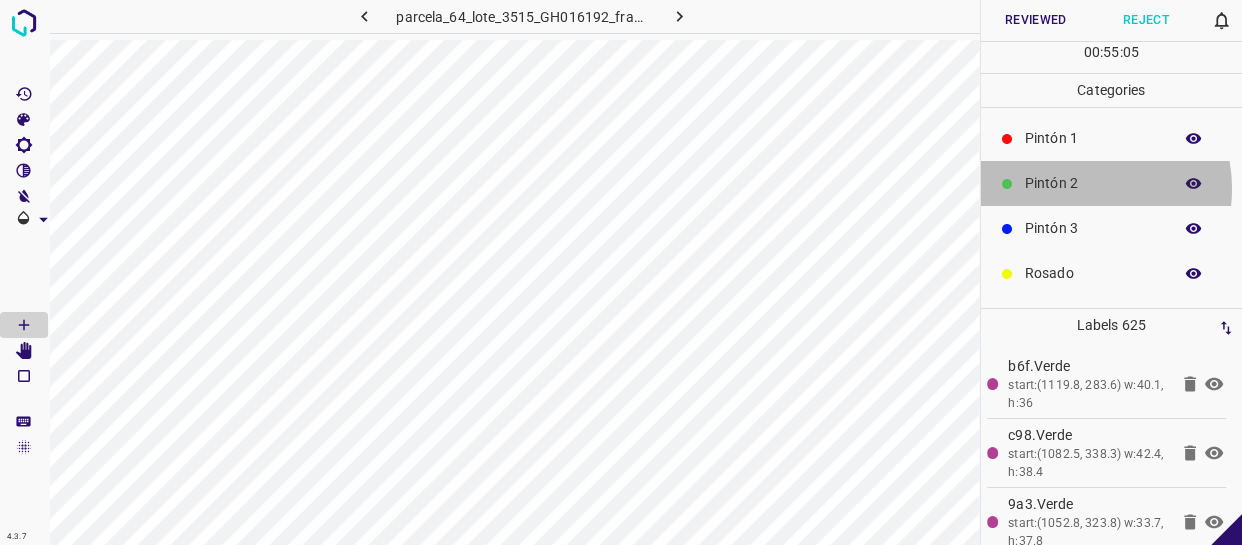 click on "Pintón 2" at bounding box center (1093, 183) 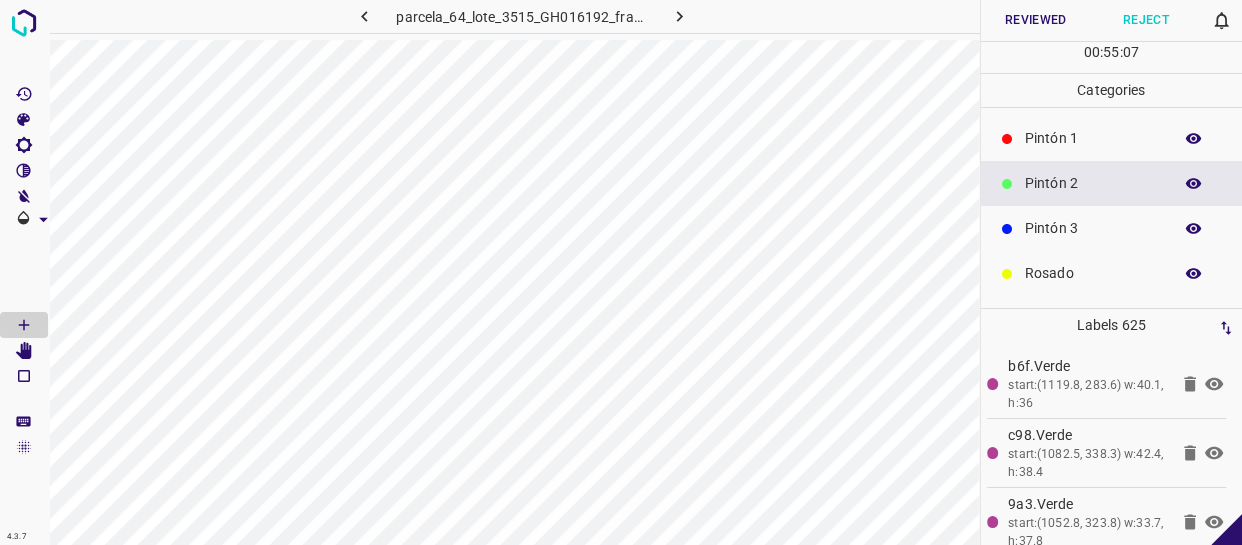 click on "Pintón 3" at bounding box center [1093, 228] 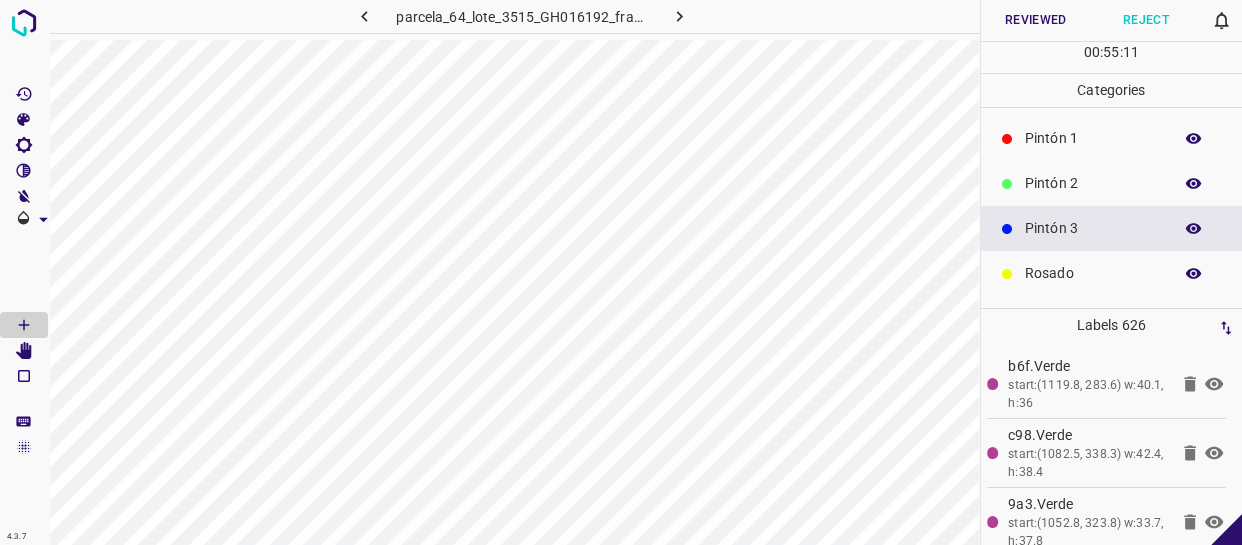 click on "Pintón 1" at bounding box center (1093, 138) 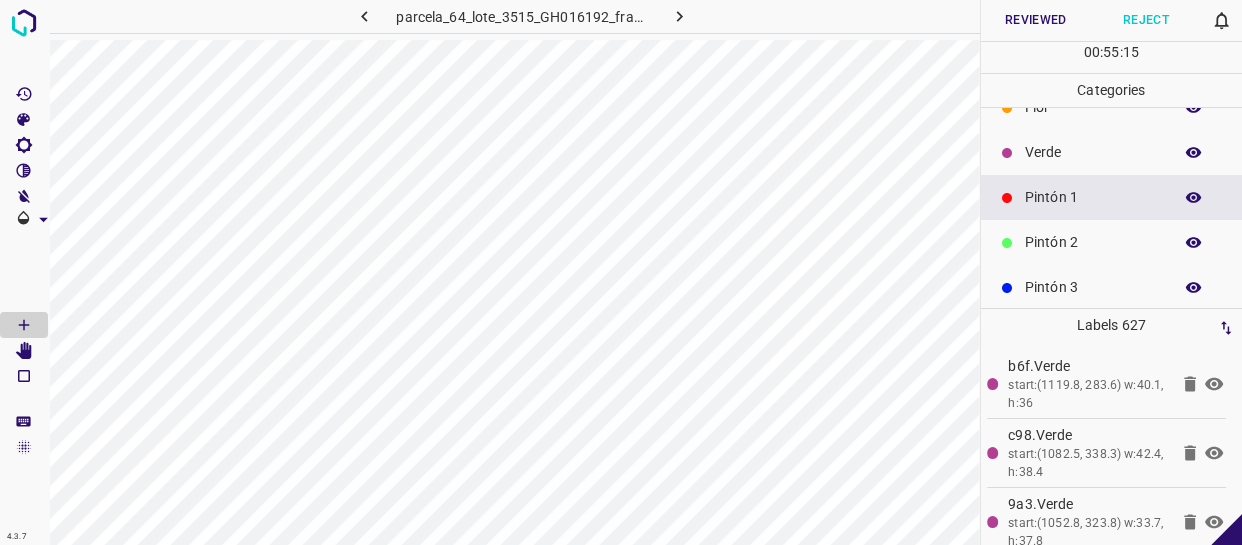 scroll, scrollTop: 0, scrollLeft: 0, axis: both 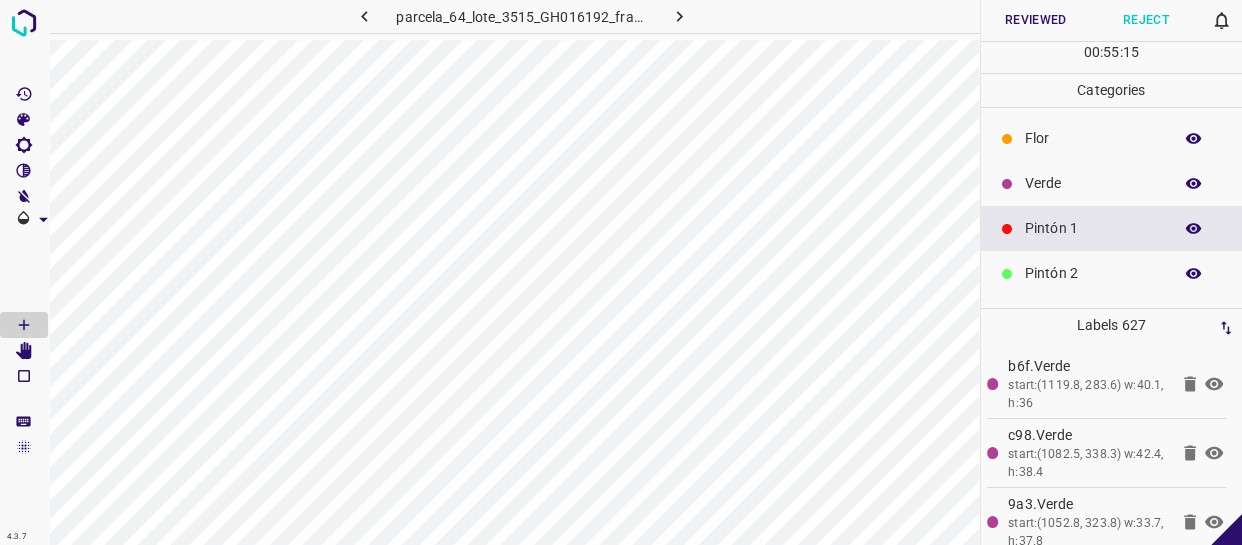 click on "Verde" at bounding box center (1093, 183) 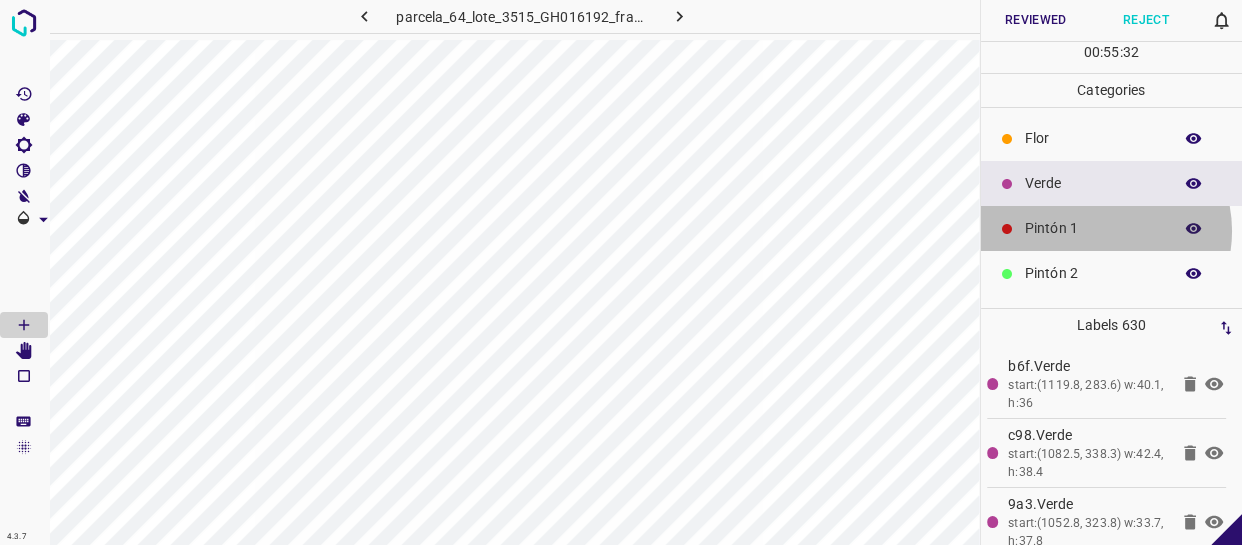click on "Pintón 1" at bounding box center (1093, 228) 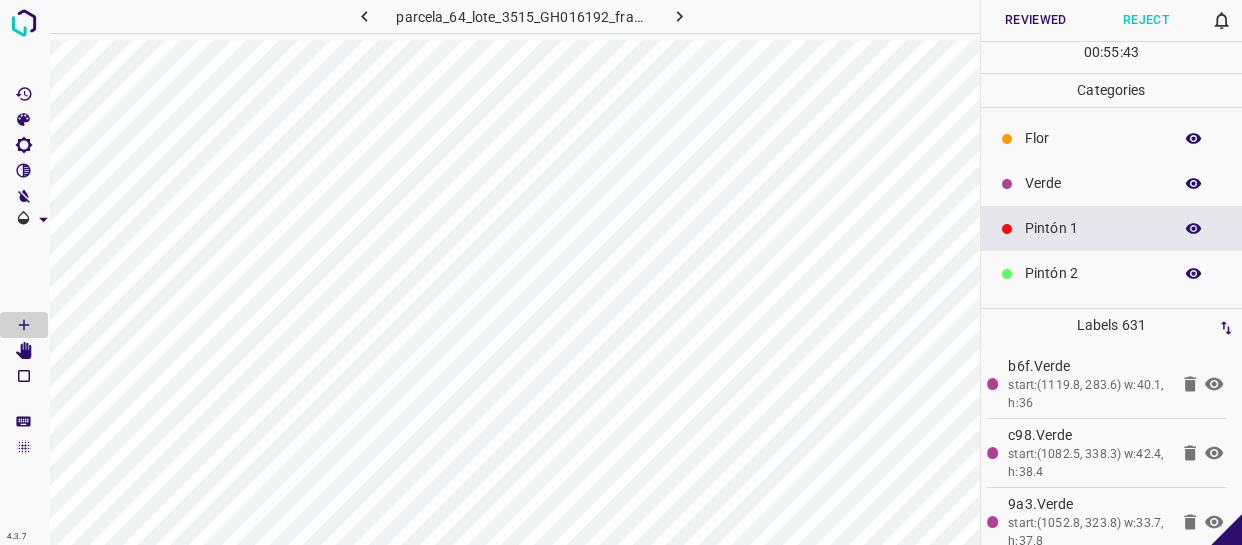 click on "Verde" at bounding box center (1093, 183) 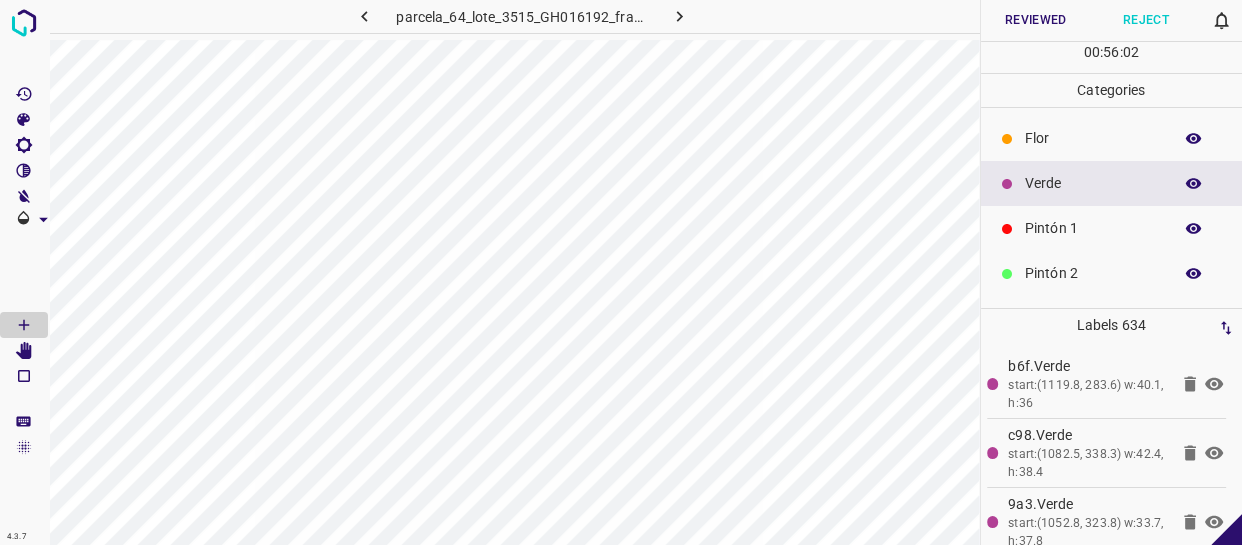 click on "Flor" at bounding box center [1112, 138] 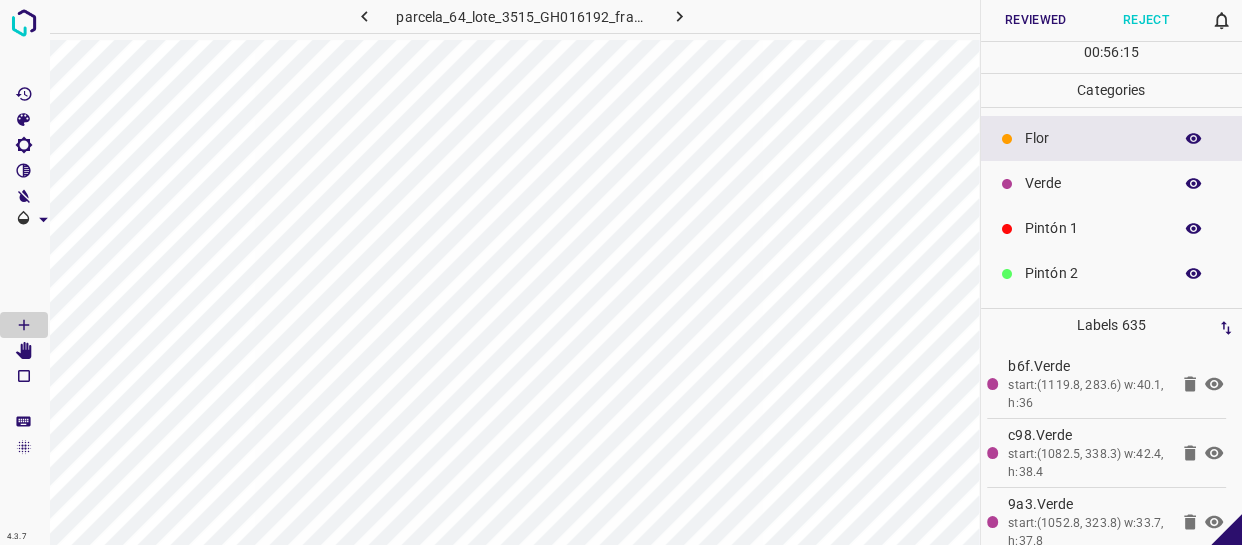 click on "Pintón 1" at bounding box center [1093, 228] 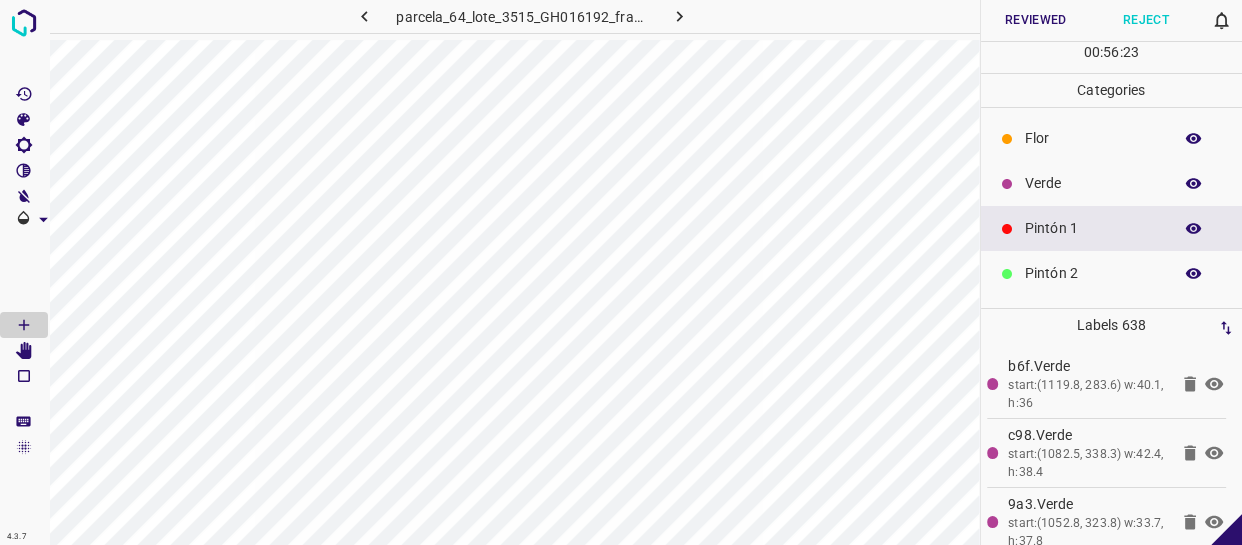 click on "Verde" at bounding box center [1093, 183] 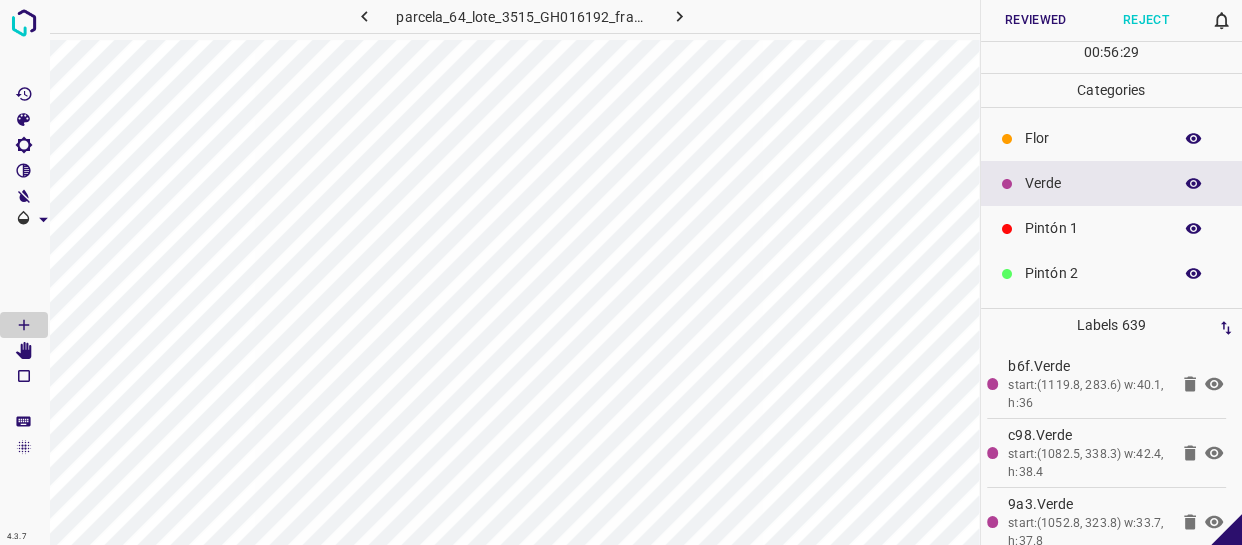 scroll, scrollTop: 175, scrollLeft: 0, axis: vertical 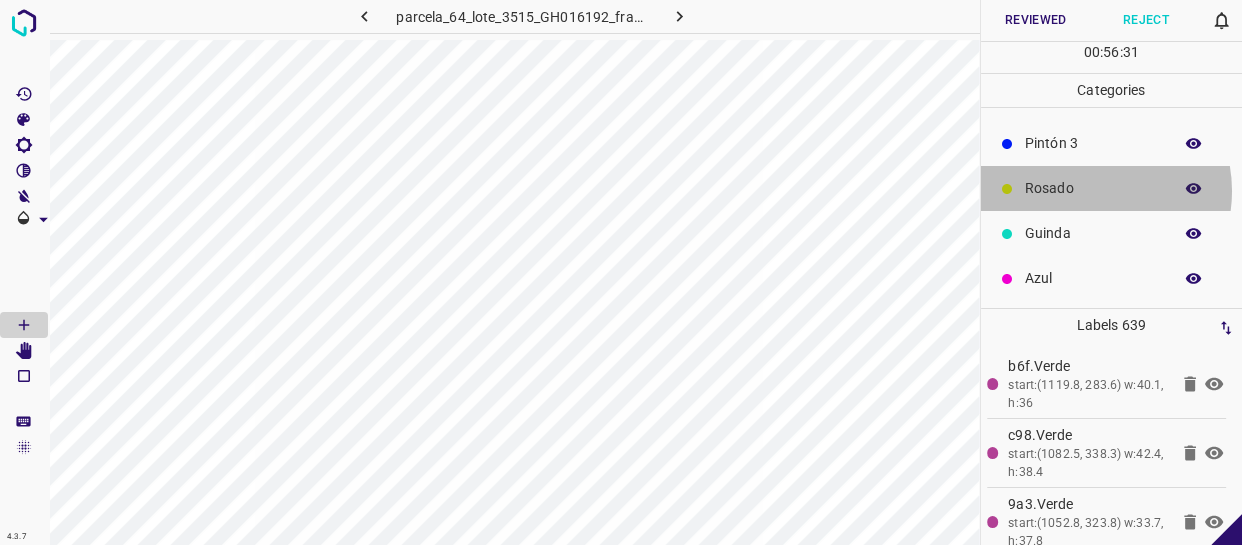 click on "Rosado" at bounding box center [1093, 188] 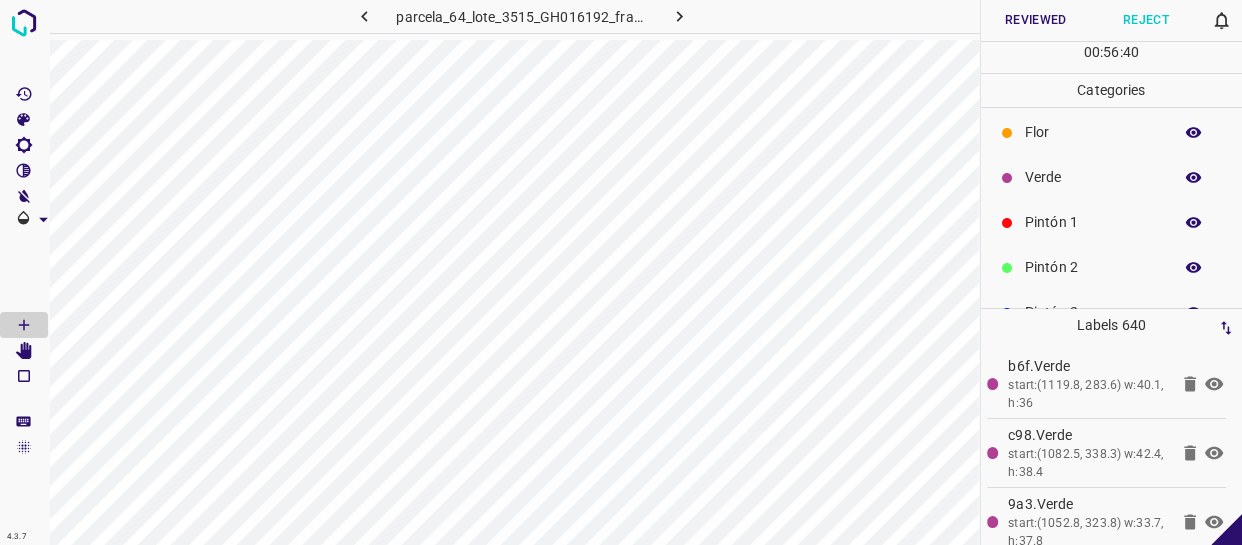 scroll, scrollTop: 0, scrollLeft: 0, axis: both 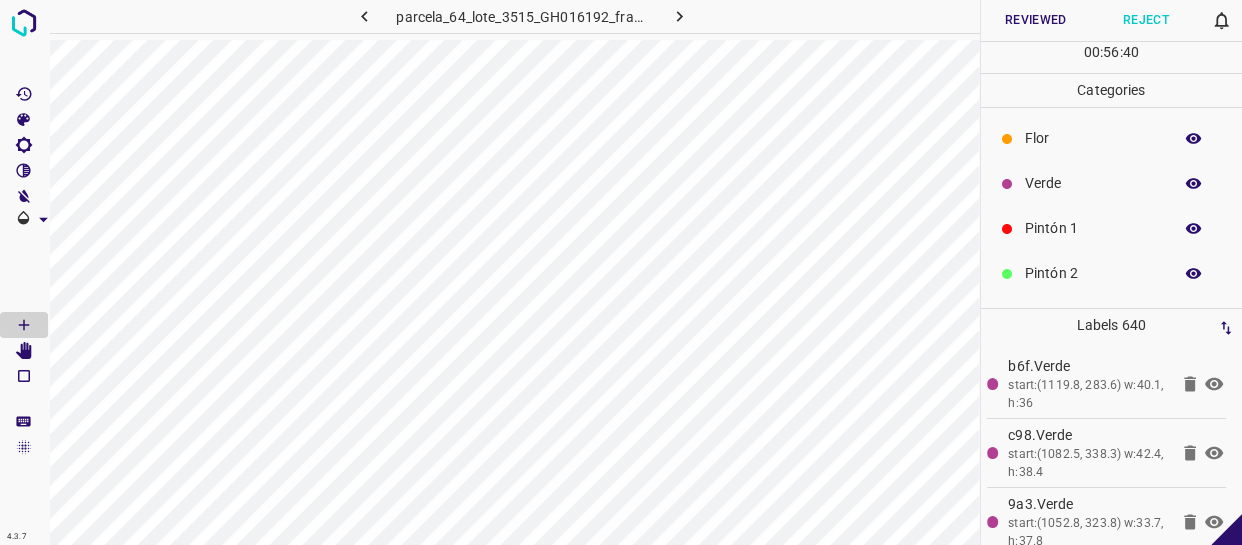 click on "Pintón 1" at bounding box center (1093, 228) 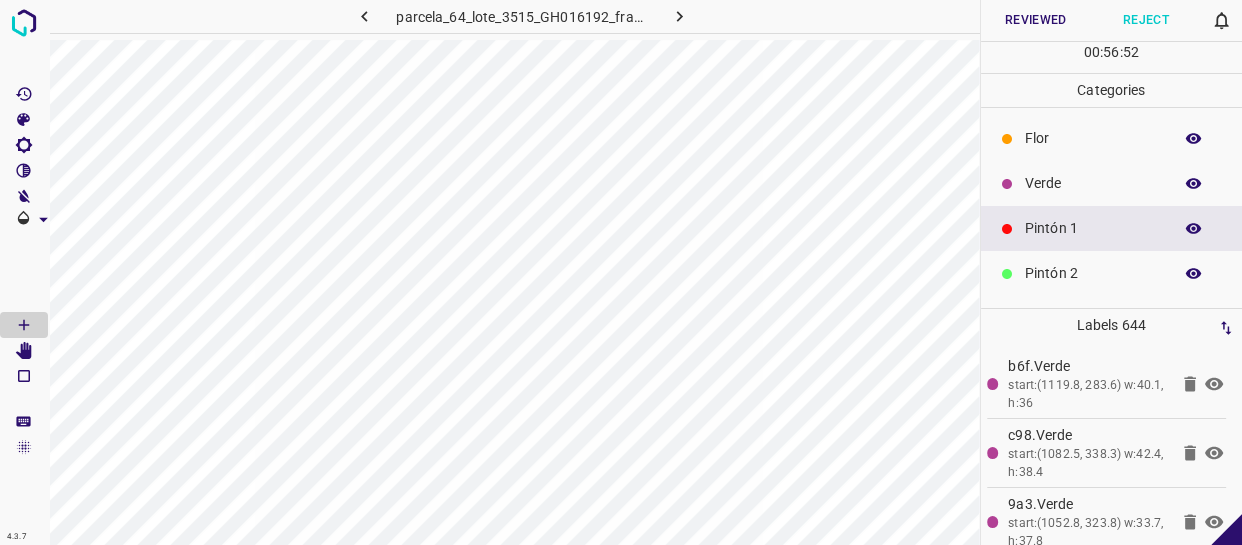 scroll, scrollTop: 175, scrollLeft: 0, axis: vertical 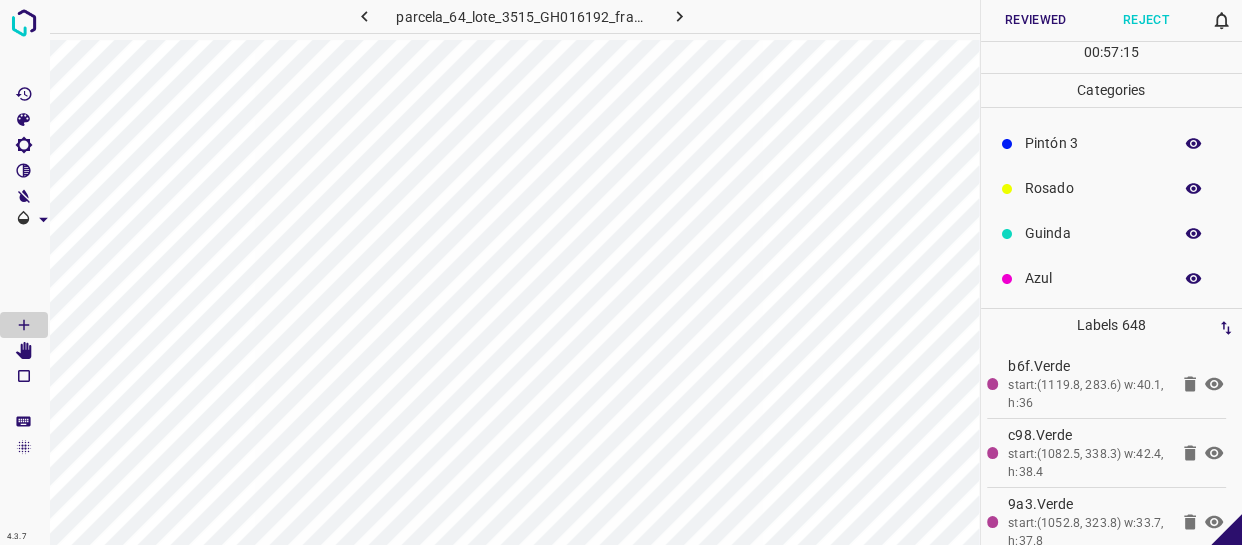 click on "Azul" at bounding box center (1093, 278) 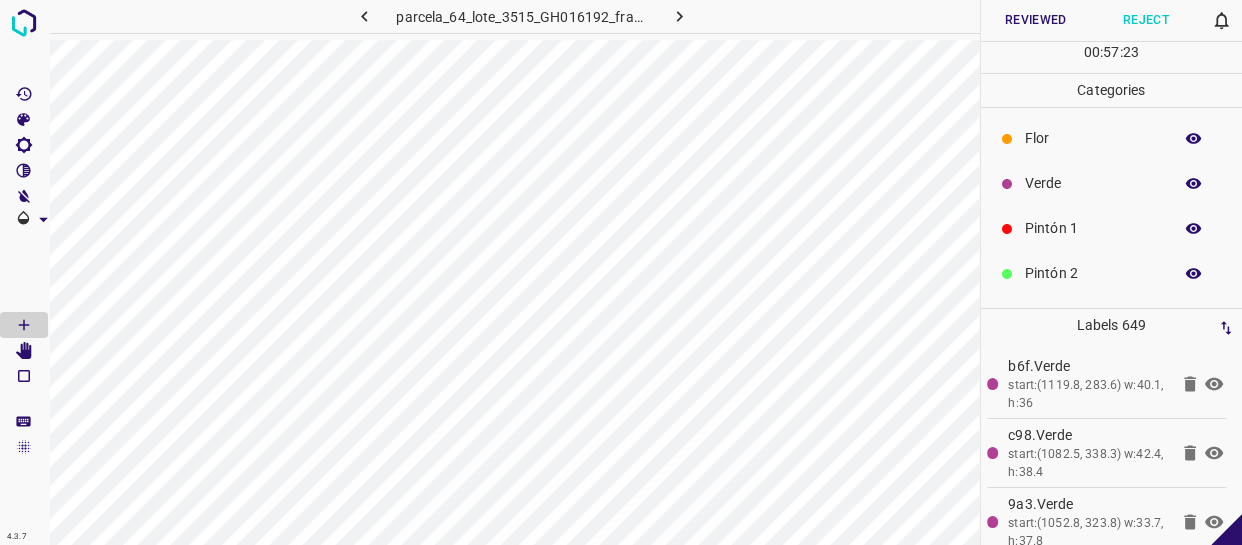 scroll, scrollTop: 0, scrollLeft: 0, axis: both 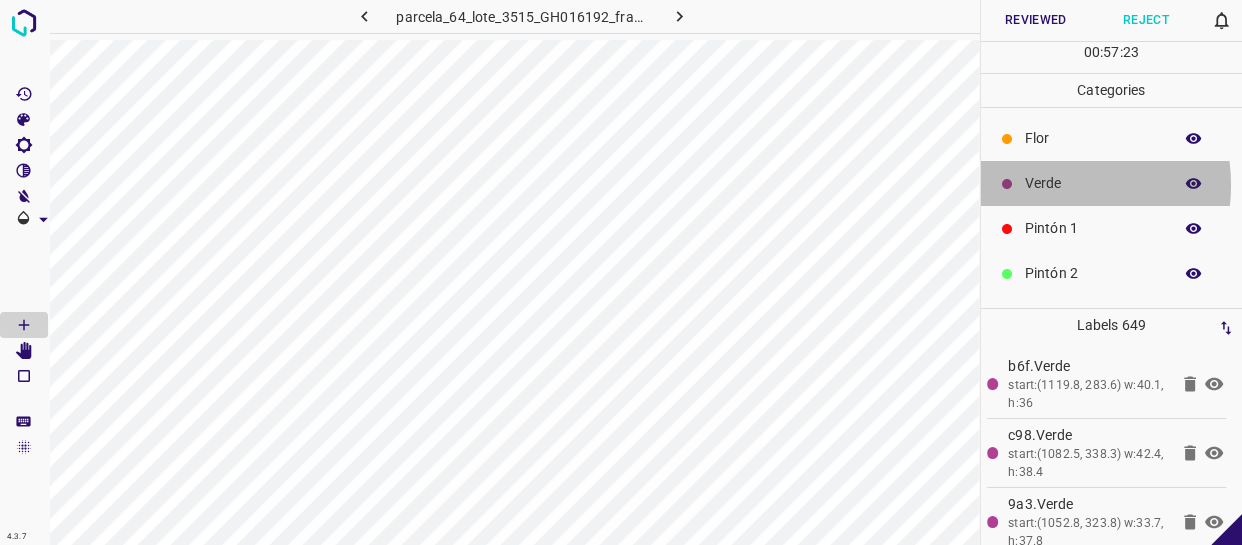 click on "Verde" at bounding box center [1093, 183] 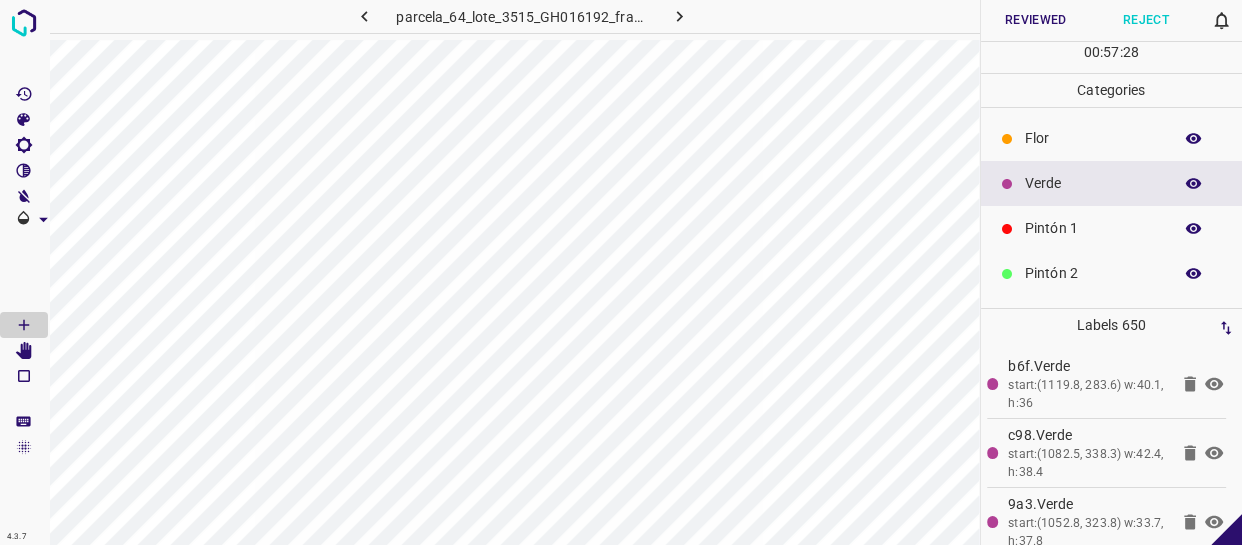 click on "Pintón 2" at bounding box center (1093, 273) 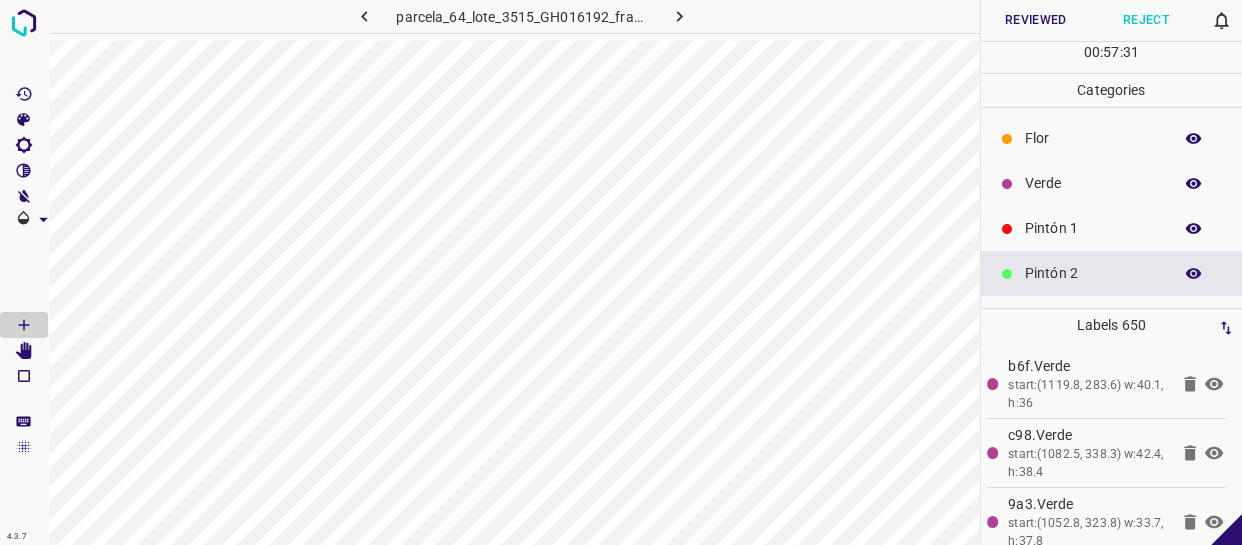 scroll, scrollTop: 90, scrollLeft: 0, axis: vertical 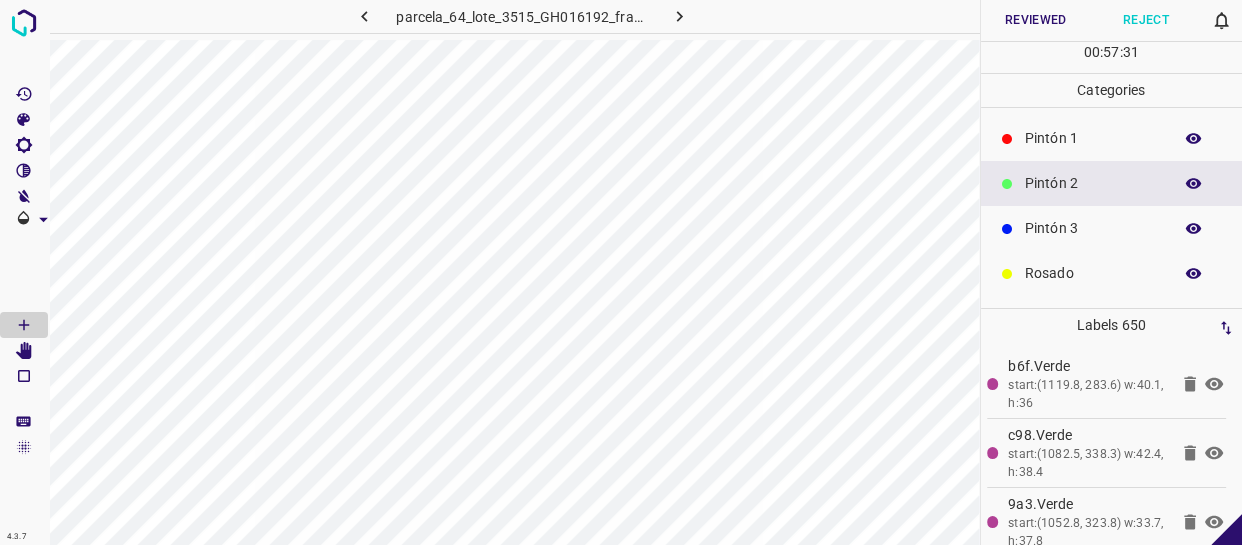 click on "Pintón 3" at bounding box center [1093, 228] 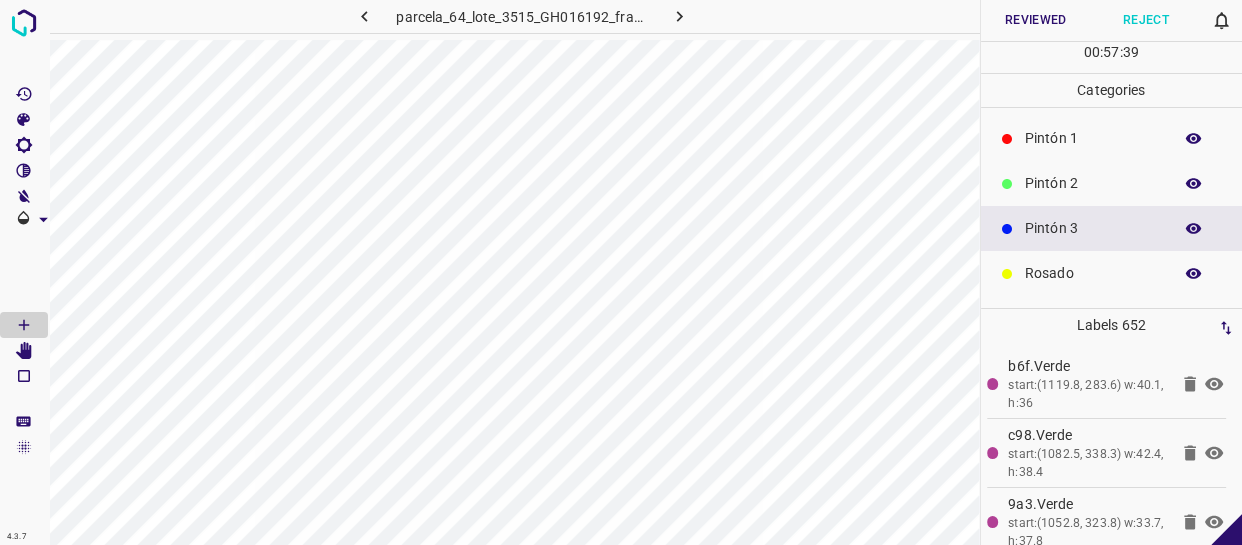 click on "Pintón 1" at bounding box center (1112, 138) 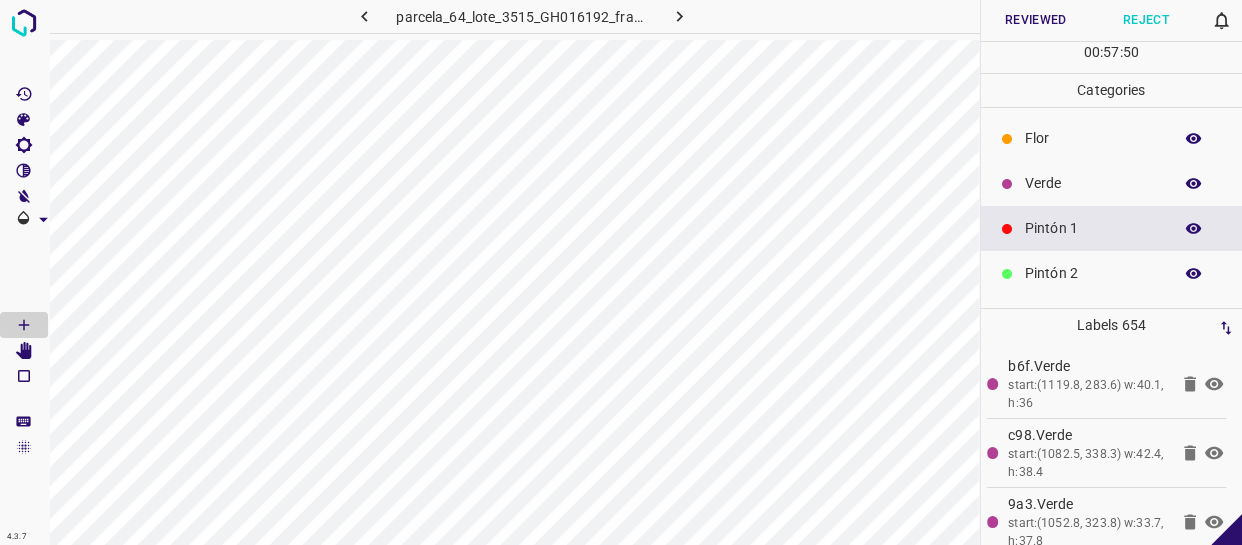 scroll, scrollTop: 0, scrollLeft: 0, axis: both 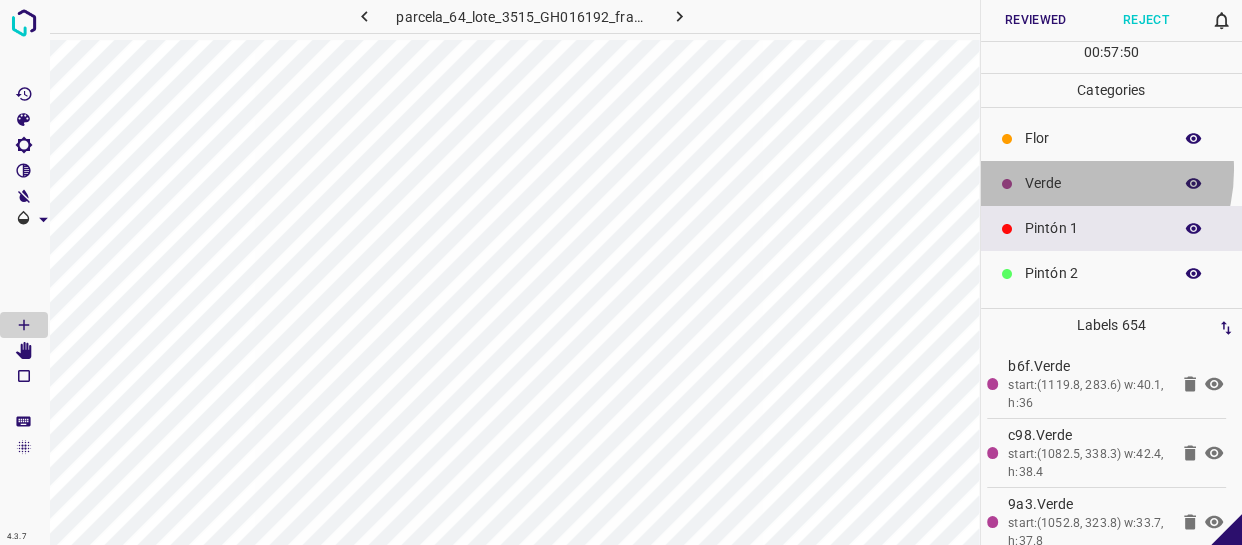 click on "Verde" at bounding box center [1112, 183] 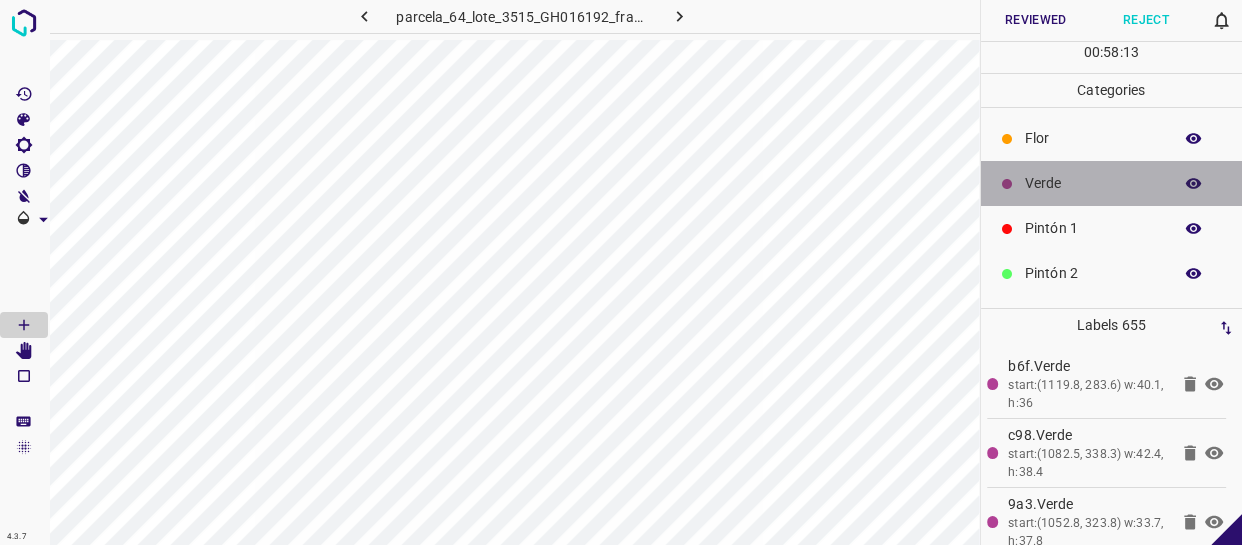 click on "Verde" at bounding box center [1093, 183] 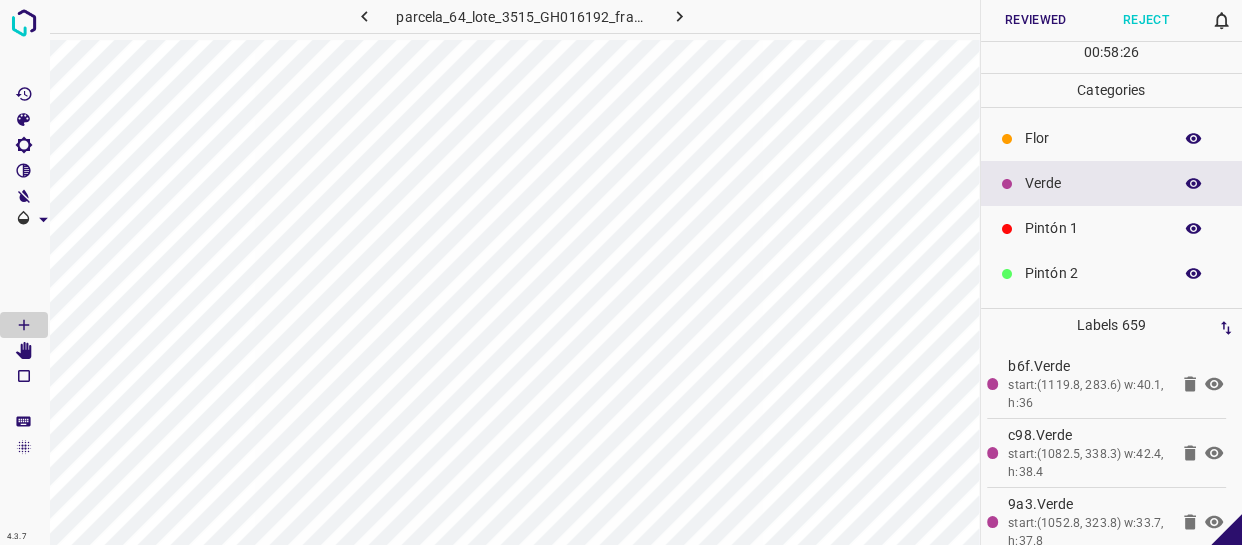 click on "Flor" at bounding box center [1093, 138] 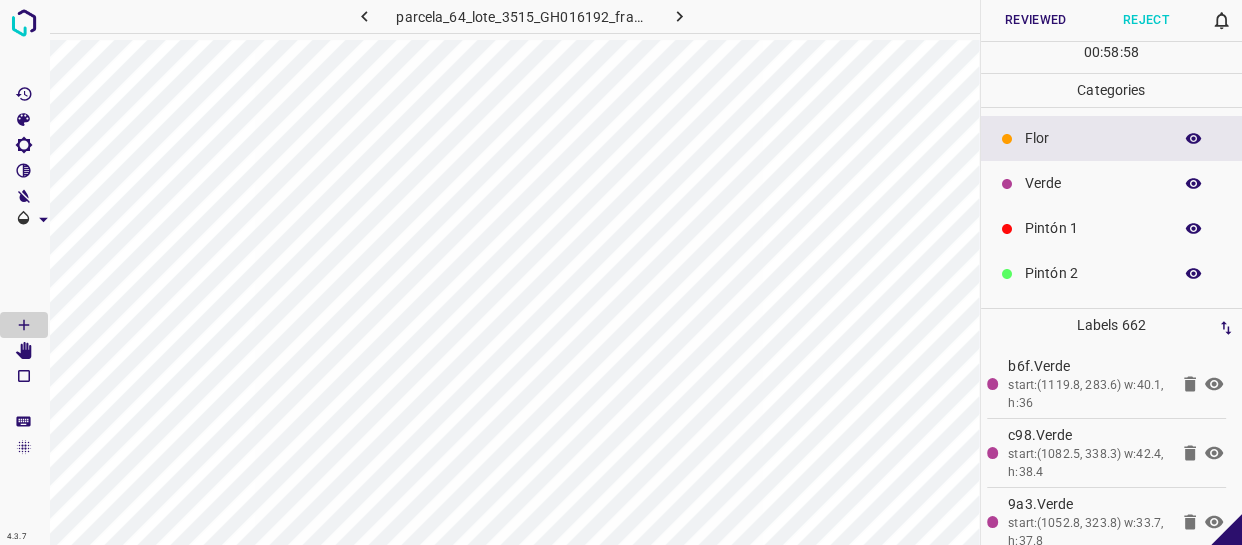 click on "Flor" at bounding box center [1112, 138] 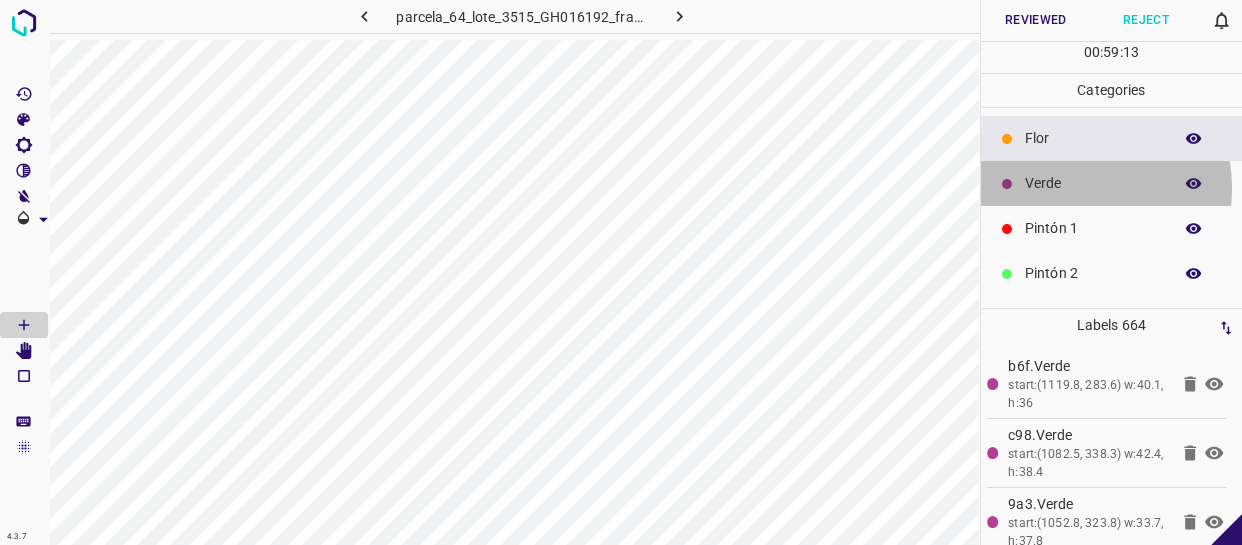 click on "Verde" at bounding box center (1093, 183) 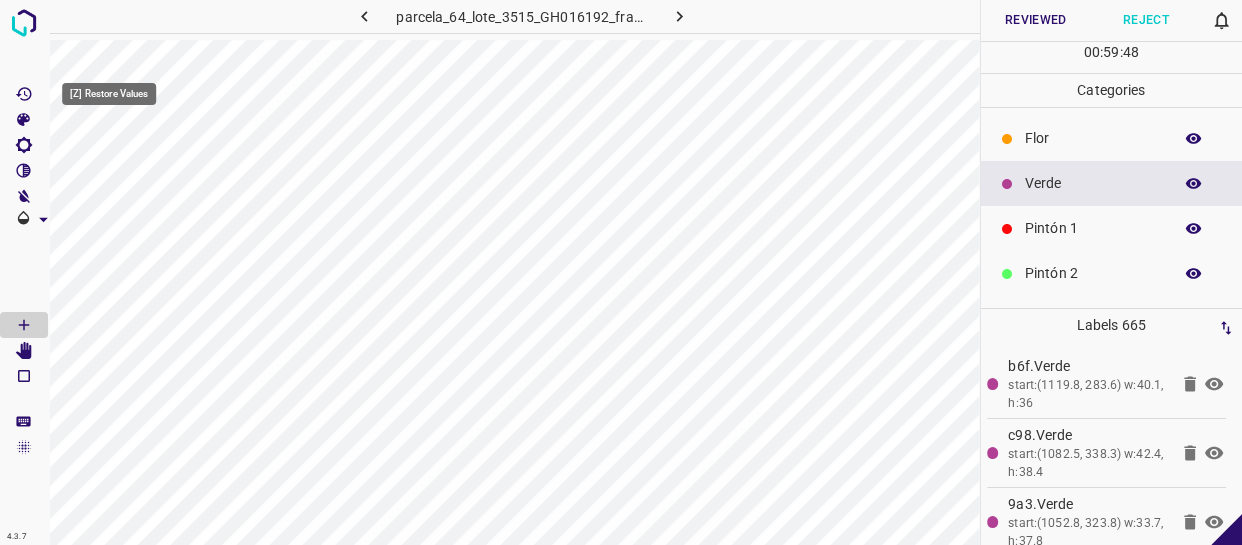 drag, startPoint x: 12, startPoint y: 99, endPoint x: 86, endPoint y: 99, distance: 74 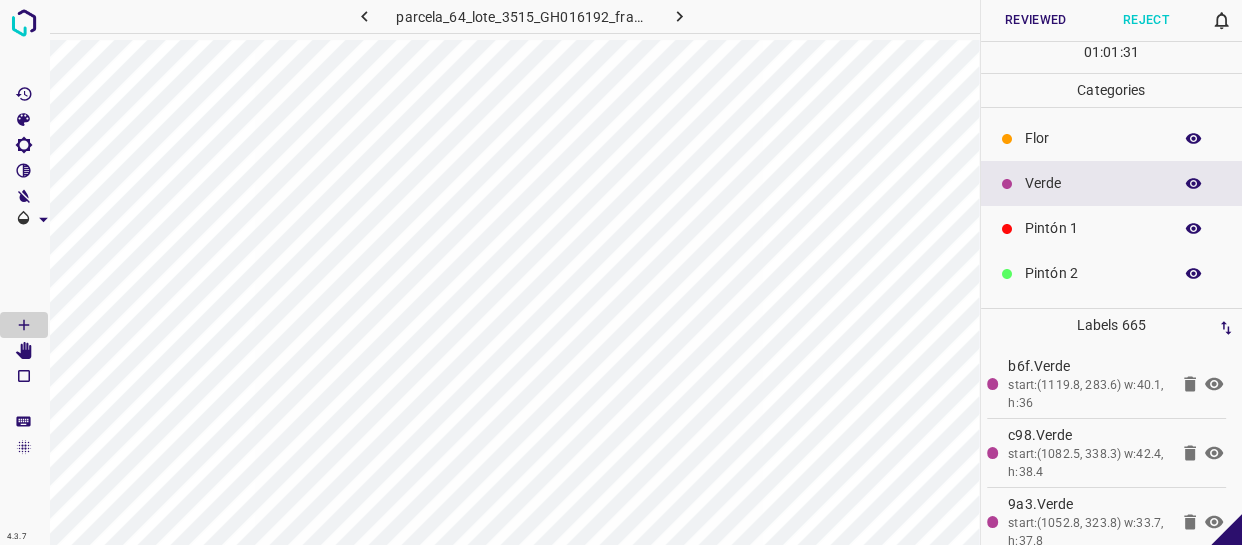 click on "Flor" at bounding box center (1093, 138) 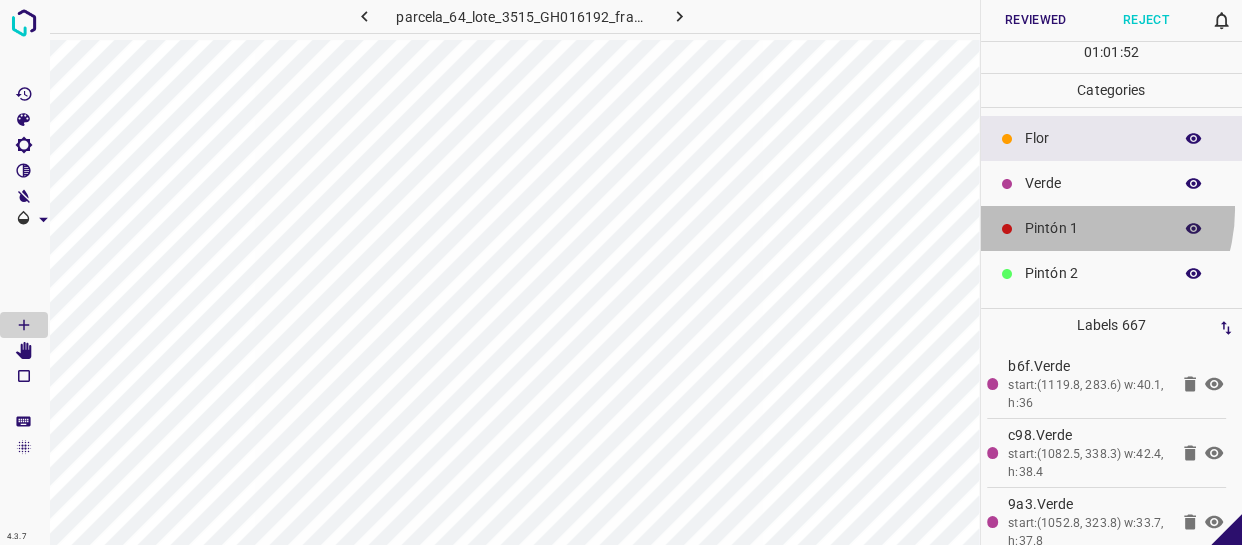 click on "Pintón 1" at bounding box center (1112, 228) 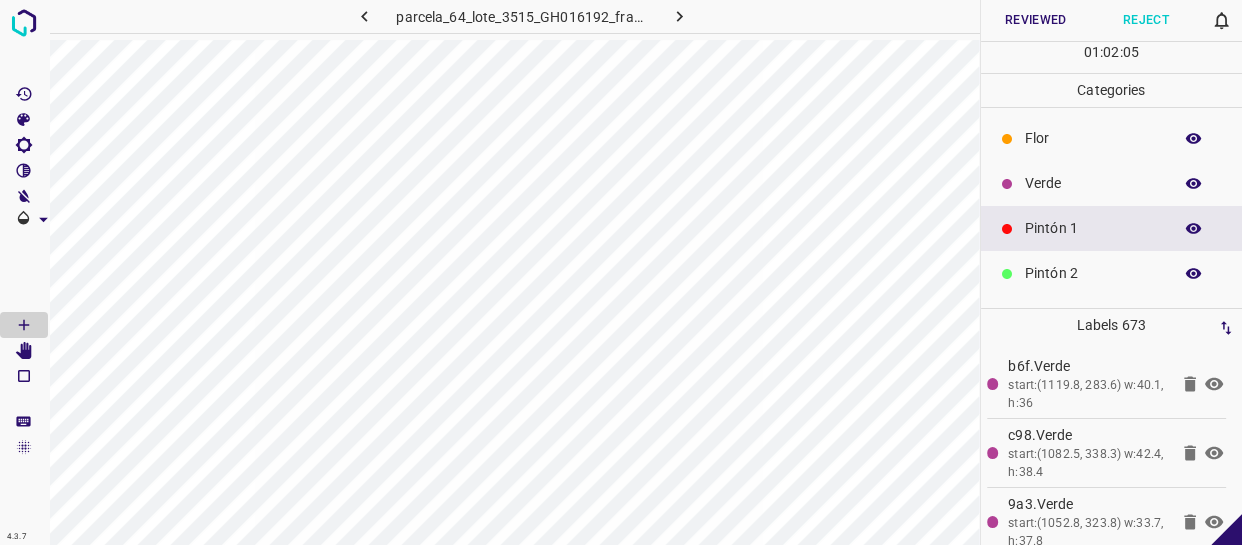 click at bounding box center [1007, 138] 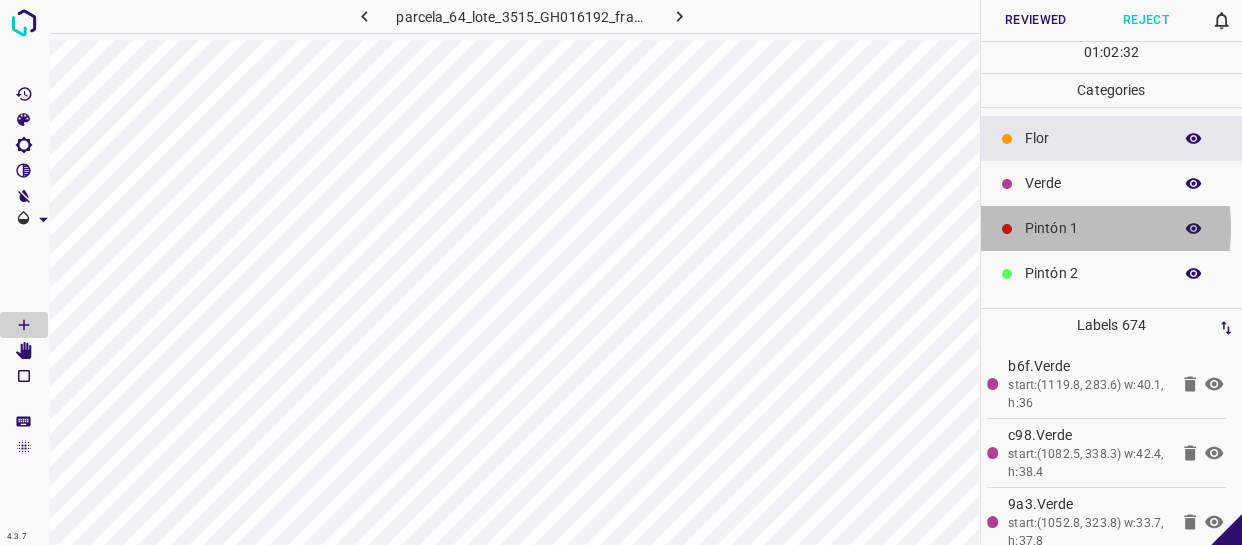 click on "Pintón 1" at bounding box center [1093, 228] 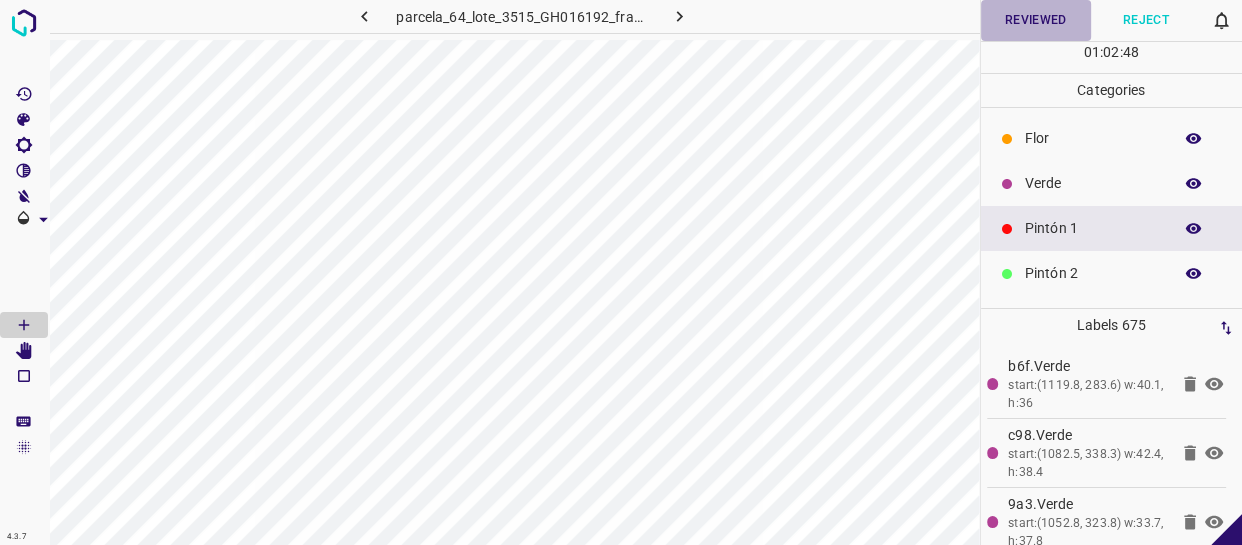 click on "Reviewed" at bounding box center (1036, 20) 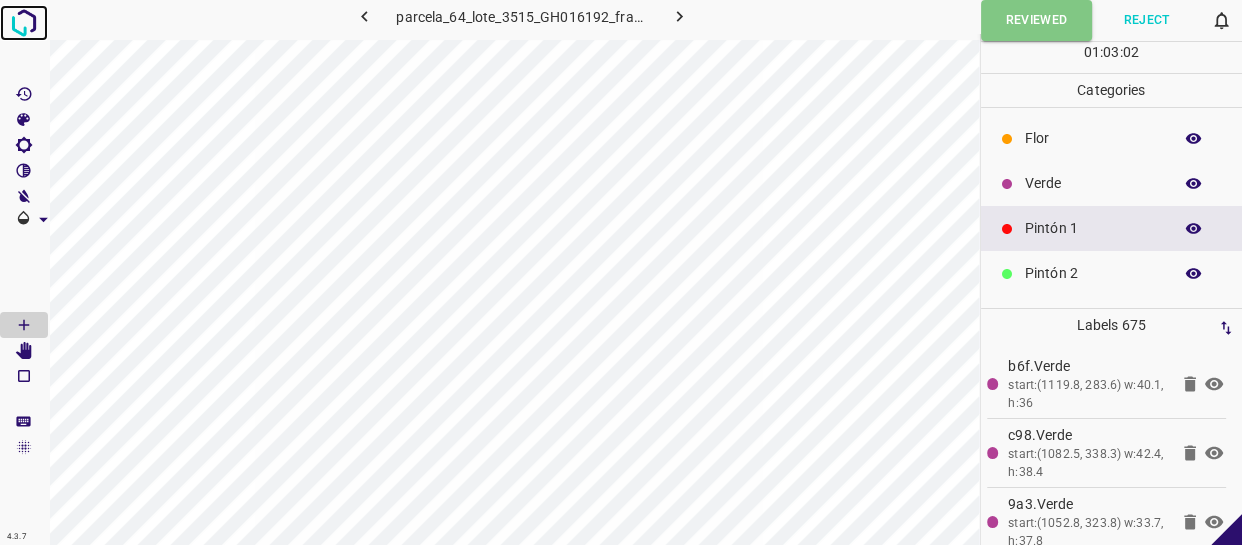 click at bounding box center (24, 23) 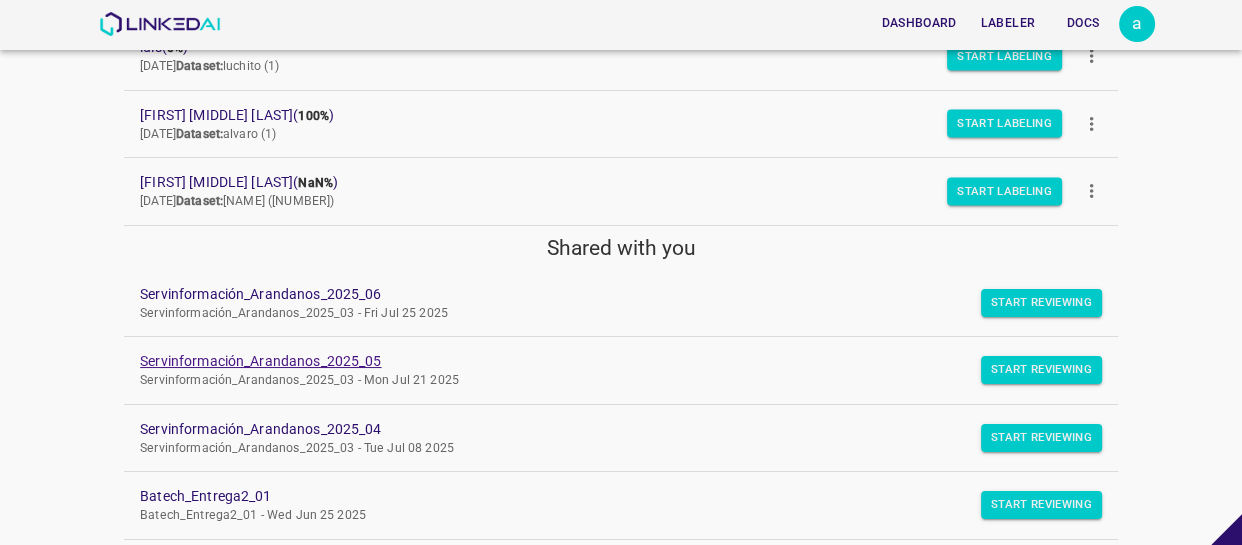 scroll, scrollTop: 454, scrollLeft: 0, axis: vertical 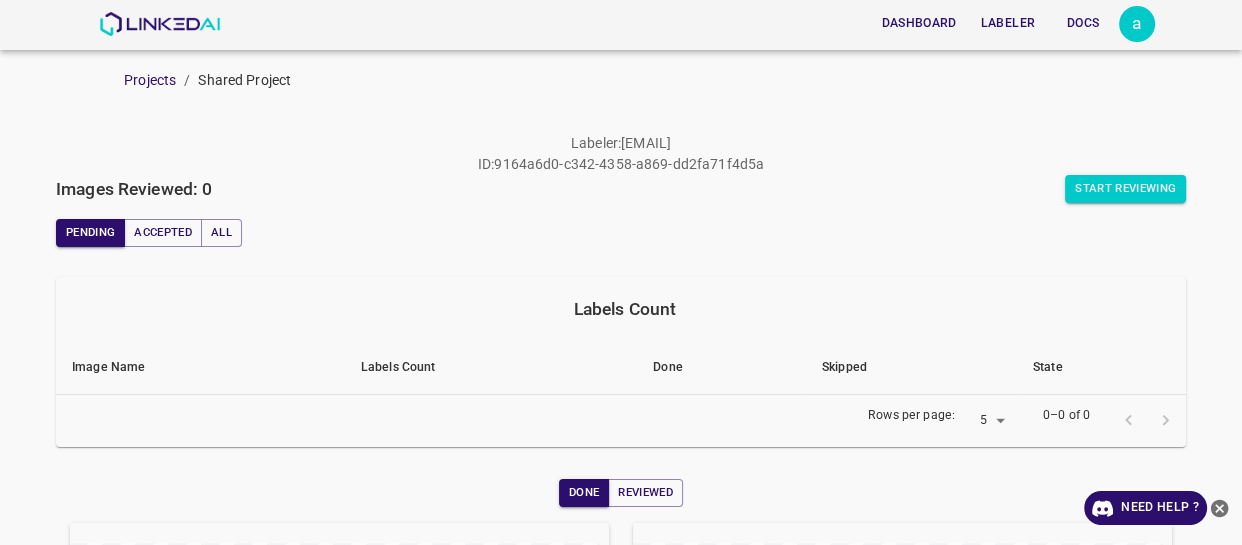 click 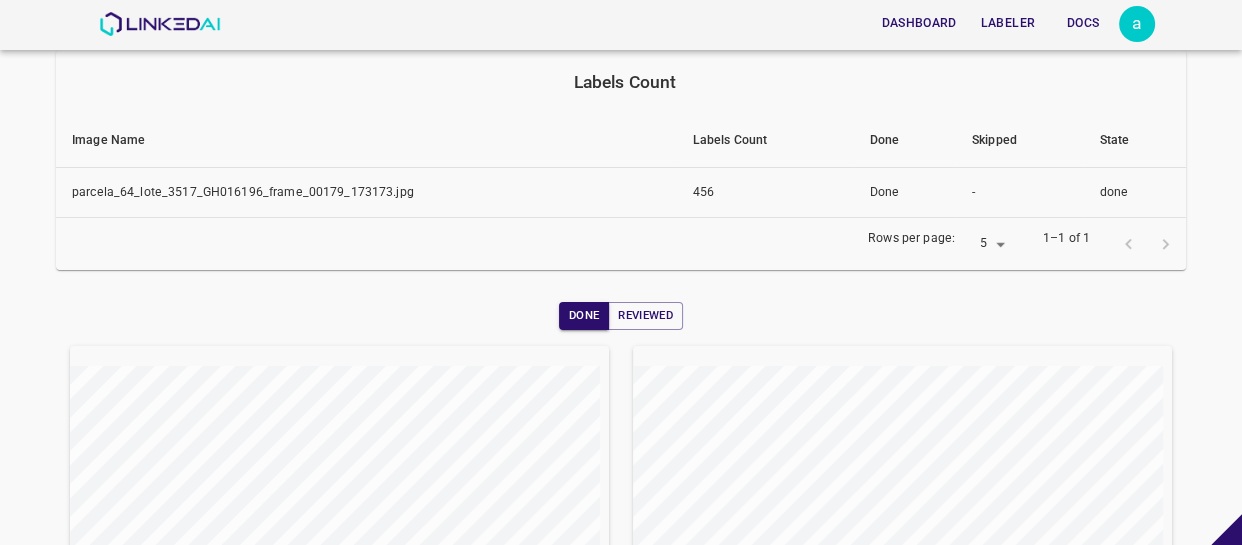 scroll, scrollTop: 272, scrollLeft: 0, axis: vertical 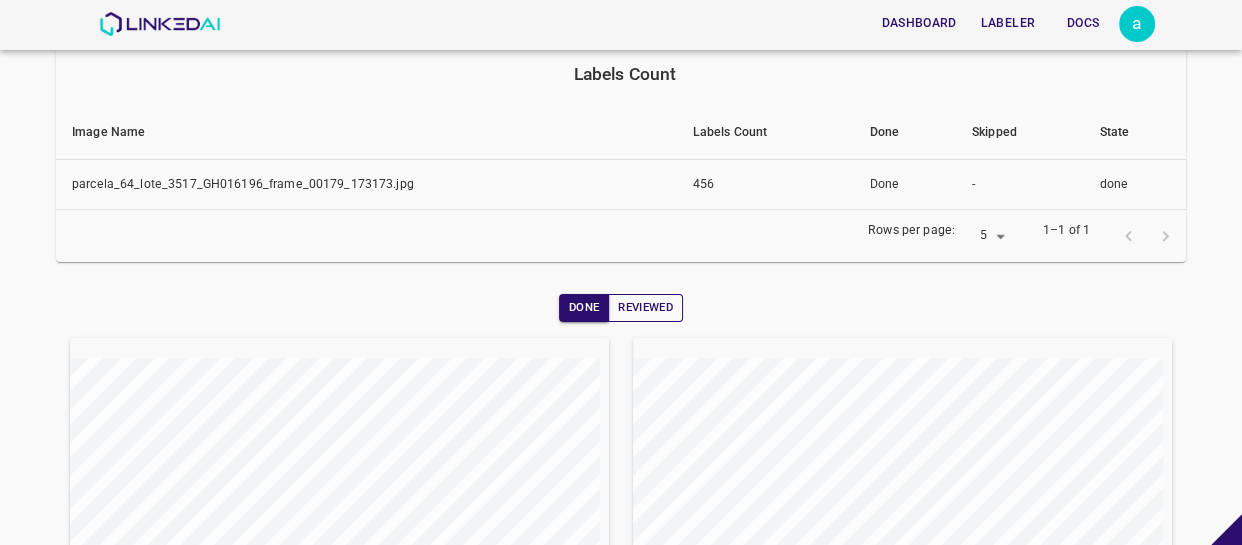 click on "Reviewed" at bounding box center [645, 308] 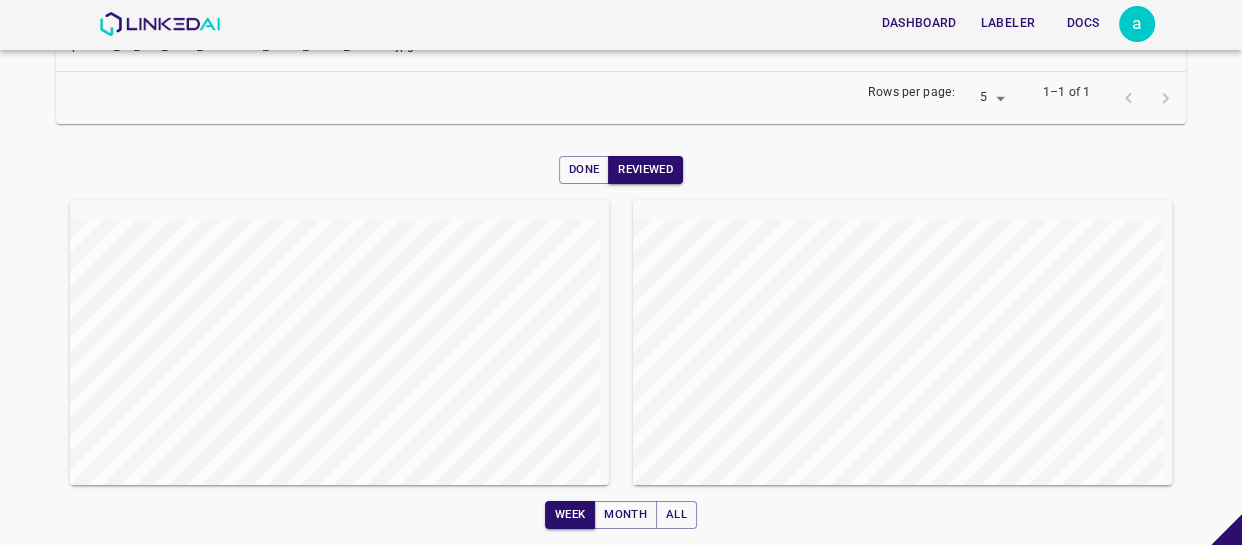 scroll, scrollTop: 46, scrollLeft: 0, axis: vertical 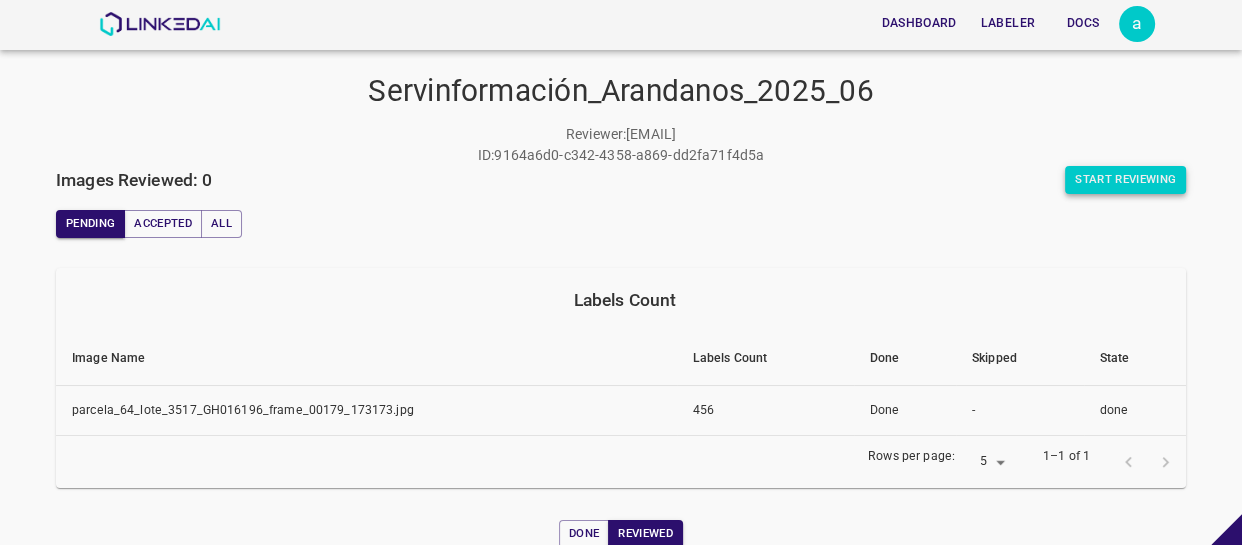 click on "Start Reviewing" at bounding box center [1125, 180] 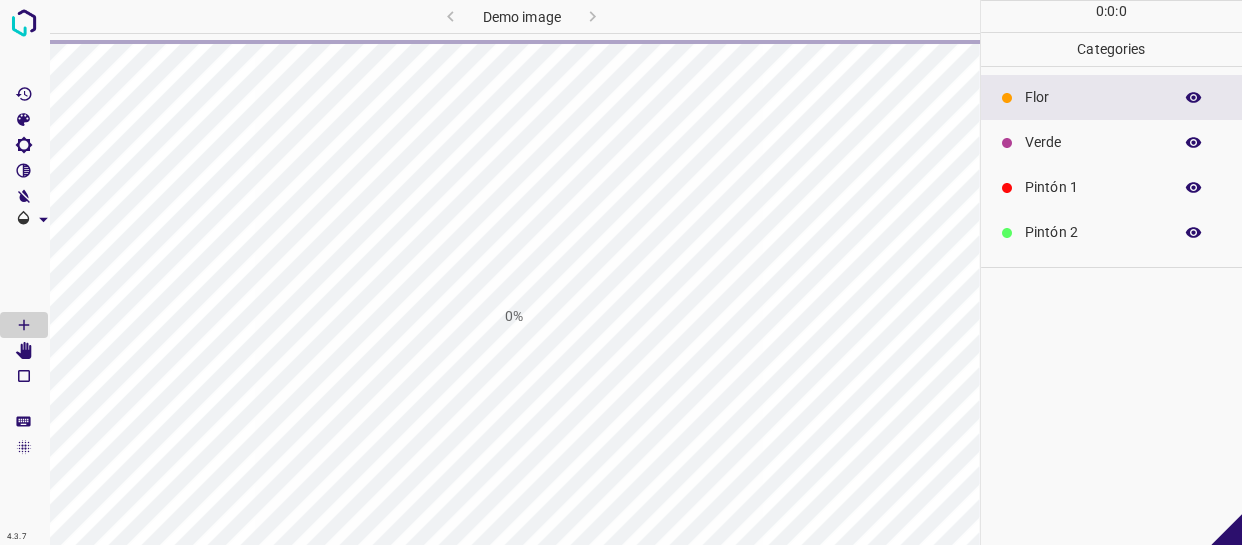 scroll, scrollTop: 0, scrollLeft: 0, axis: both 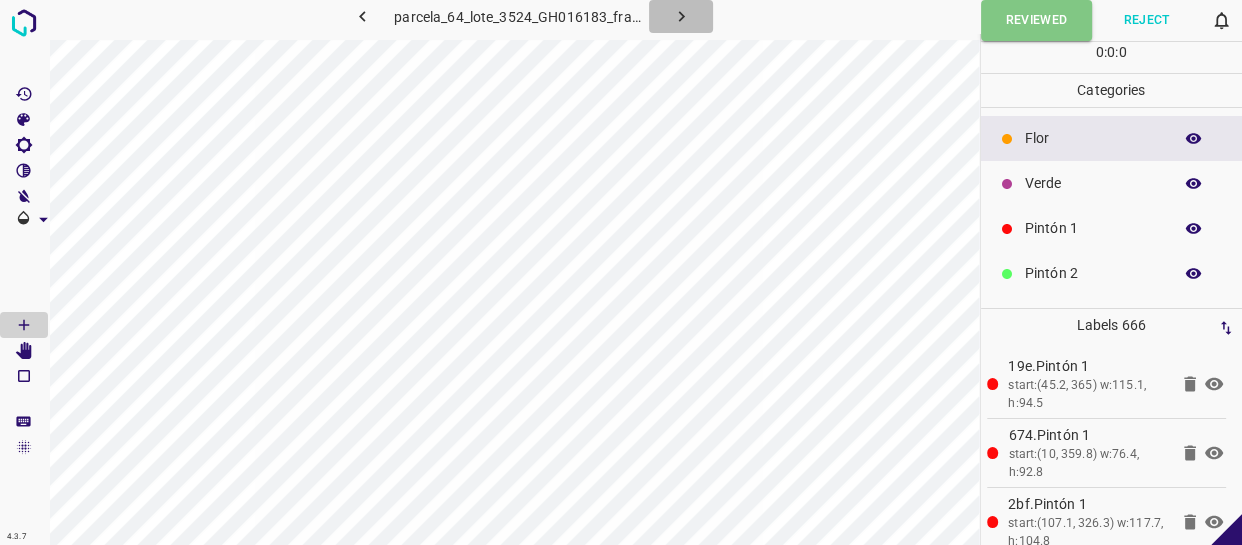 click 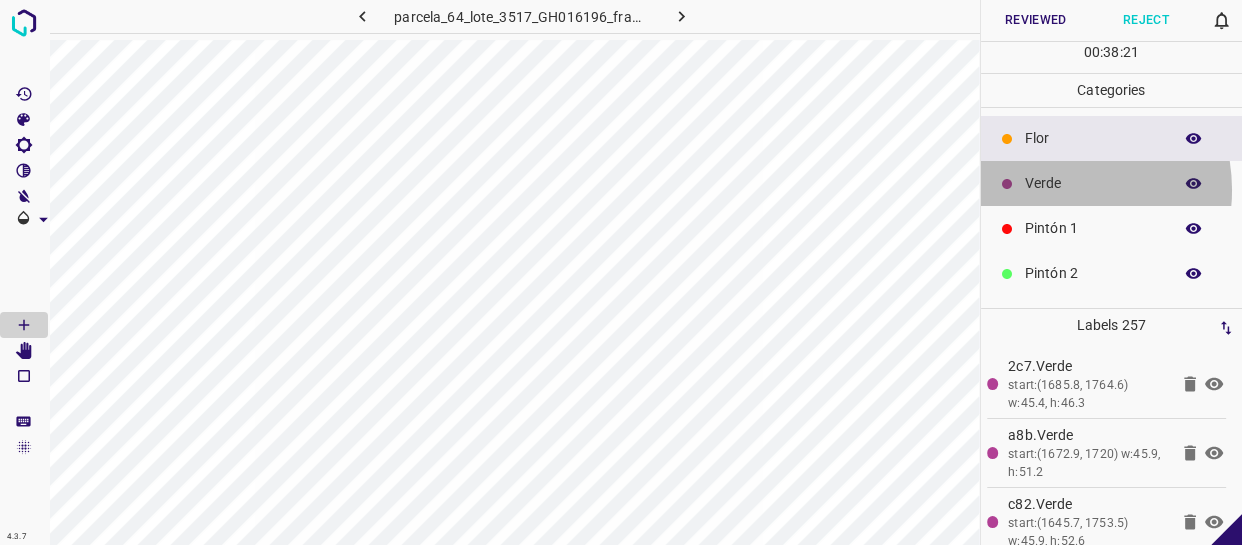 click on "Verde" at bounding box center (1093, 183) 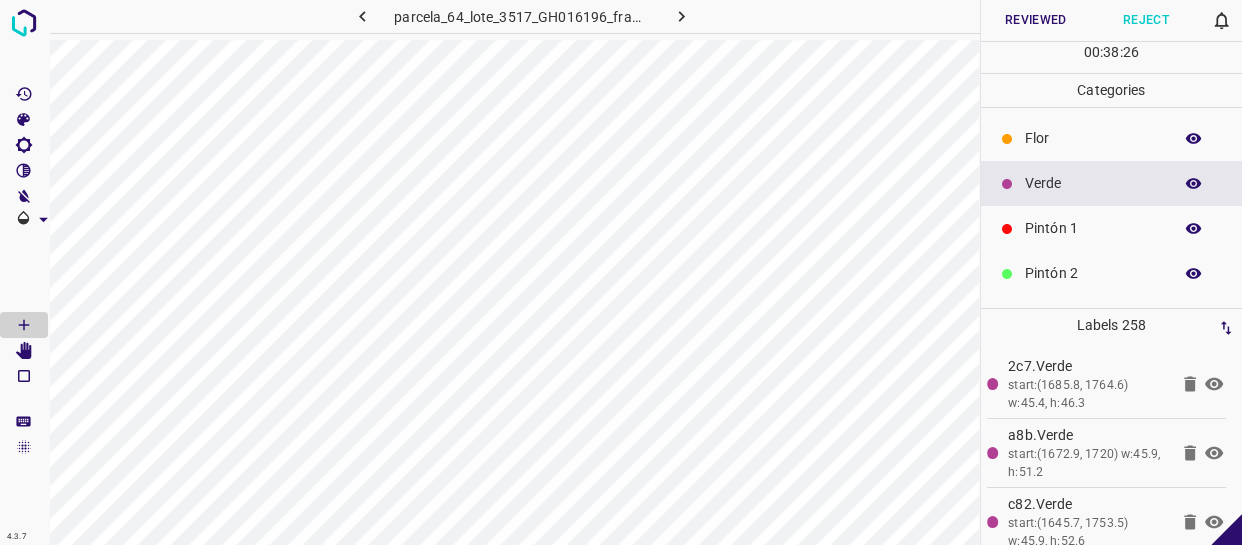 click on "Flor" at bounding box center [1093, 138] 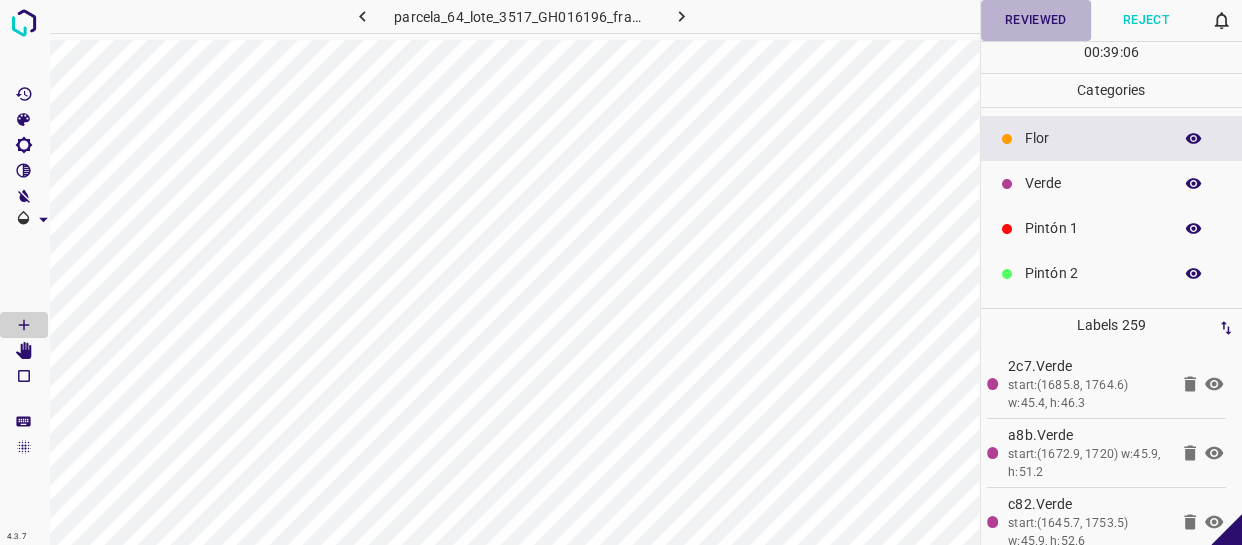 click on "Reviewed" at bounding box center [1036, 20] 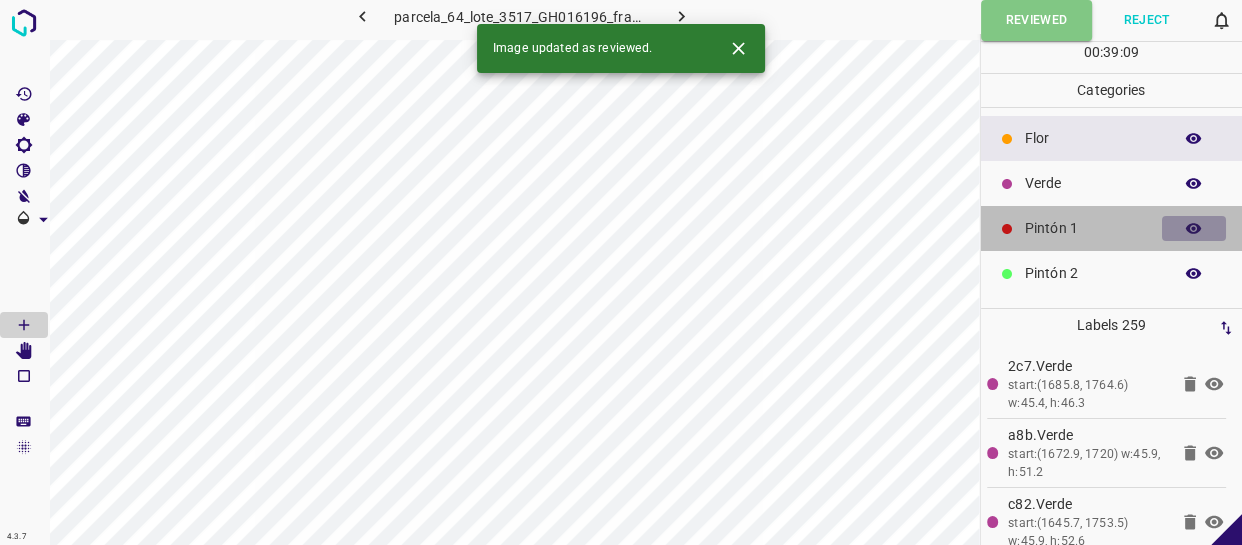 click 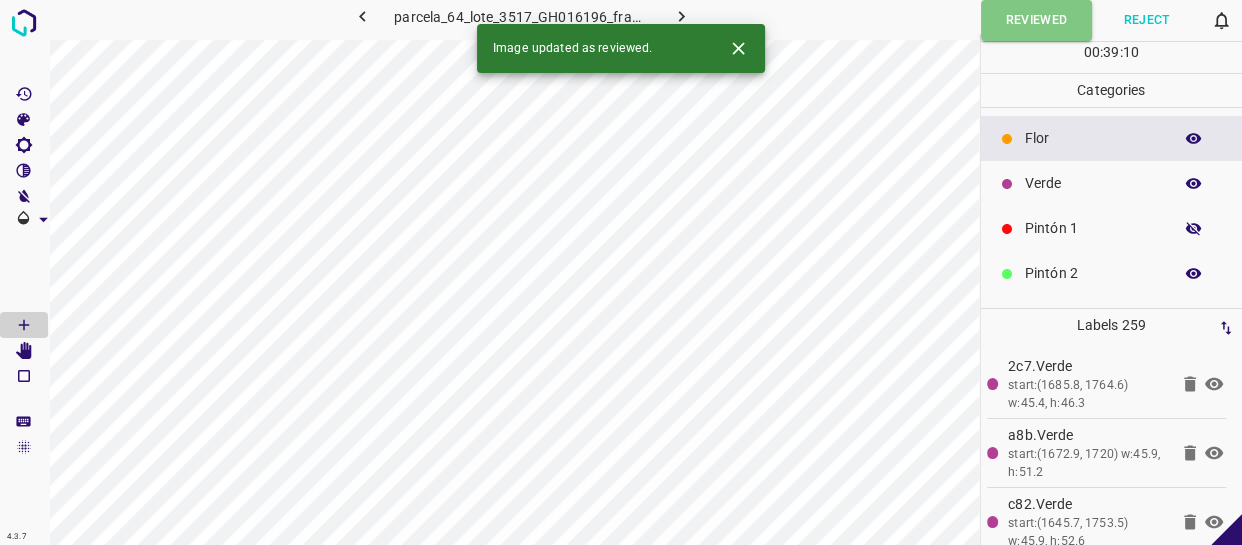 click 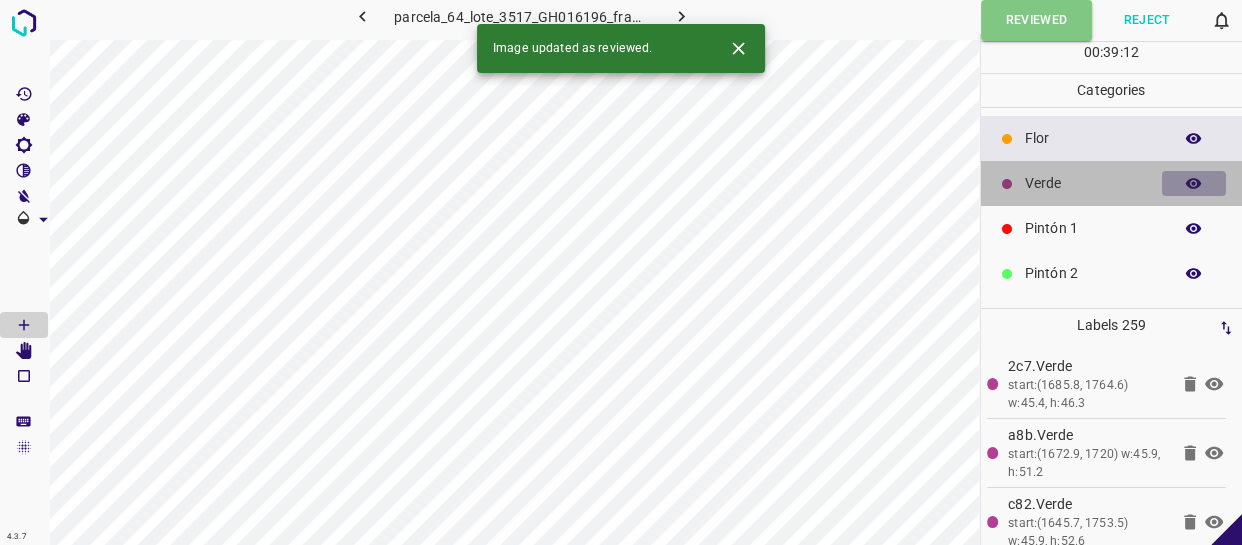 click 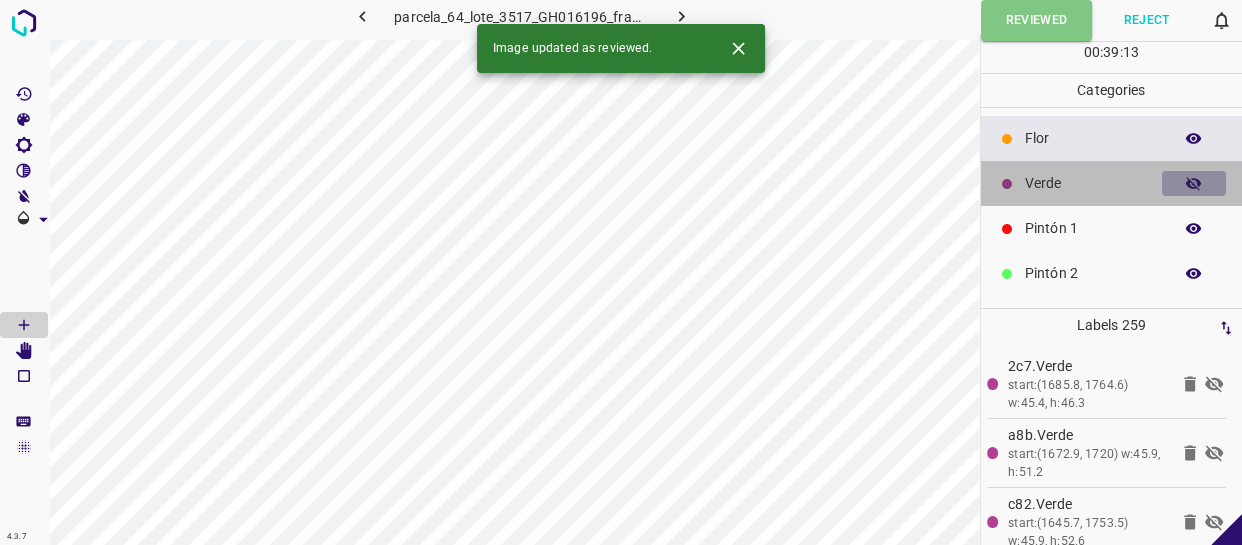 click 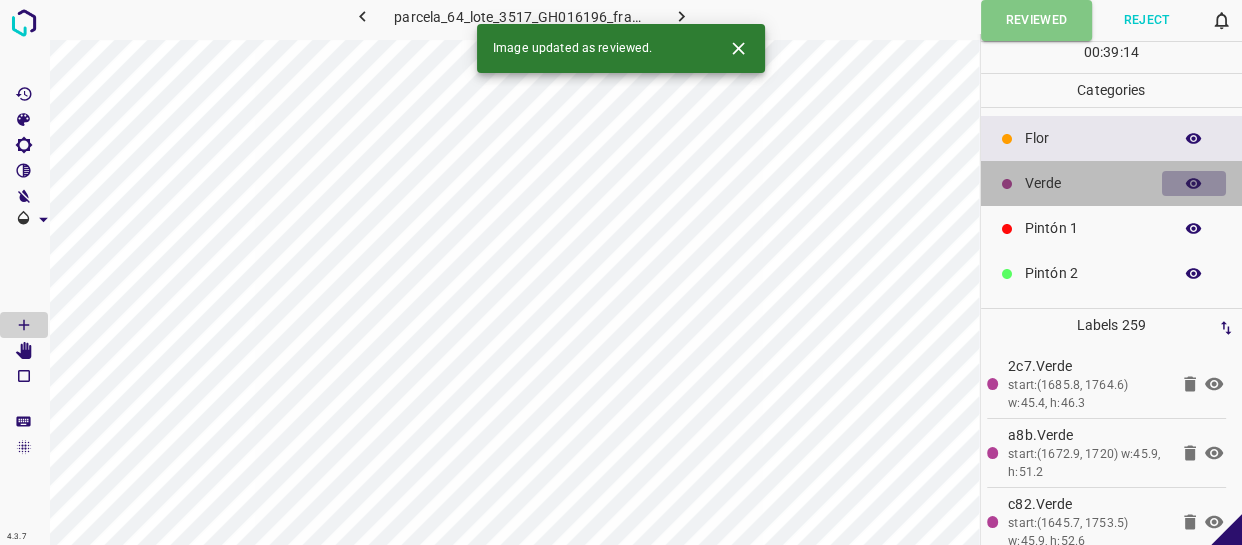 click 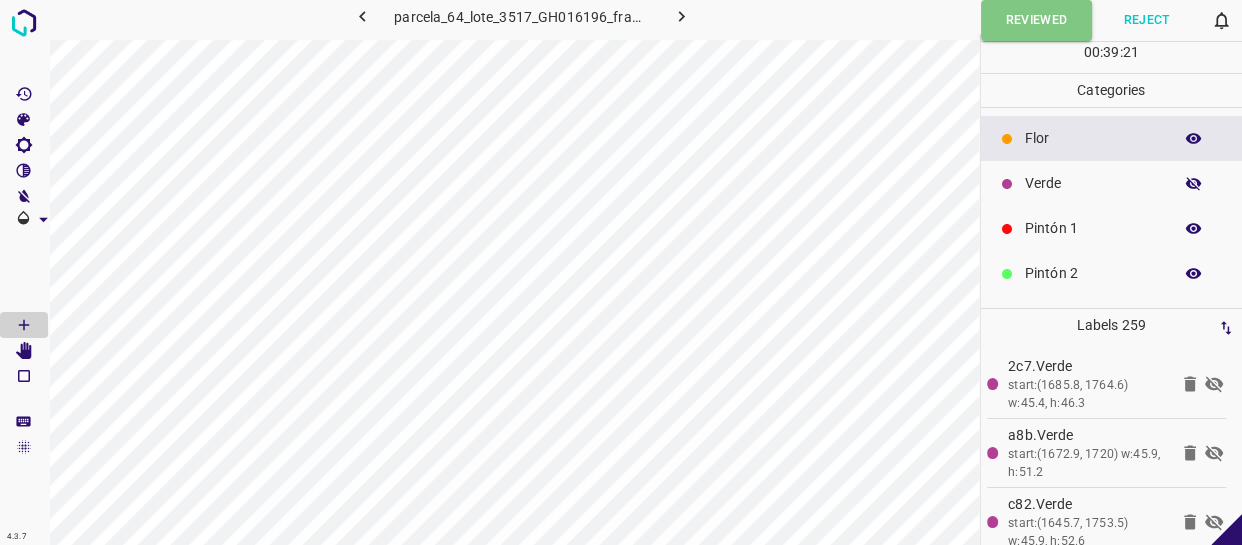click 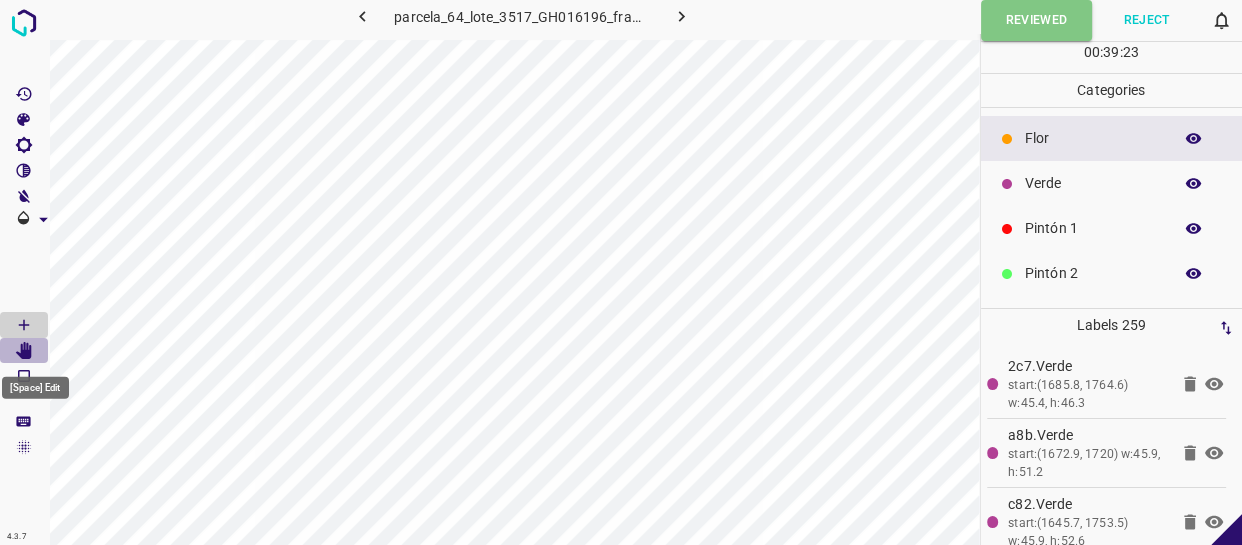 click 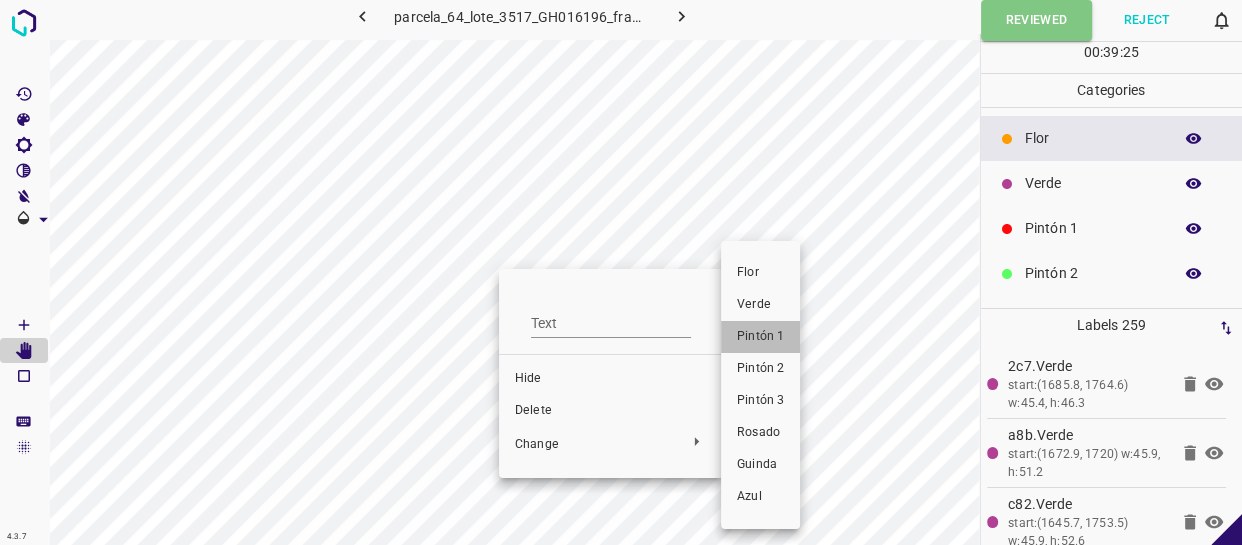 drag, startPoint x: 752, startPoint y: 334, endPoint x: 690, endPoint y: 332, distance: 62.03225 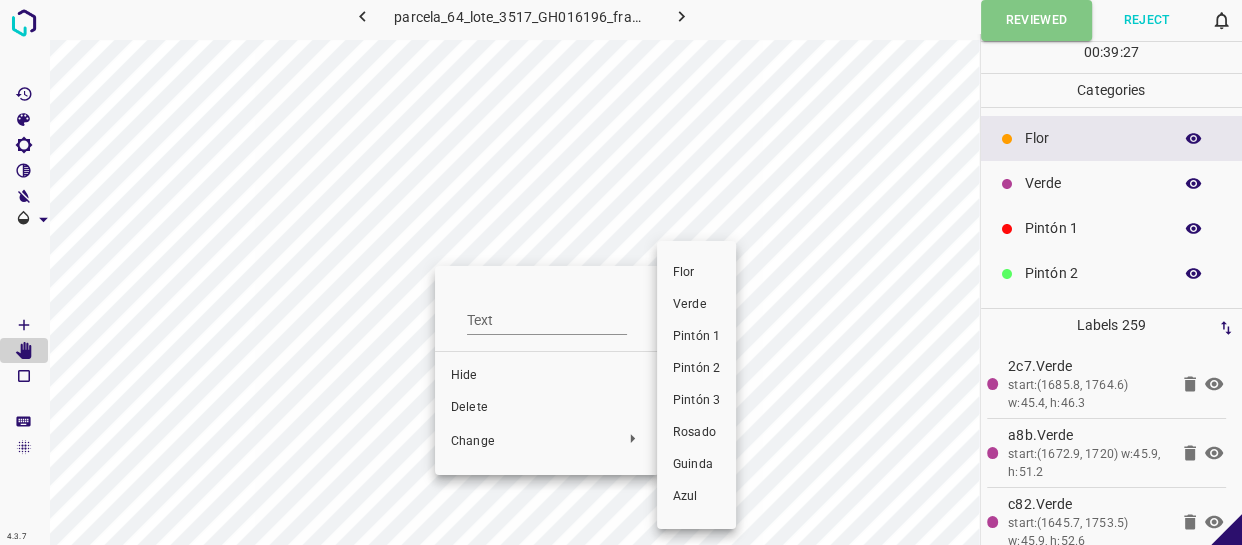 click on "Pintón 1" at bounding box center [696, 337] 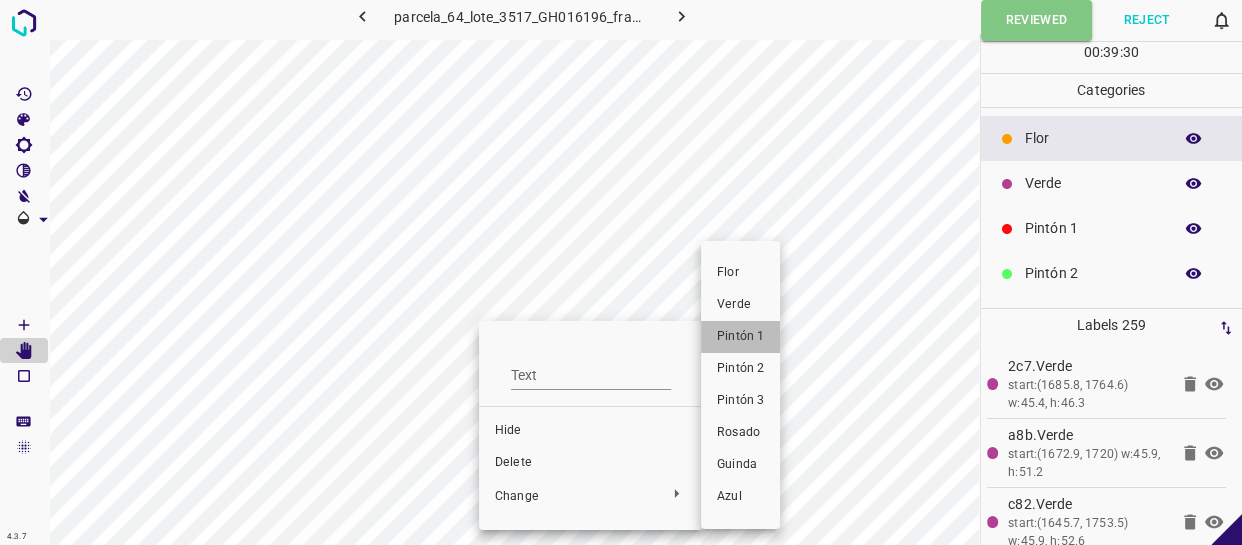 click on "Pintón 1" at bounding box center [740, 337] 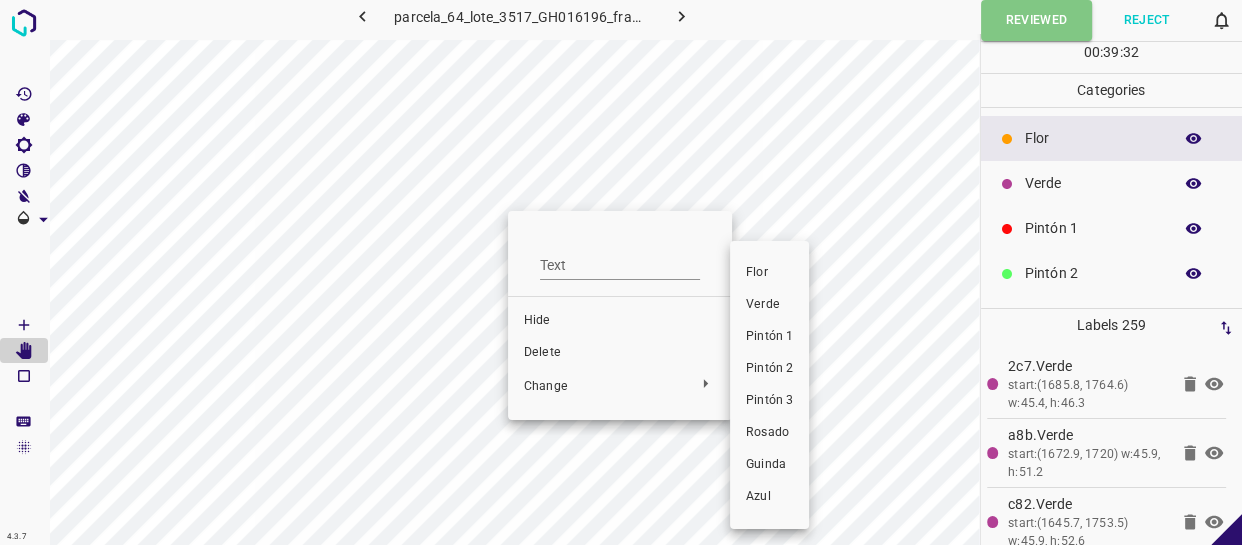 click on "Pintón 1" at bounding box center [769, 337] 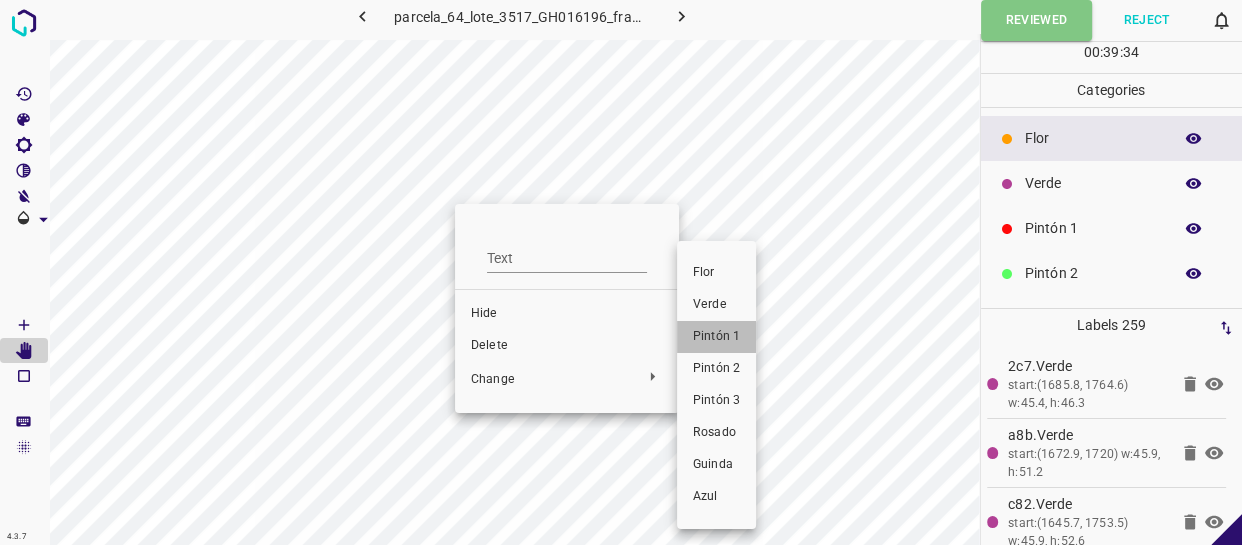 click on "Pintón 1" at bounding box center (716, 337) 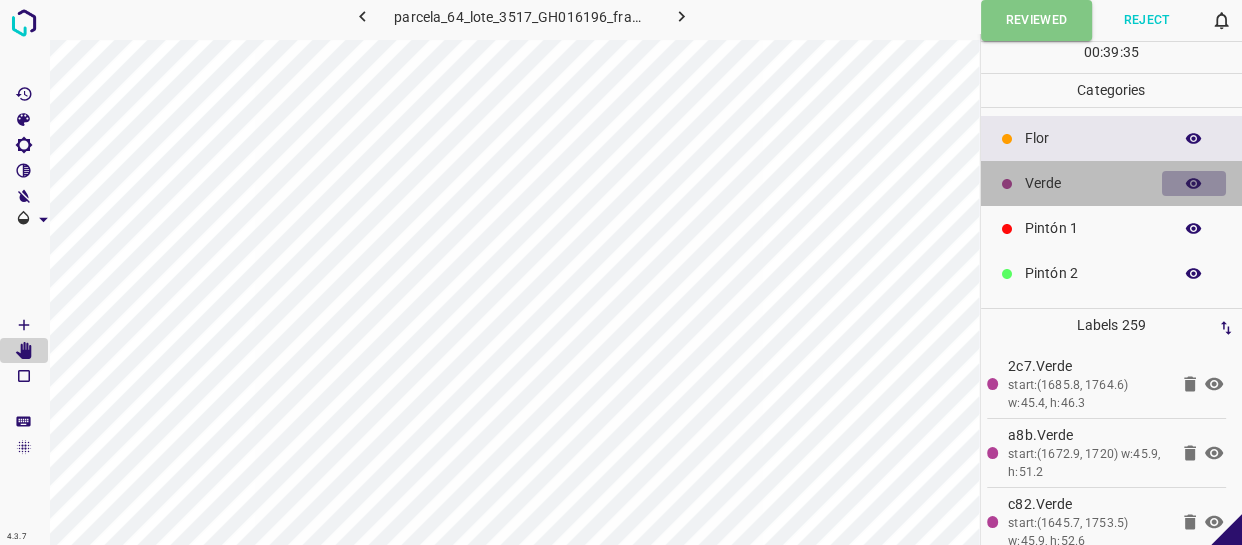 click 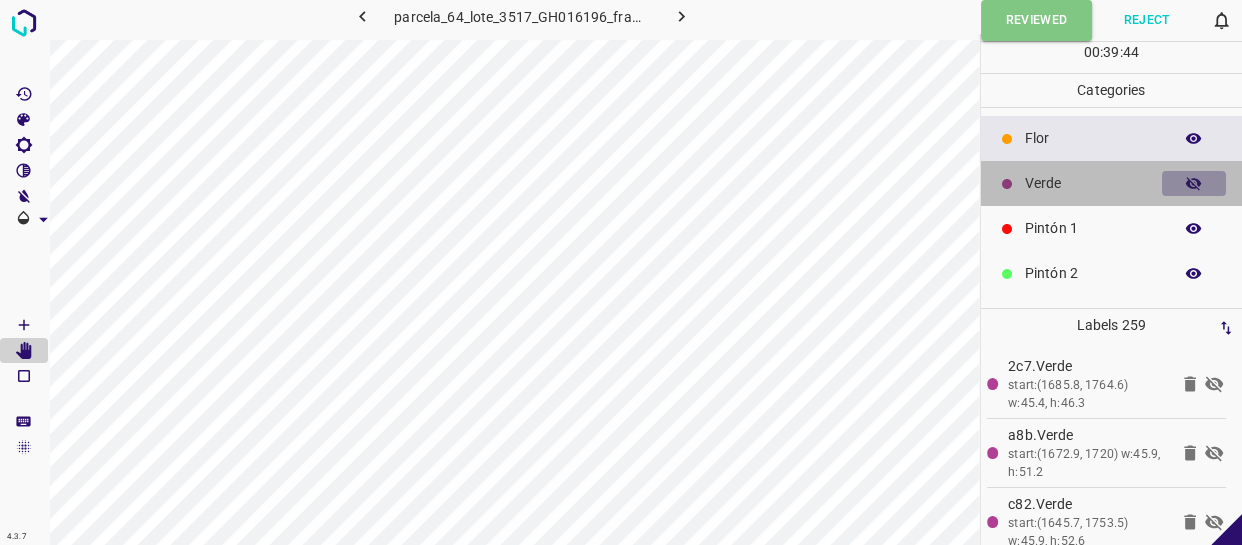click 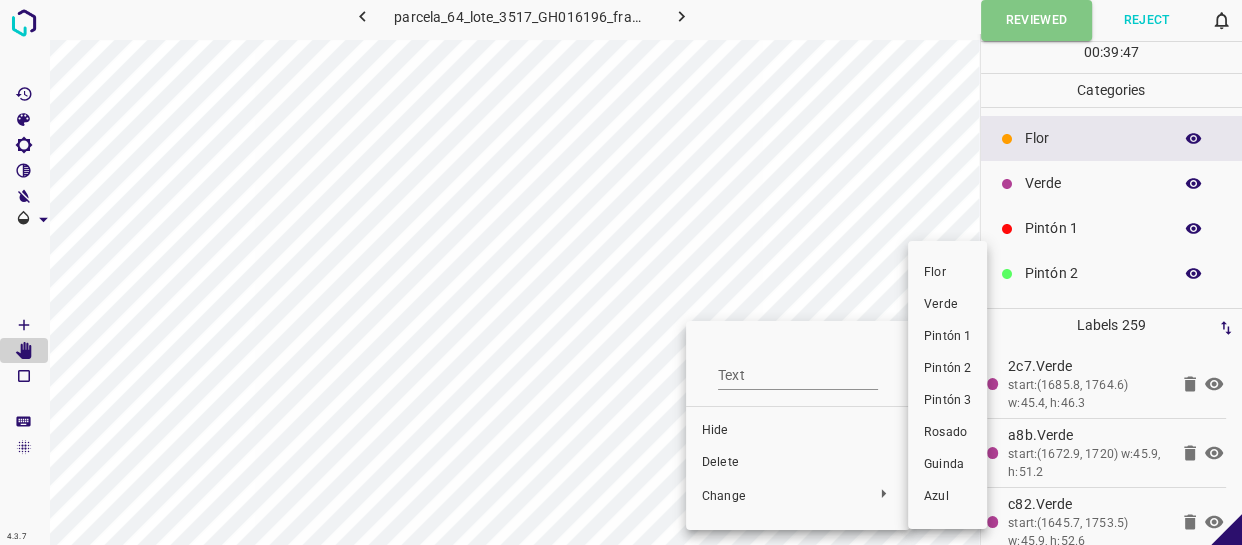 drag, startPoint x: 960, startPoint y: 334, endPoint x: 874, endPoint y: 336, distance: 86.023254 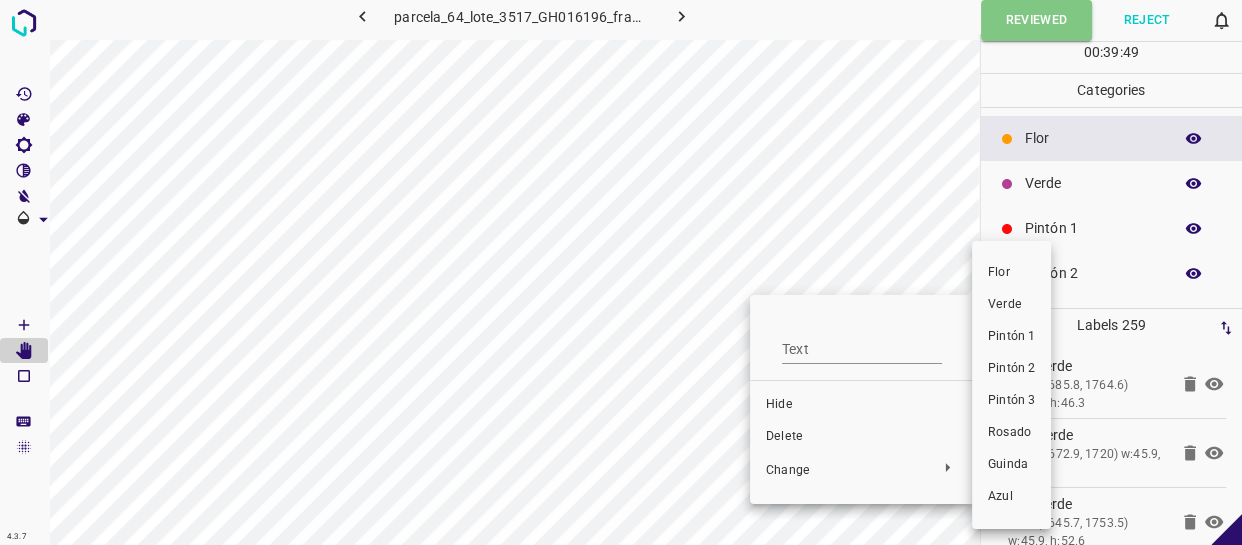 click on "Pintón 1" at bounding box center [1011, 337] 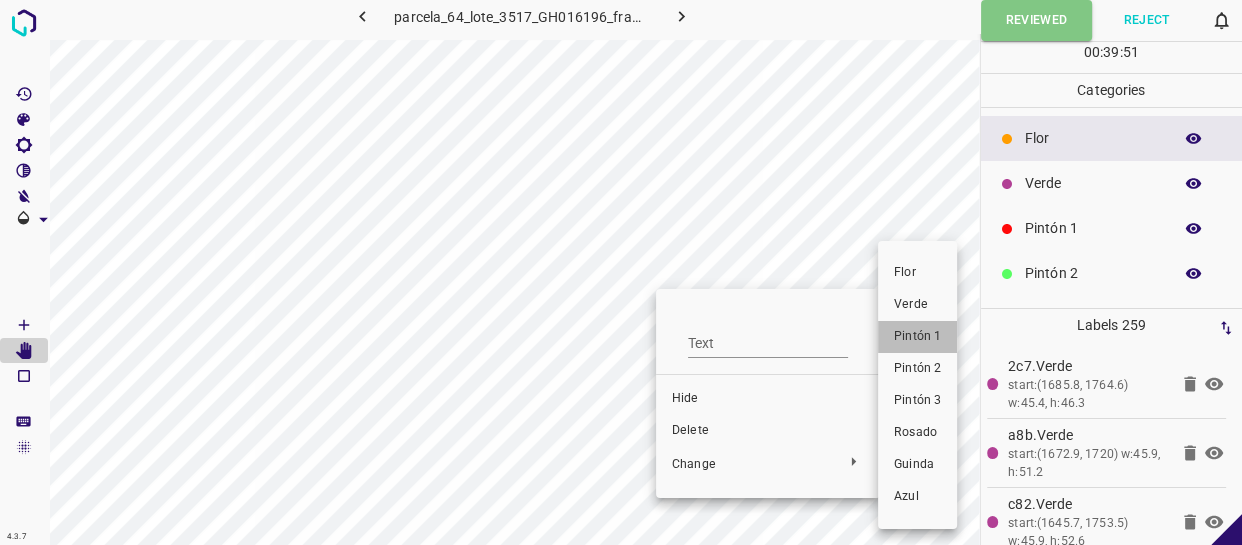 click on "Pintón 1" at bounding box center [917, 337] 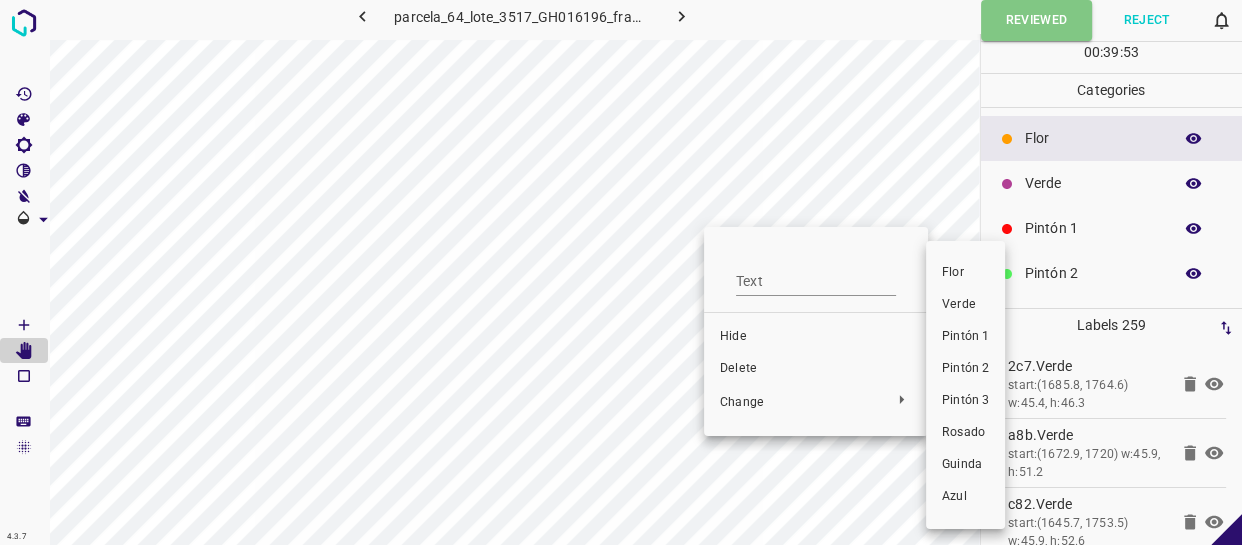 click on "Pintón 1" at bounding box center [965, 337] 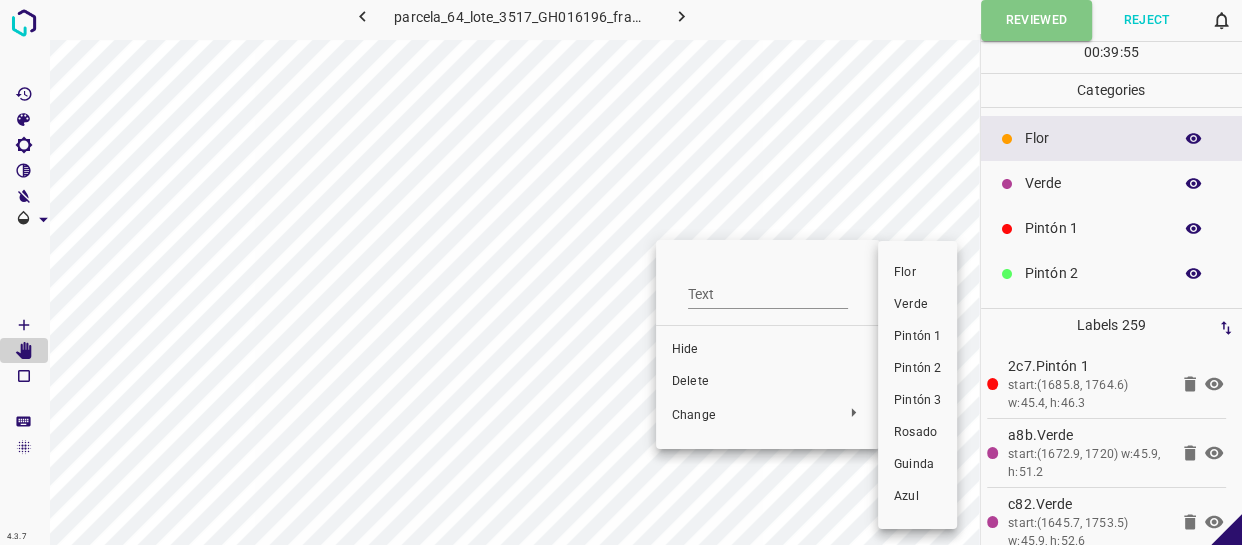 click on "Pintón 1" at bounding box center [917, 337] 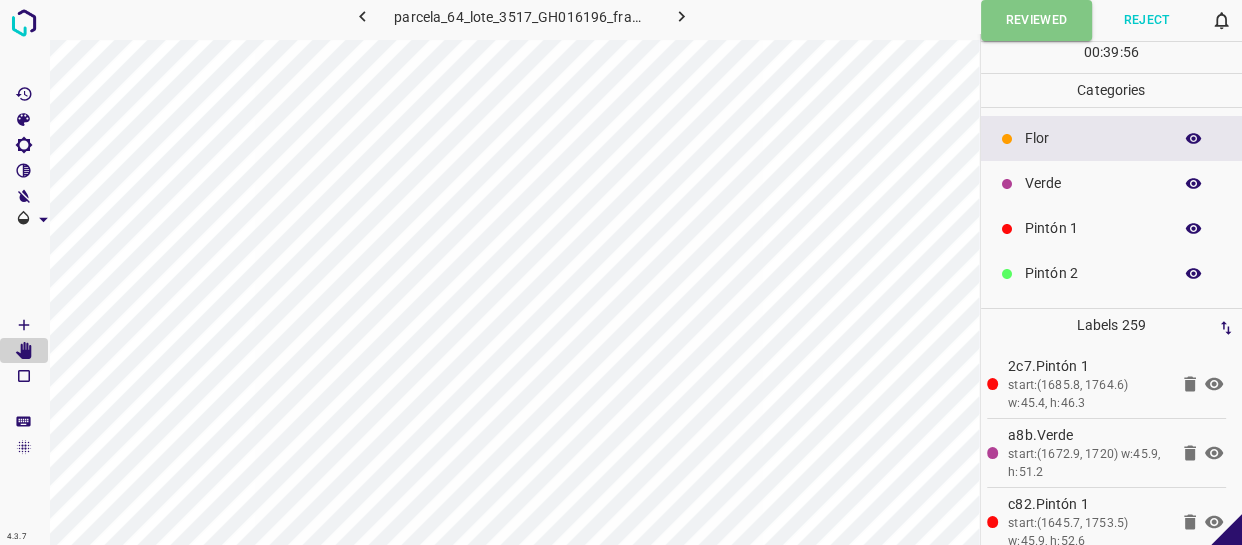 click 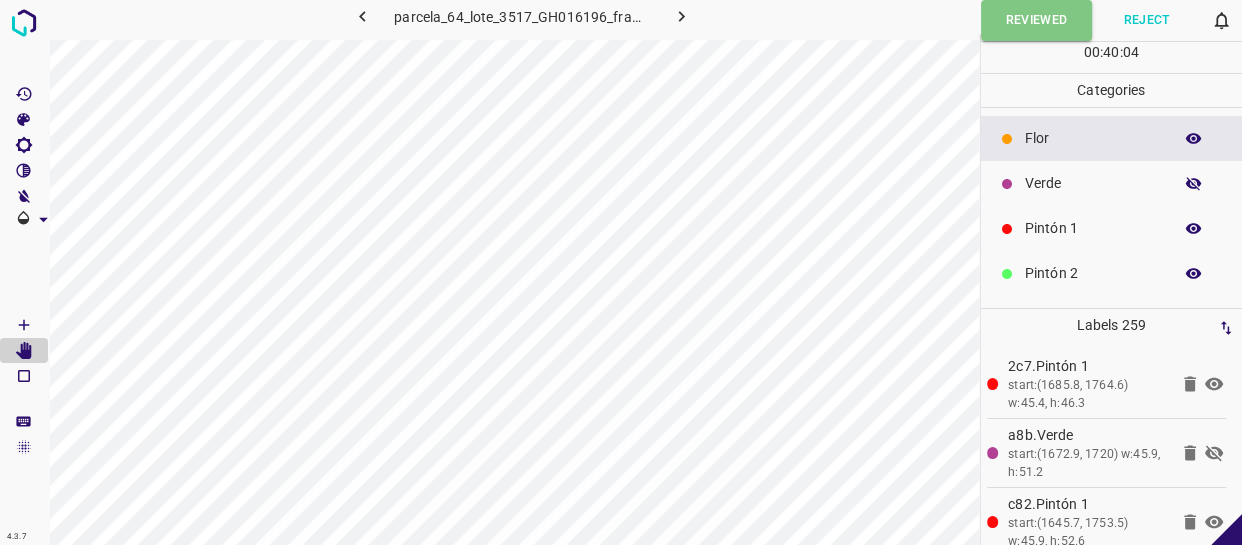 click 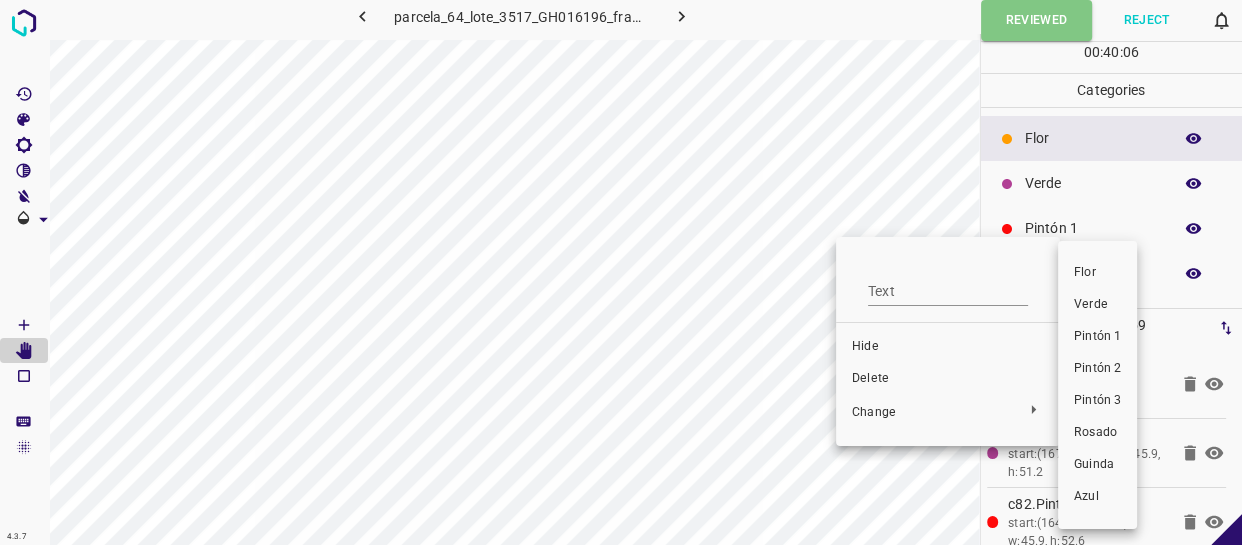 click on "Pintón 1" at bounding box center (1097, 337) 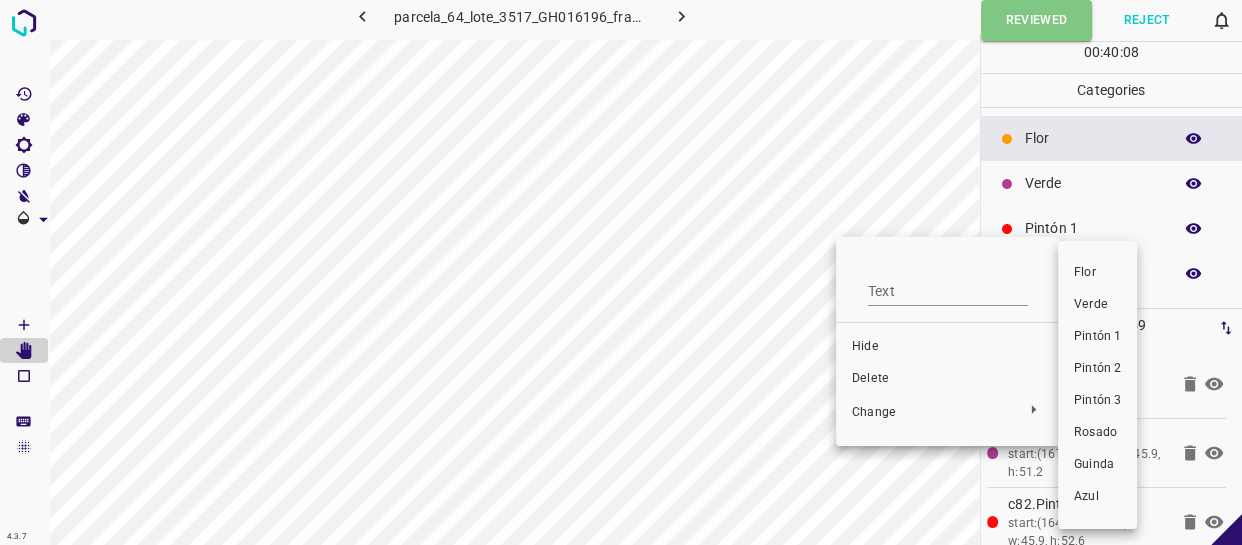 click at bounding box center (621, 272) 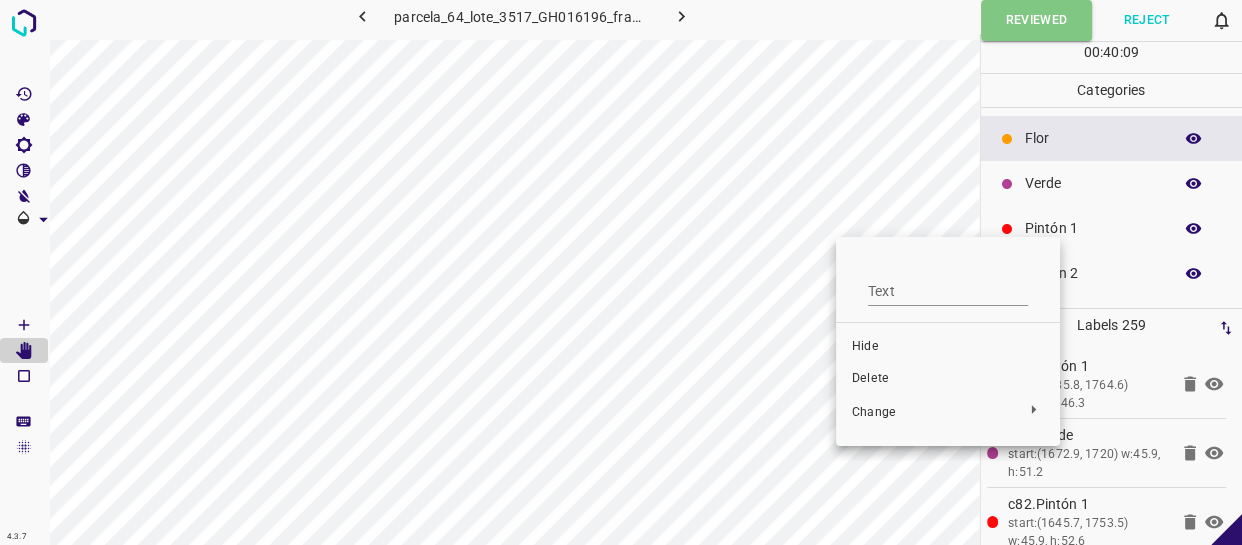 click at bounding box center (621, 272) 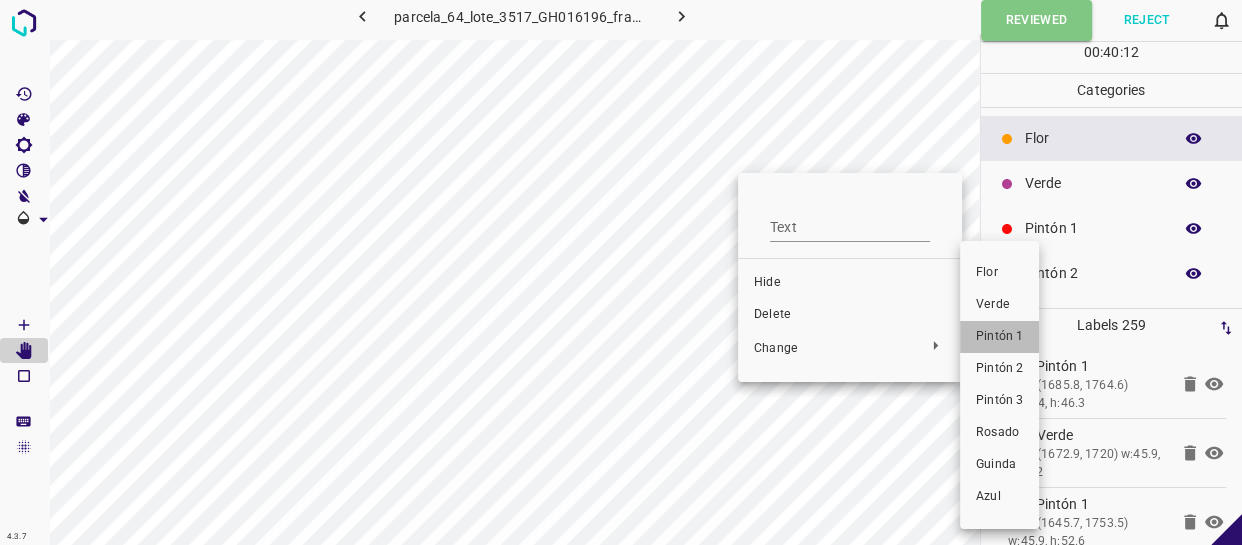 drag, startPoint x: 1001, startPoint y: 330, endPoint x: 958, endPoint y: 324, distance: 43.416588 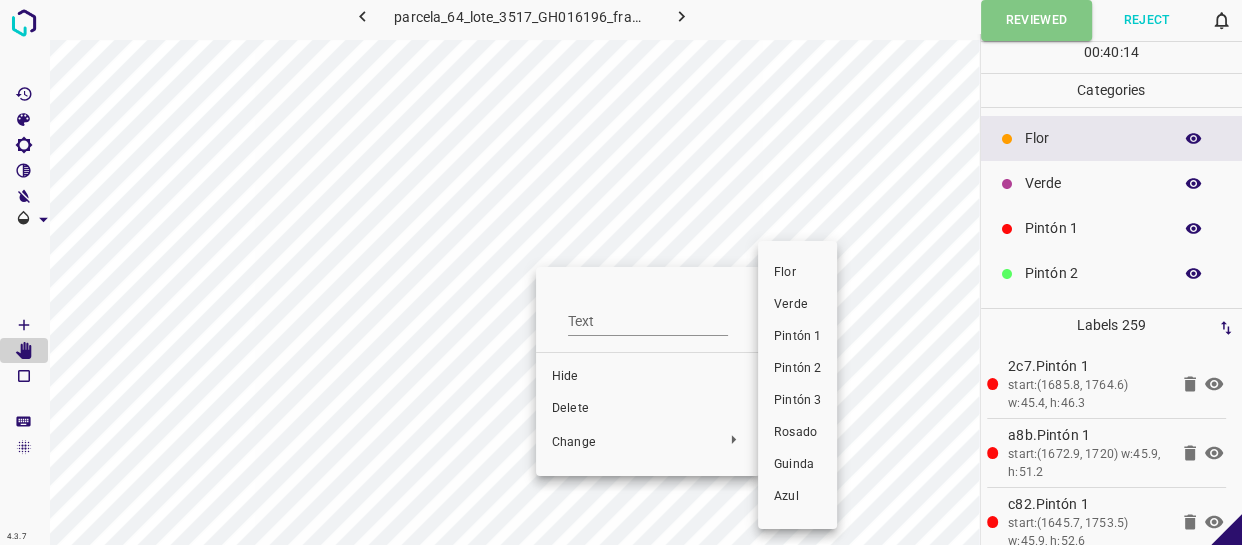 click on "Pintón 1" at bounding box center [797, 337] 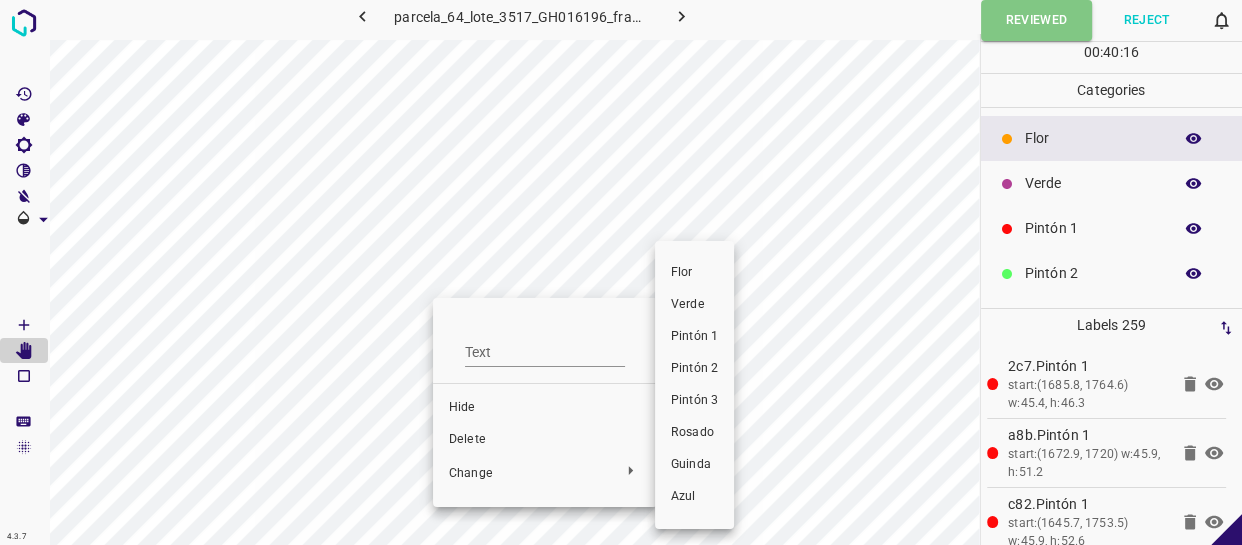 click on "Pintón 1" at bounding box center [694, 337] 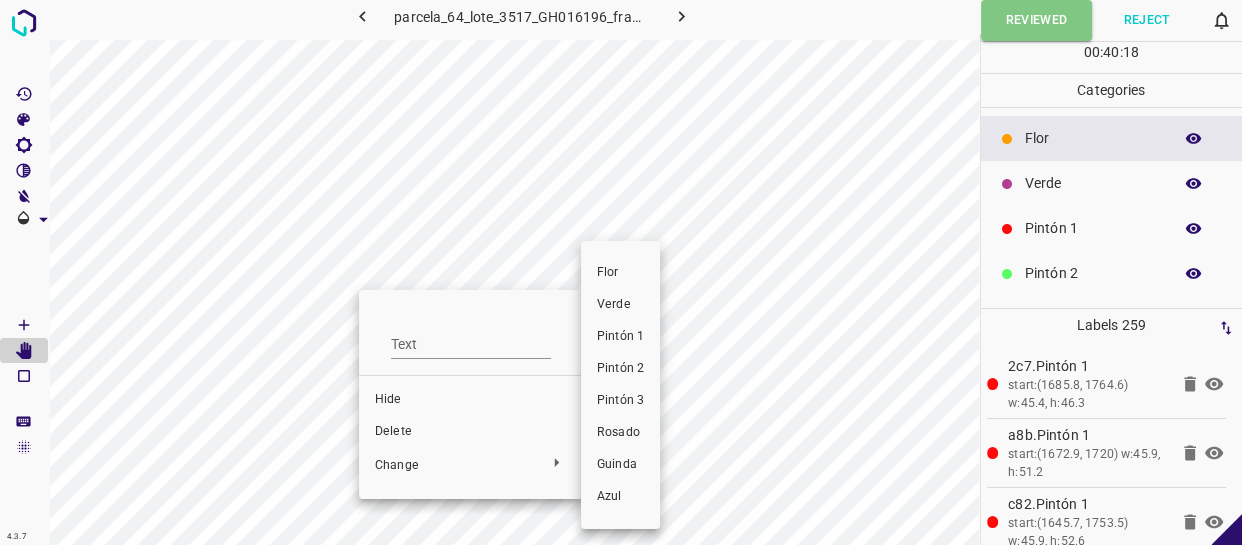 click on "Pintón 1" at bounding box center [620, 337] 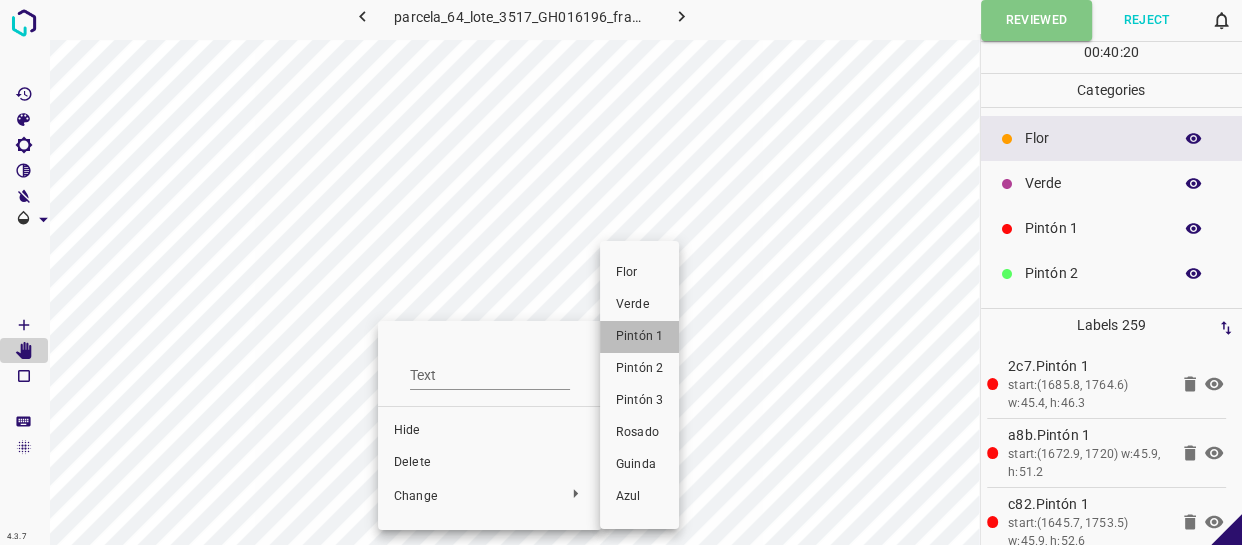 click on "Pintón 1" at bounding box center (639, 337) 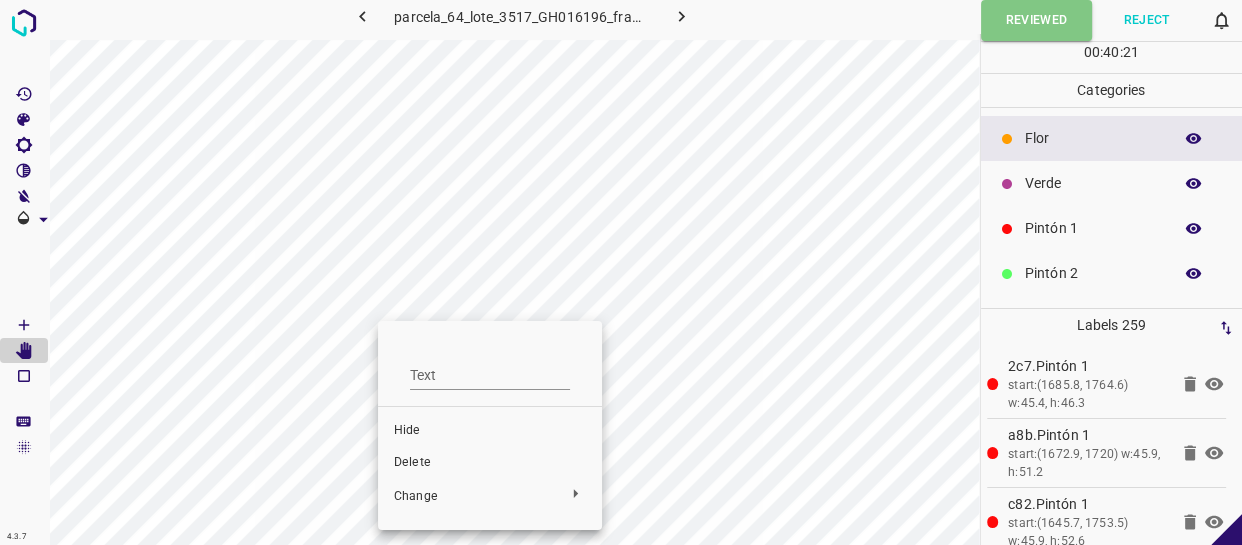 click at bounding box center (621, 272) 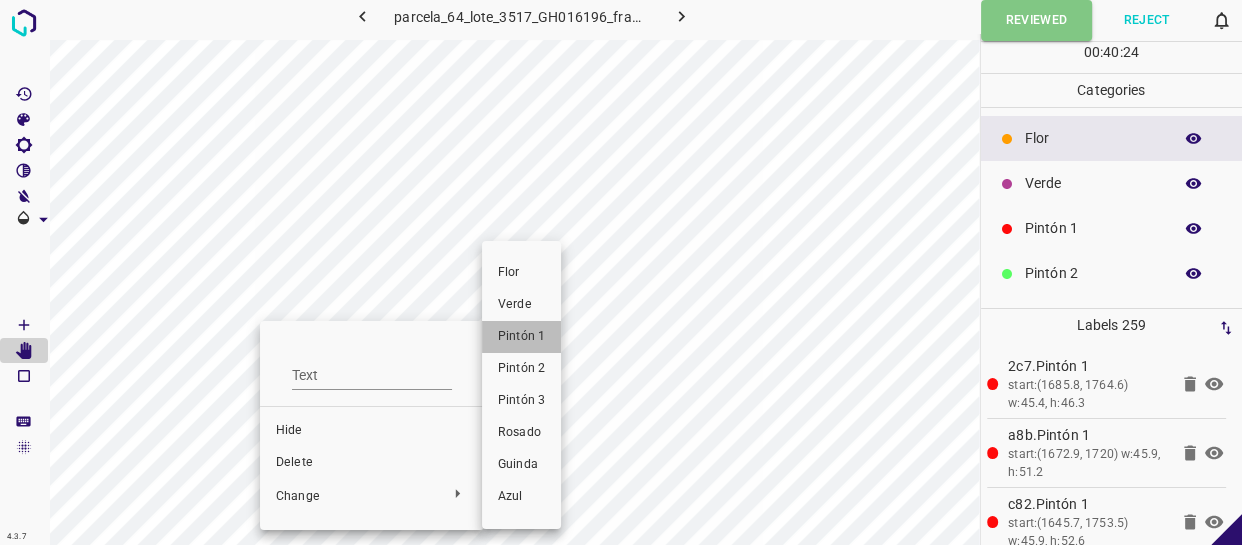 click on "Pintón 1" at bounding box center (521, 337) 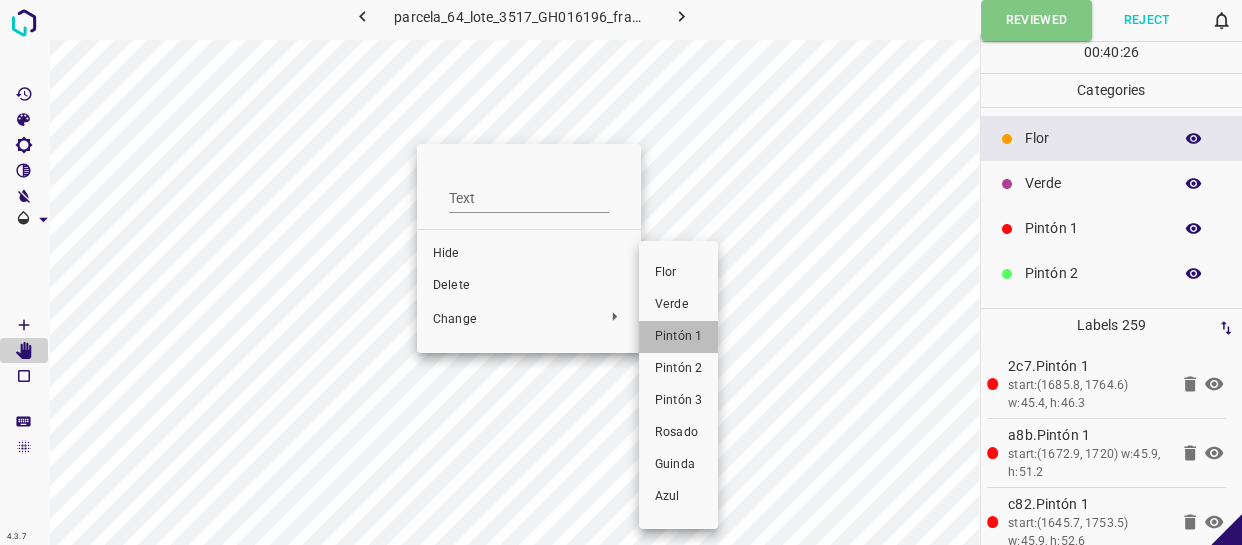 click on "Pintón 1" at bounding box center (678, 337) 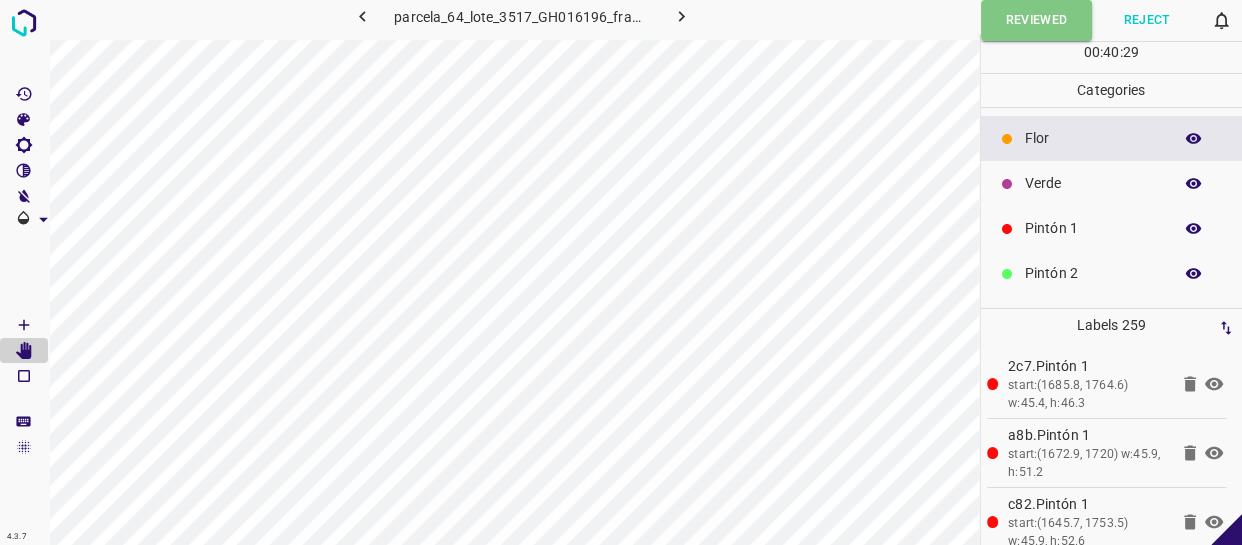 drag, startPoint x: 1030, startPoint y: 219, endPoint x: 1004, endPoint y: 221, distance: 26.076809 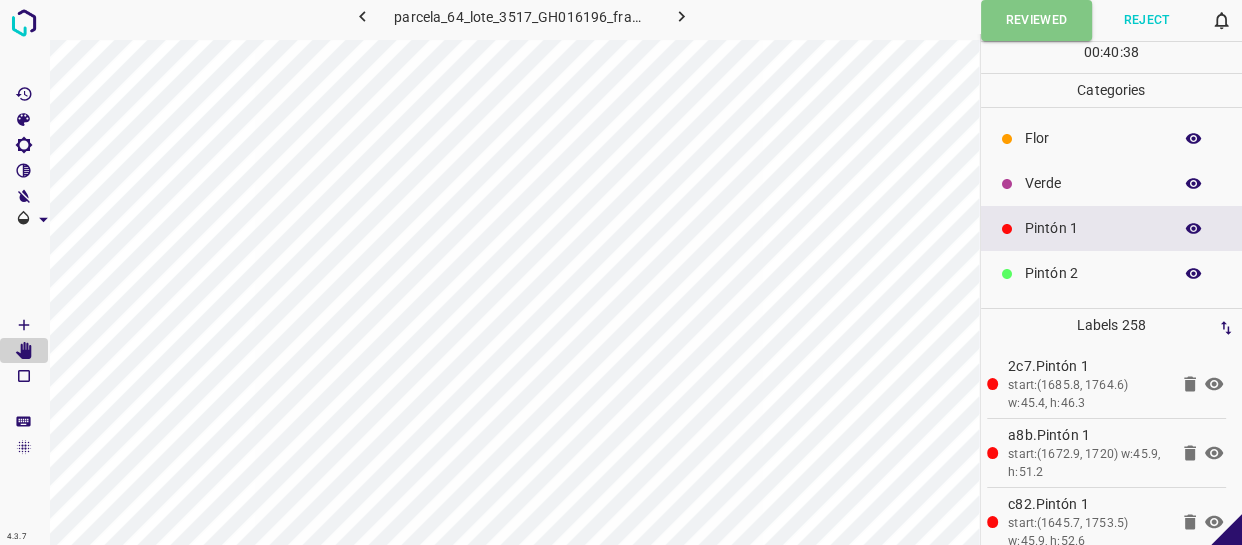 click on "Pintón 1" at bounding box center (1112, 228) 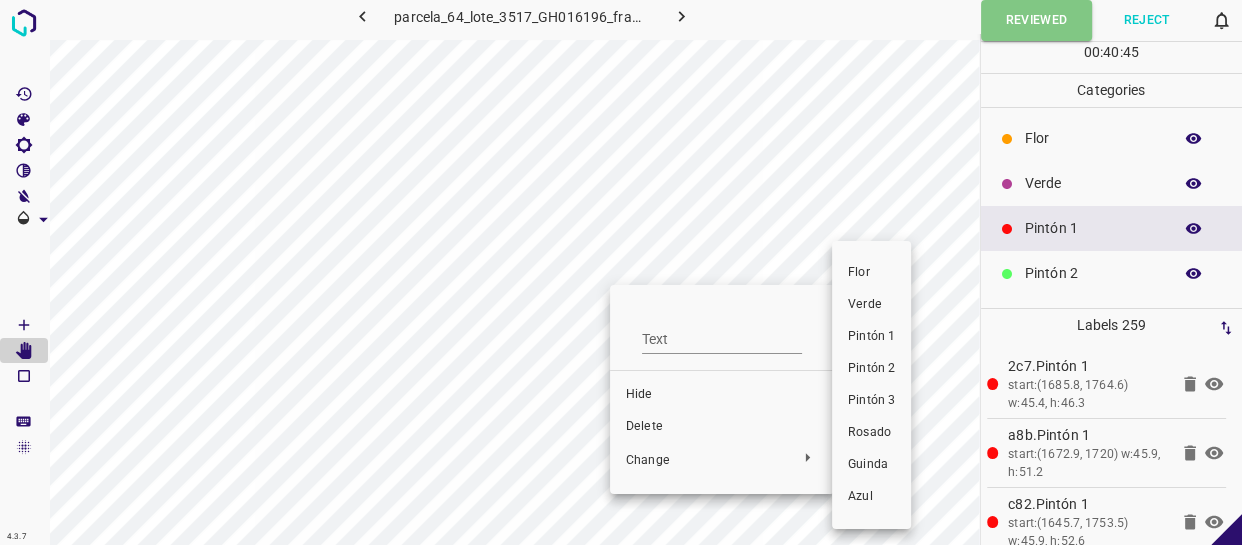 click on "Pintón 1" at bounding box center (871, 337) 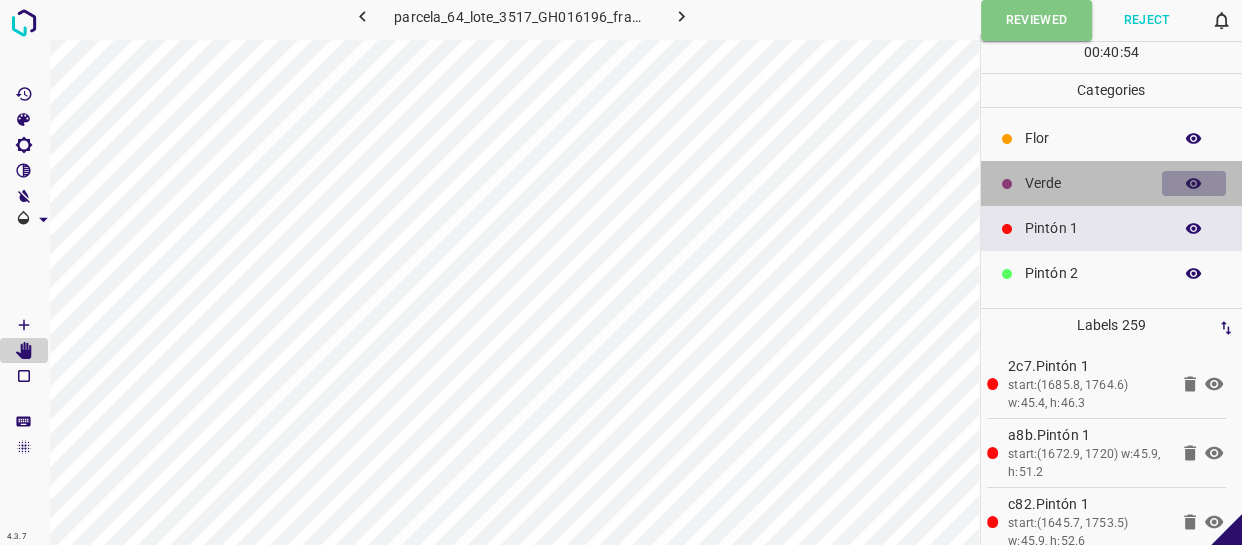 click at bounding box center [1194, 184] 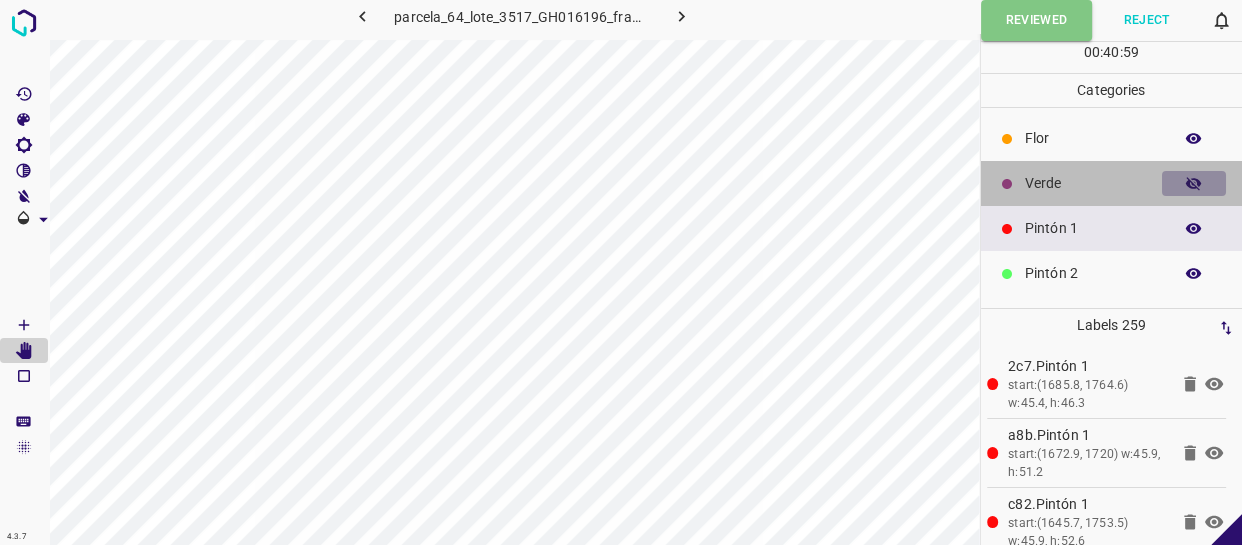 click 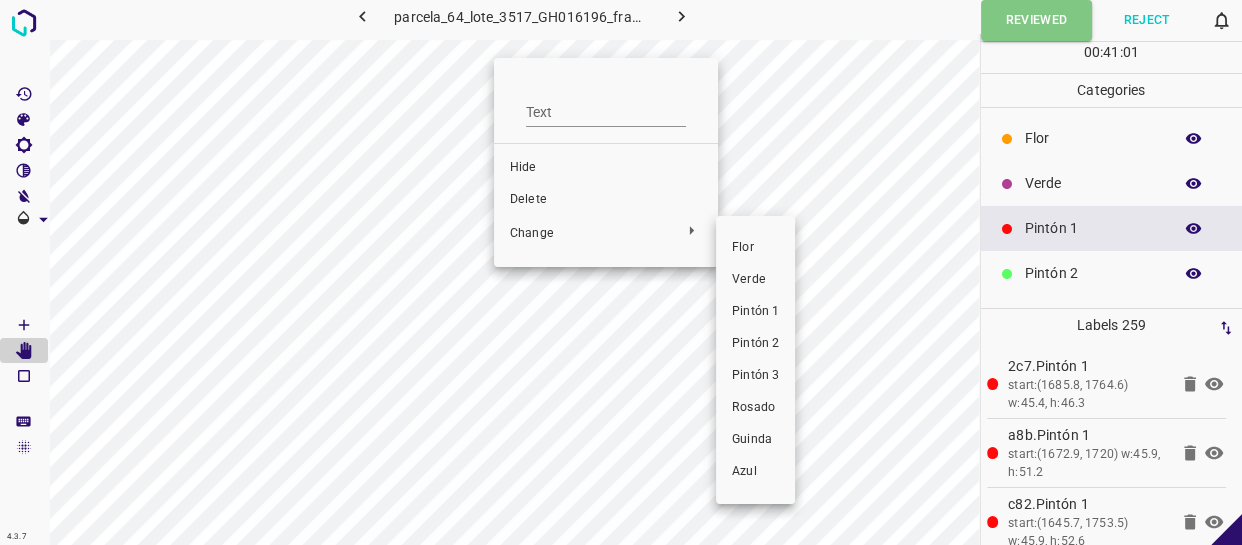 click on "Pintón 1" at bounding box center (755, 312) 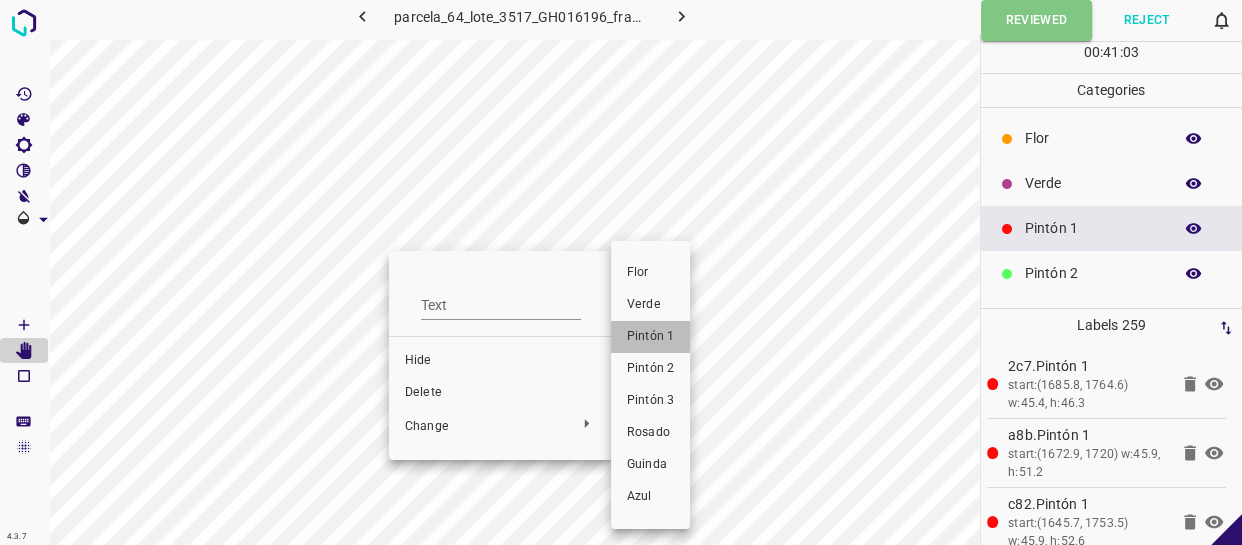 click on "Pintón 1" at bounding box center (650, 337) 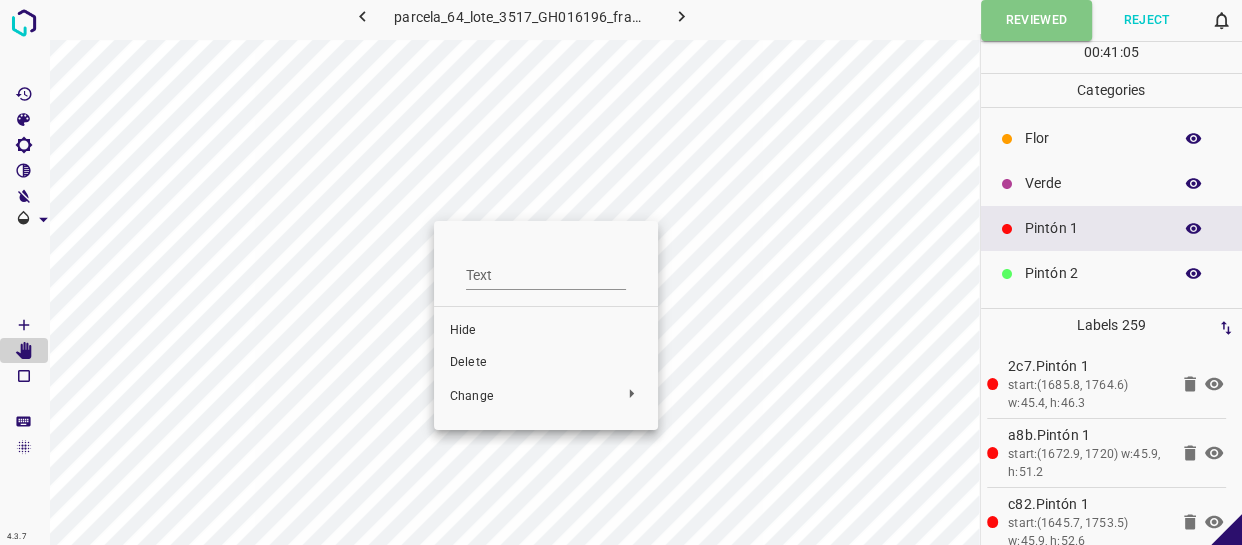 click at bounding box center [621, 272] 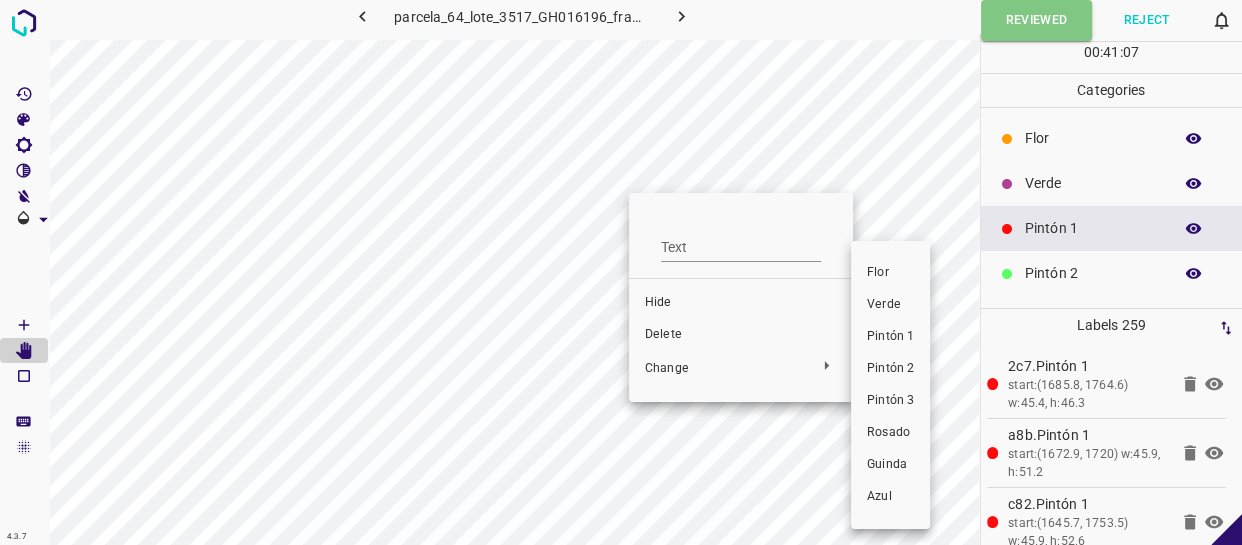 drag, startPoint x: 859, startPoint y: 334, endPoint x: 707, endPoint y: 337, distance: 152.0296 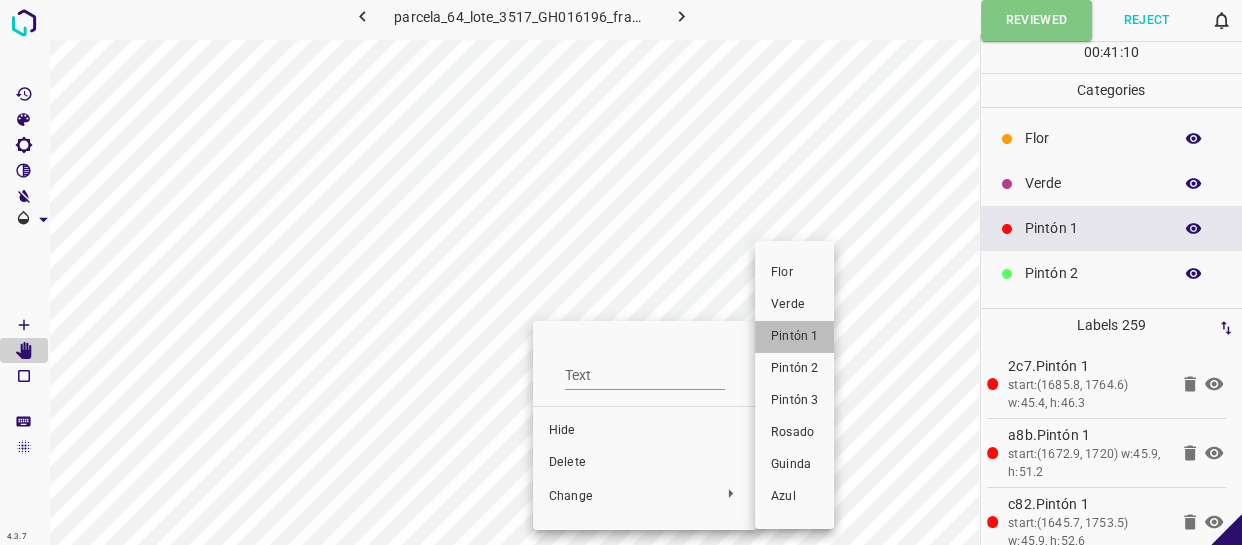 click on "Pintón 1" at bounding box center [794, 337] 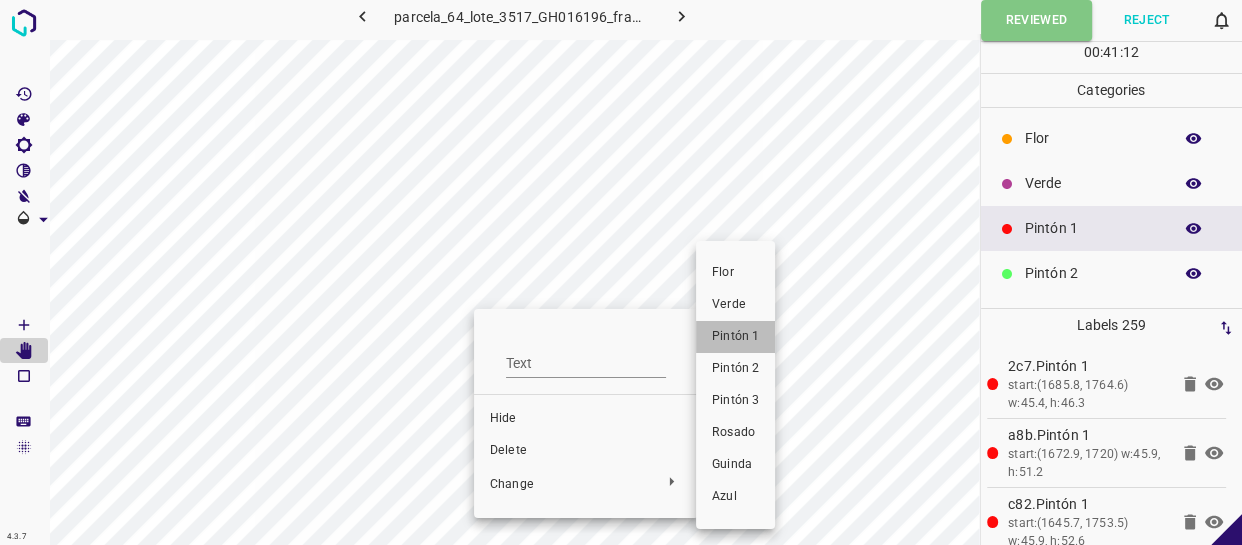 click on "Pintón 1" at bounding box center (735, 337) 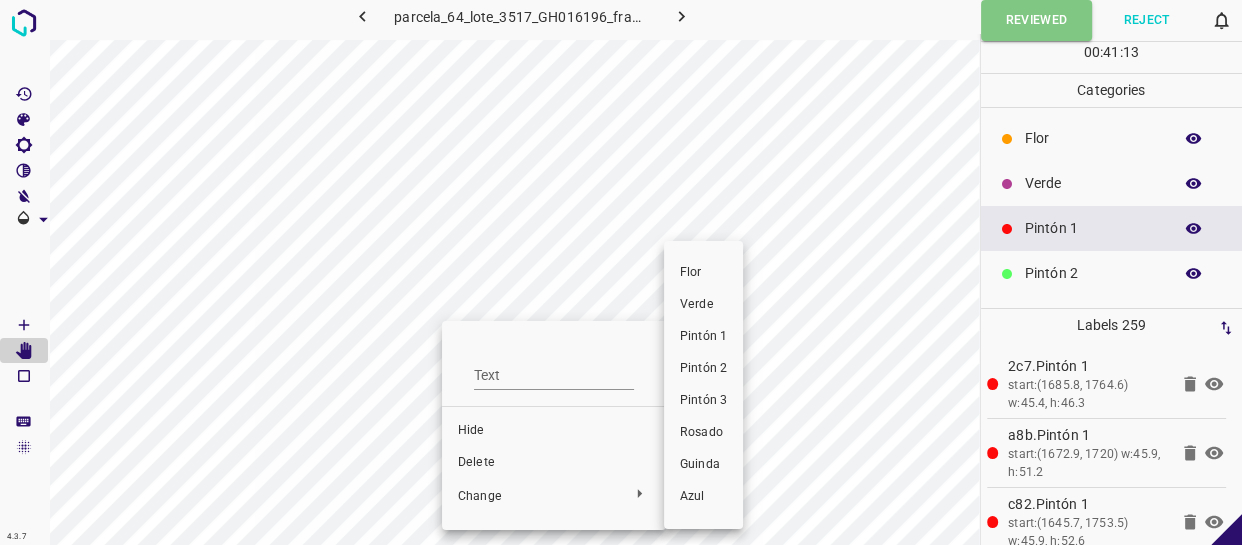 click on "Pintón 1" at bounding box center [703, 337] 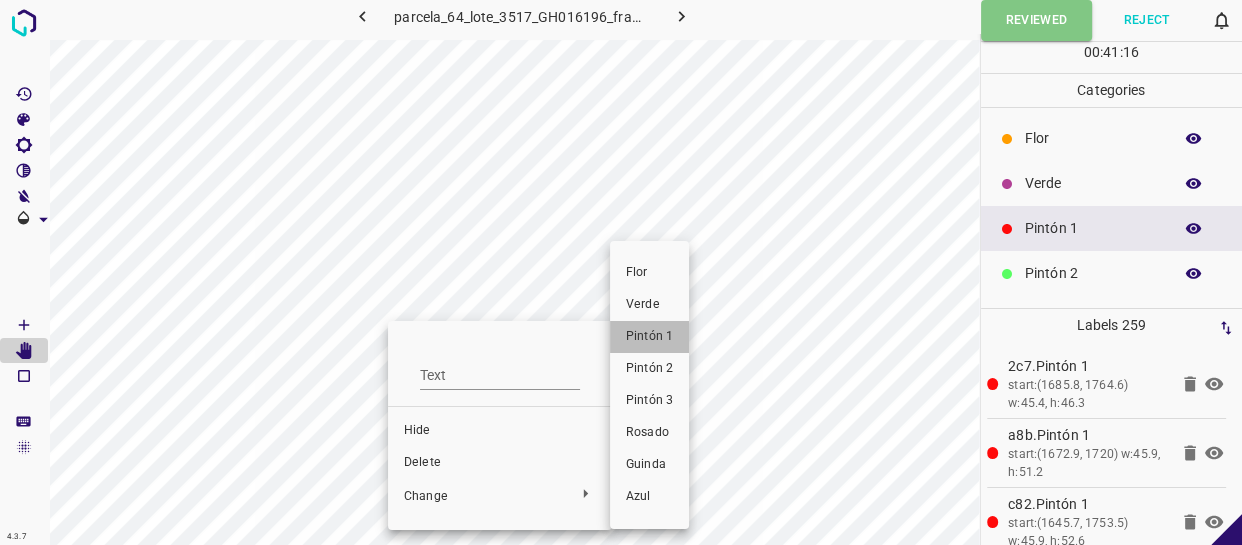 click on "Pintón 1" at bounding box center (649, 337) 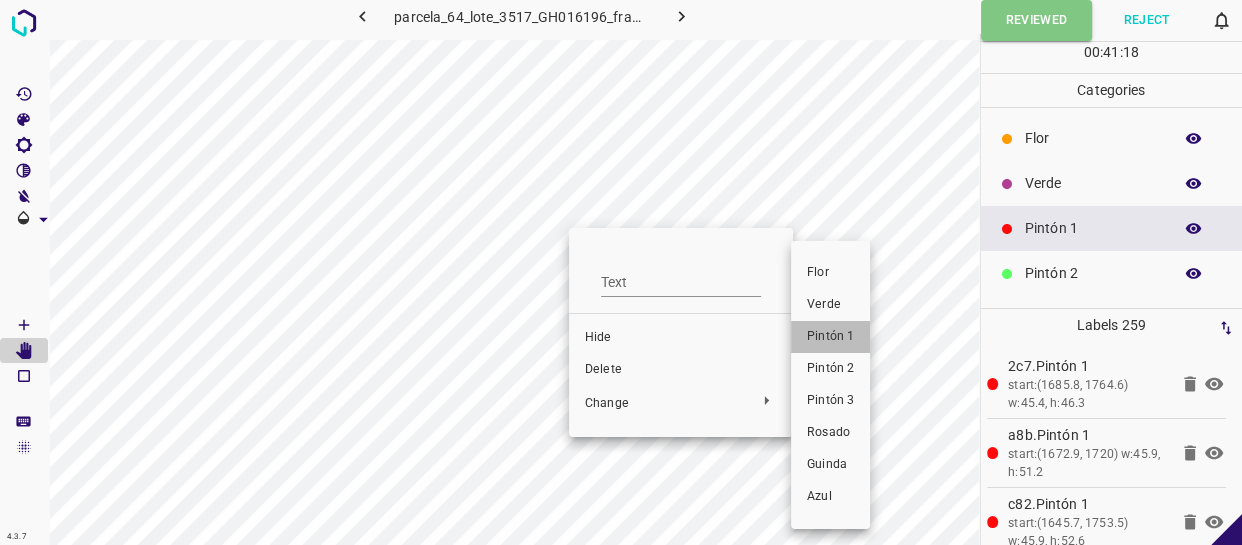 drag, startPoint x: 839, startPoint y: 329, endPoint x: 667, endPoint y: 316, distance: 172.49059 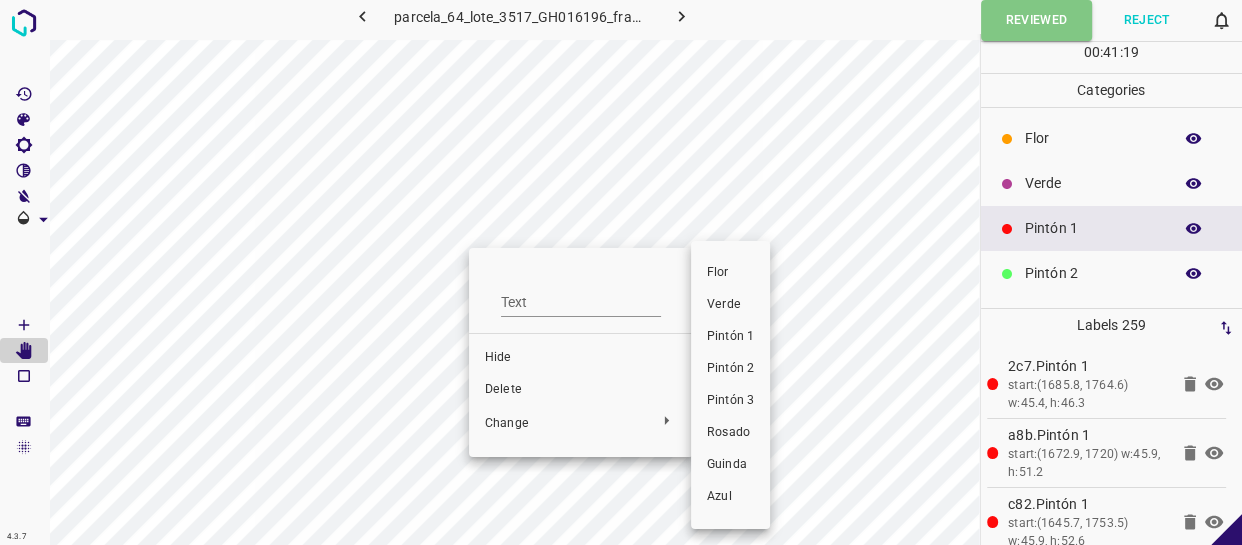 click on "Pintón 1" at bounding box center [730, 337] 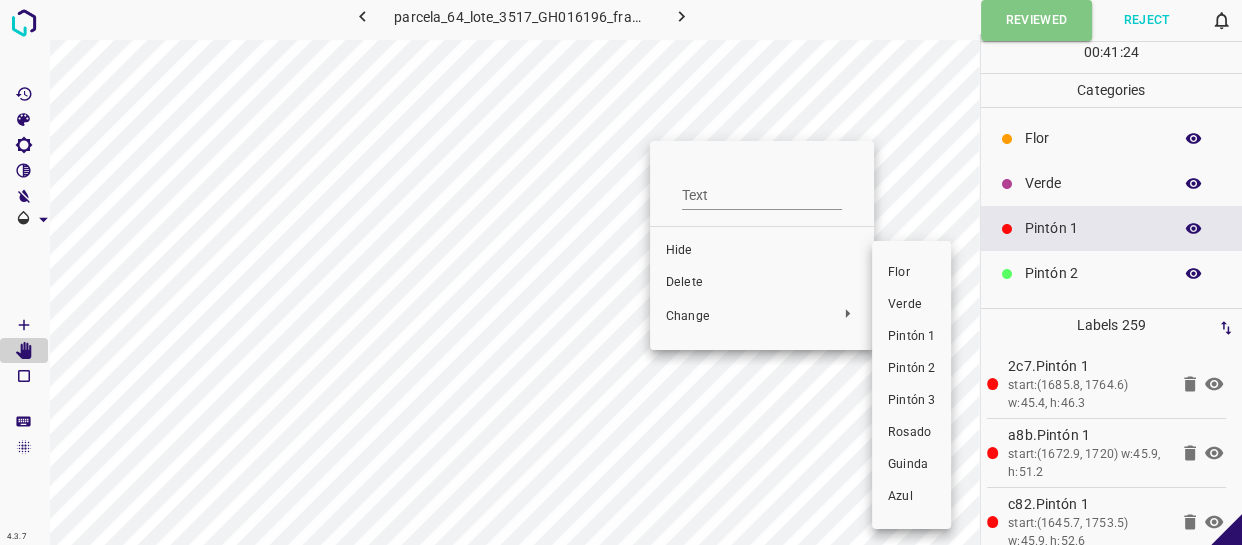 drag, startPoint x: 896, startPoint y: 332, endPoint x: 730, endPoint y: 318, distance: 166.58931 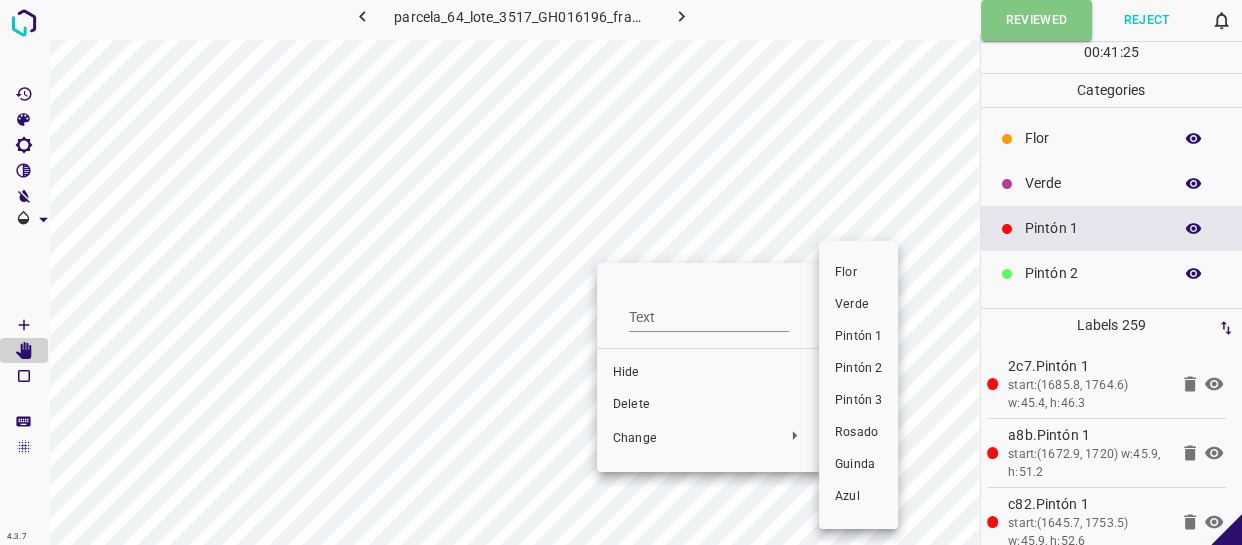 drag, startPoint x: 836, startPoint y: 344, endPoint x: 757, endPoint y: 306, distance: 87.66413 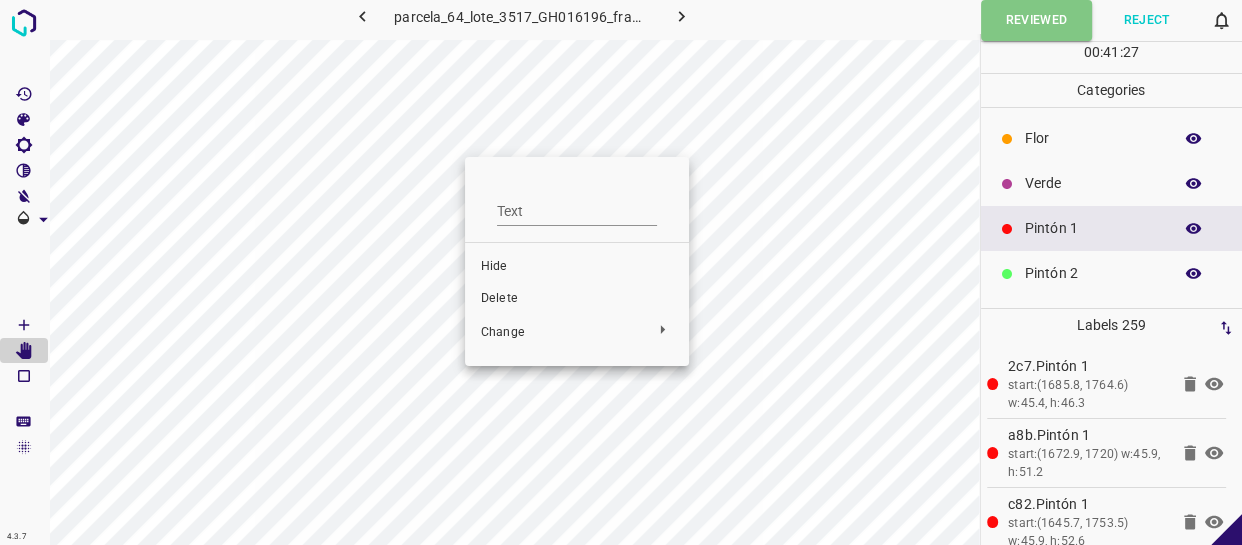 click at bounding box center [621, 272] 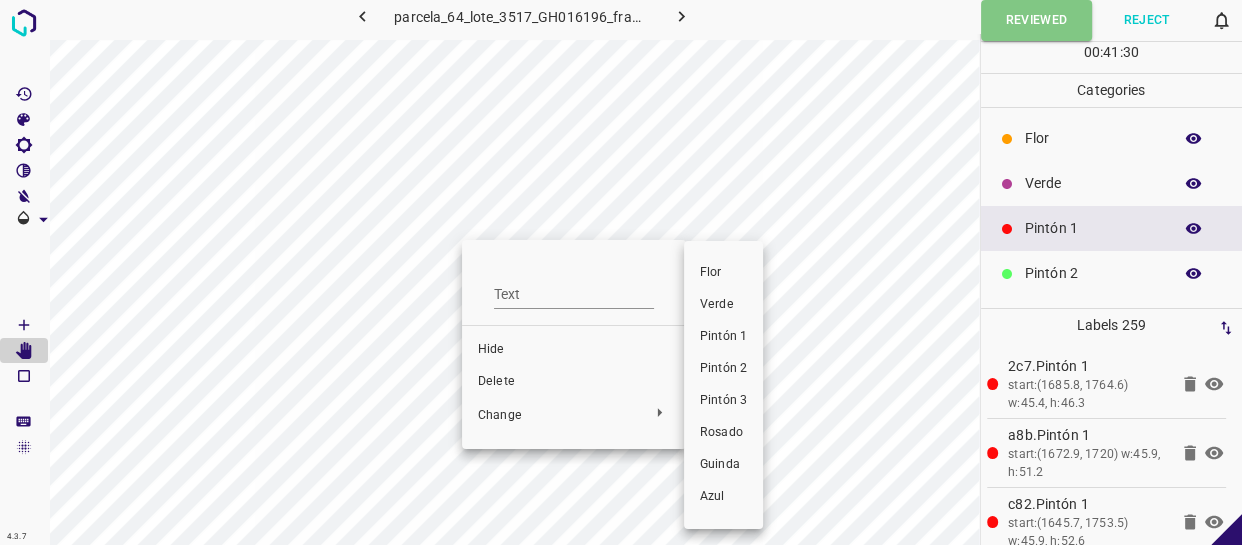 click on "Pintón 1" at bounding box center (723, 337) 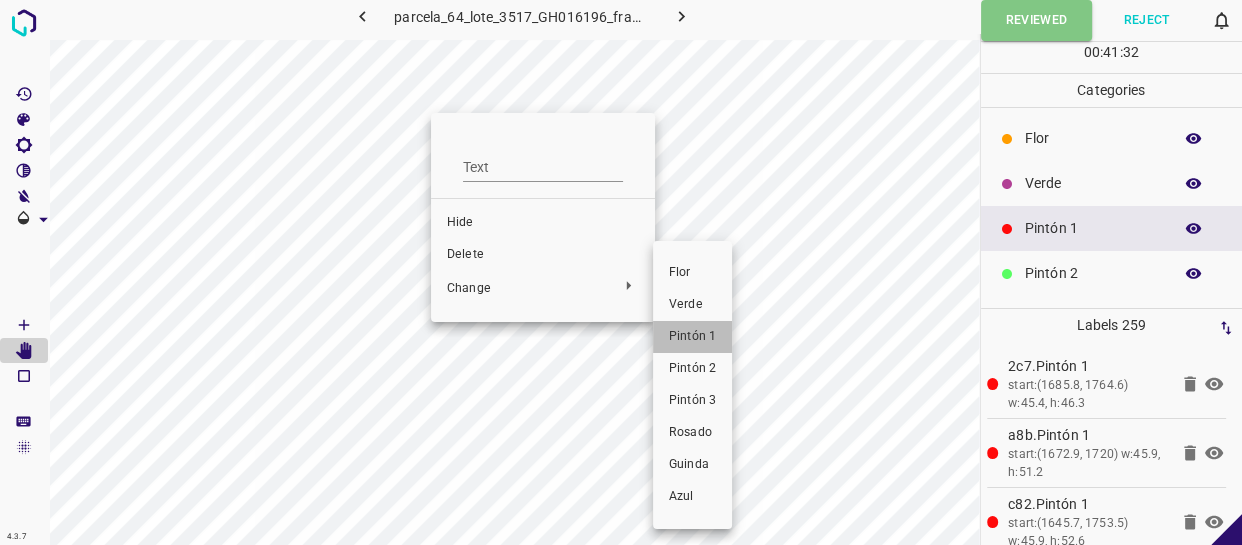 click on "Pintón 1" at bounding box center (692, 337) 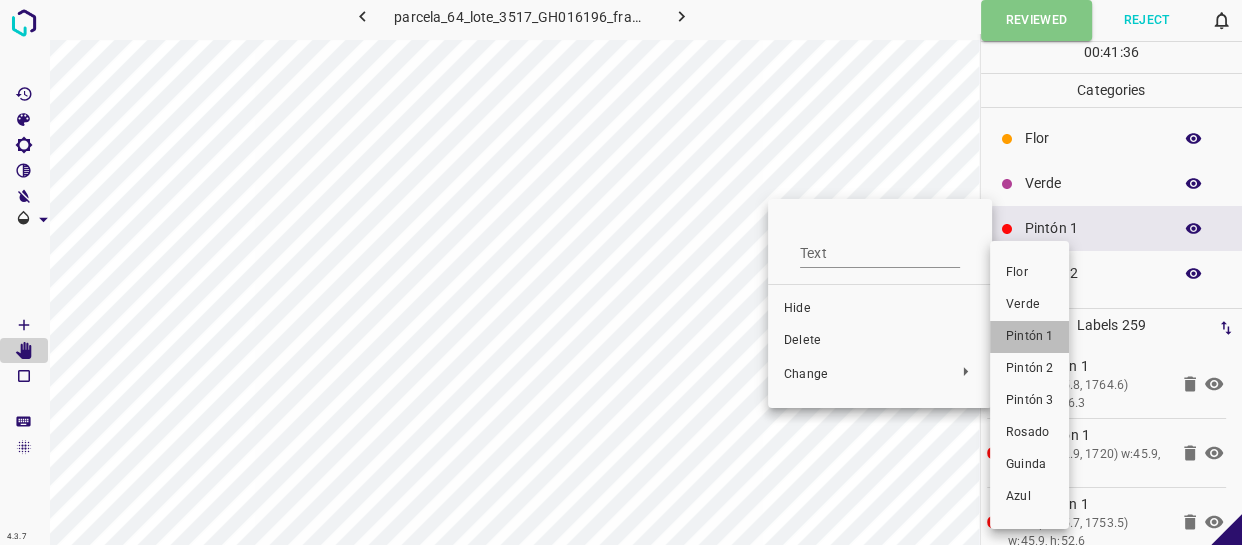click on "Pintón 1" at bounding box center [1029, 337] 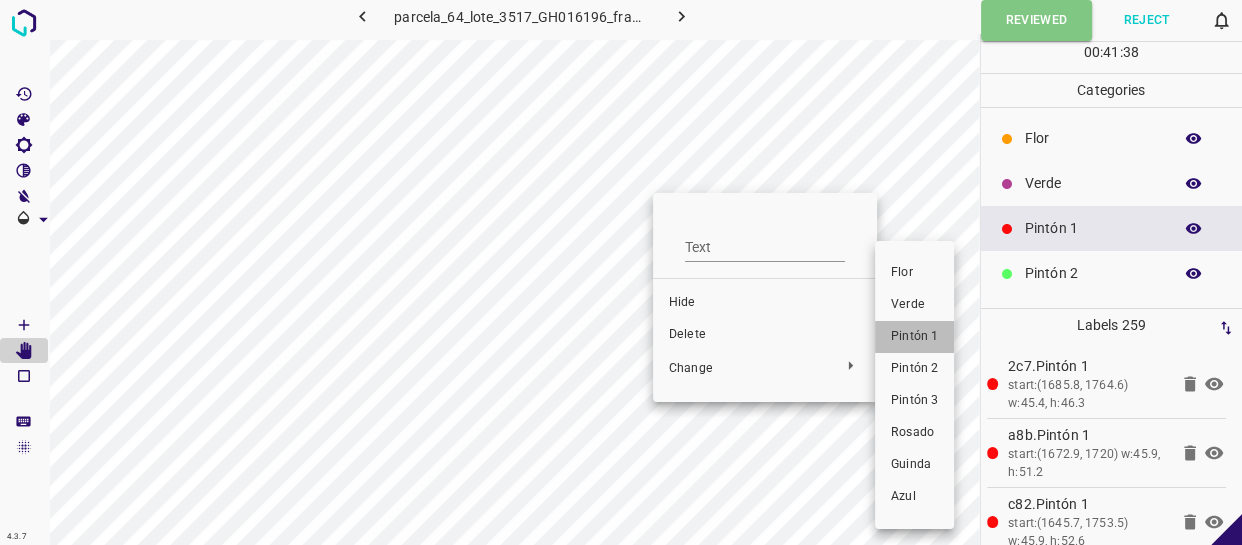 click on "Pintón 1" at bounding box center [914, 337] 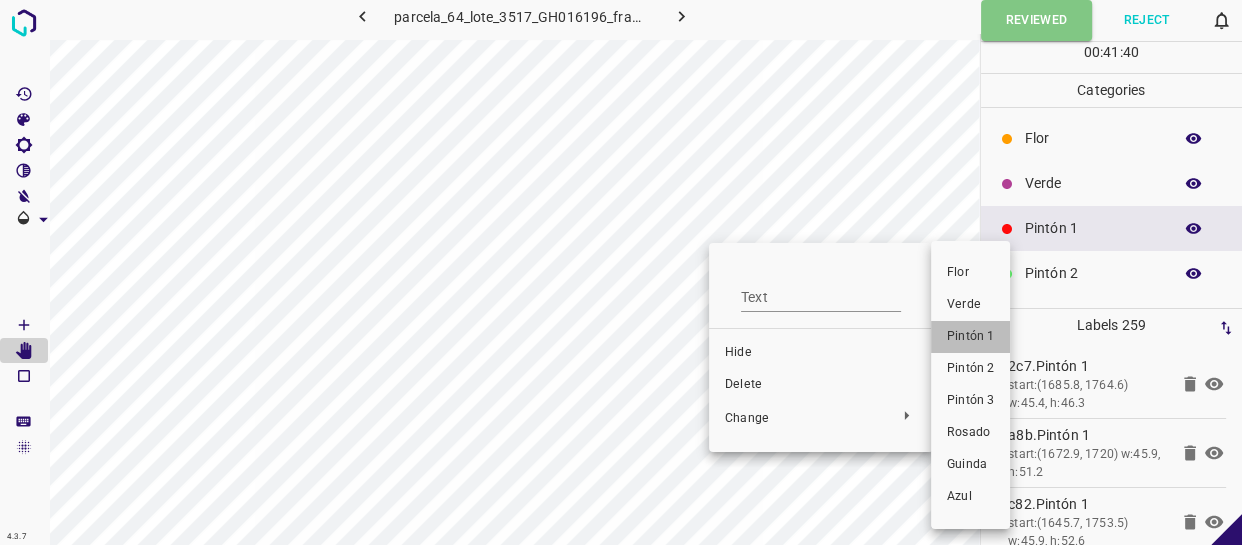 click on "Pintón 1" at bounding box center [970, 337] 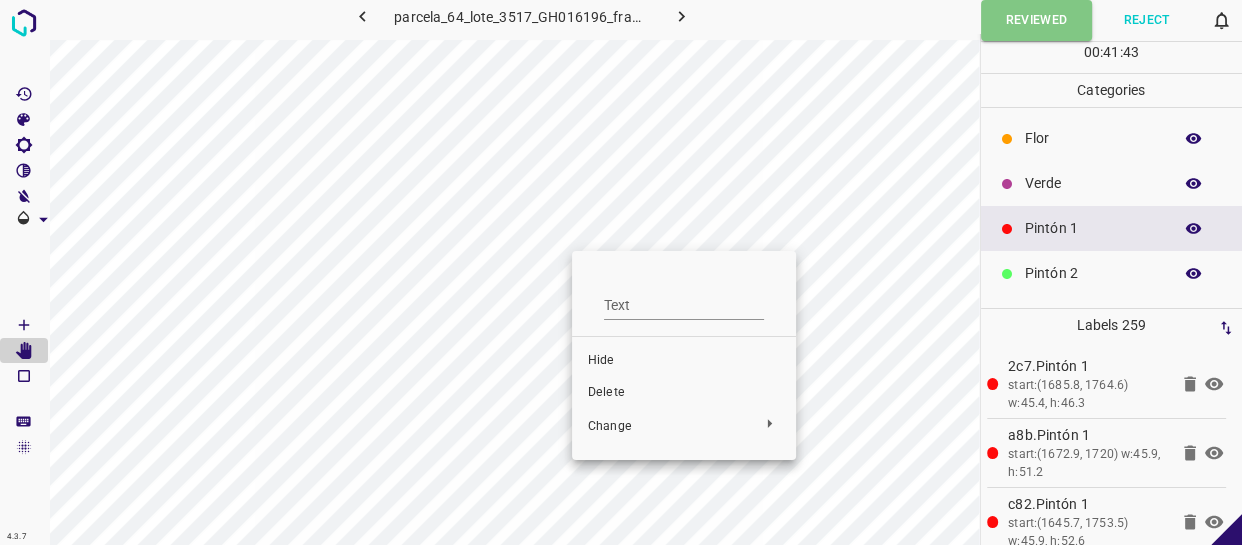 click at bounding box center [621, 272] 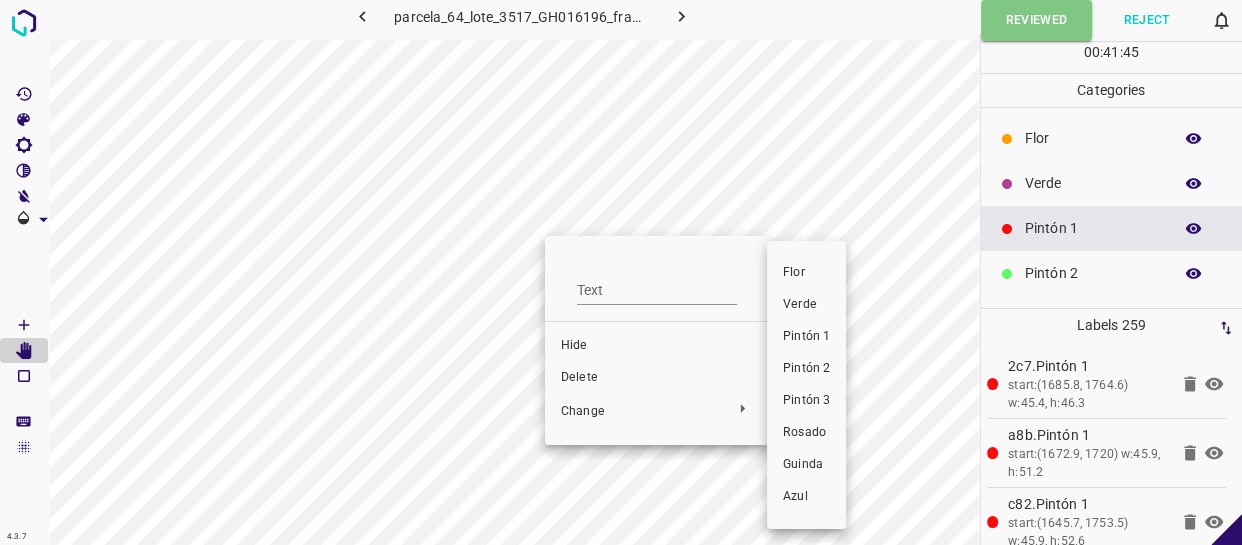 click on "Pintón 1" at bounding box center [806, 337] 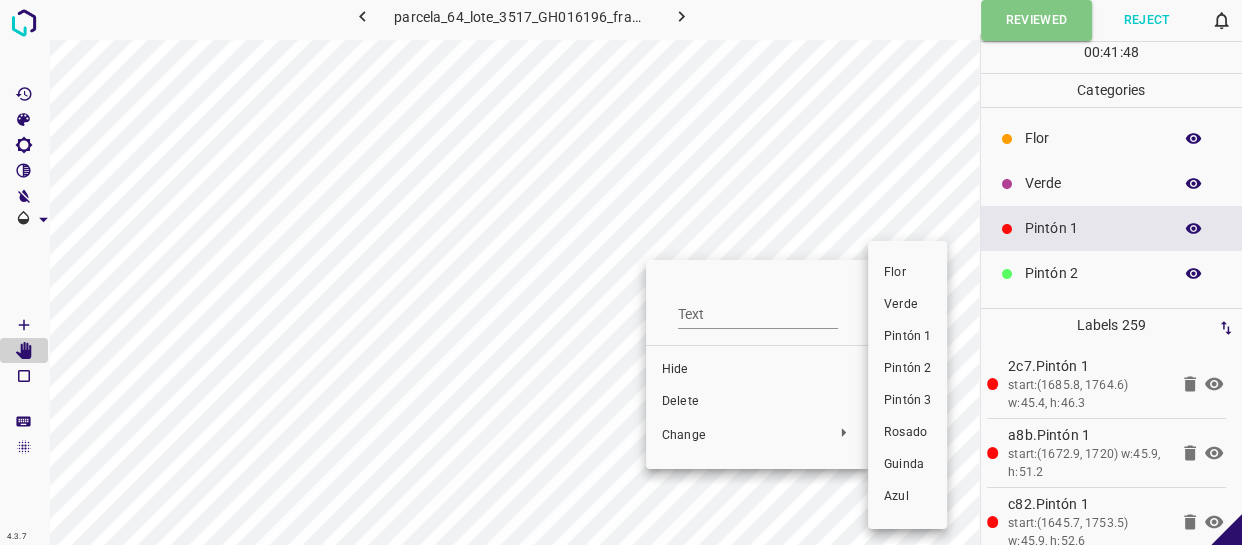 click on "Pintón 1" at bounding box center (907, 337) 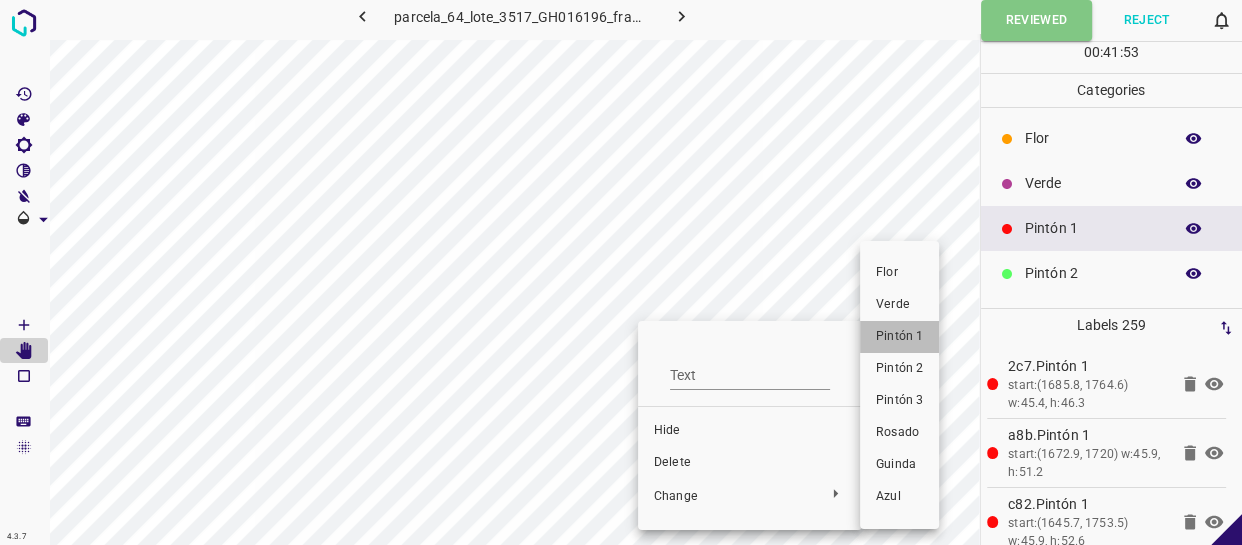click on "Pintón 1" at bounding box center [899, 337] 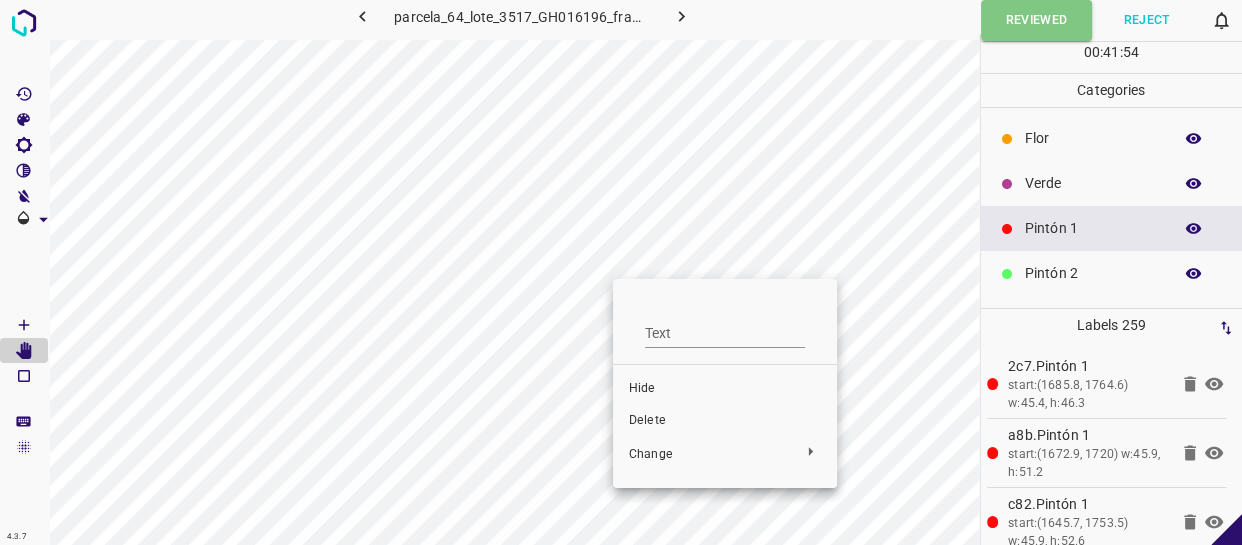drag, startPoint x: 642, startPoint y: 449, endPoint x: 613, endPoint y: 286, distance: 165.55966 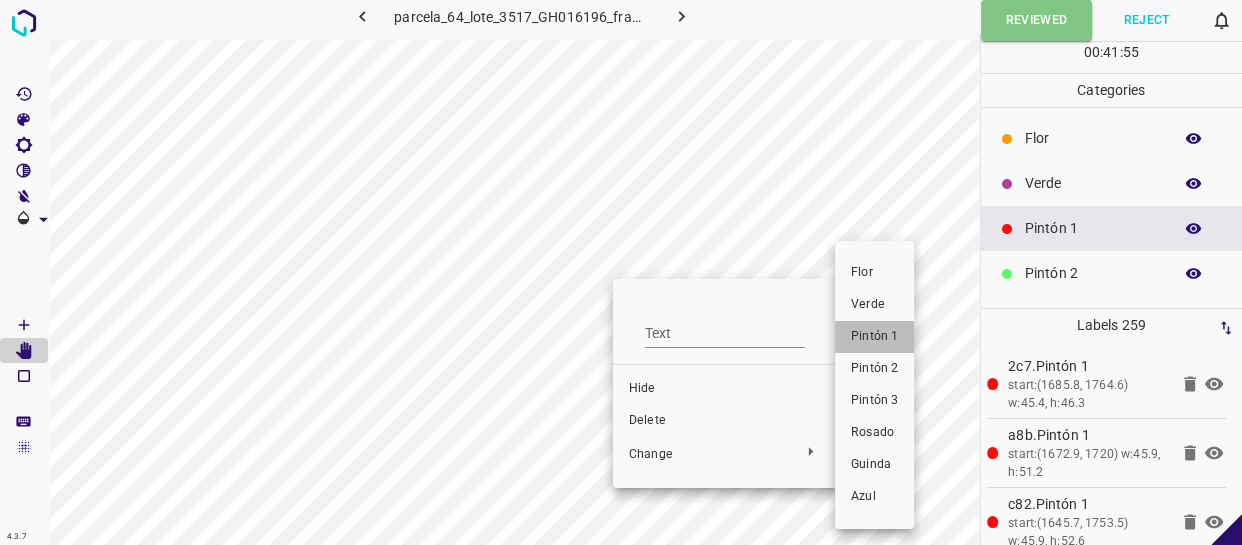 click on "Pintón 1" at bounding box center [874, 337] 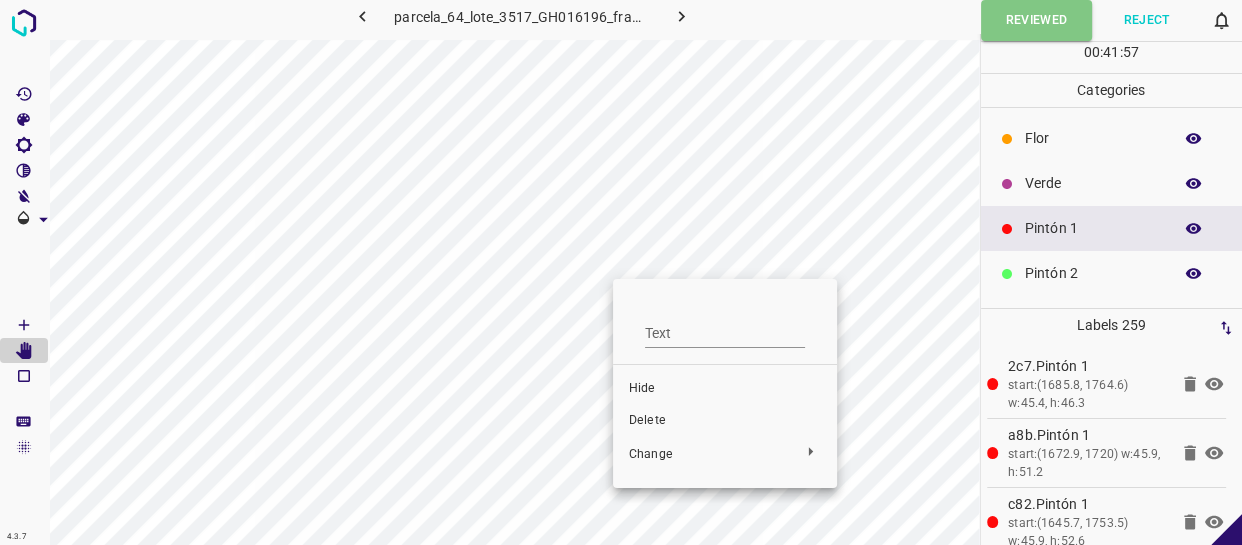 click at bounding box center (621, 272) 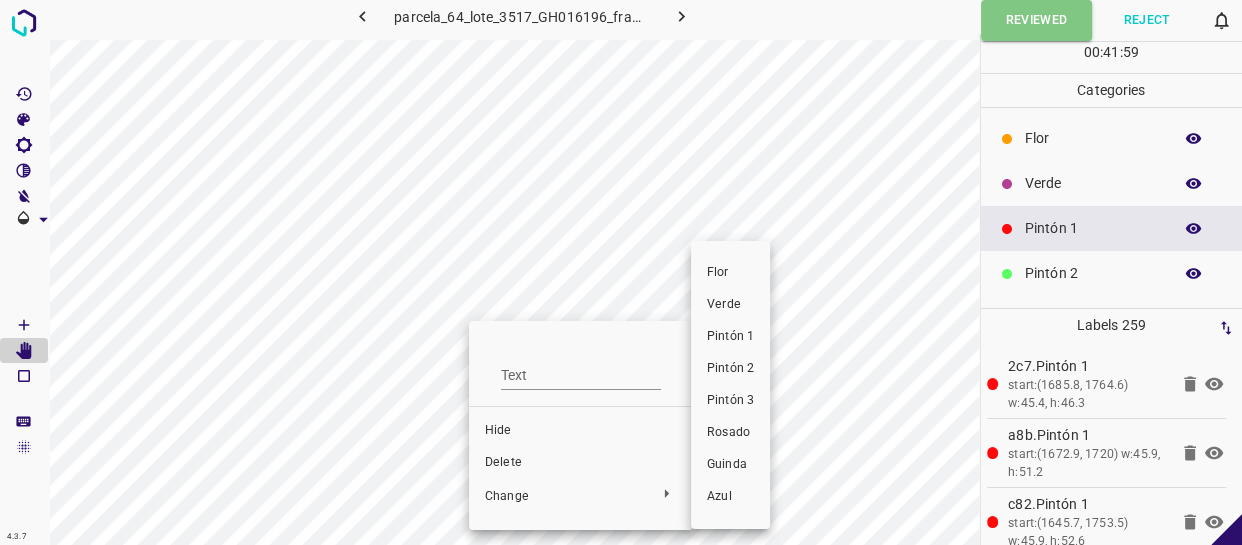 click on "Pintón 1" at bounding box center [730, 337] 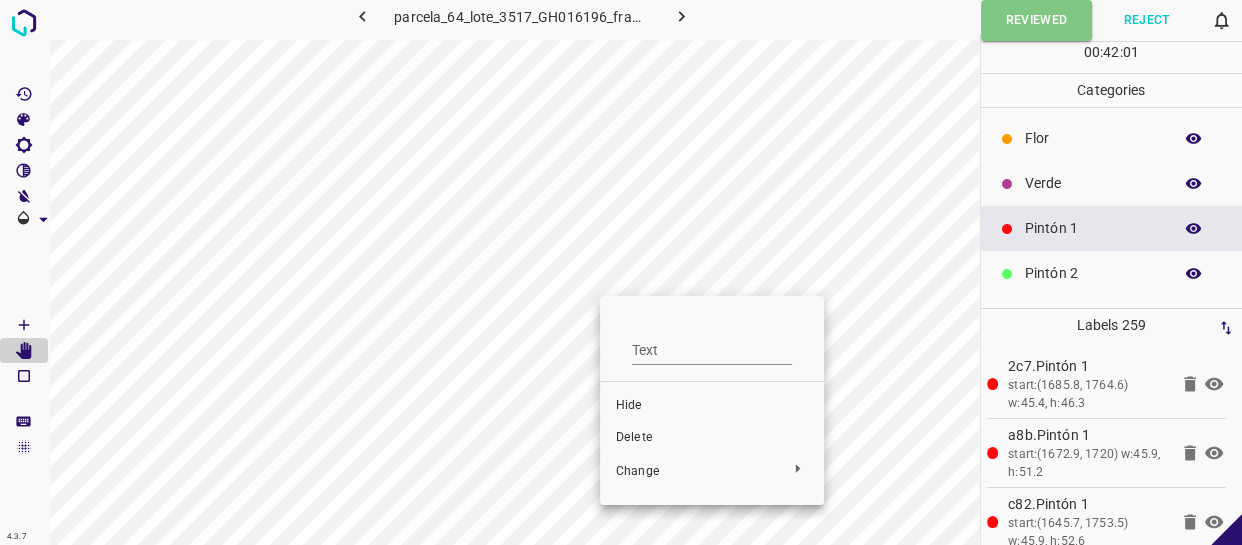 click at bounding box center (621, 272) 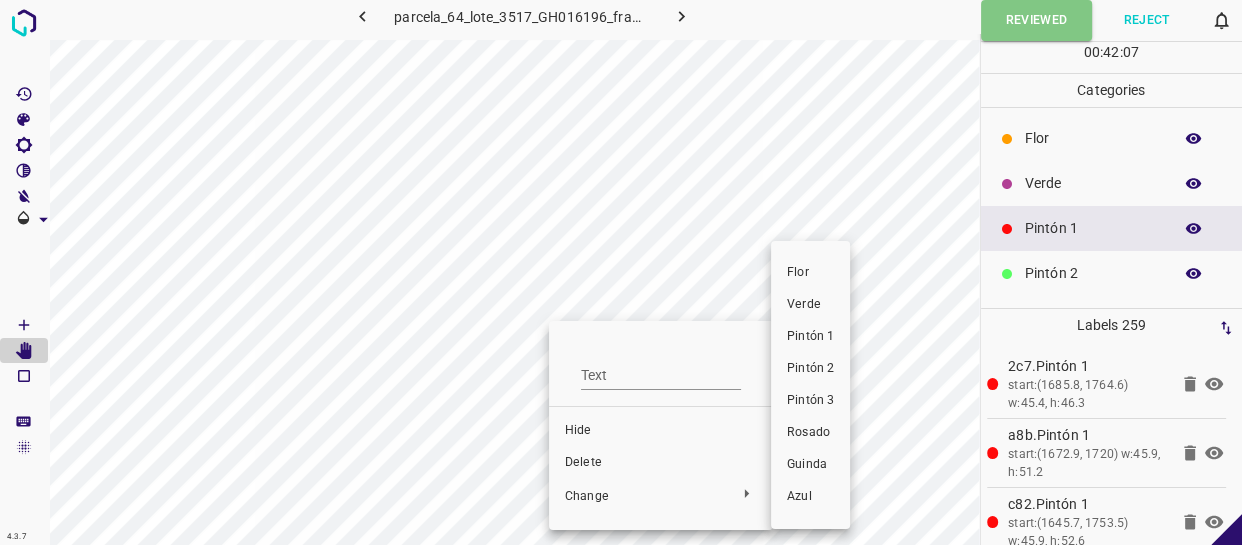click on "Pintón 1" at bounding box center [810, 337] 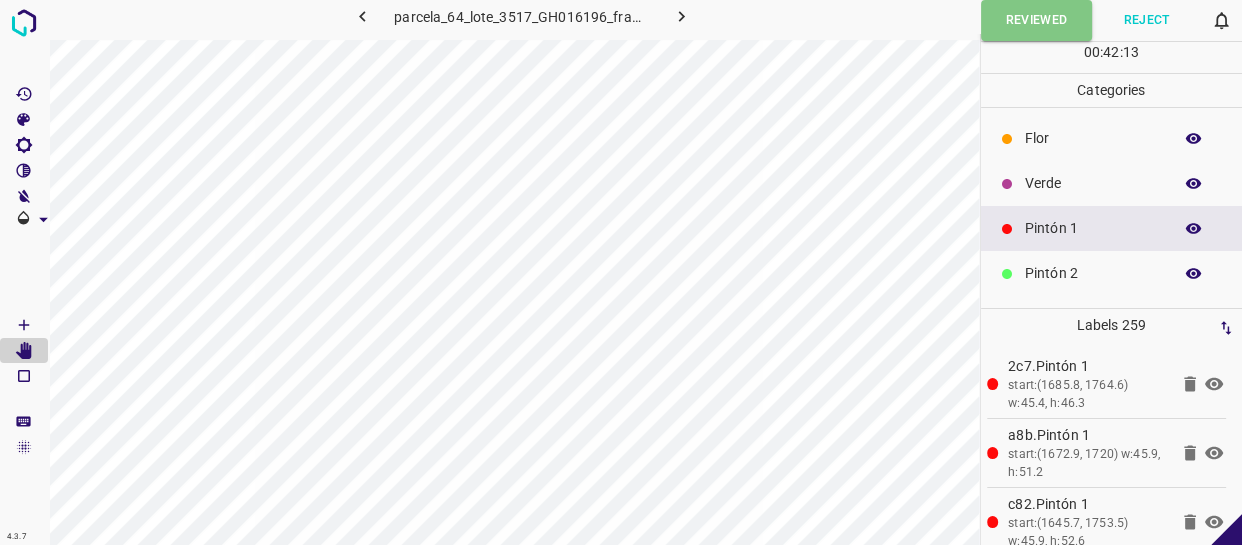 click 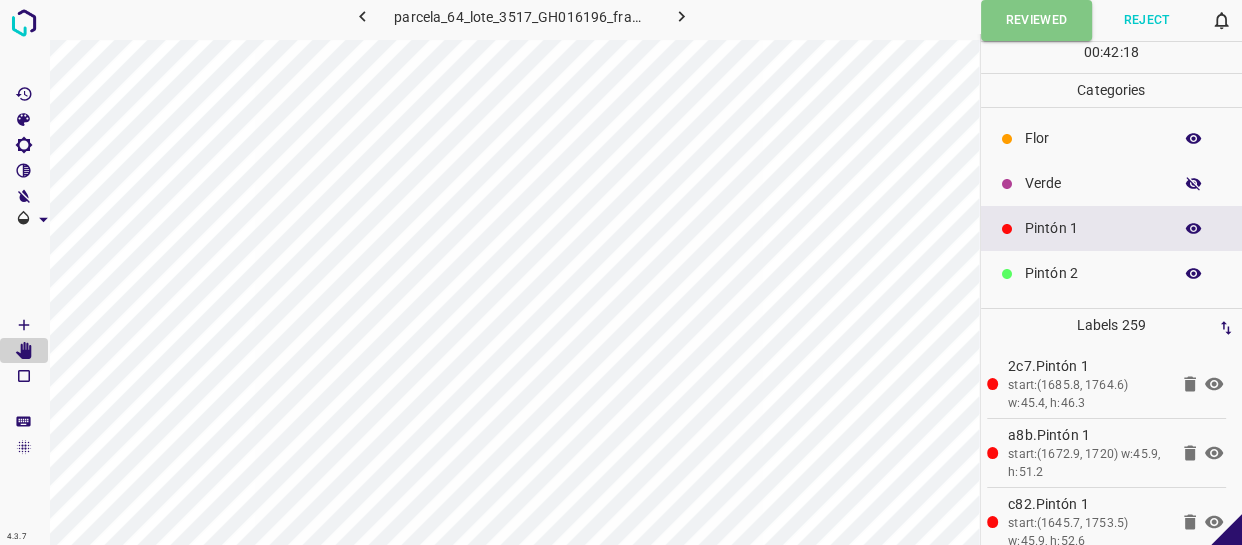 click 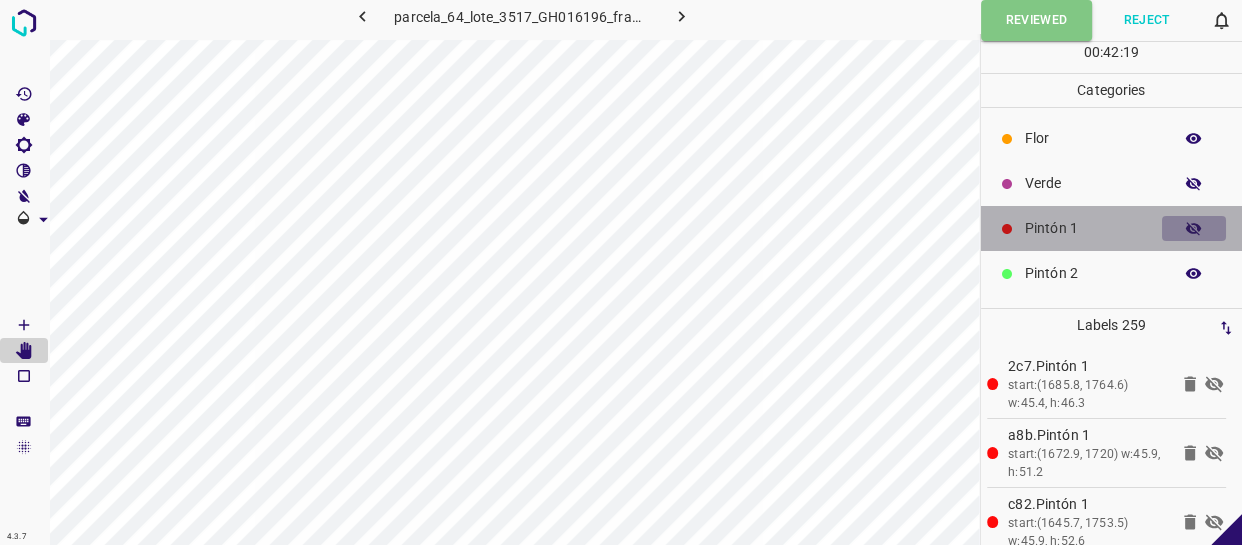 click 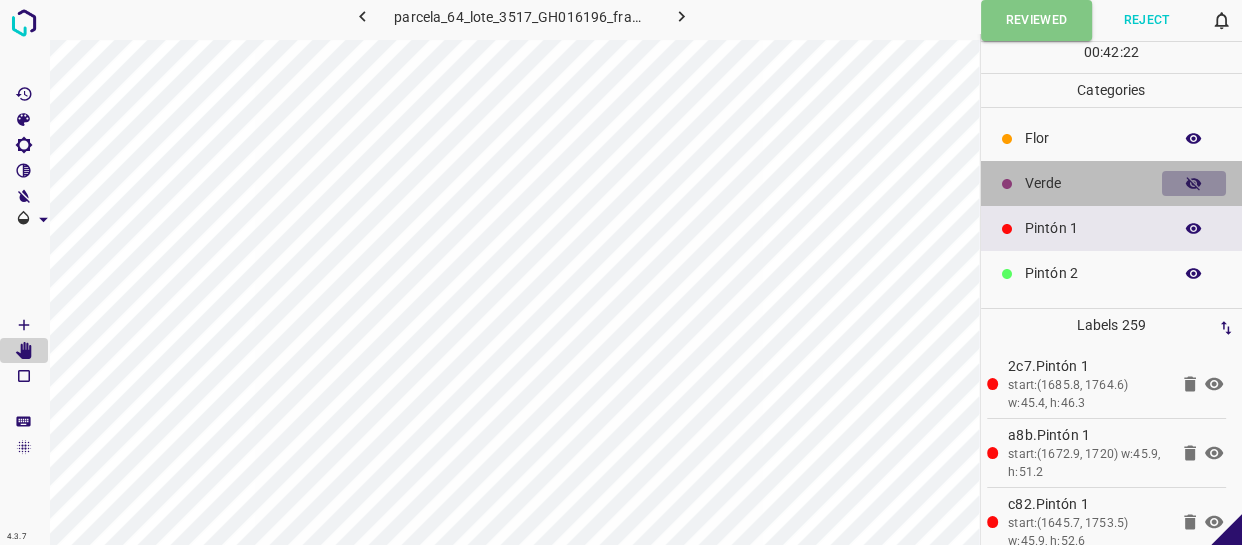 click at bounding box center (1194, 184) 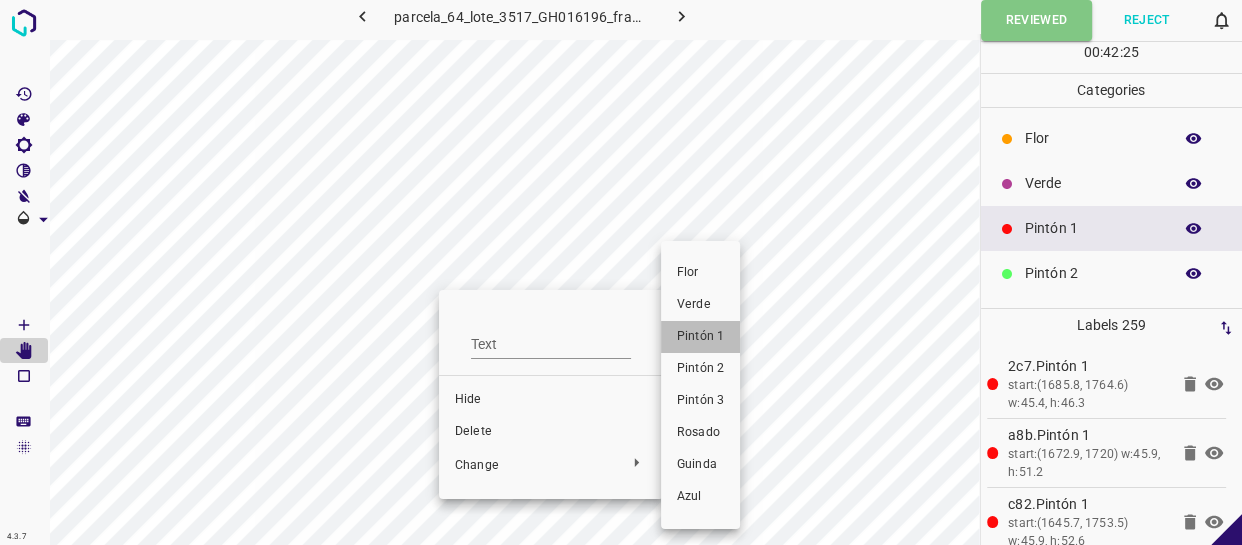 drag, startPoint x: 728, startPoint y: 341, endPoint x: 539, endPoint y: 376, distance: 192.21342 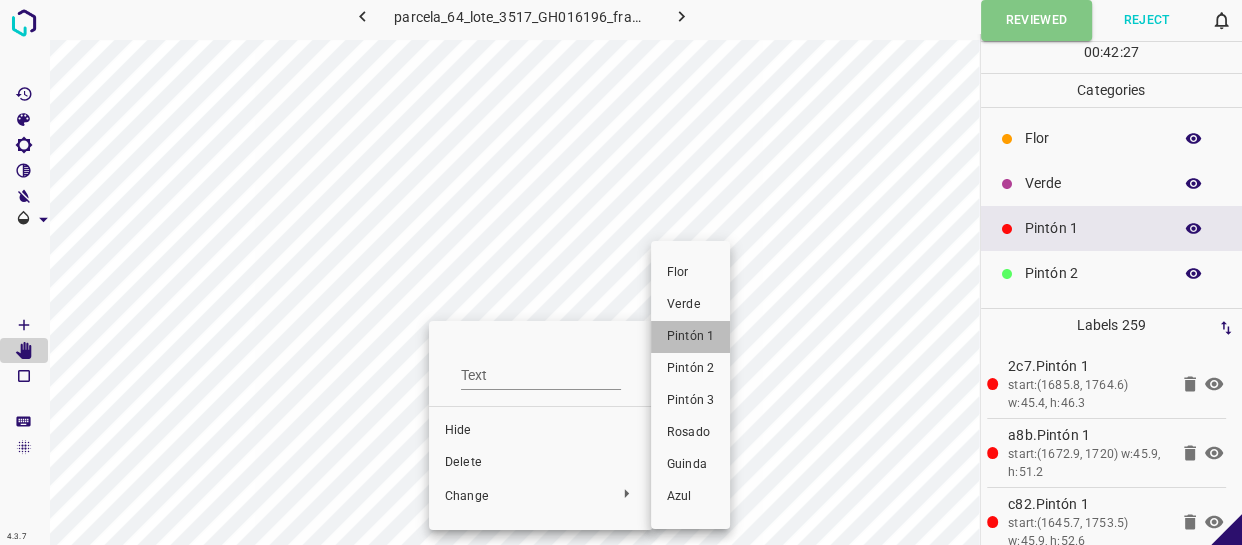 click on "Pintón 1" at bounding box center [690, 337] 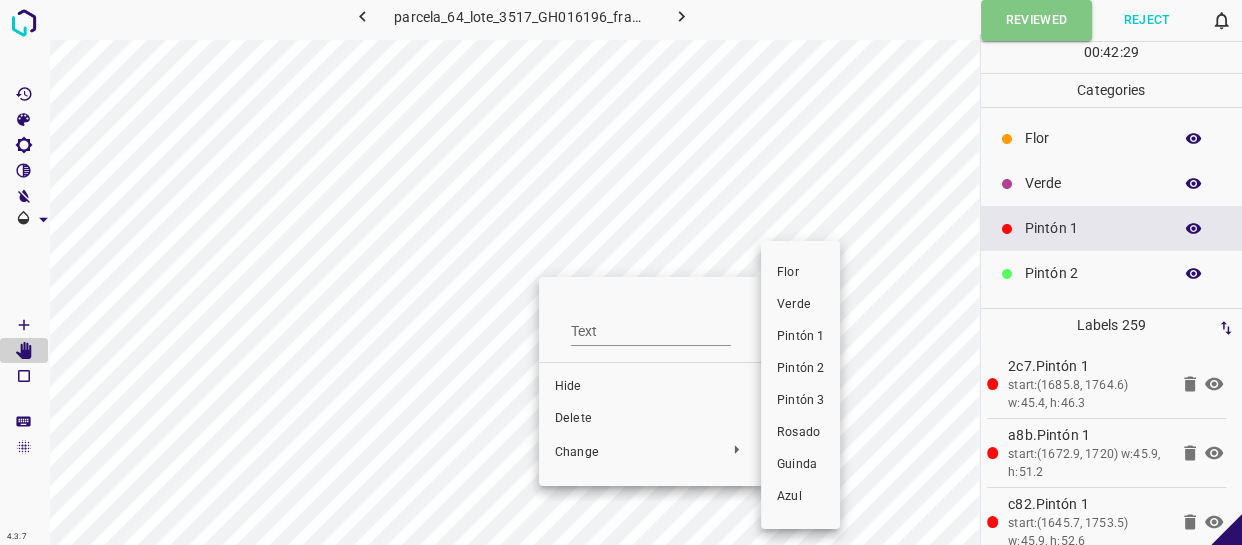click on "Pintón 1" at bounding box center [800, 337] 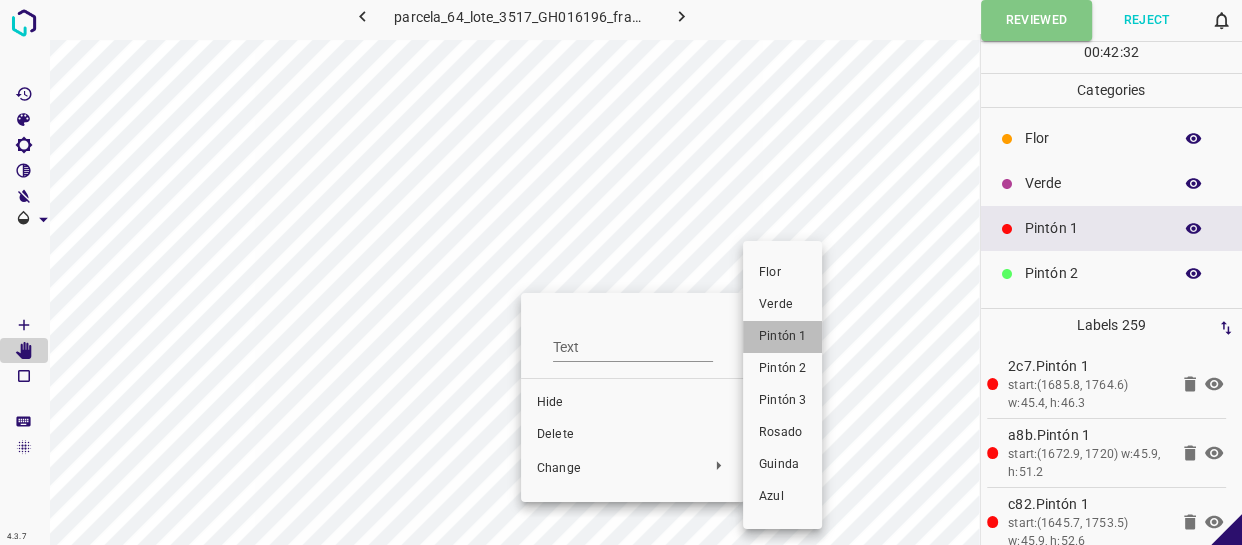 click on "Pintón 1" at bounding box center [782, 337] 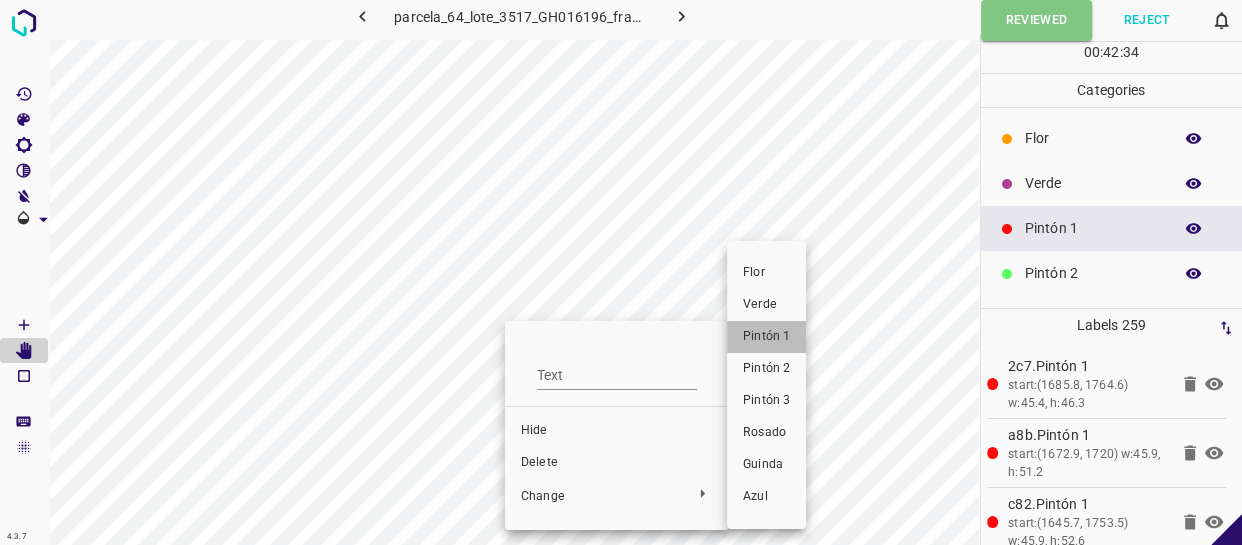 drag, startPoint x: 767, startPoint y: 337, endPoint x: 653, endPoint y: 380, distance: 121.84006 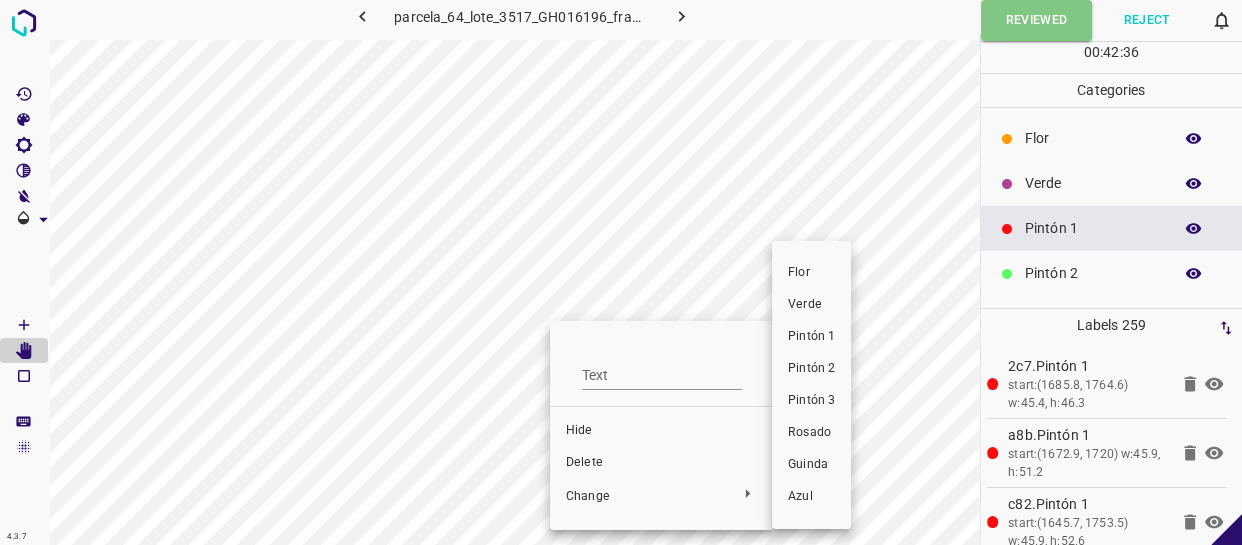 click on "Pintón 1" at bounding box center [811, 337] 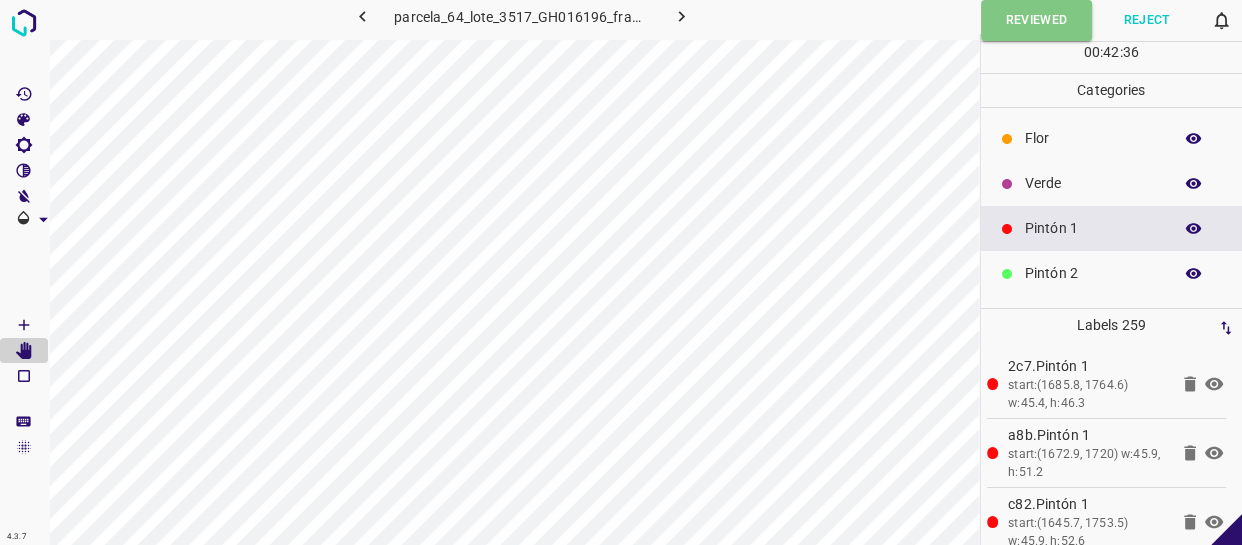type 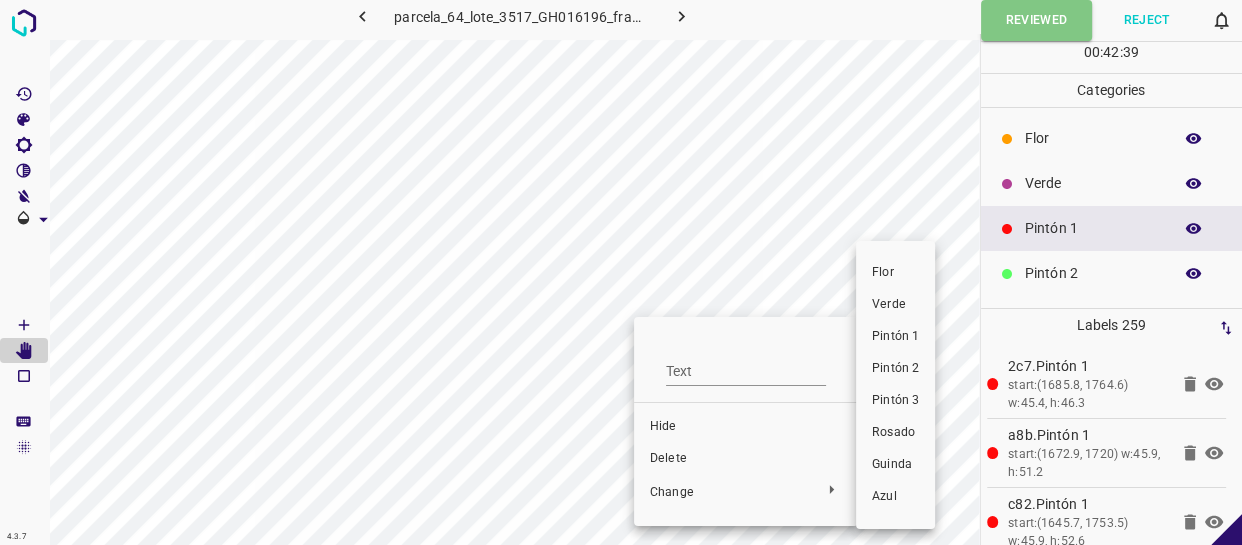 click on "Pintón 1" at bounding box center (895, 337) 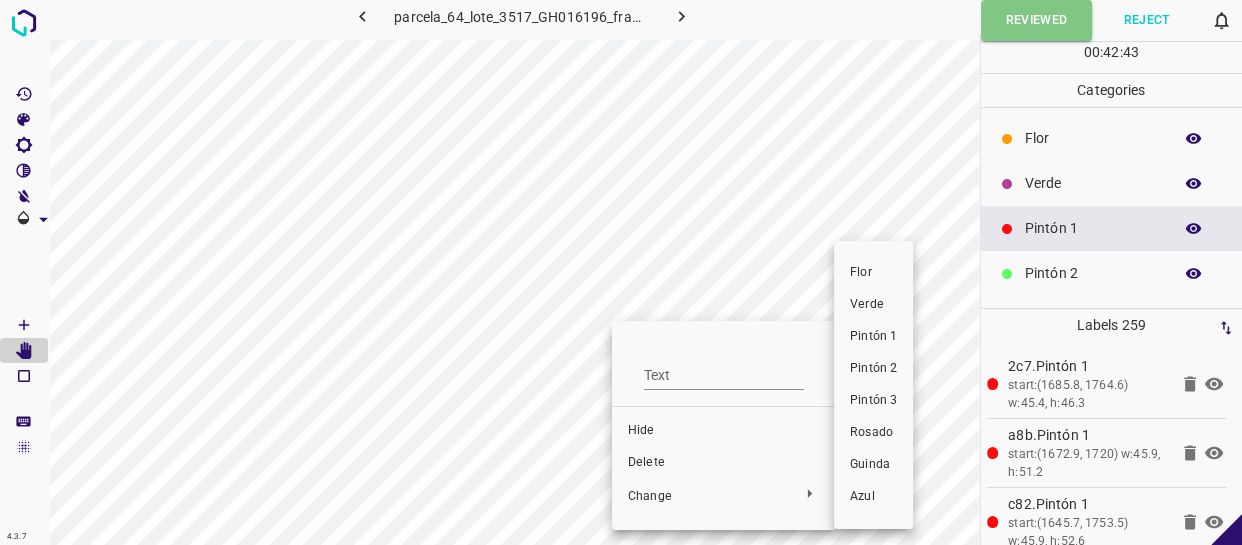 click on "Pintón 1" at bounding box center [873, 337] 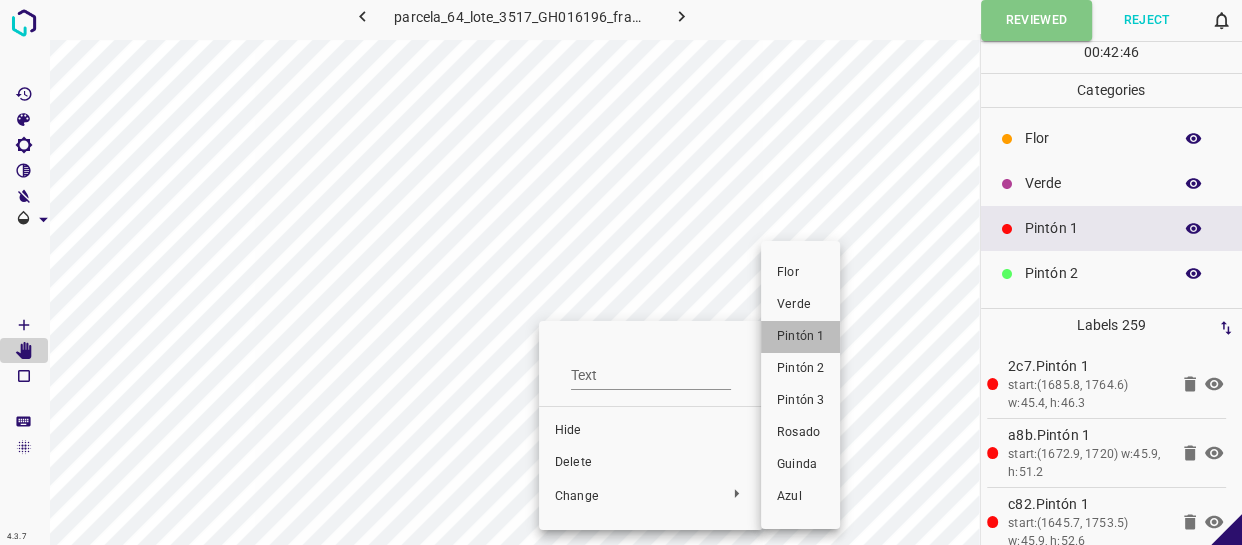 click on "Pintón 1" at bounding box center [800, 337] 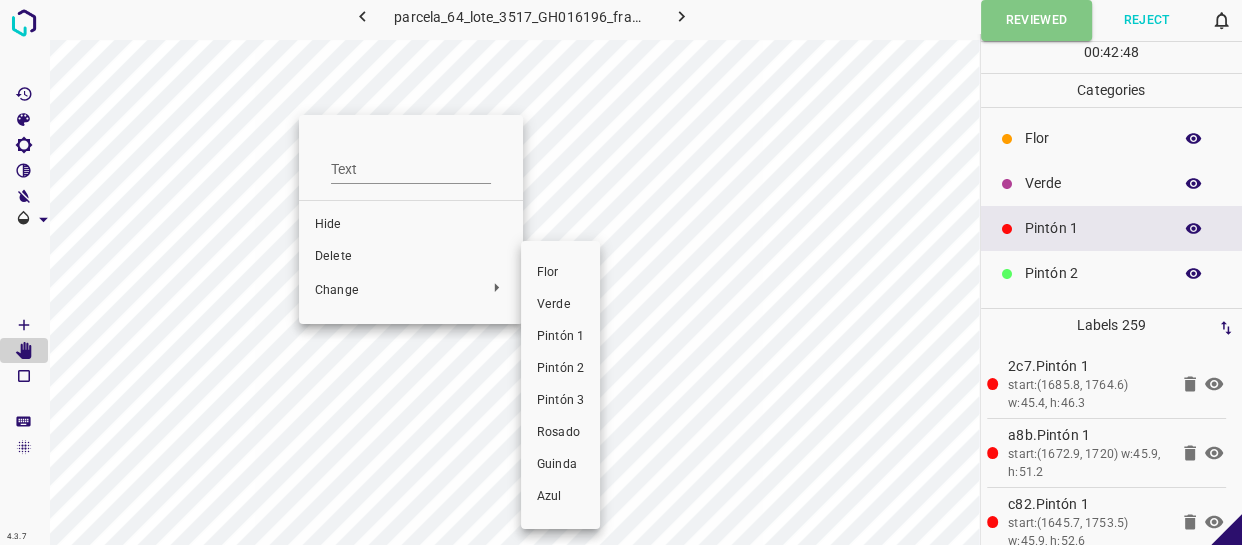click on "Pintón 1" at bounding box center (560, 337) 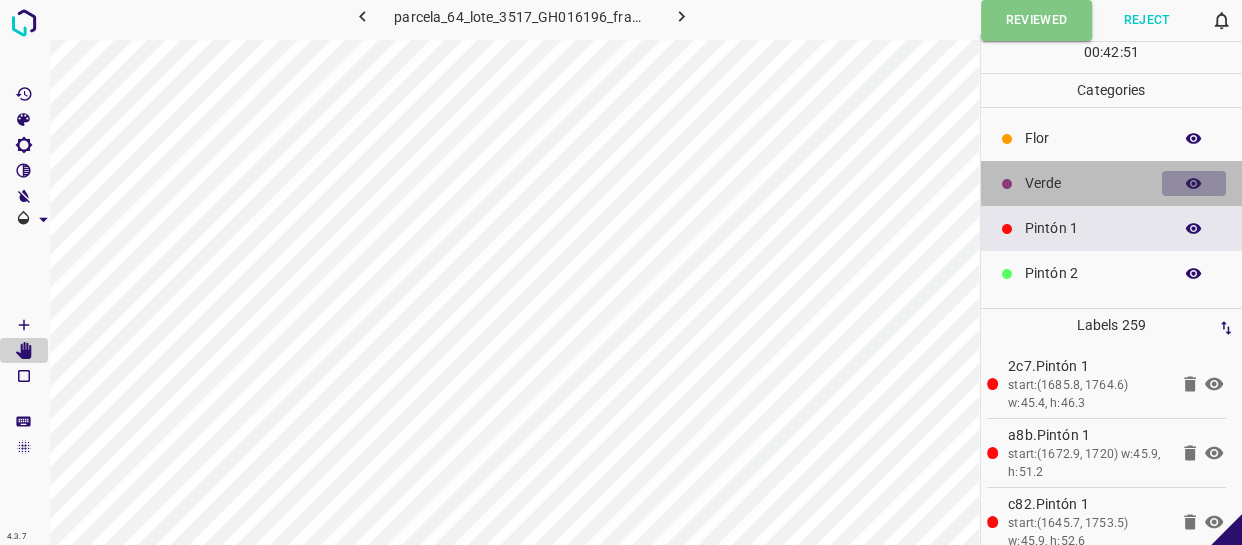 click 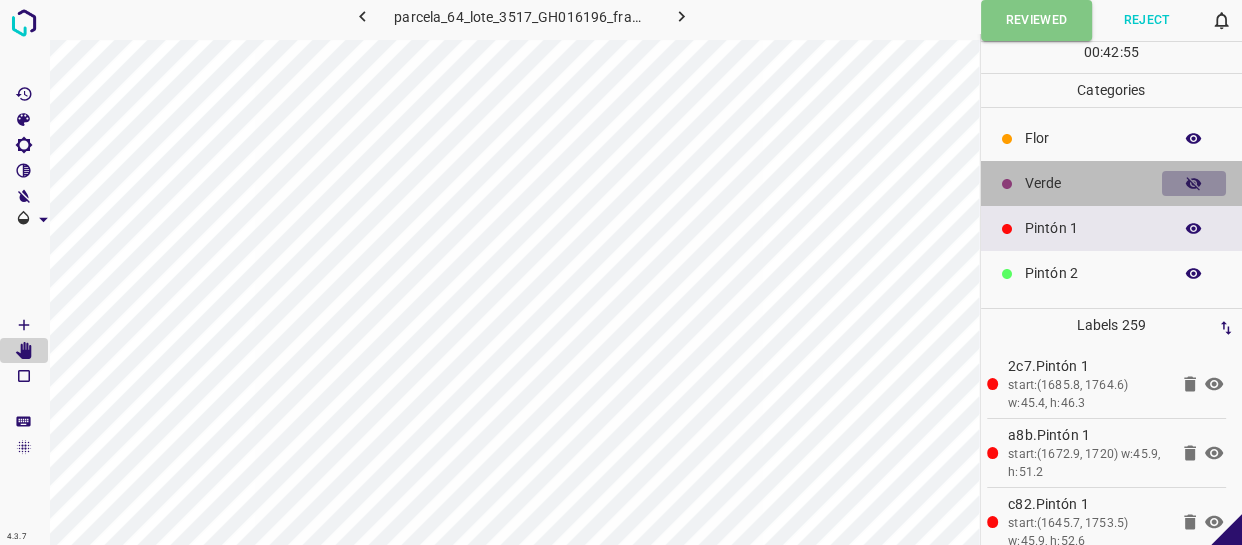 click 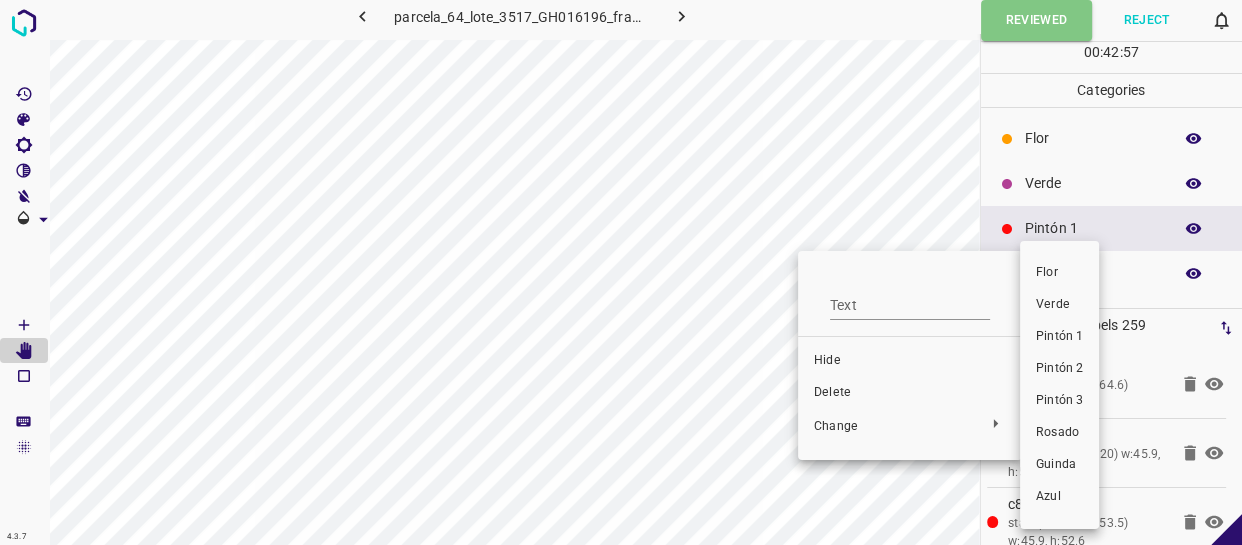click on "Pintón 1" at bounding box center (1059, 337) 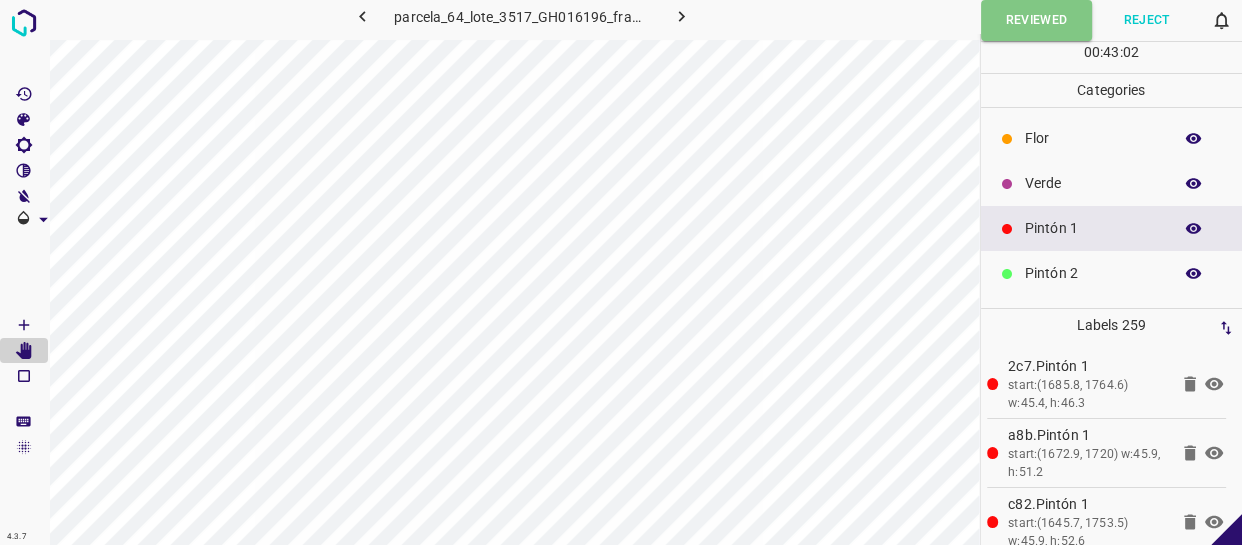 drag, startPoint x: 1131, startPoint y: 182, endPoint x: 1120, endPoint y: 181, distance: 11.045361 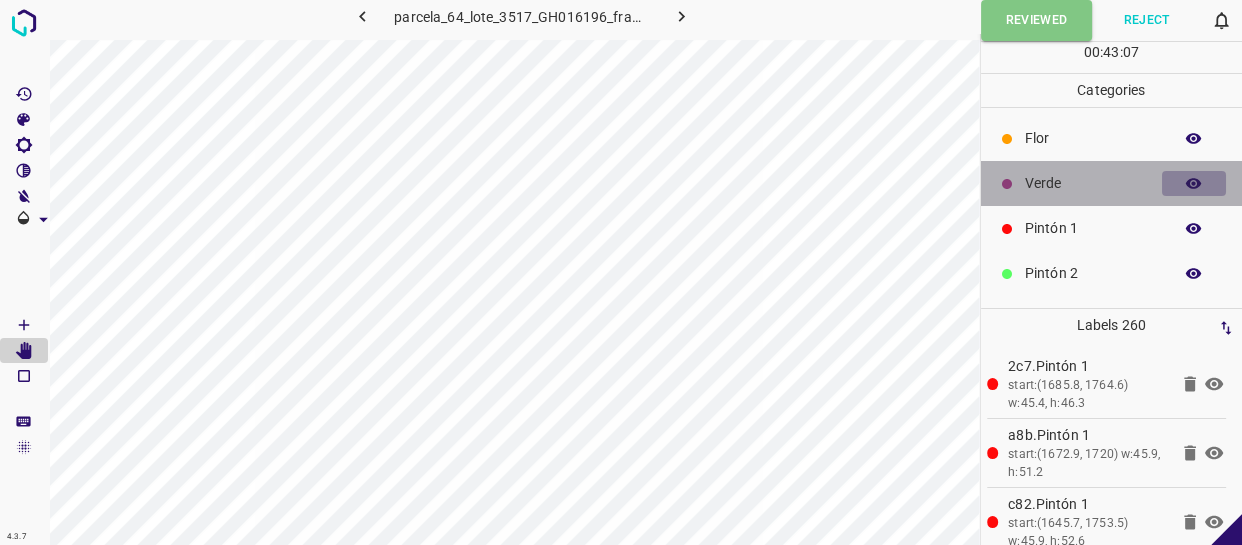 click at bounding box center (1194, 184) 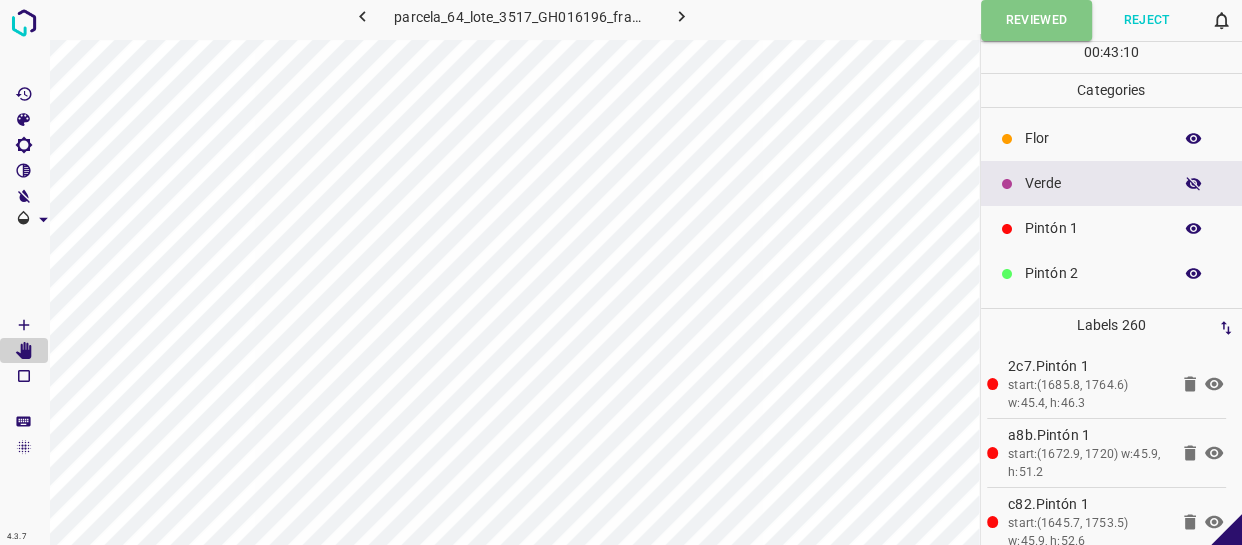 click 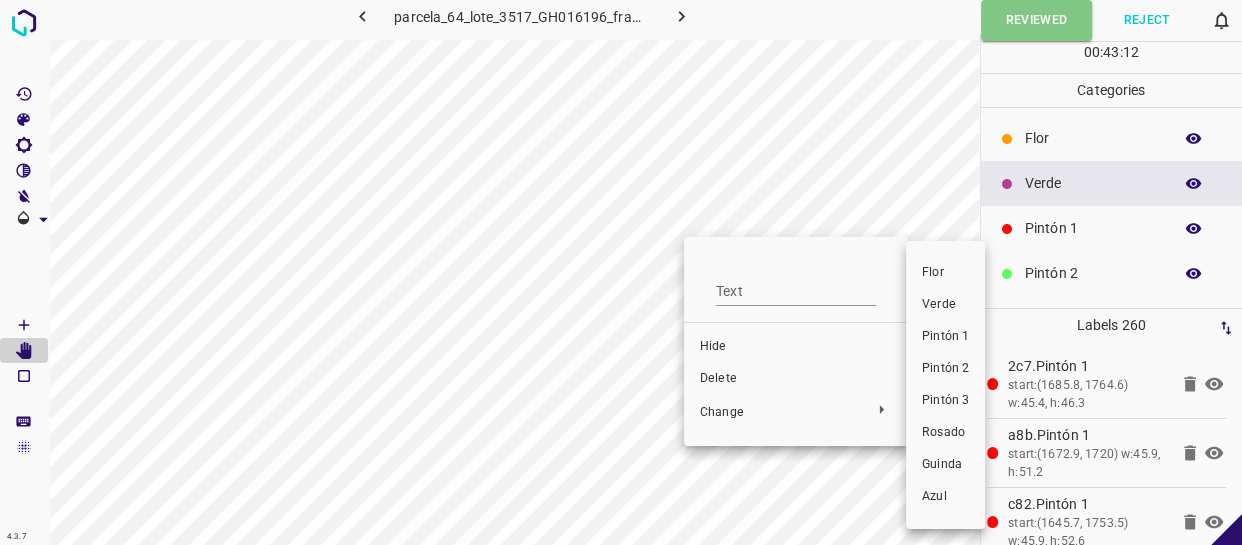 drag, startPoint x: 939, startPoint y: 343, endPoint x: 899, endPoint y: 342, distance: 40.012497 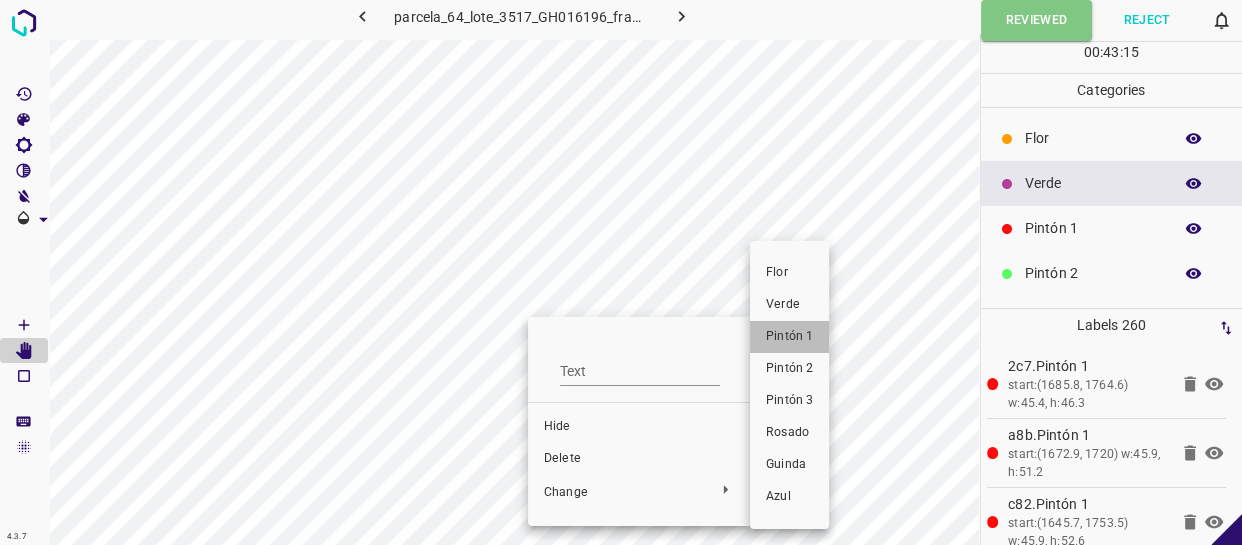click on "Pintón 1" at bounding box center (789, 337) 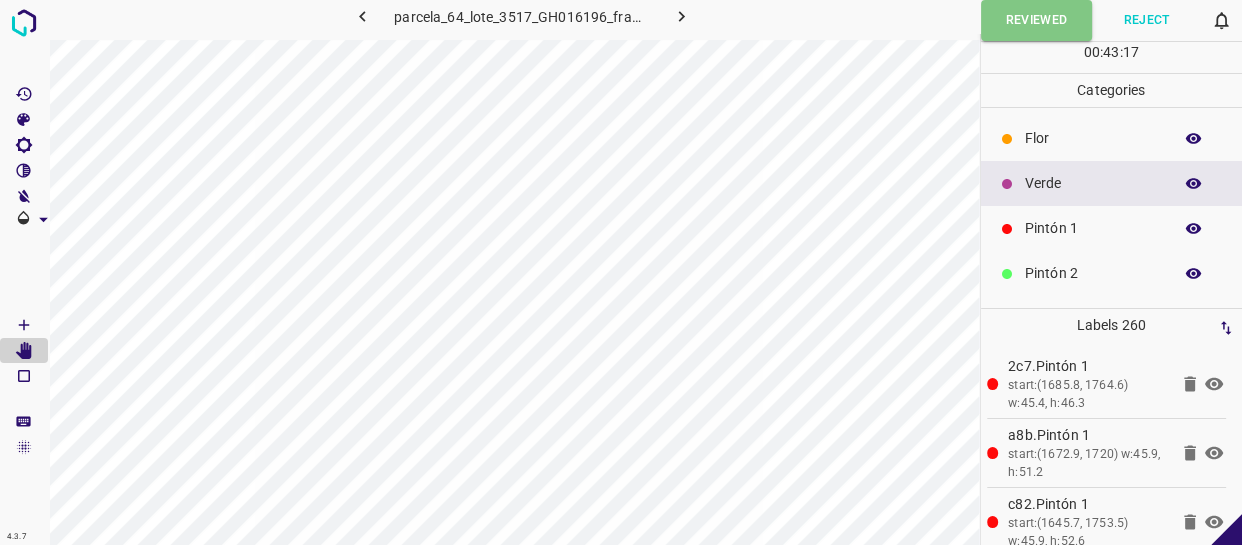 click 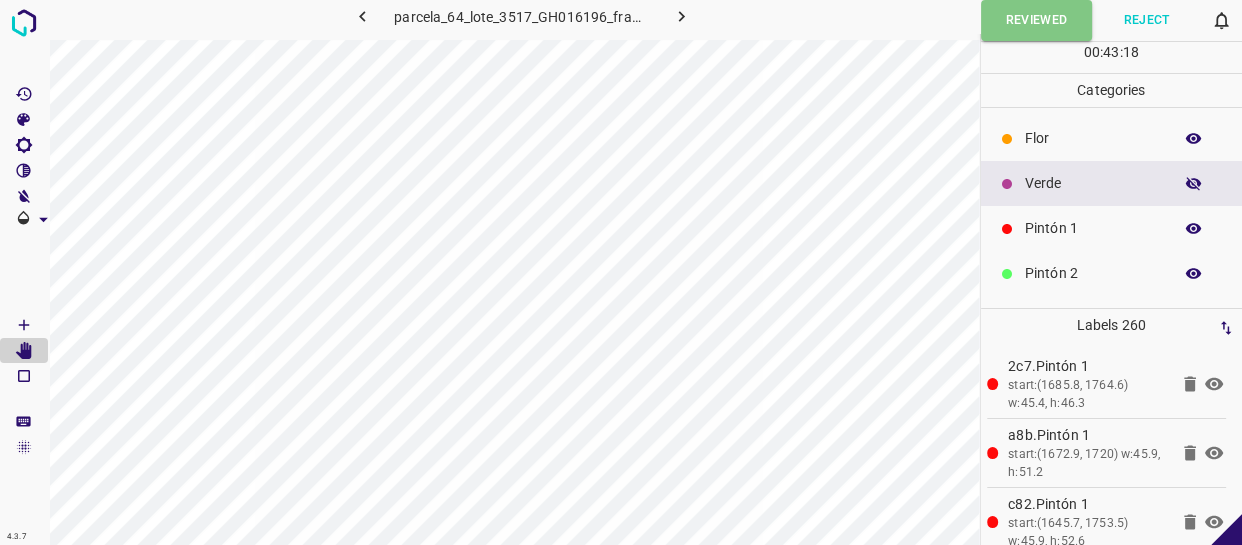 click 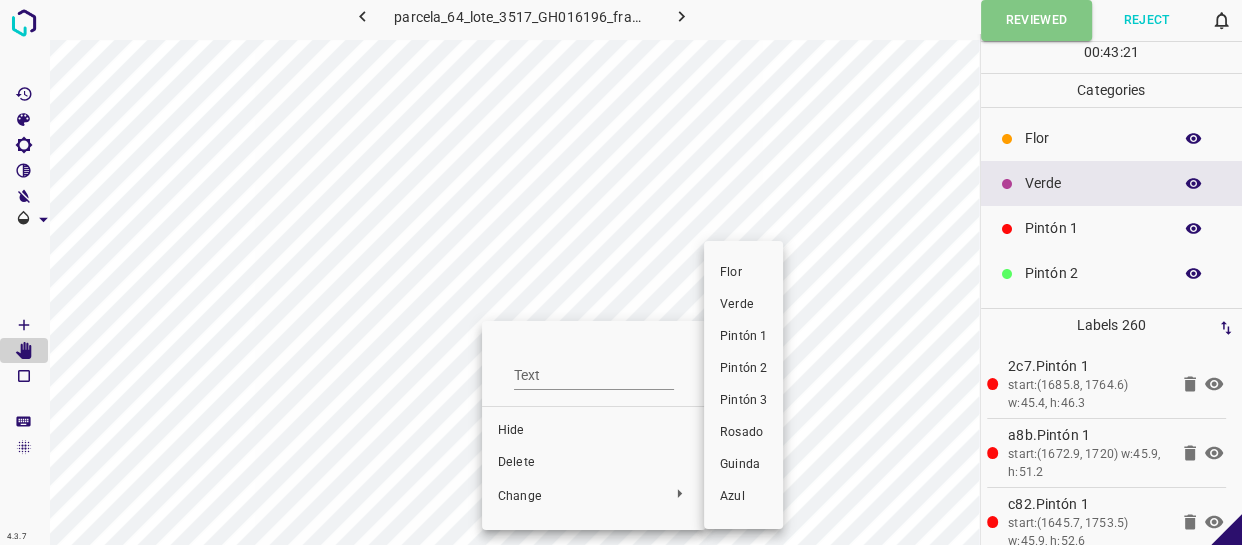 click on "Pintón 1" at bounding box center [743, 337] 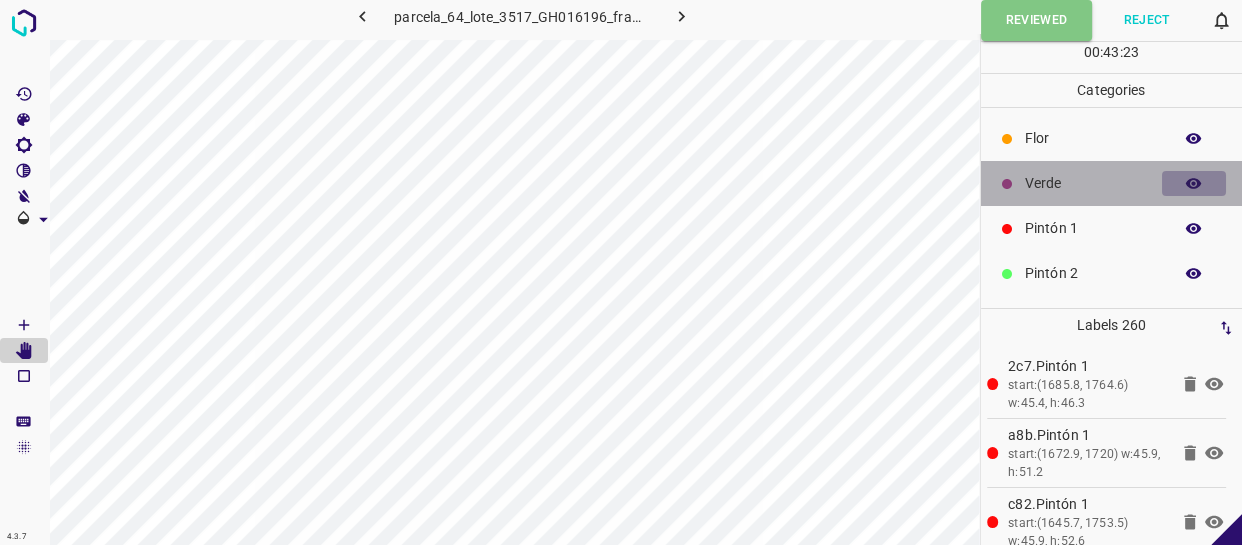 click 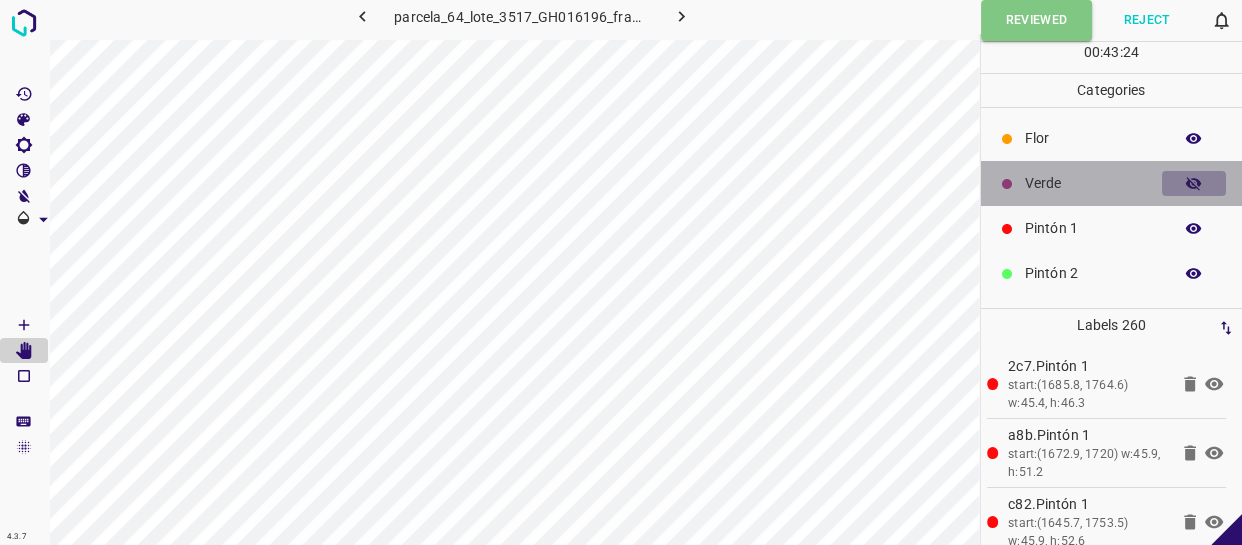 click 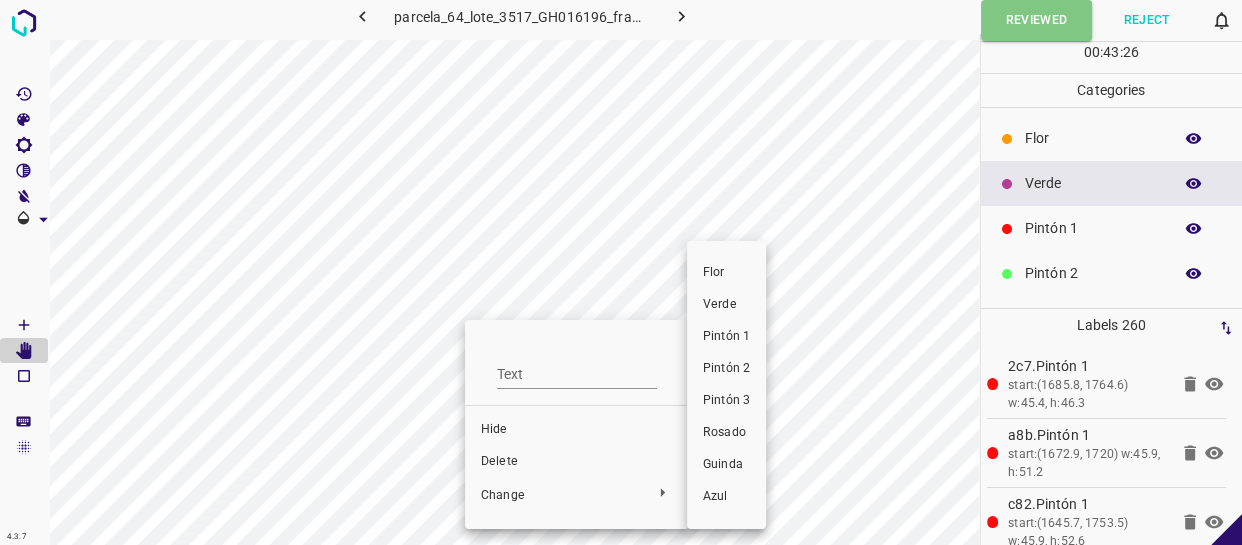 click on "Pintón 1" at bounding box center (726, 337) 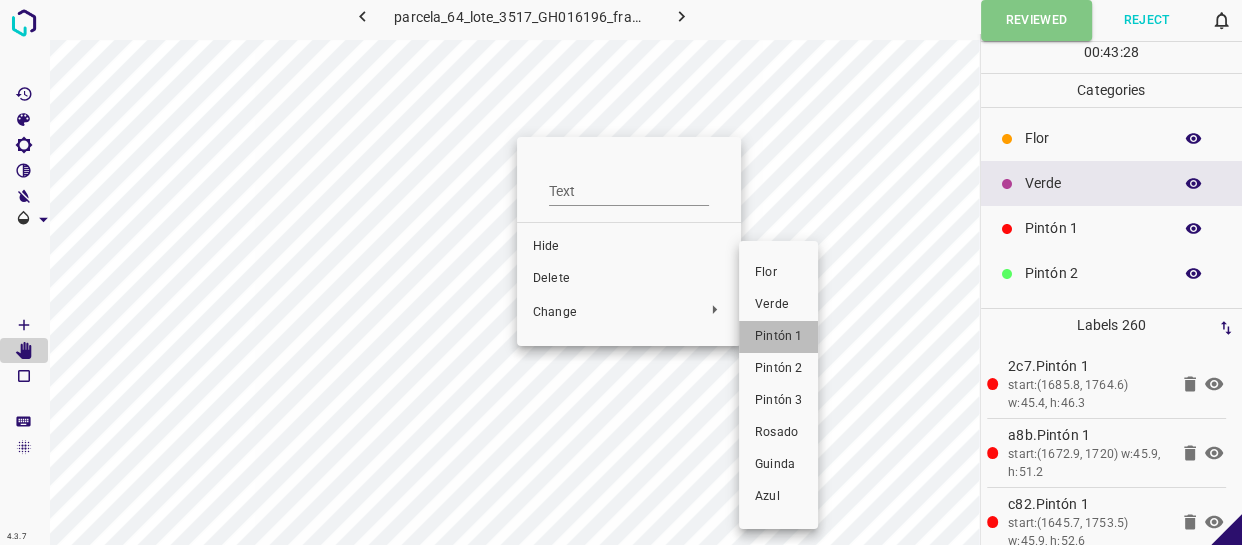 click on "Pintón 1" at bounding box center [778, 337] 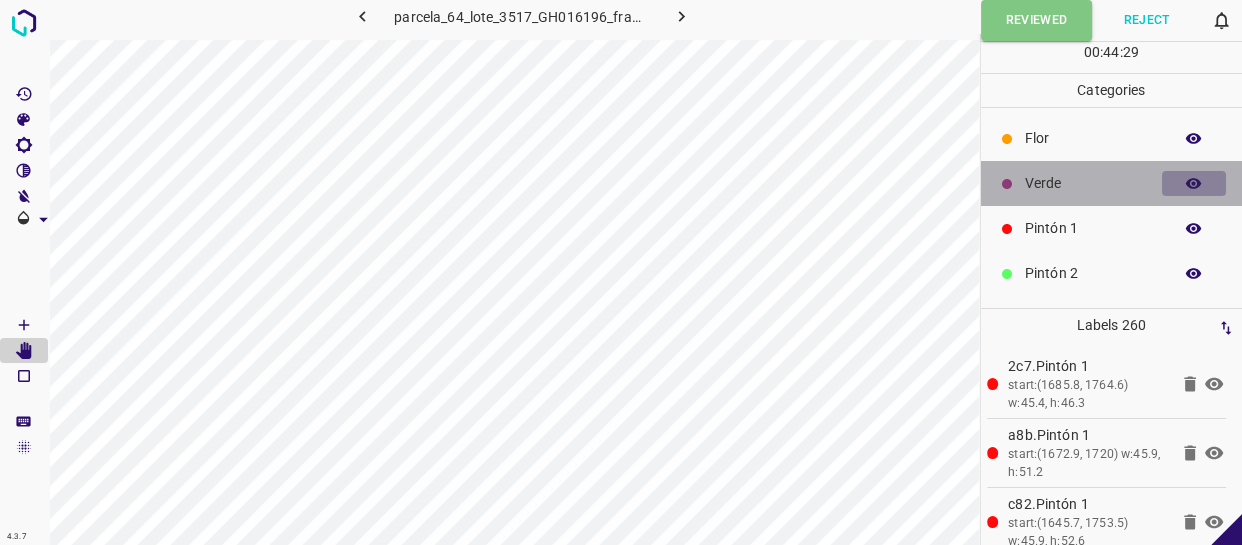 click 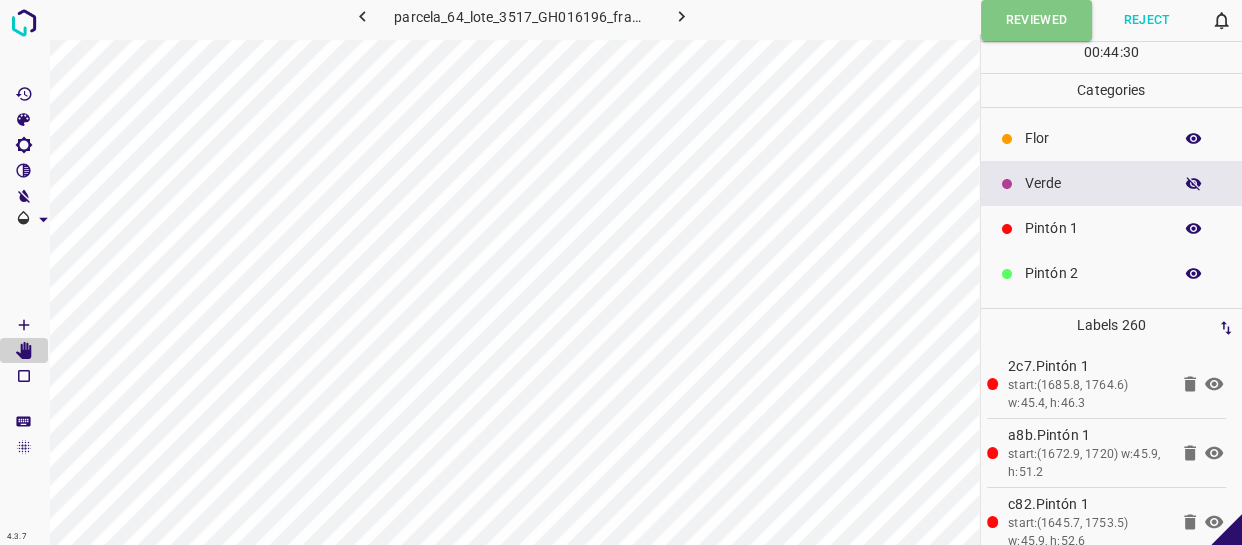 click 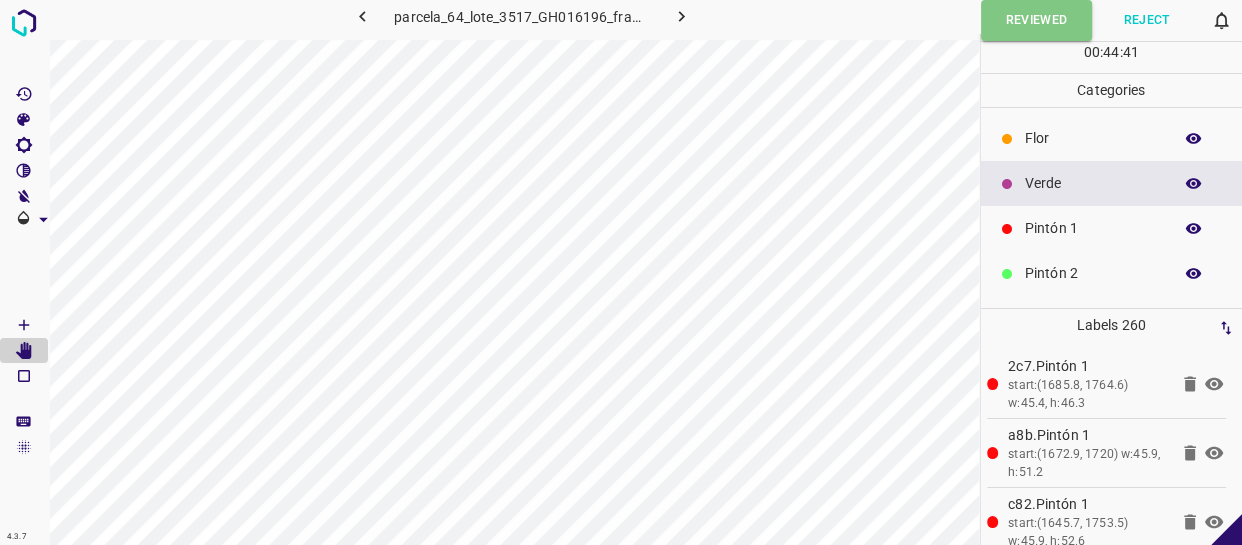 click on "Verde" at bounding box center (1093, 183) 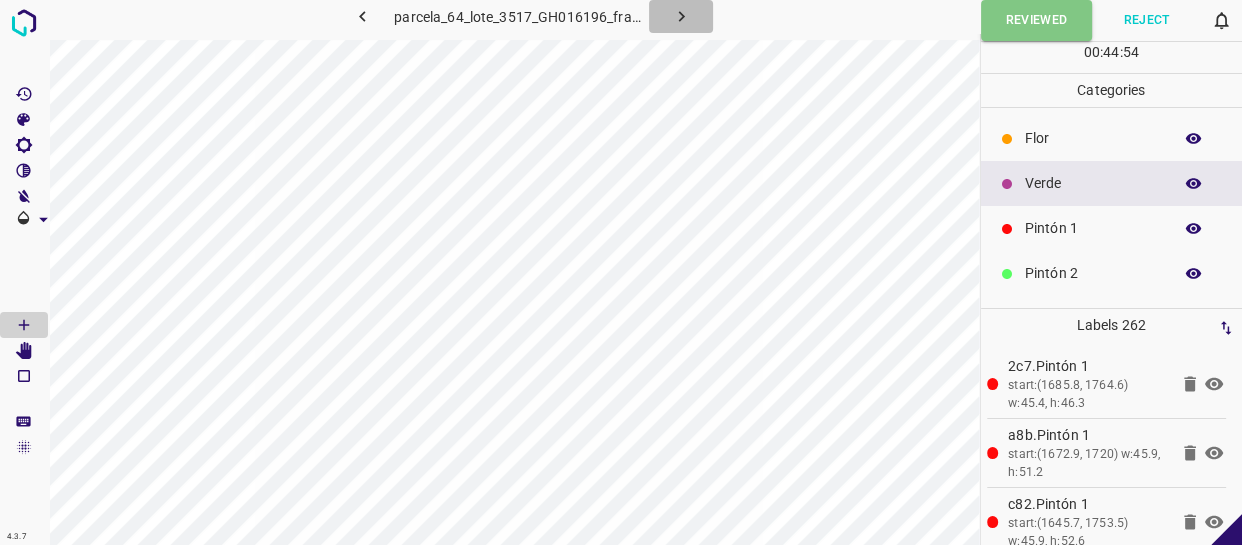 click at bounding box center (681, 16) 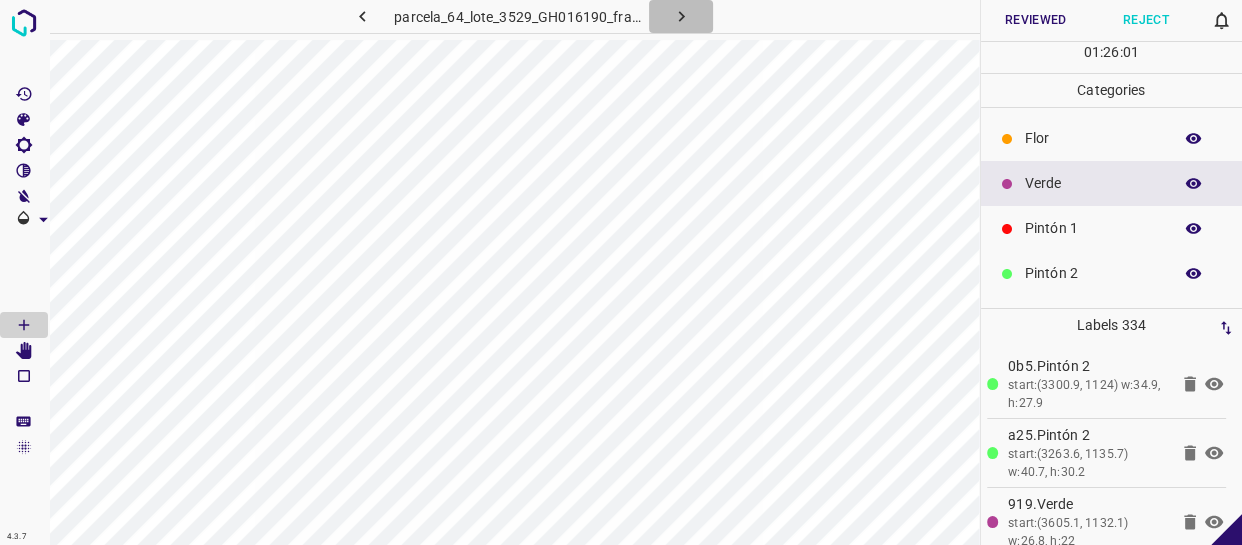 click 